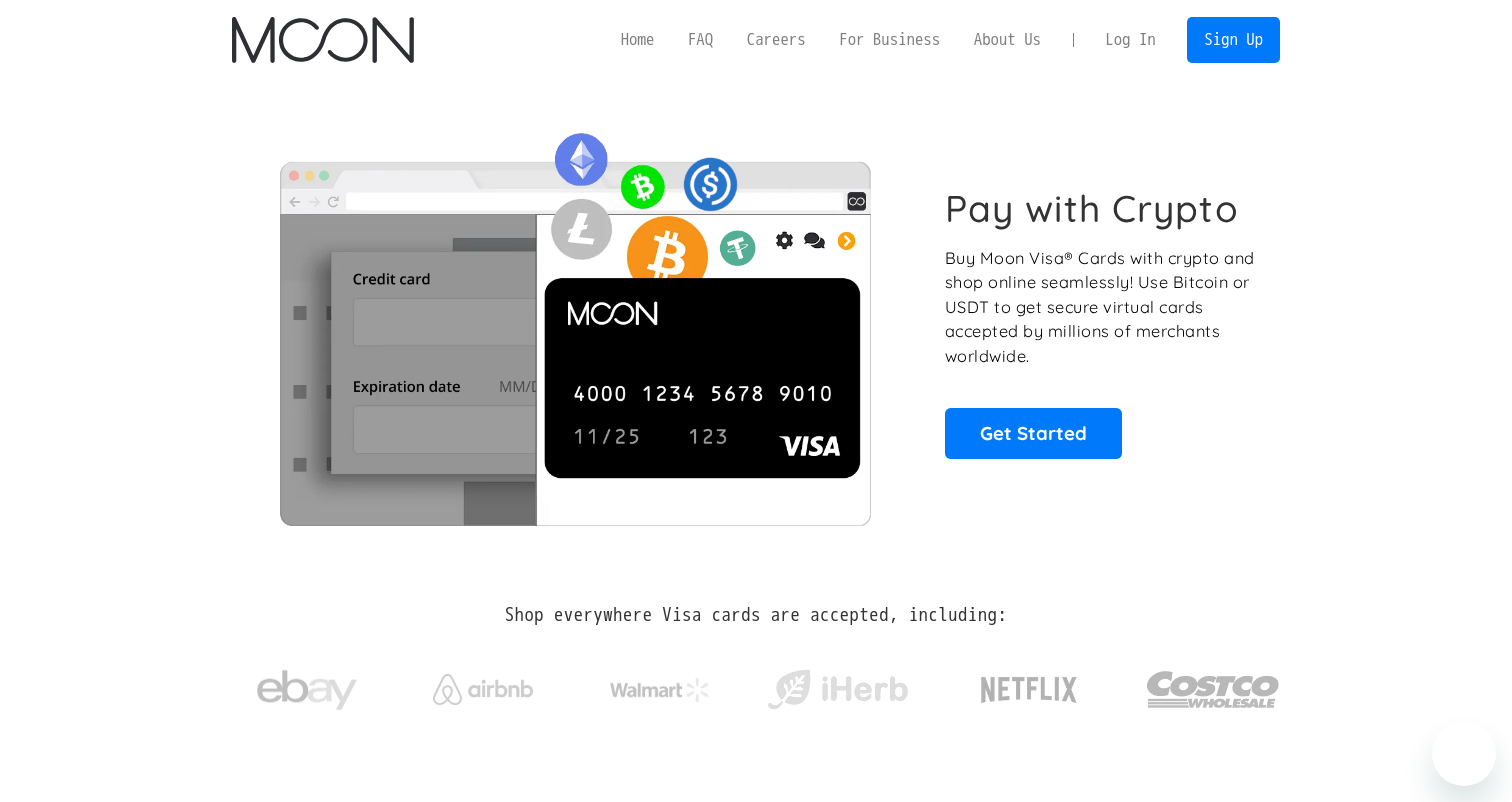 scroll, scrollTop: 0, scrollLeft: 0, axis: both 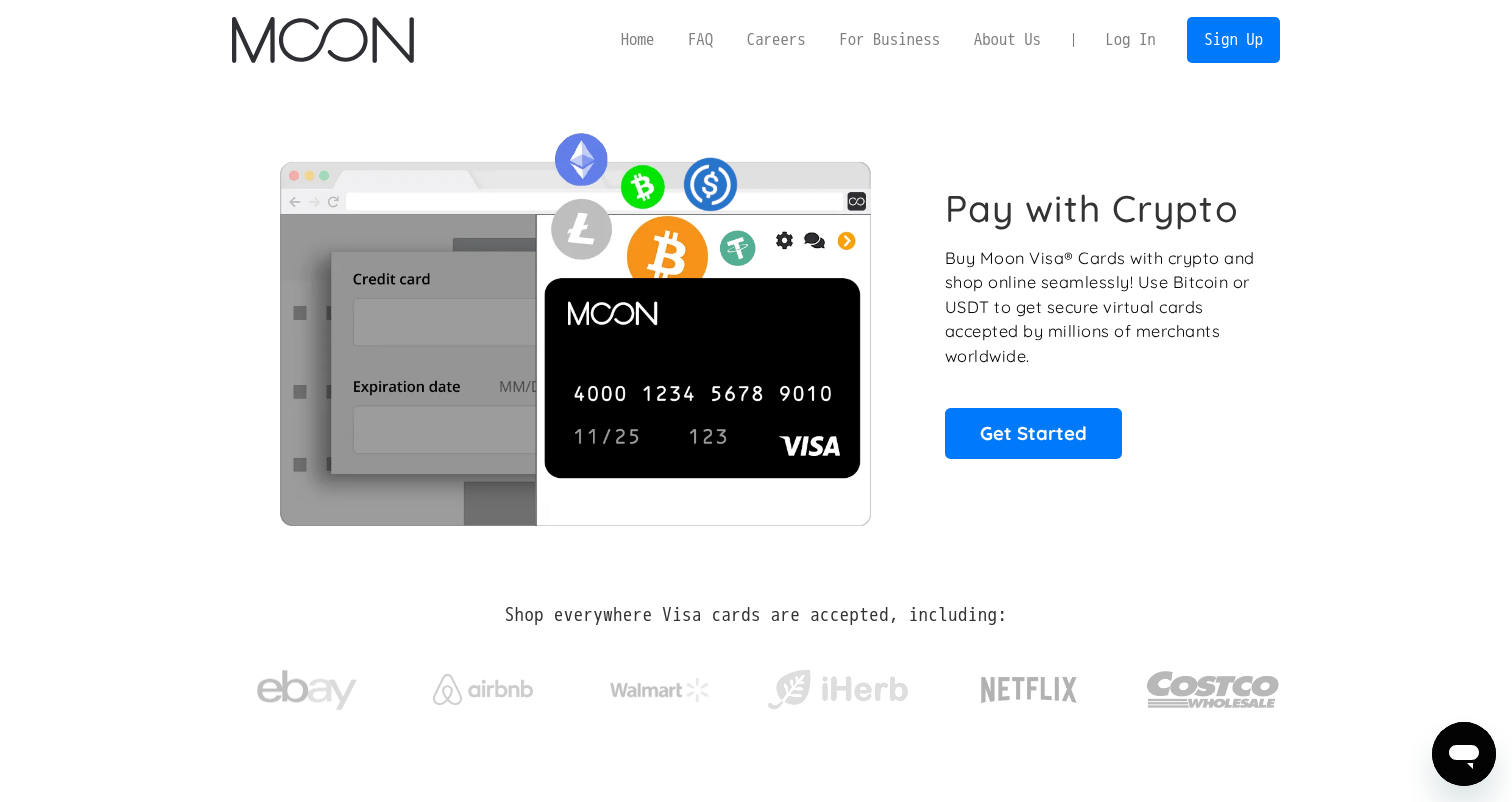 click on "Log In" at bounding box center (1130, 40) 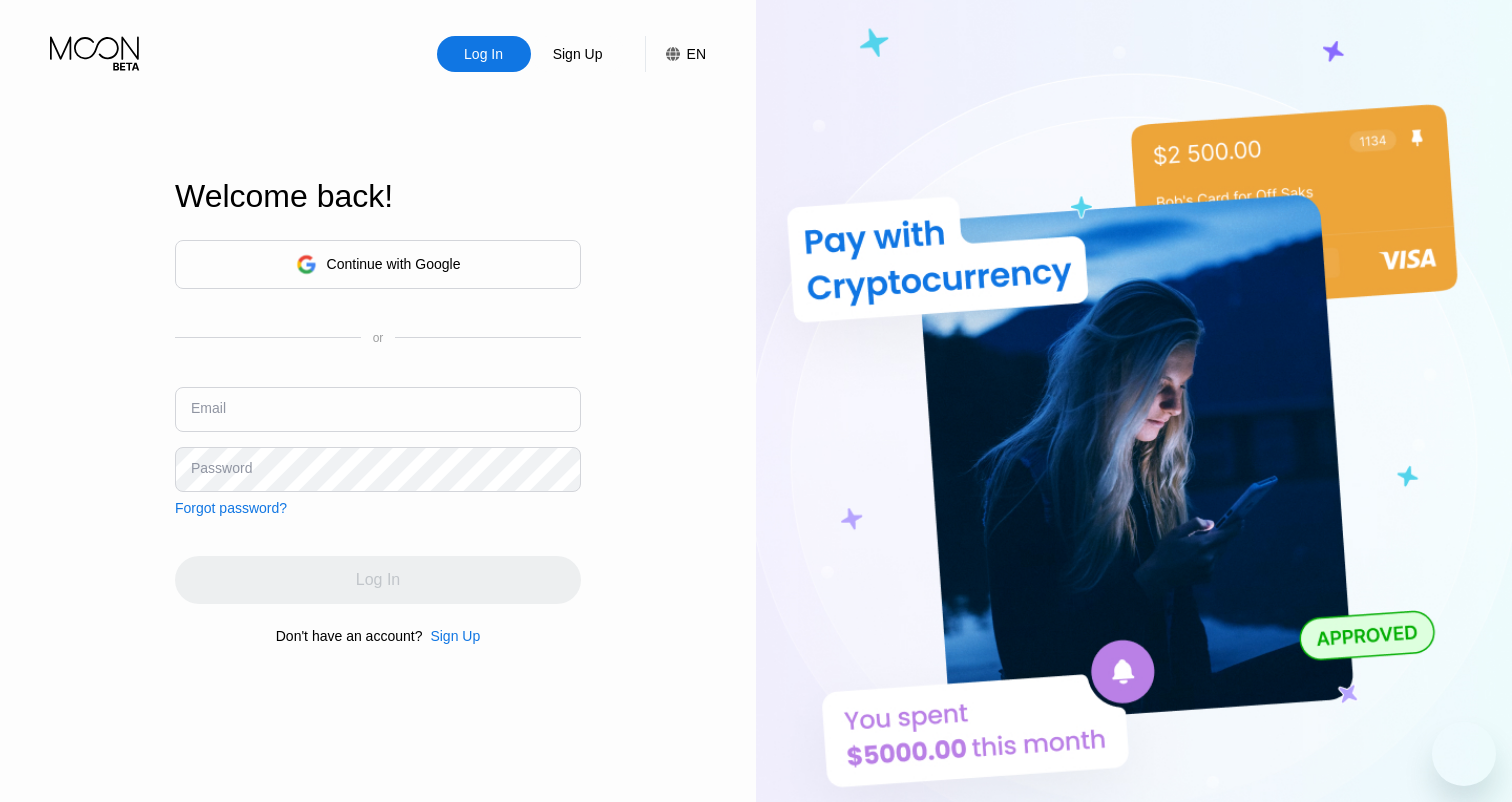 scroll, scrollTop: 0, scrollLeft: 0, axis: both 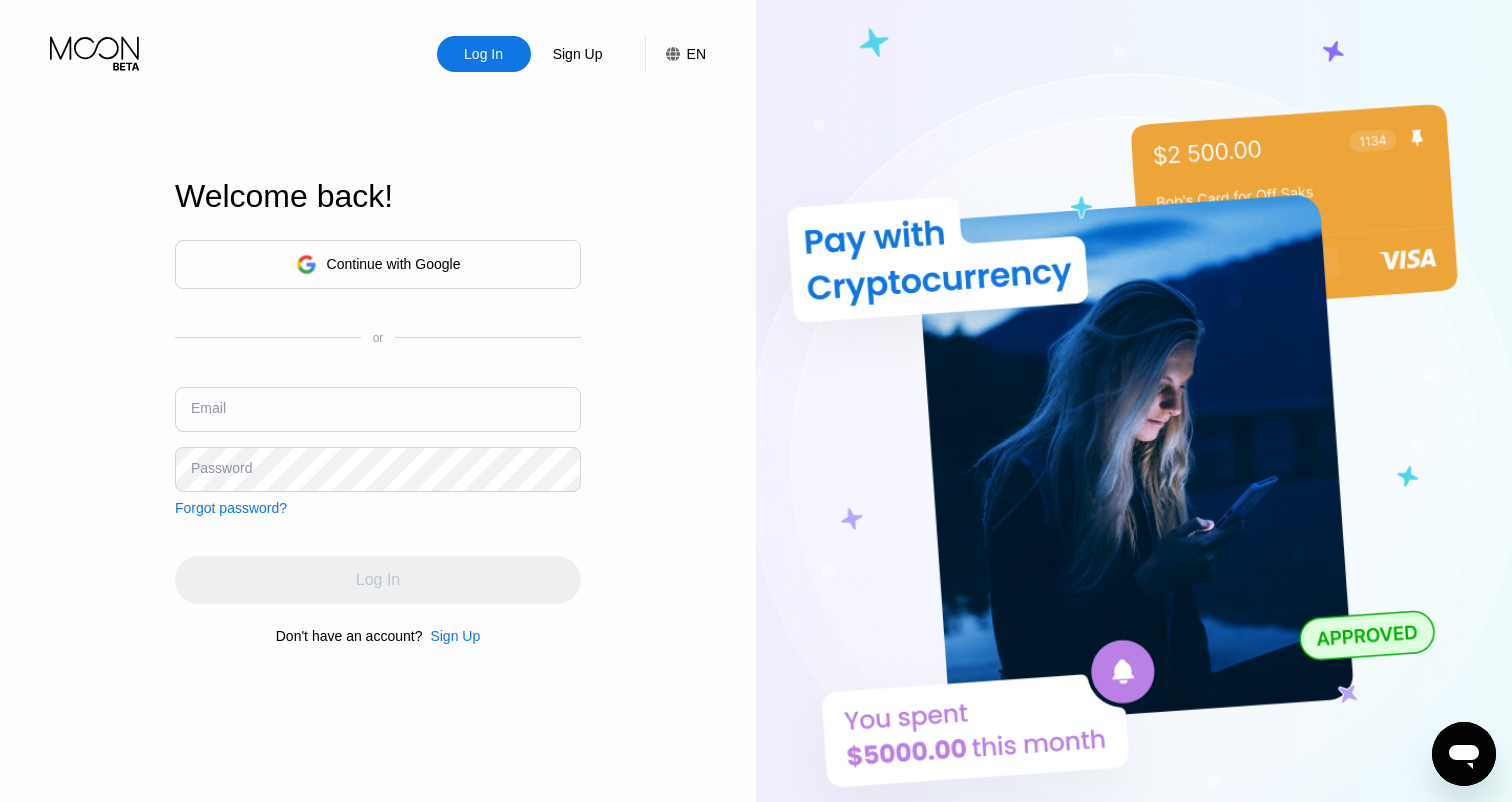 click on "Continue with Google" at bounding box center (378, 264) 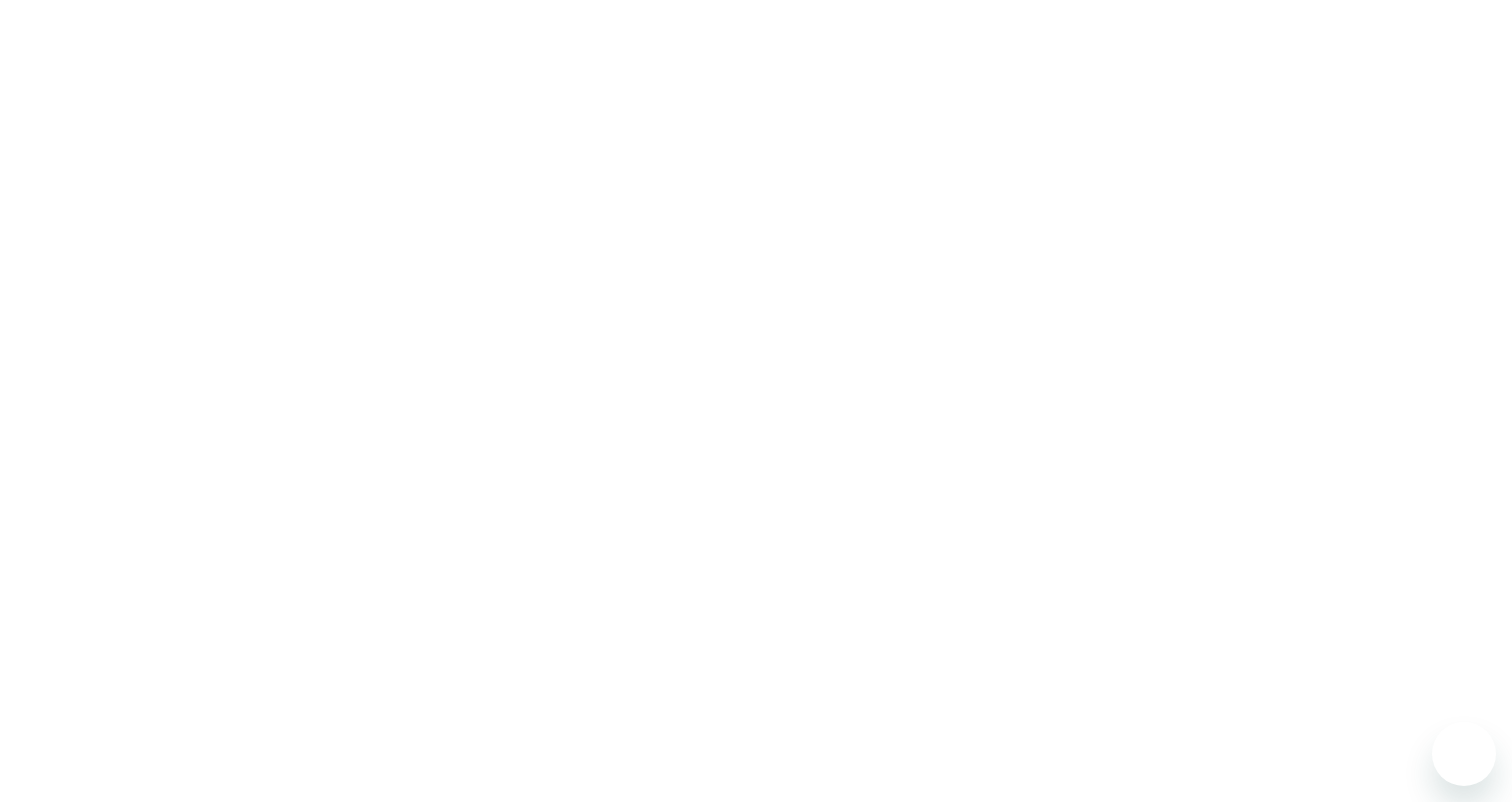 scroll, scrollTop: 0, scrollLeft: 0, axis: both 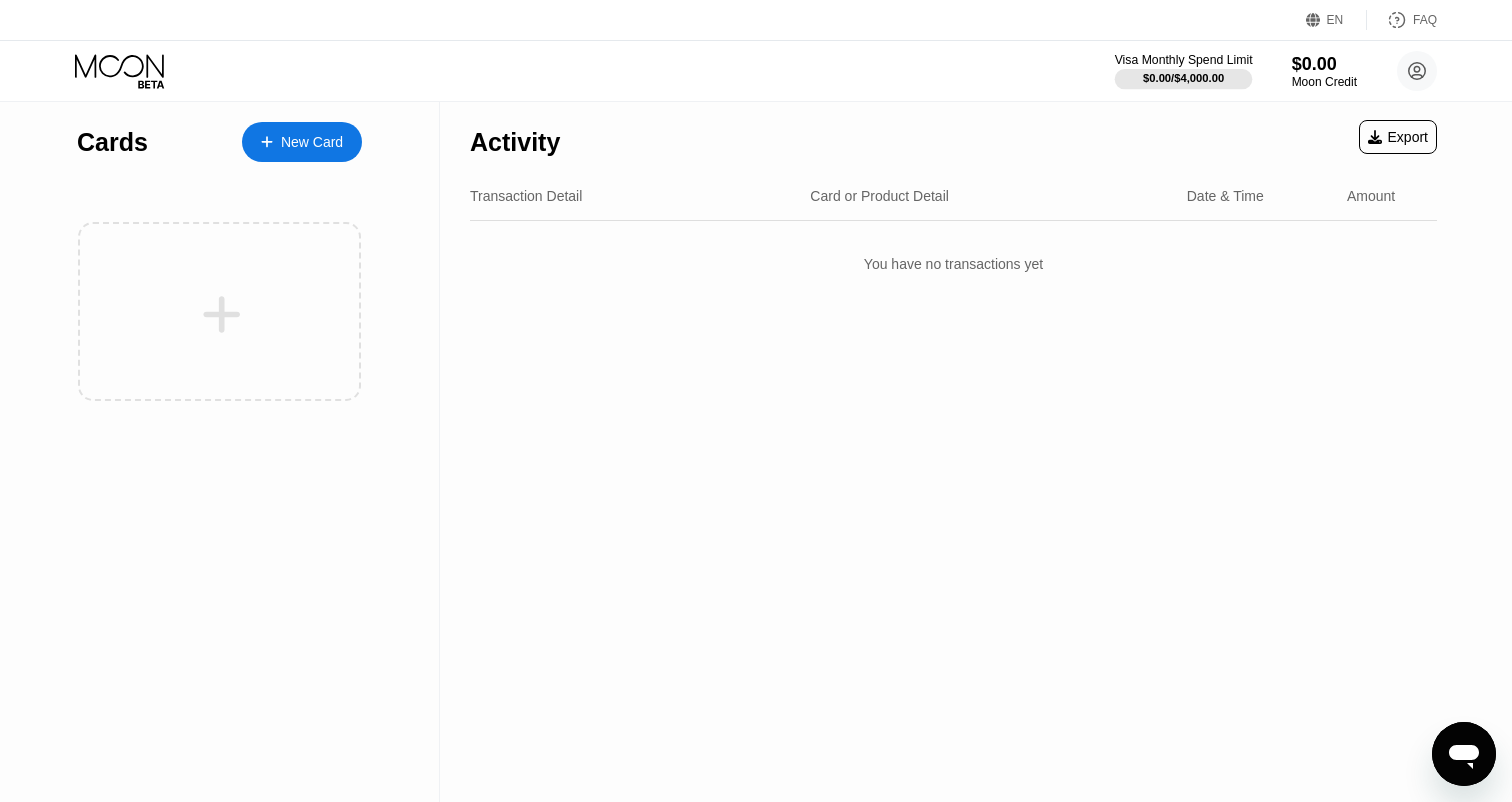 click on "$0.00 / $4,000.00" at bounding box center (1183, 78) 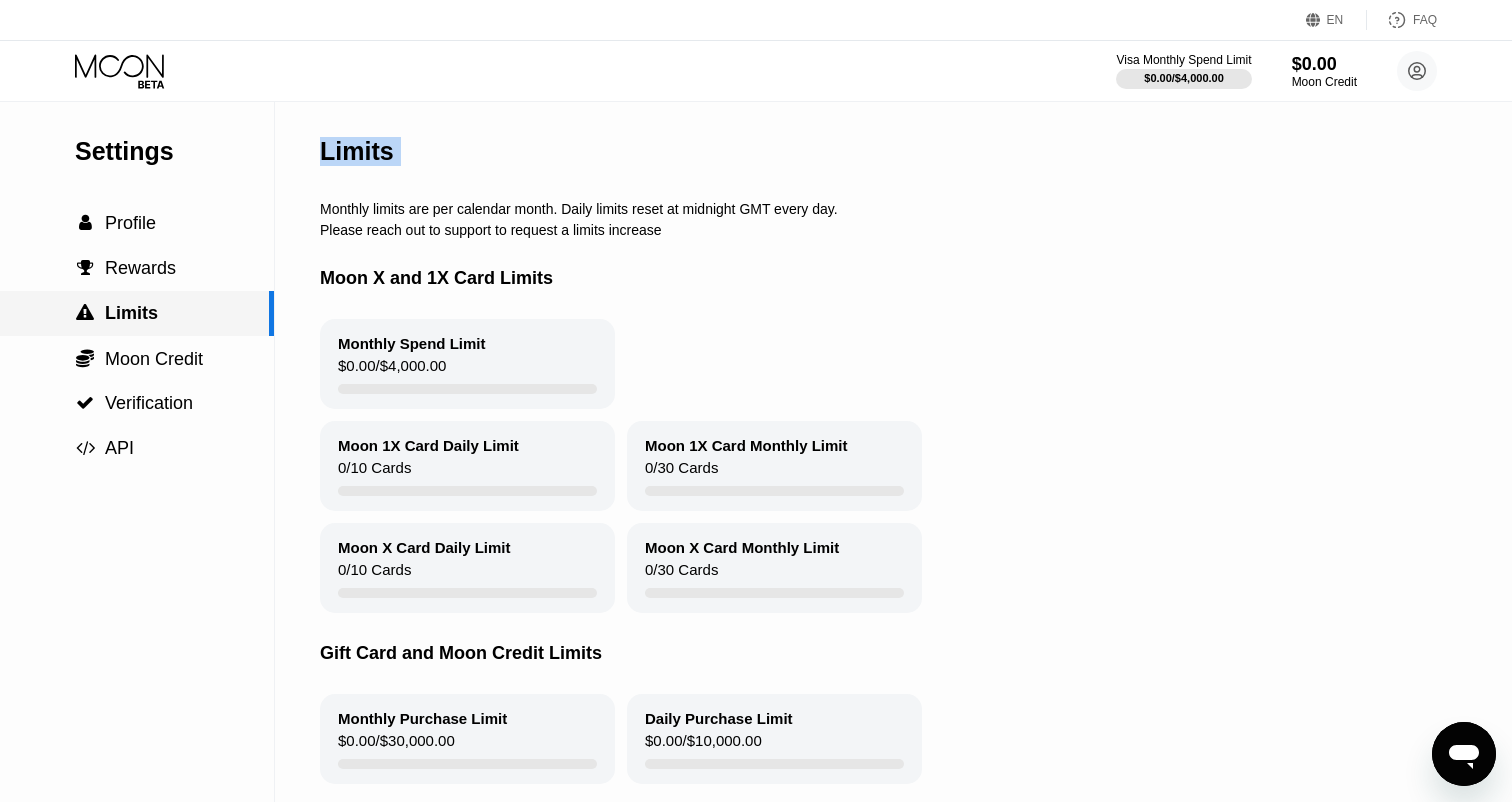 drag, startPoint x: 193, startPoint y: 324, endPoint x: 408, endPoint y: 303, distance: 216.02315 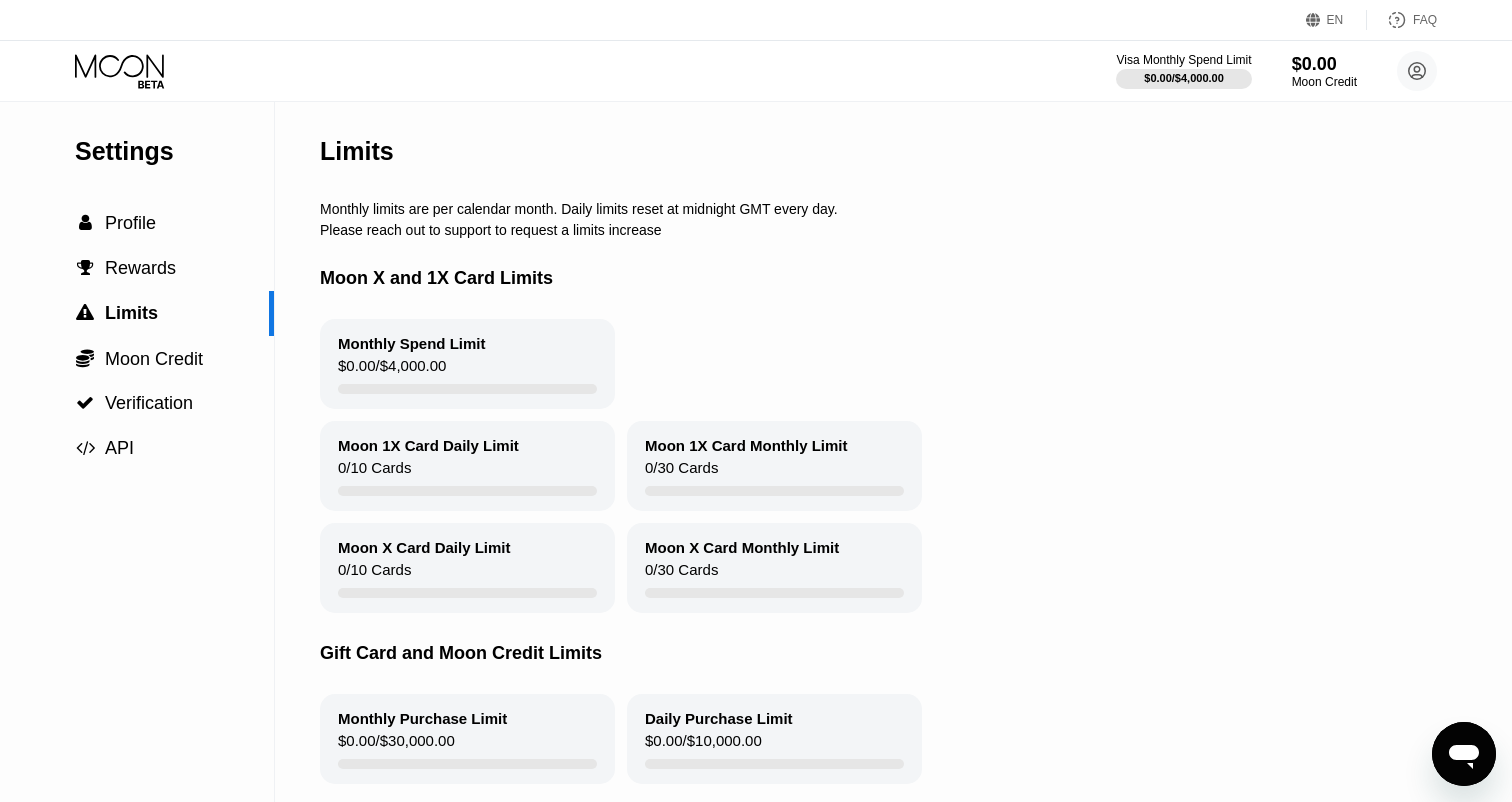 drag, startPoint x: 379, startPoint y: 282, endPoint x: 568, endPoint y: 286, distance: 189.04233 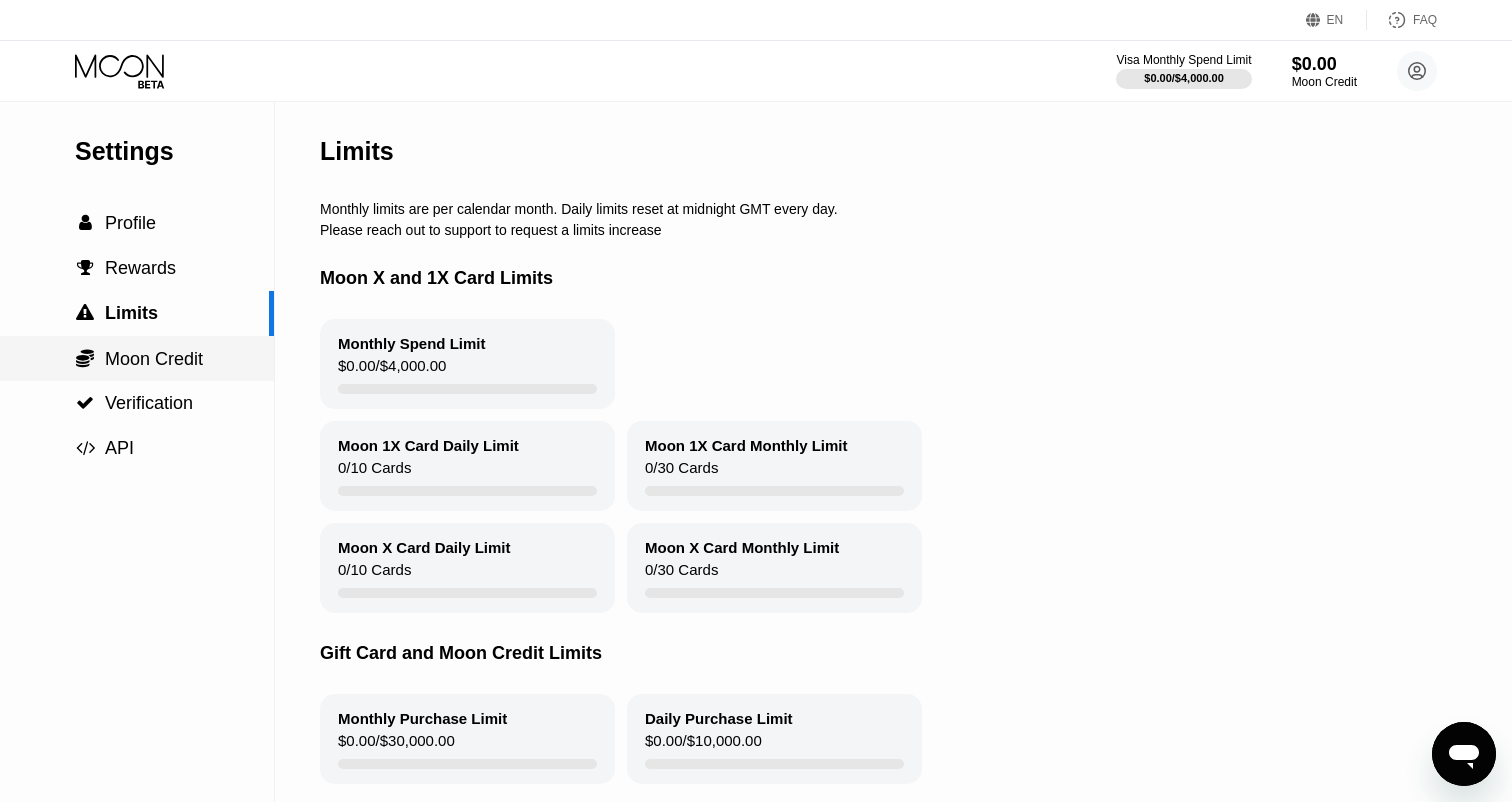 click on "Moon Credit" at bounding box center (154, 359) 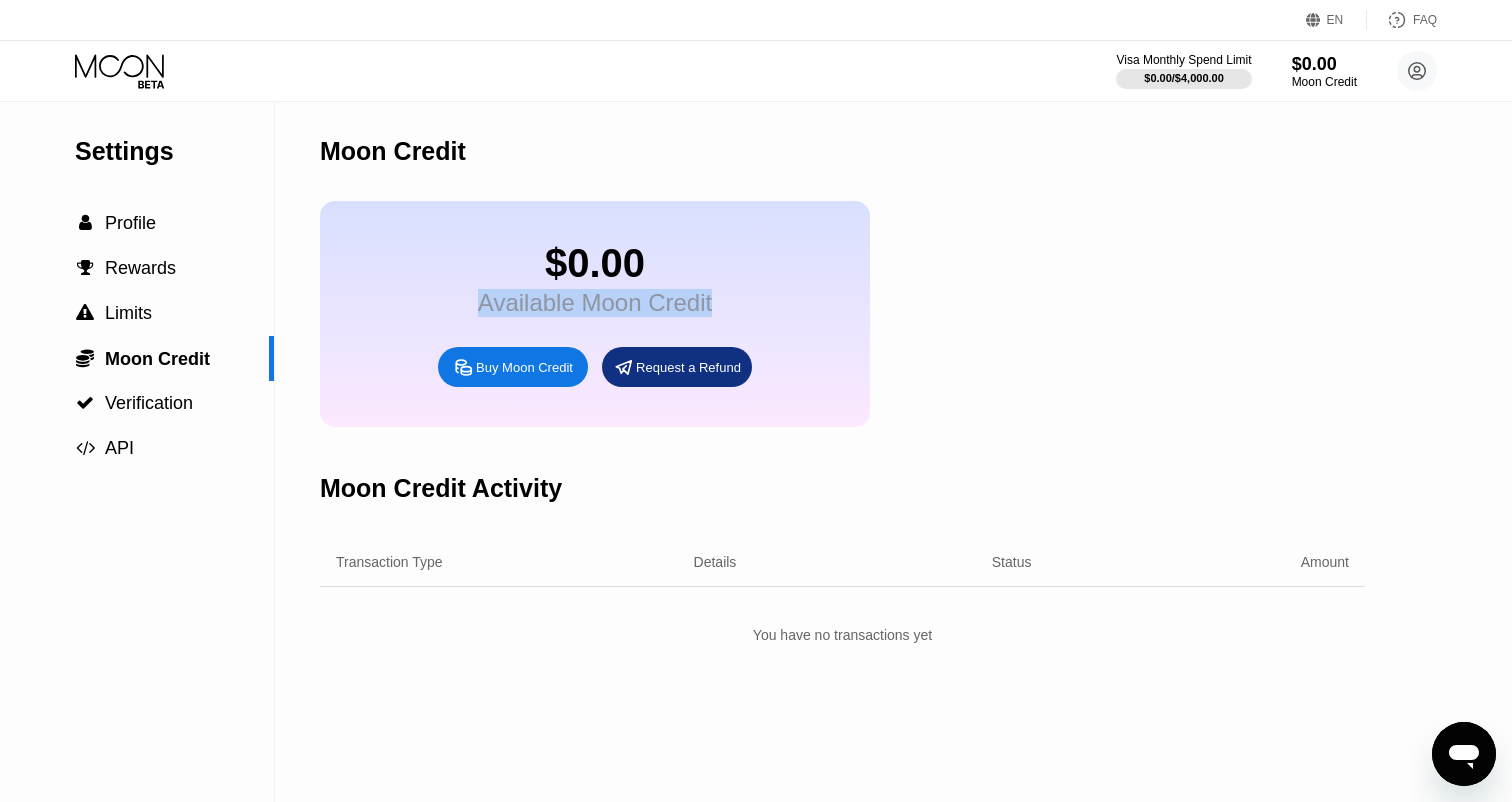 drag, startPoint x: 482, startPoint y: 307, endPoint x: 736, endPoint y: 291, distance: 254.50343 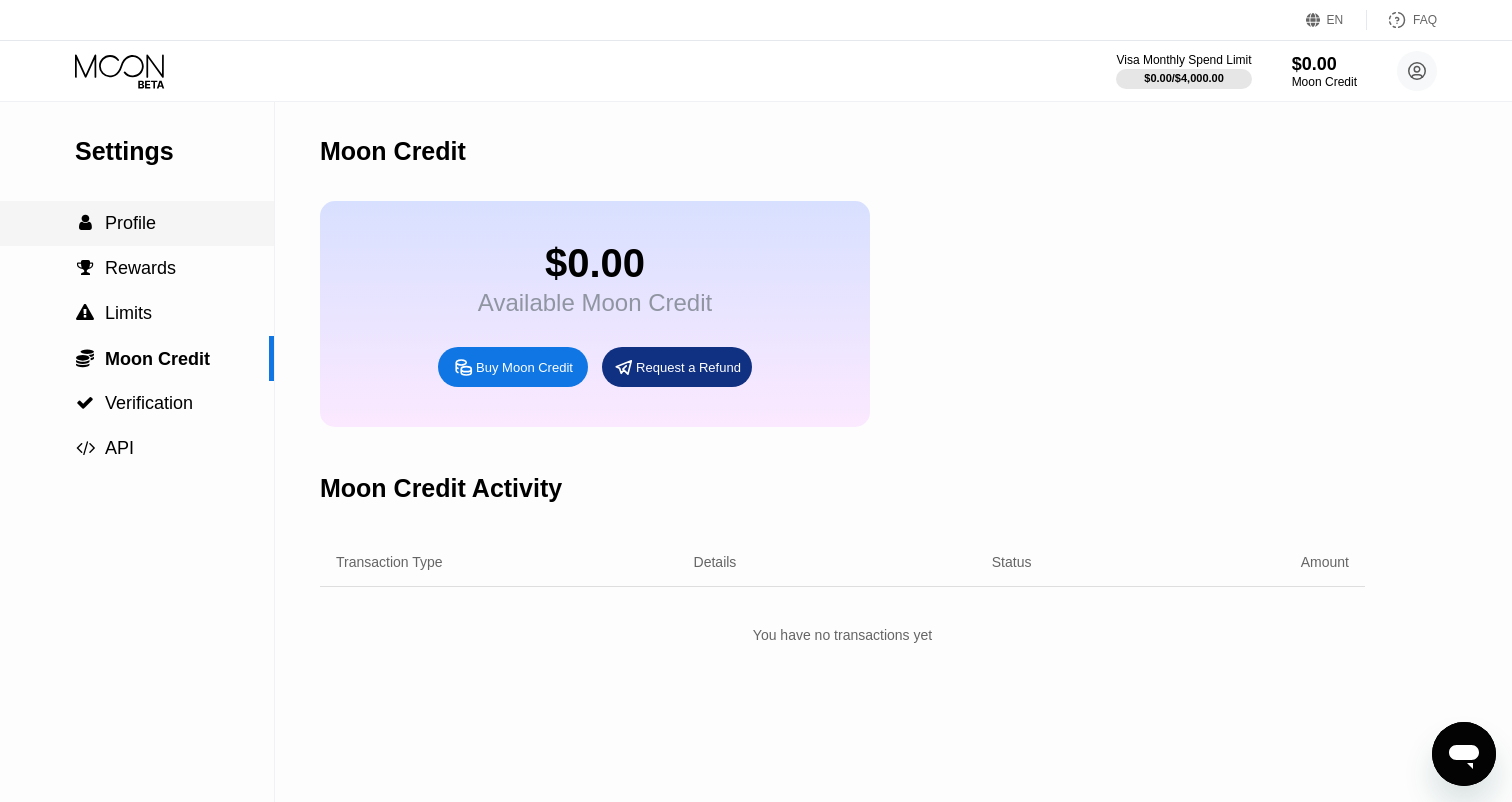 click on " Profile" at bounding box center [137, 223] 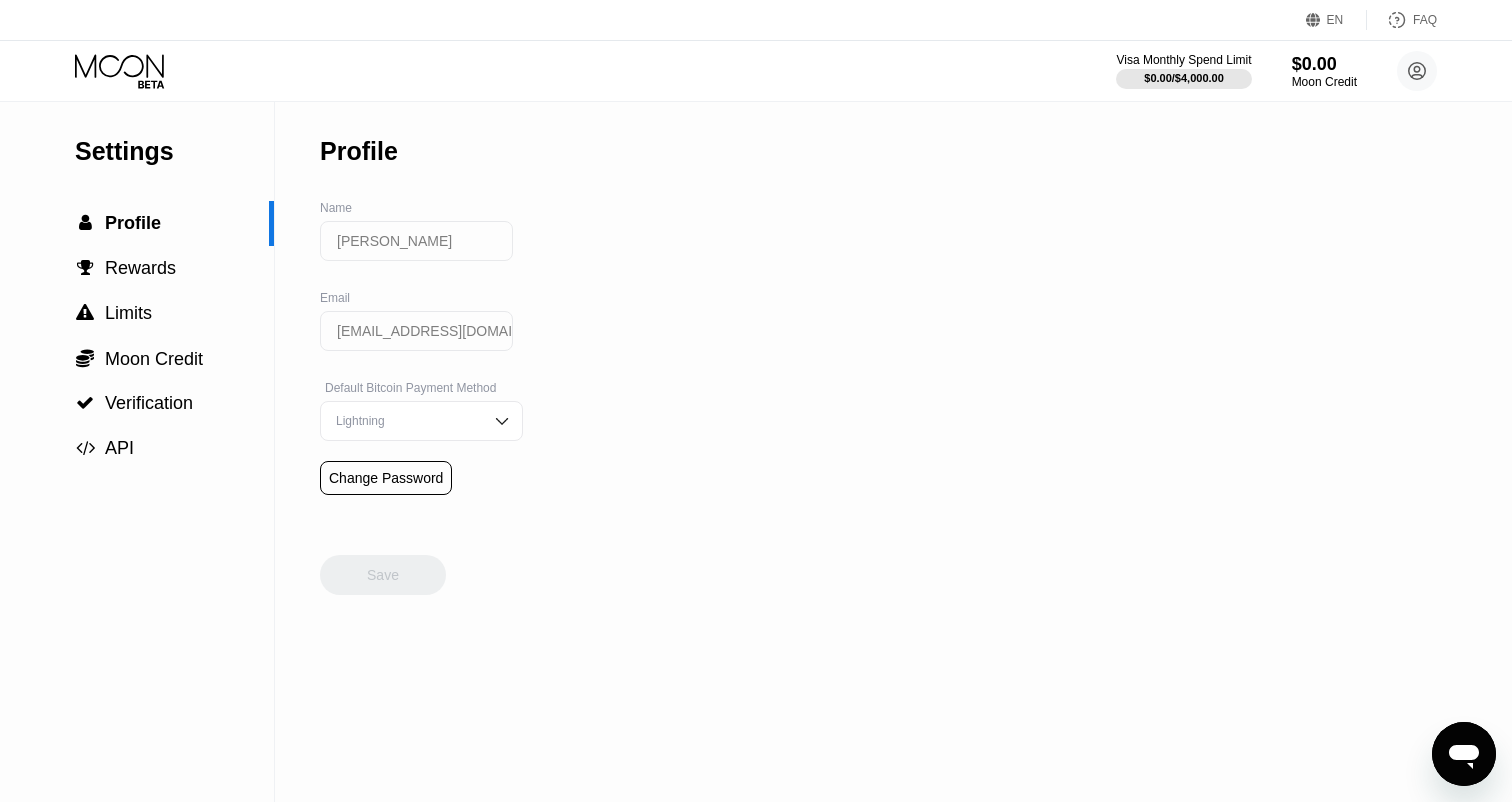 click on "[PERSON_NAME]" at bounding box center [416, 241] 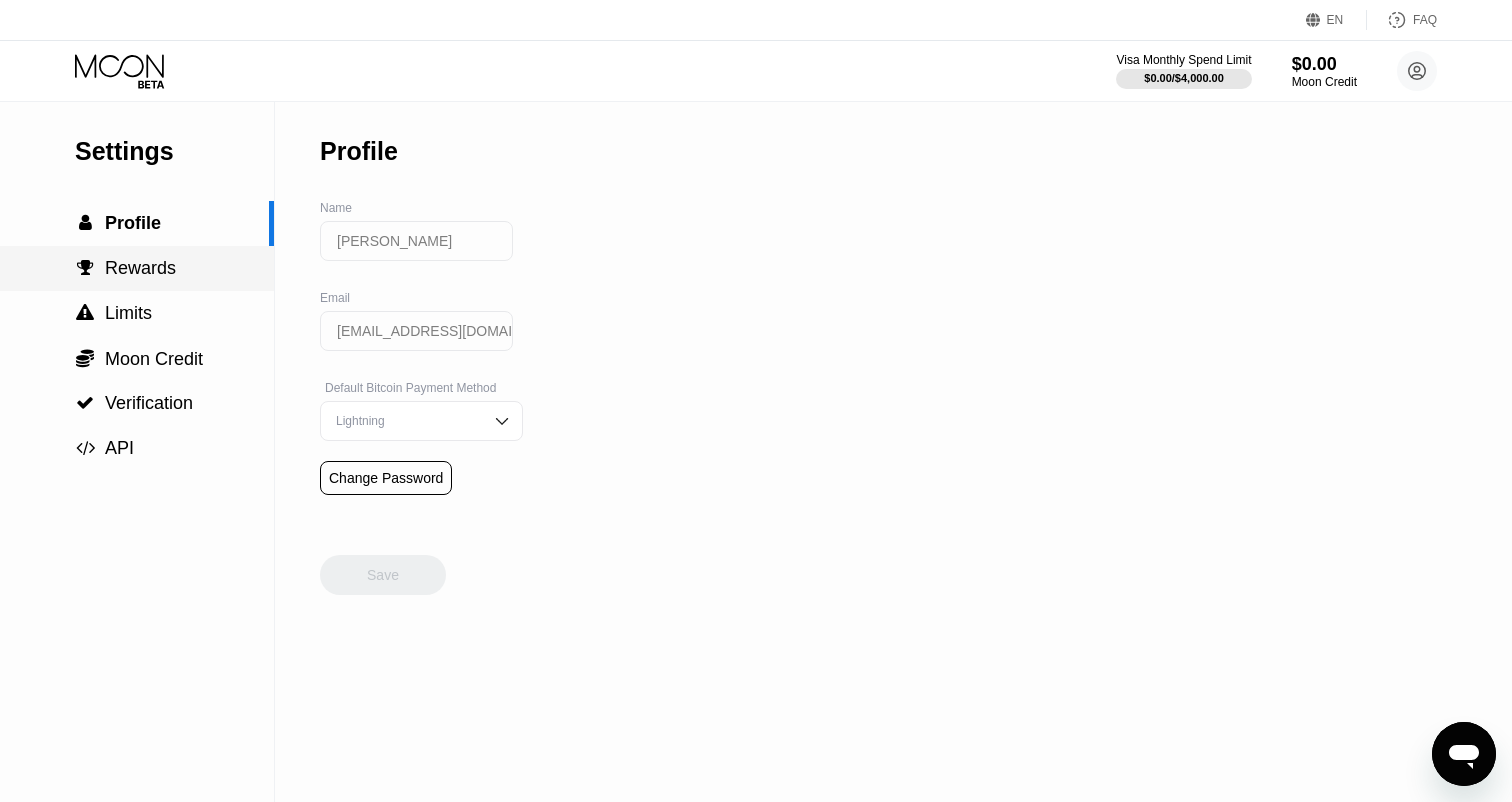 click on "Rewards" at bounding box center [140, 268] 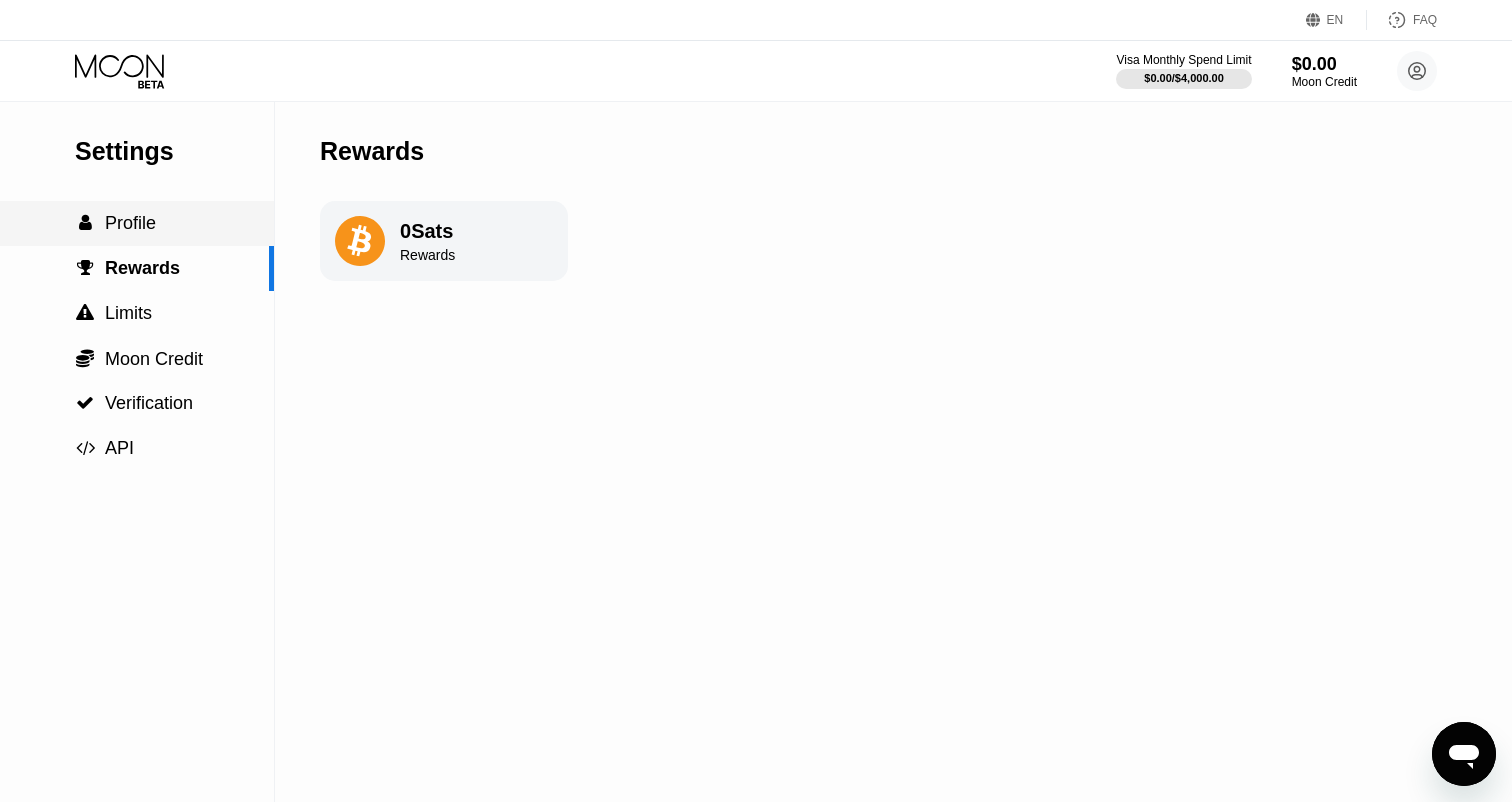 click on " Profile" at bounding box center [137, 223] 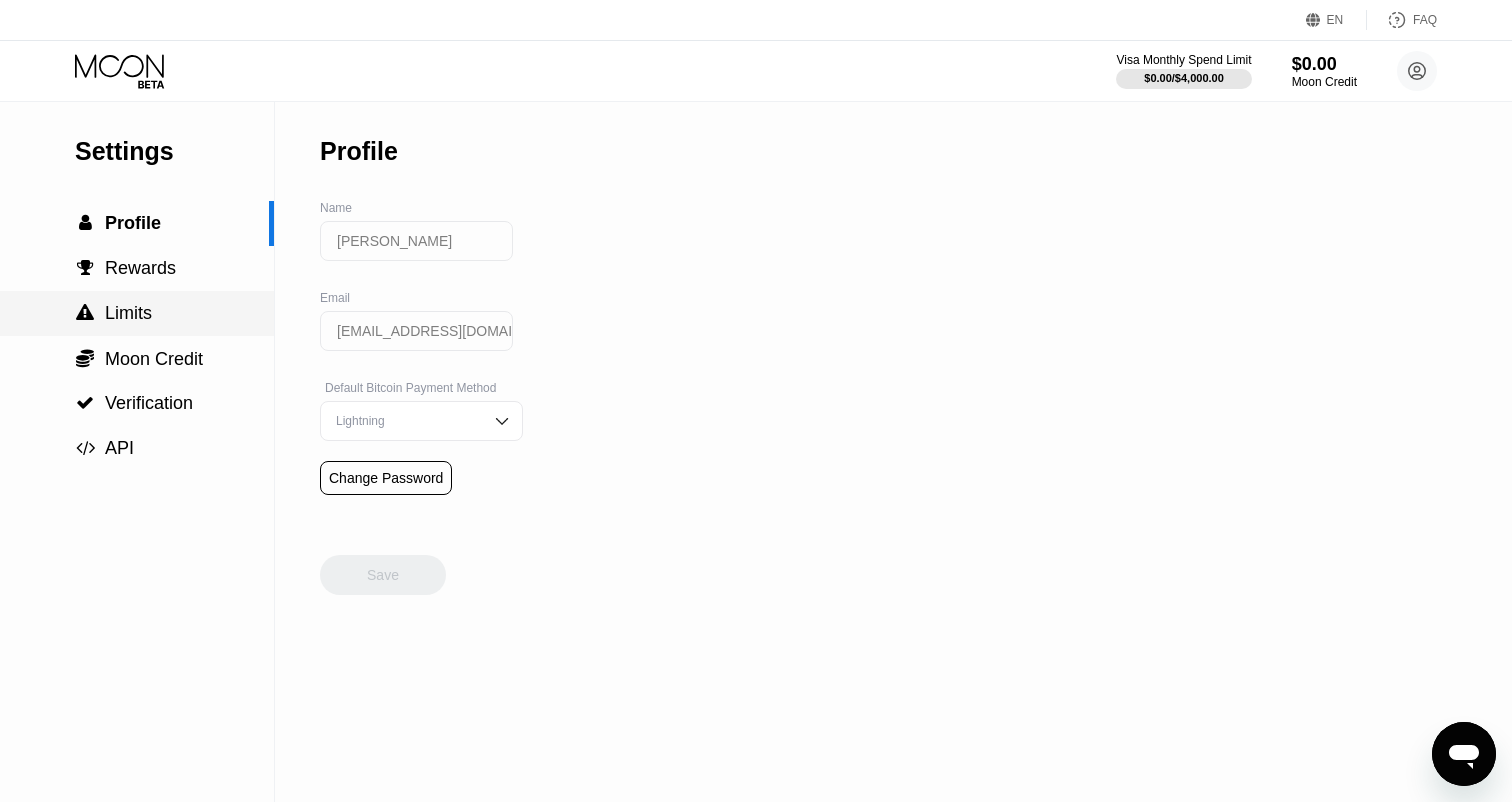 click on " Limits" at bounding box center [137, 313] 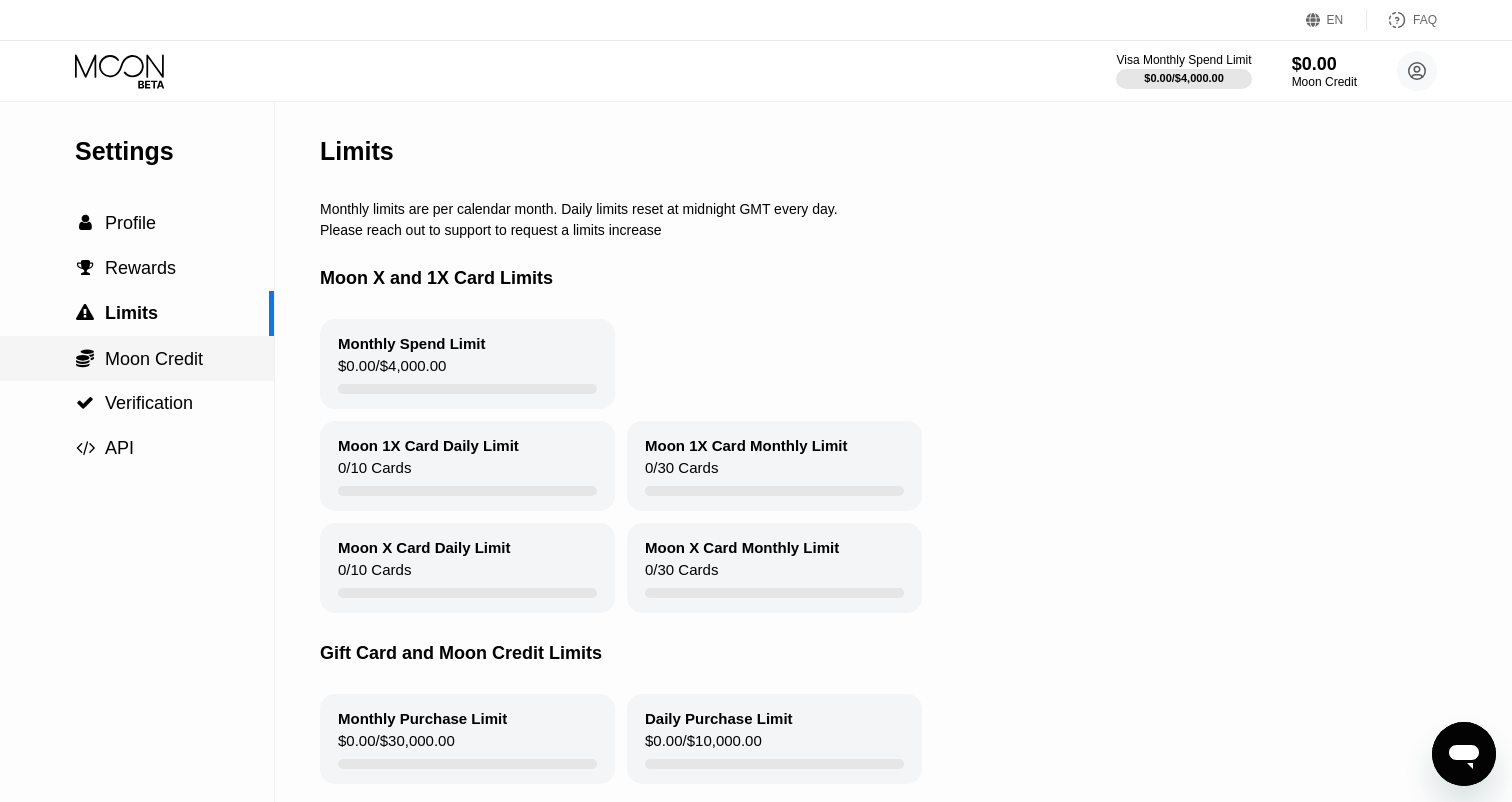 click on " Moon Credit" at bounding box center [137, 358] 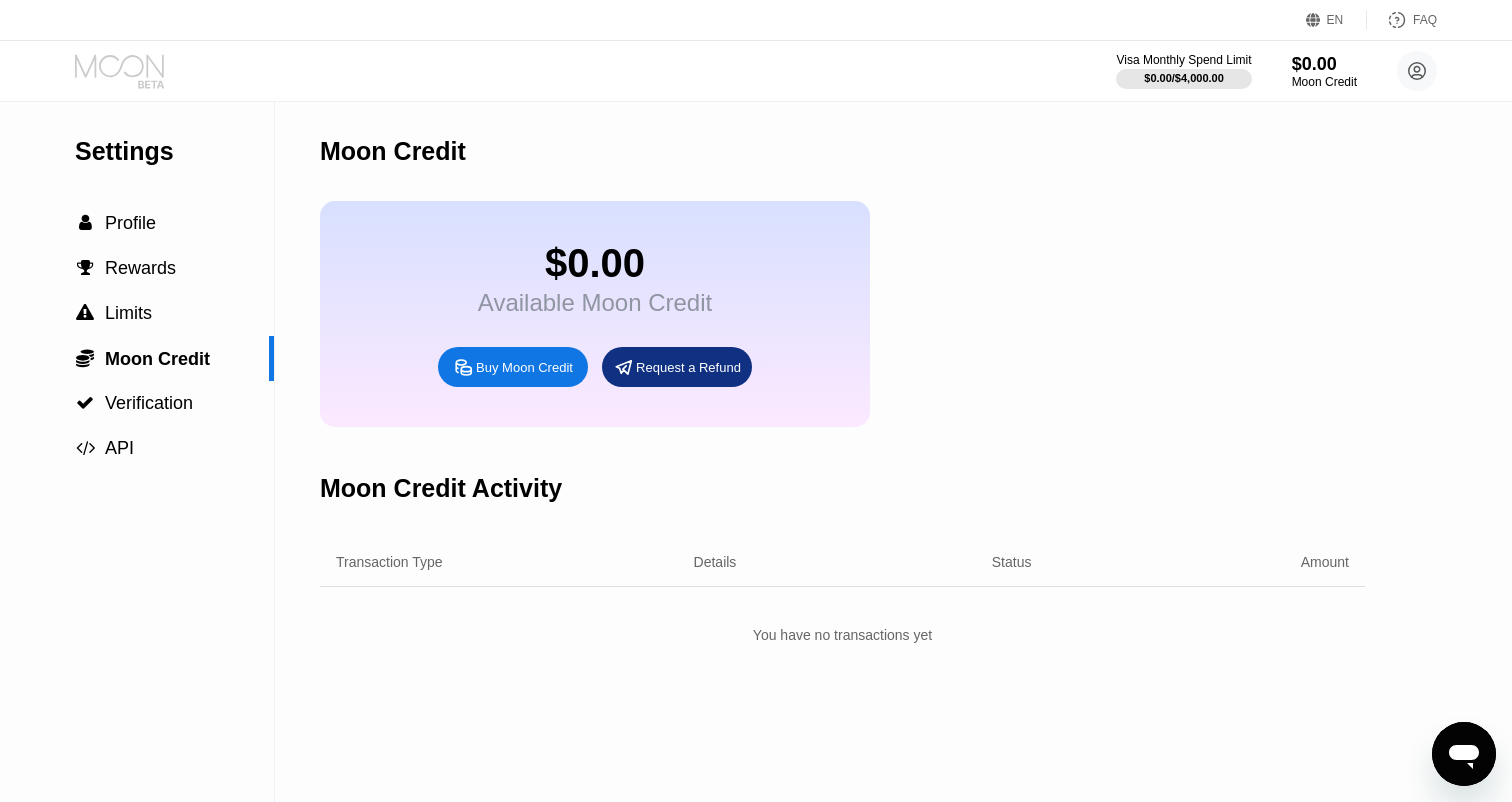 click 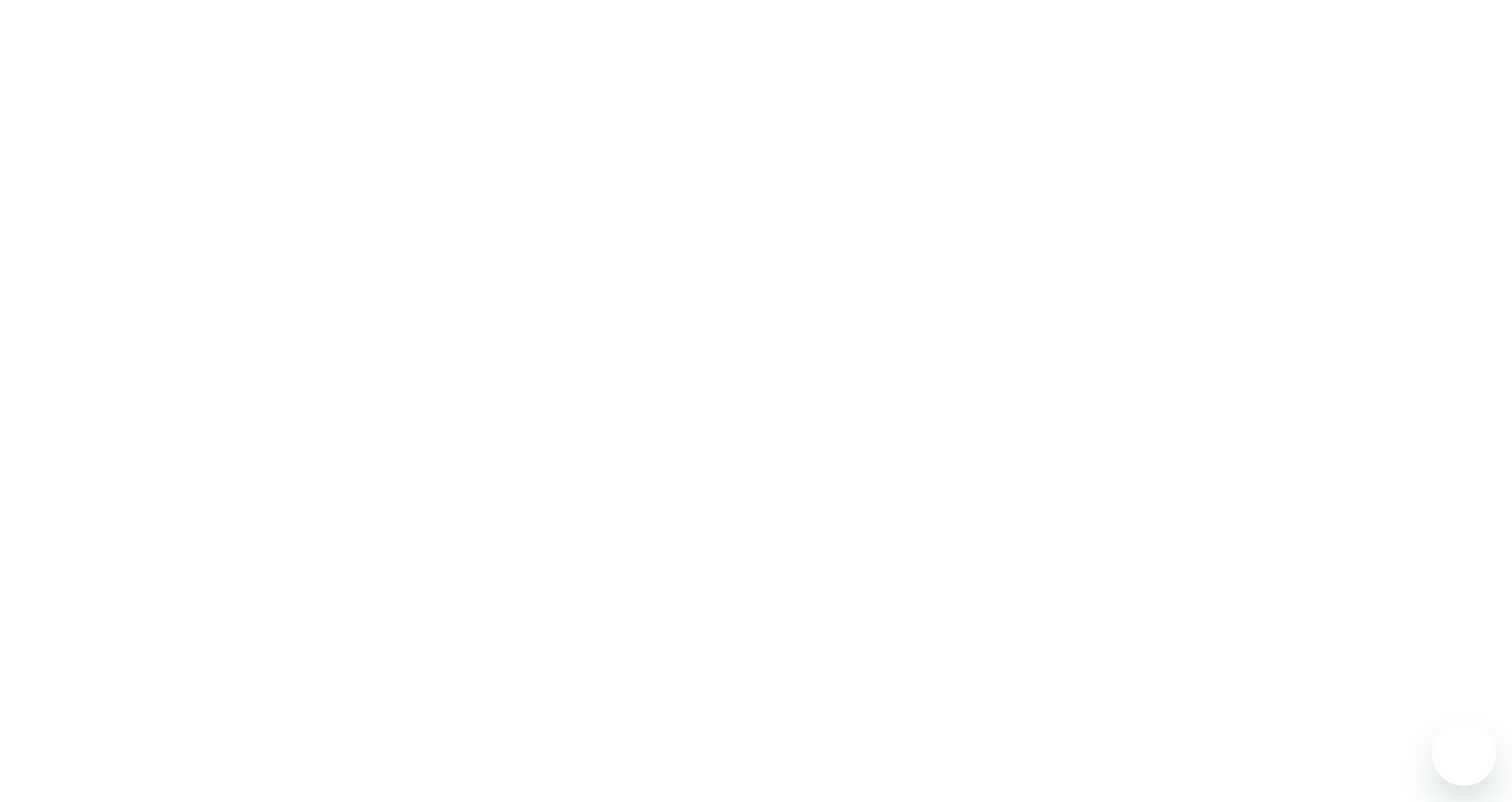 scroll, scrollTop: 0, scrollLeft: 0, axis: both 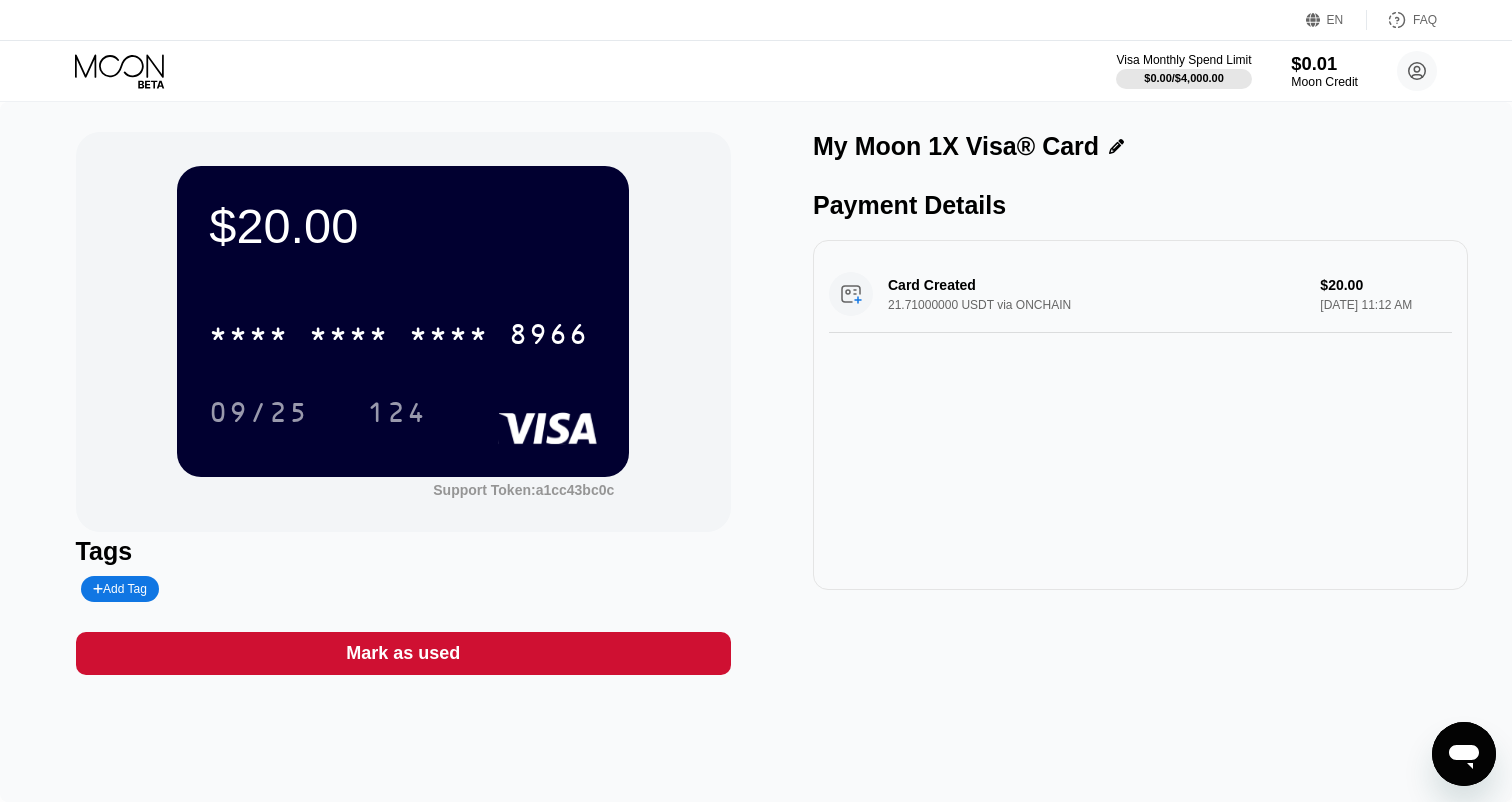 click on "$0.01" at bounding box center (1324, 63) 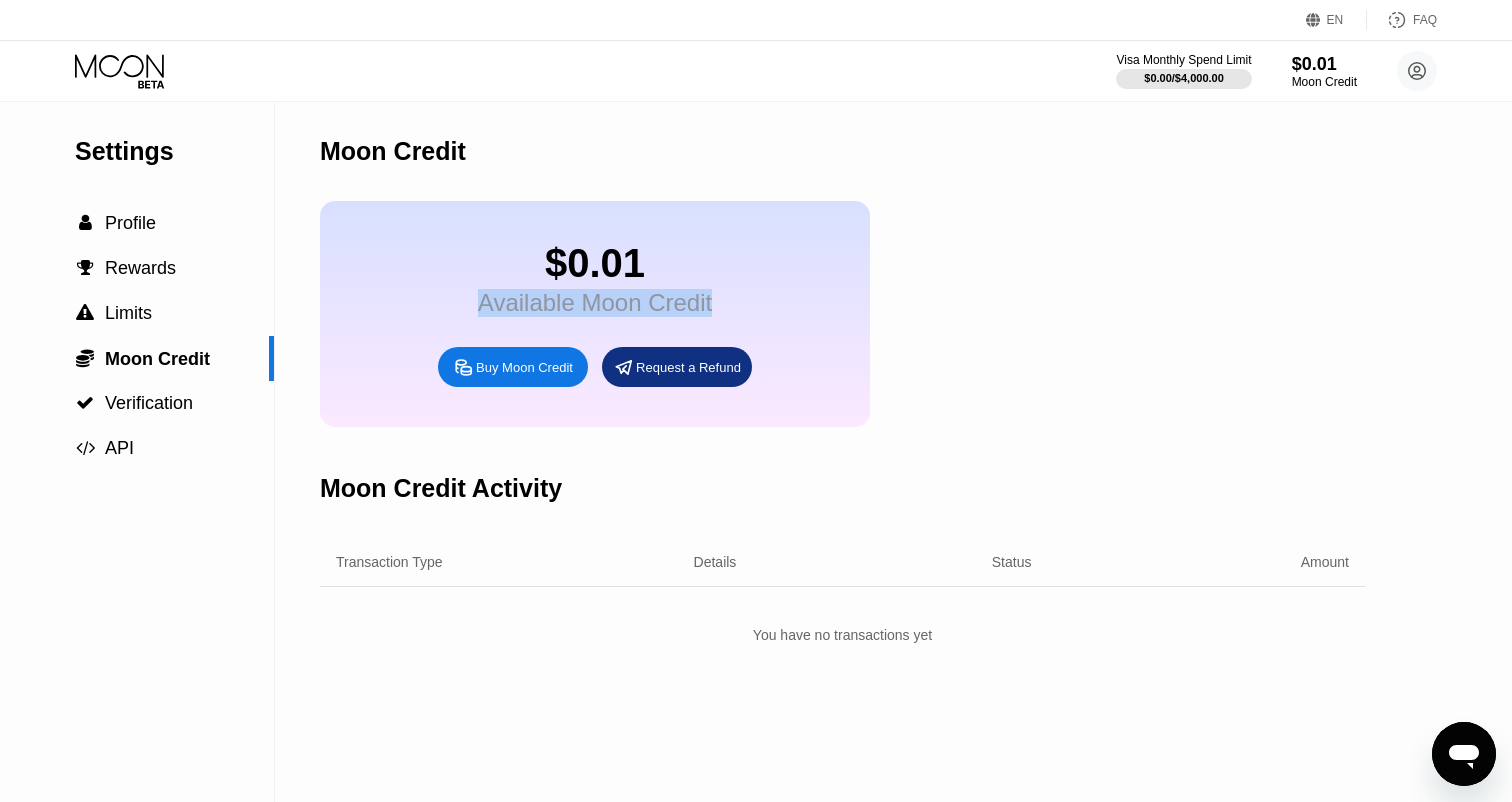 drag, startPoint x: 707, startPoint y: 315, endPoint x: 478, endPoint y: 310, distance: 229.05458 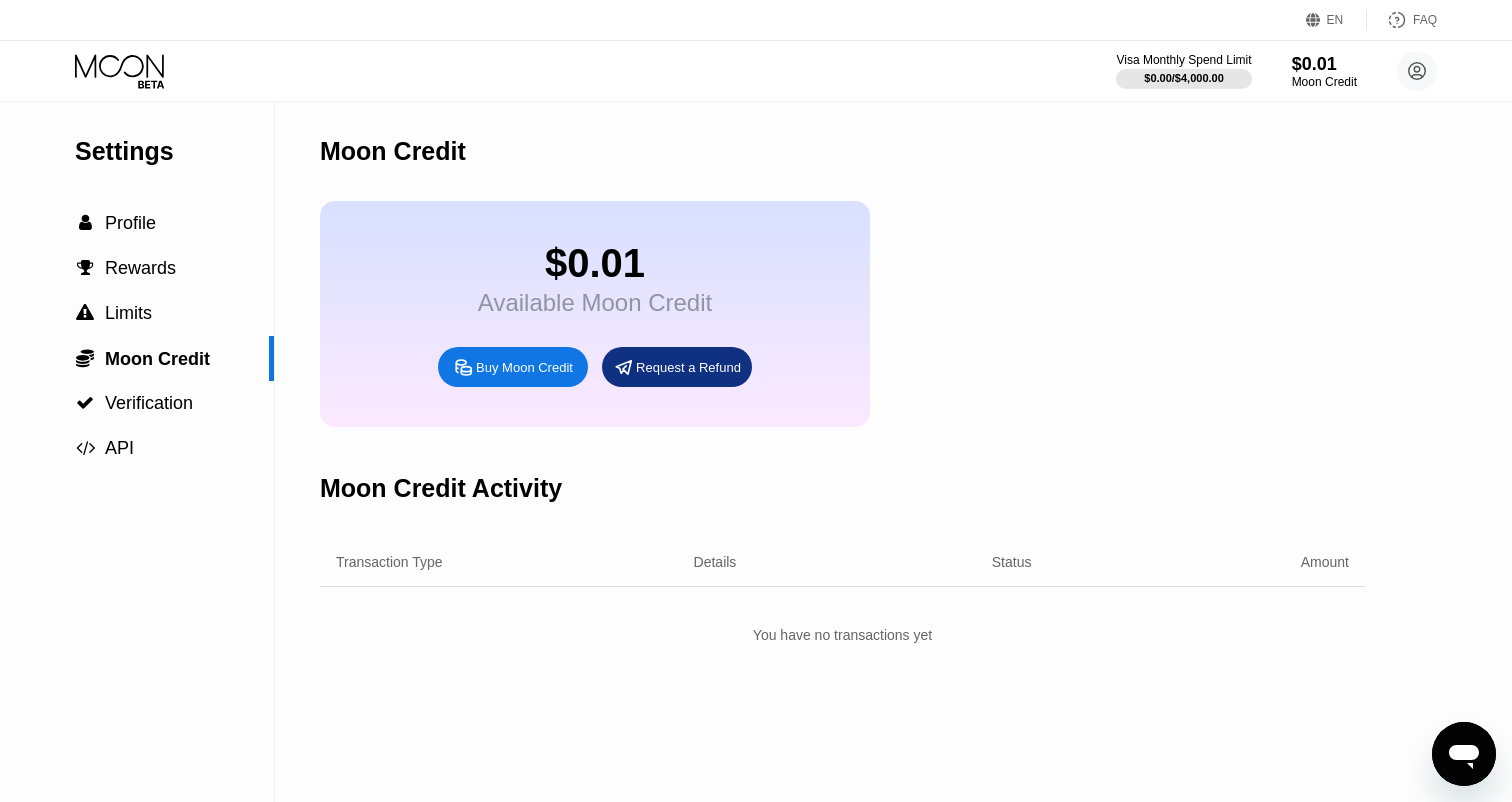 scroll, scrollTop: 0, scrollLeft: 0, axis: both 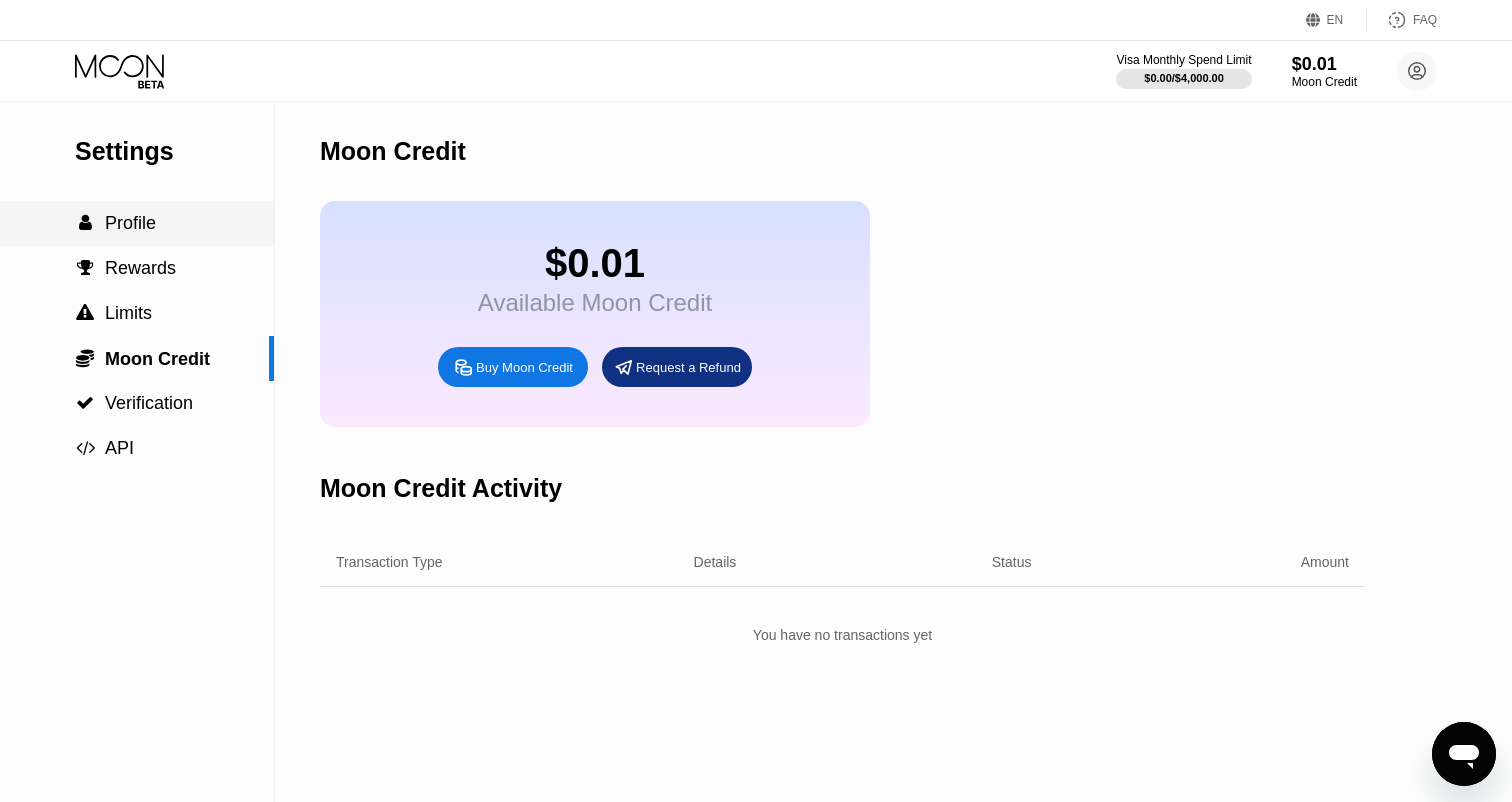 click on " Profile" at bounding box center (137, 223) 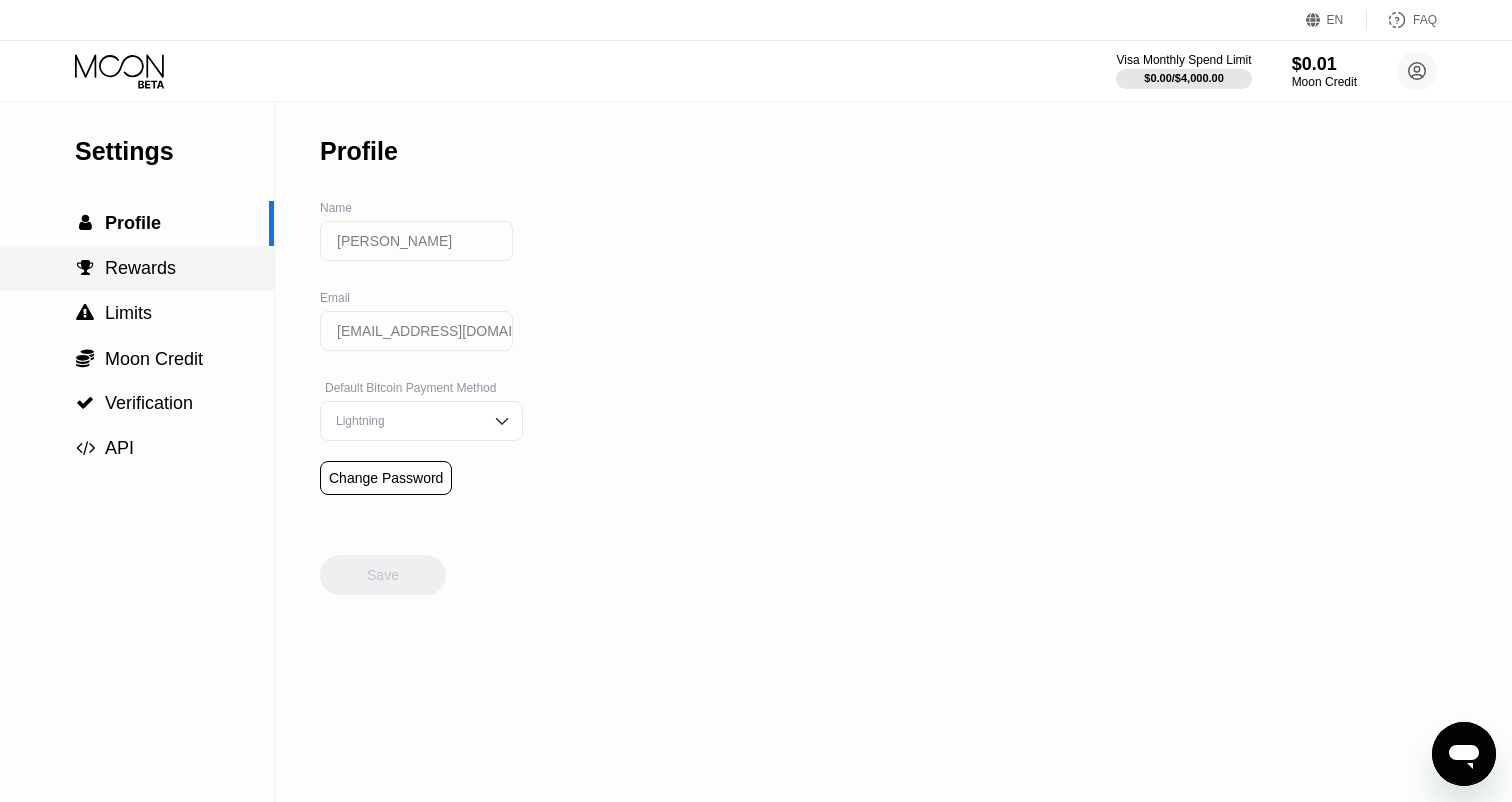click on "Rewards" at bounding box center (140, 268) 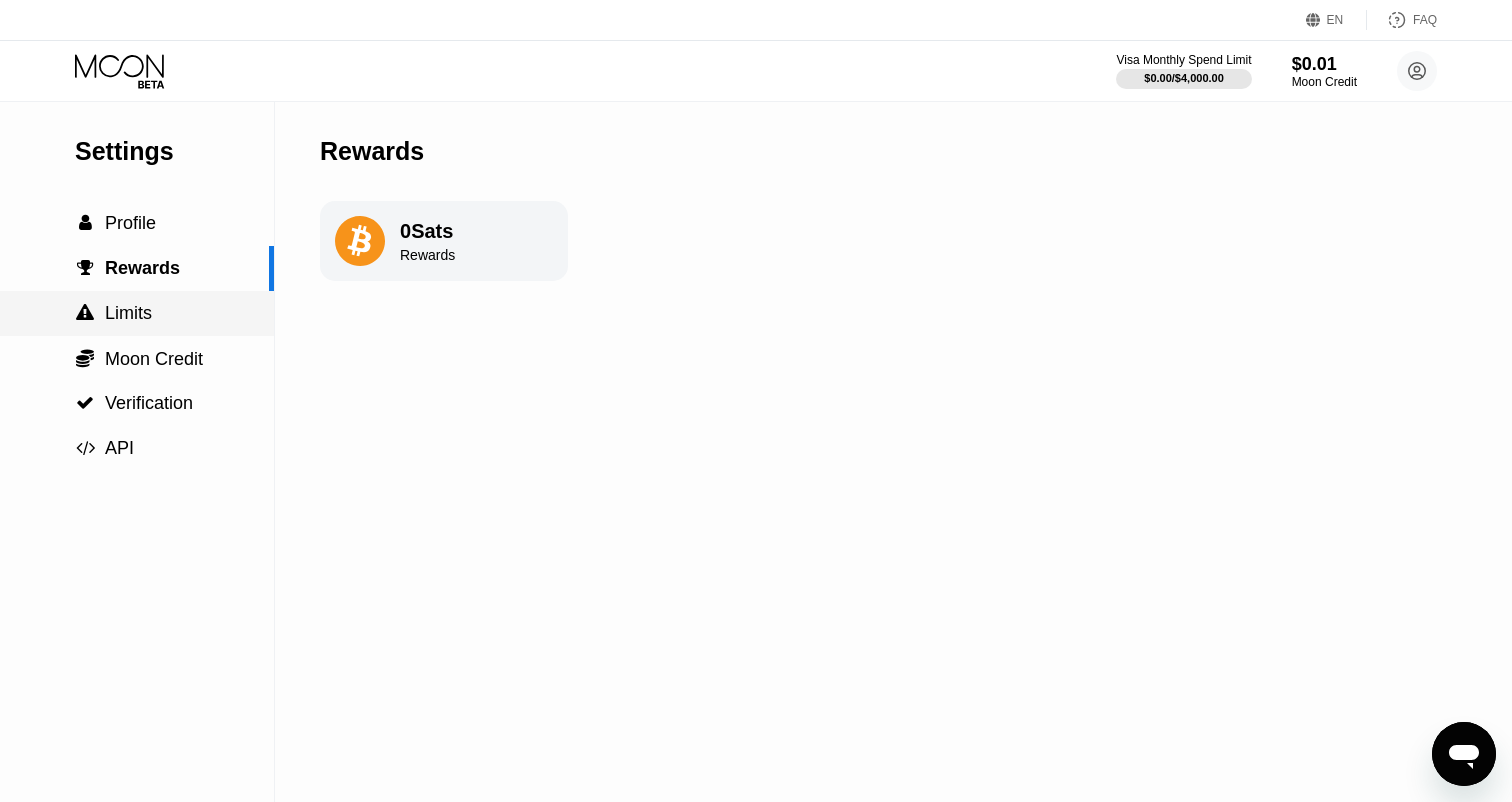 click on " Limits" at bounding box center (137, 313) 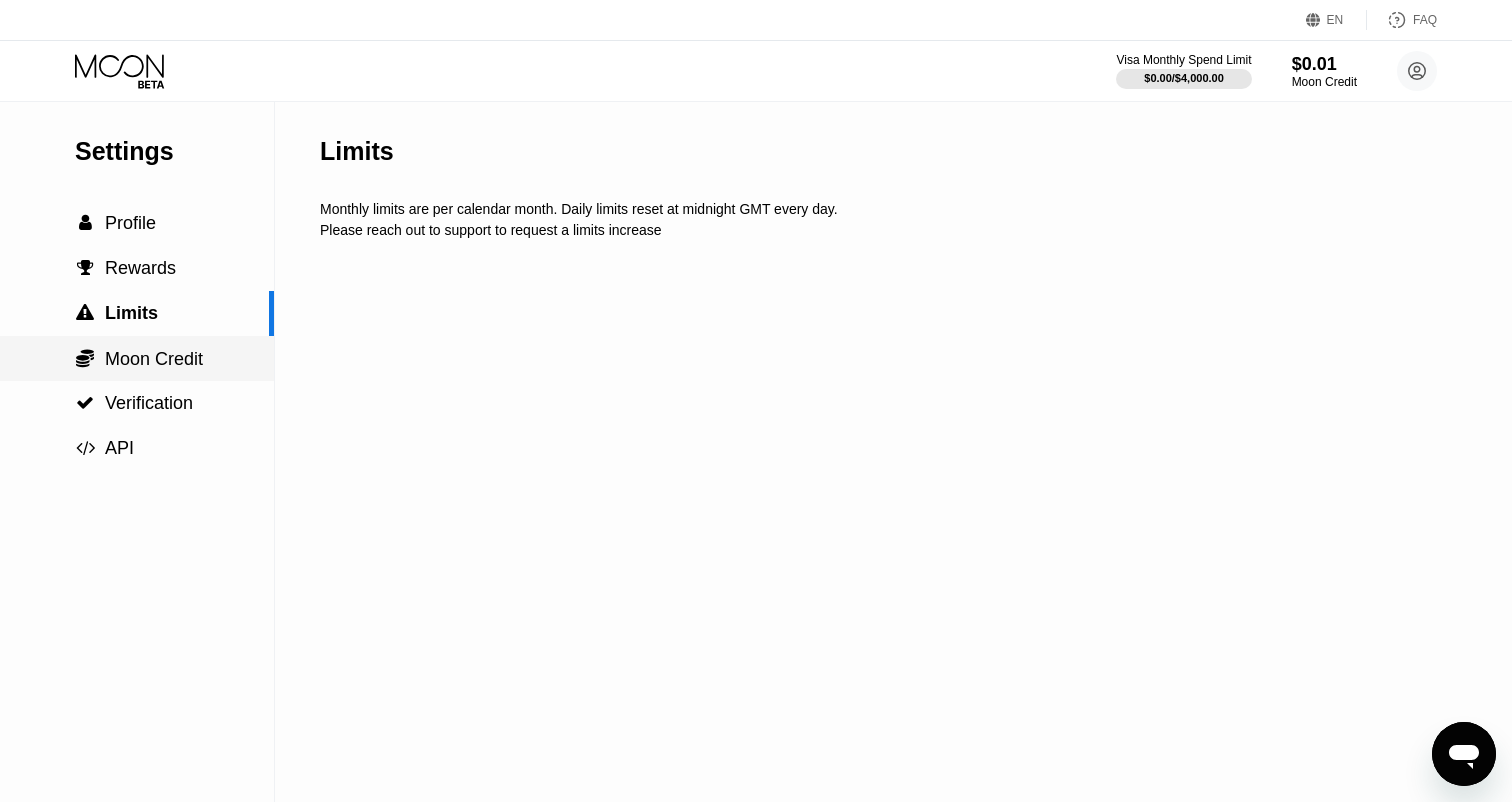 click on "Moon Credit" at bounding box center (154, 359) 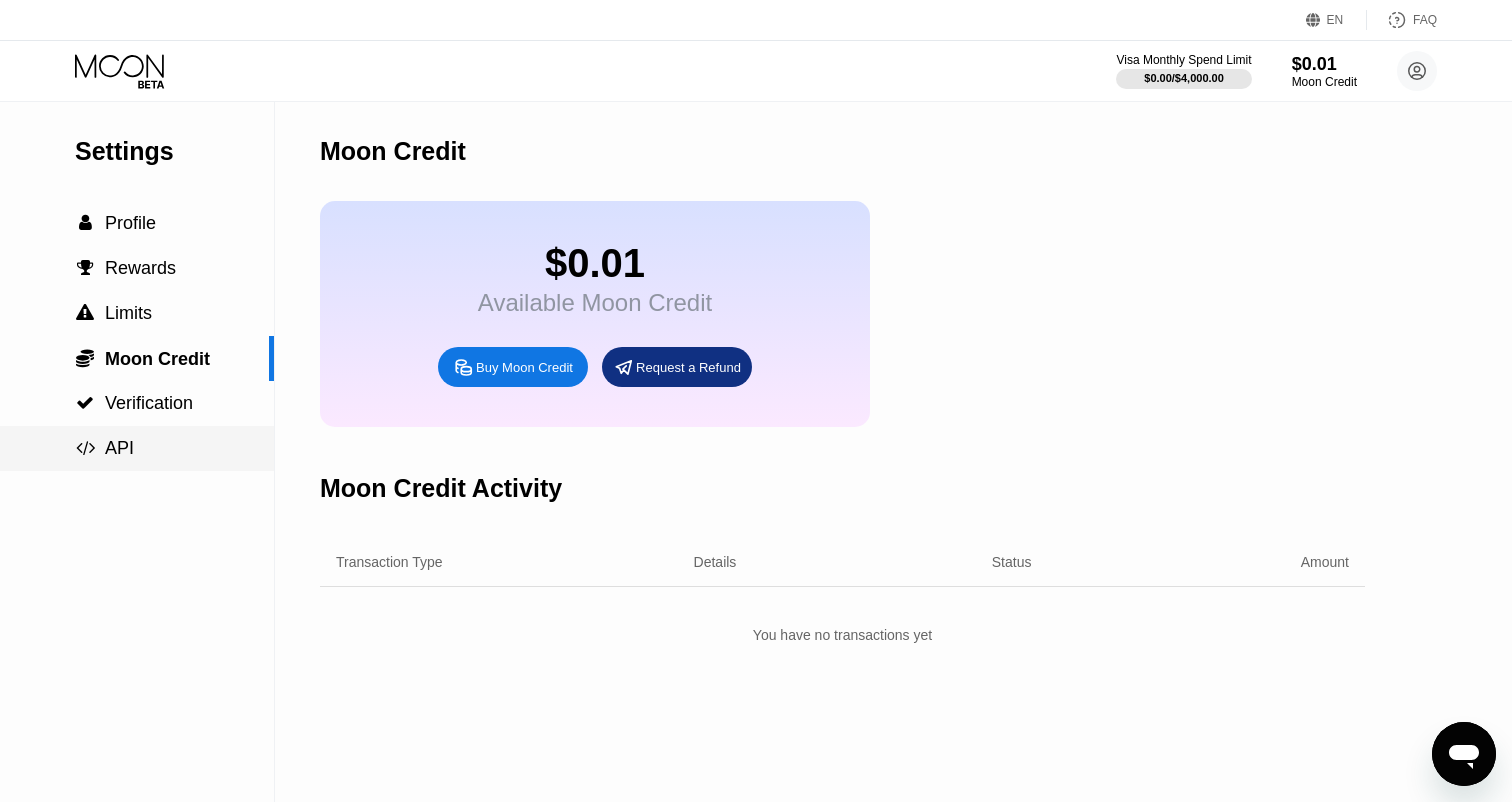 click on " API" at bounding box center (137, 448) 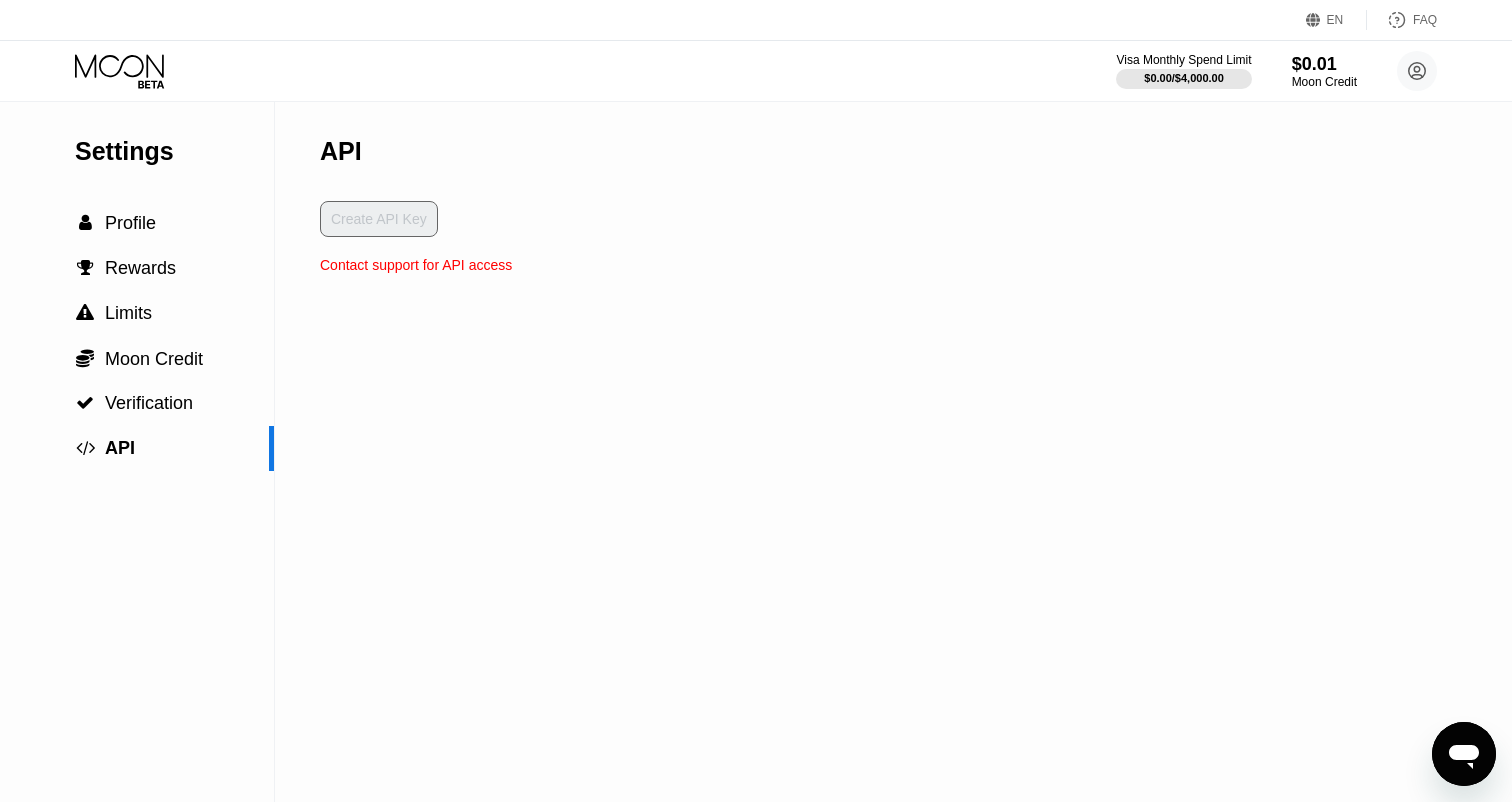 click 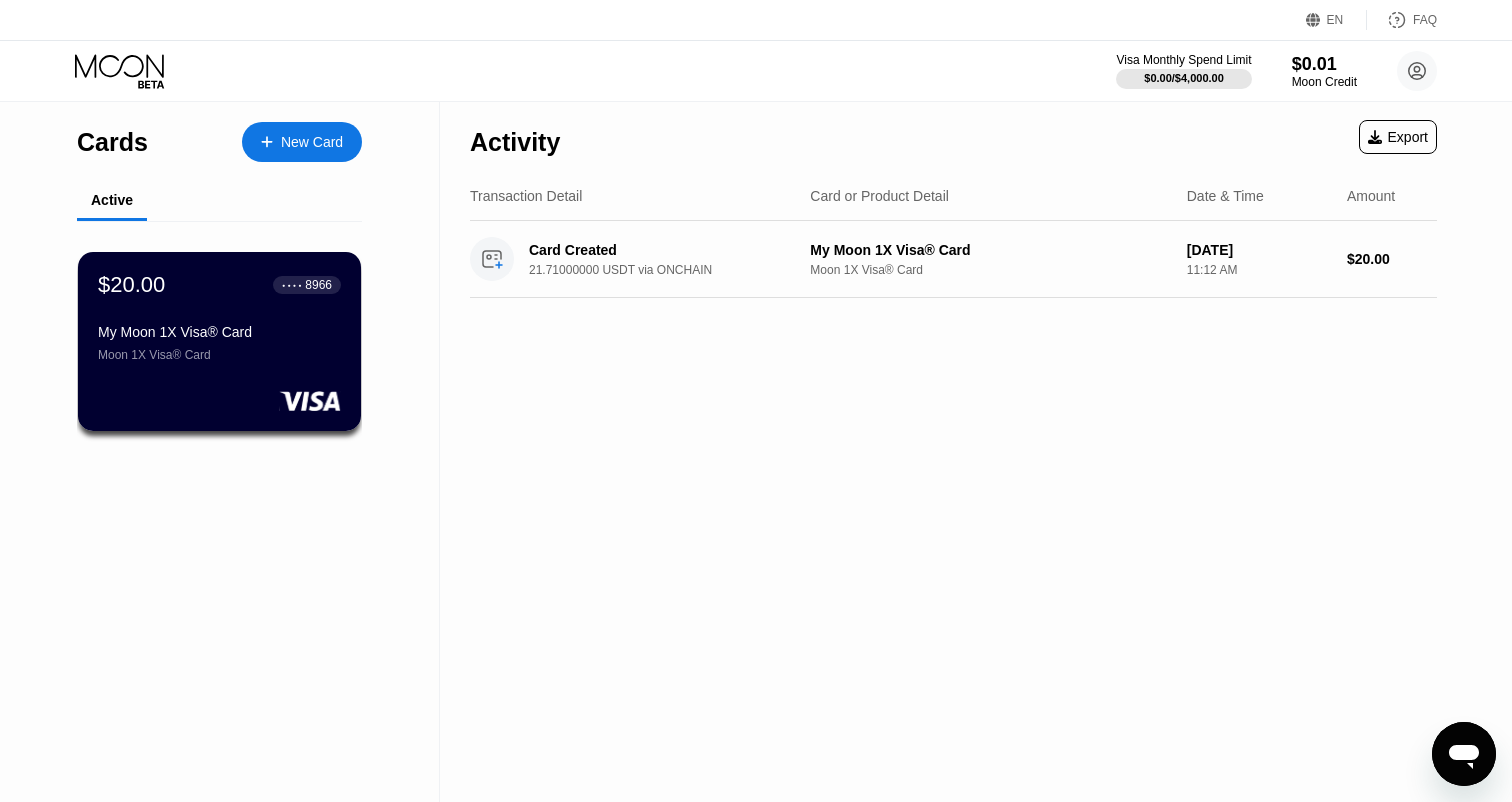 click on "My Moon 1X Visa® Card" at bounding box center [219, 332] 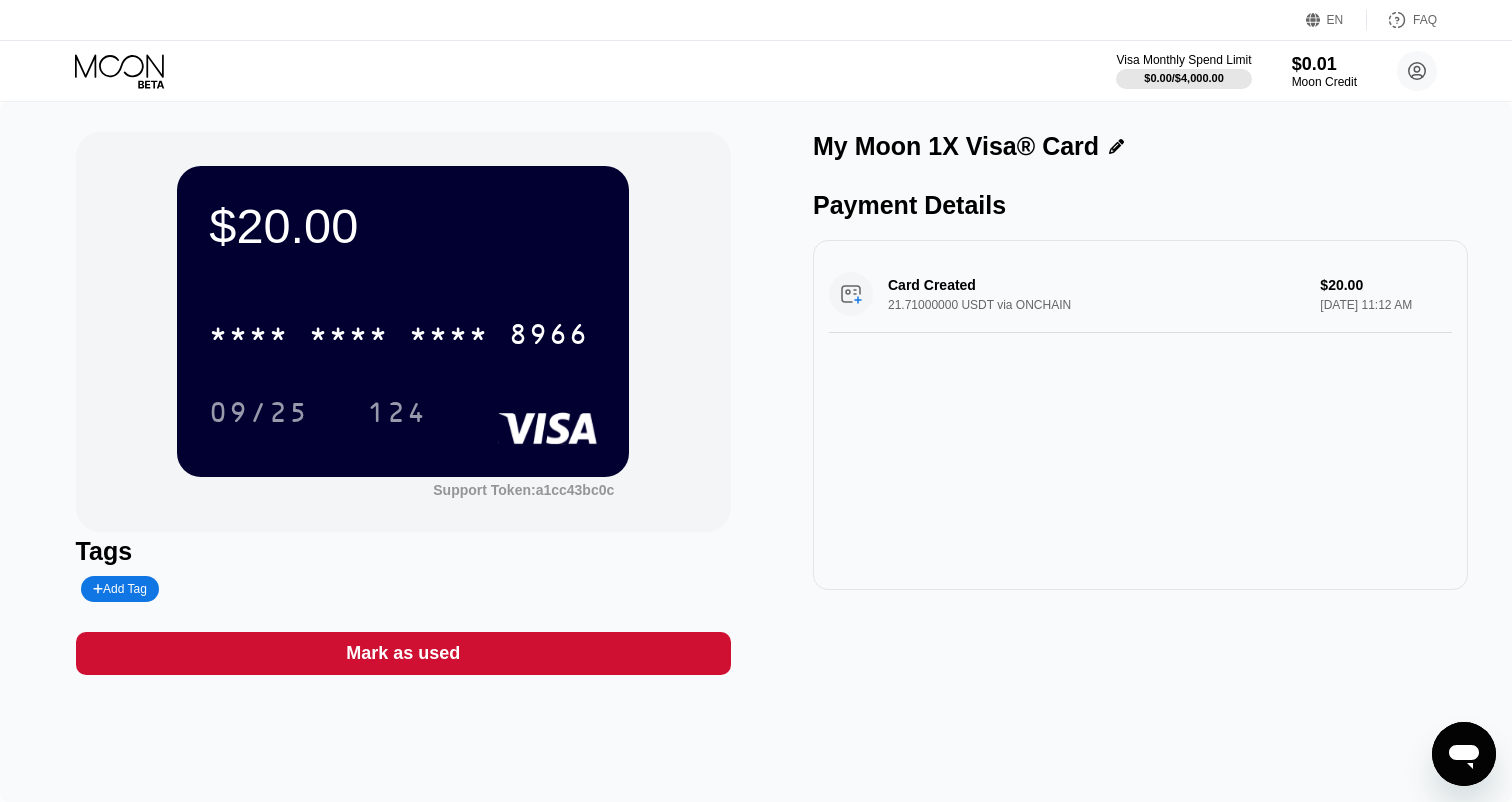 click on "Card Created 21.71000000 USDT via ONCHAIN $20.00 Jul 10, 2025 11:12 AM" at bounding box center [1140, 294] 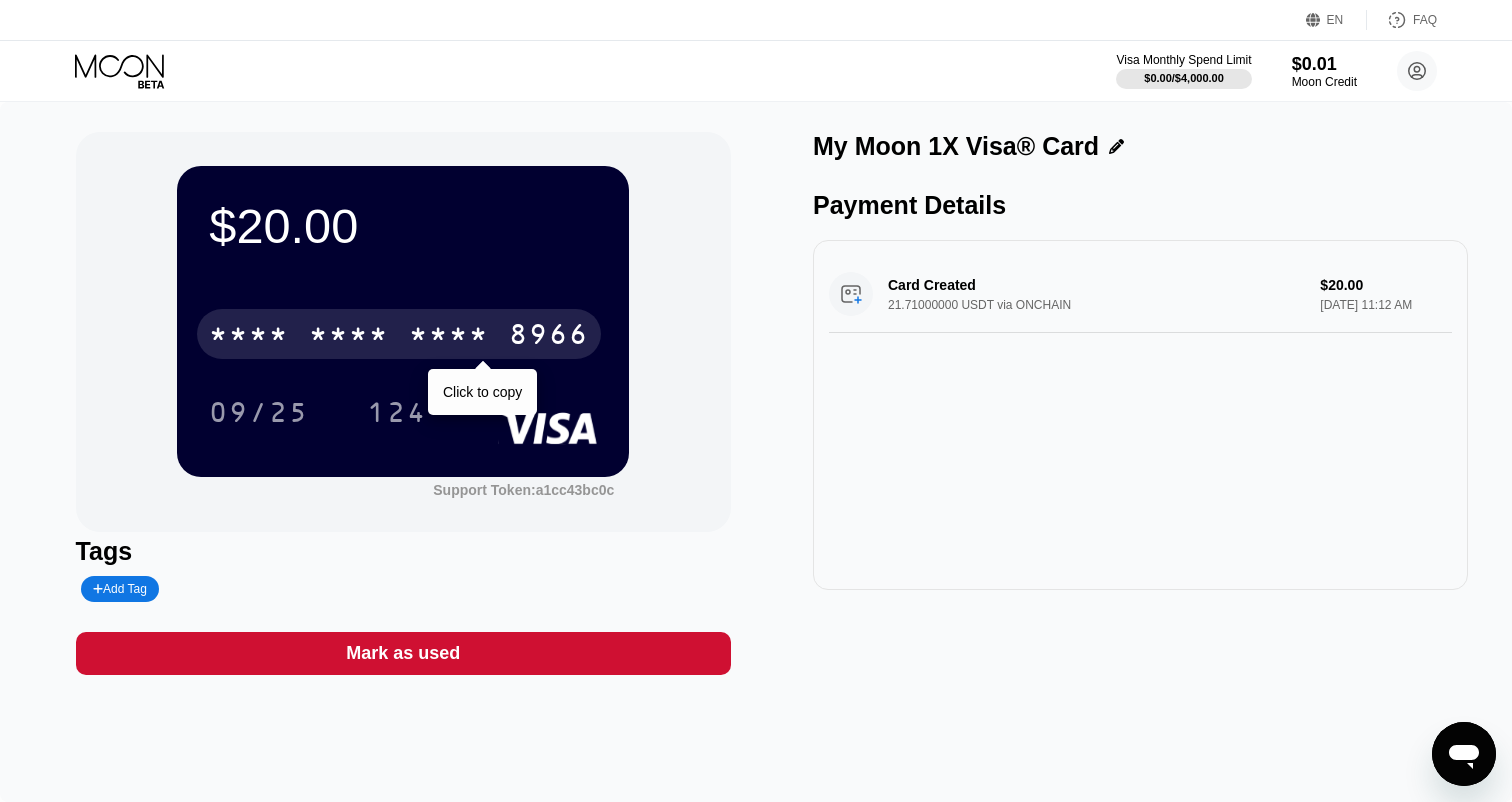 click on "* * * *" at bounding box center [449, 337] 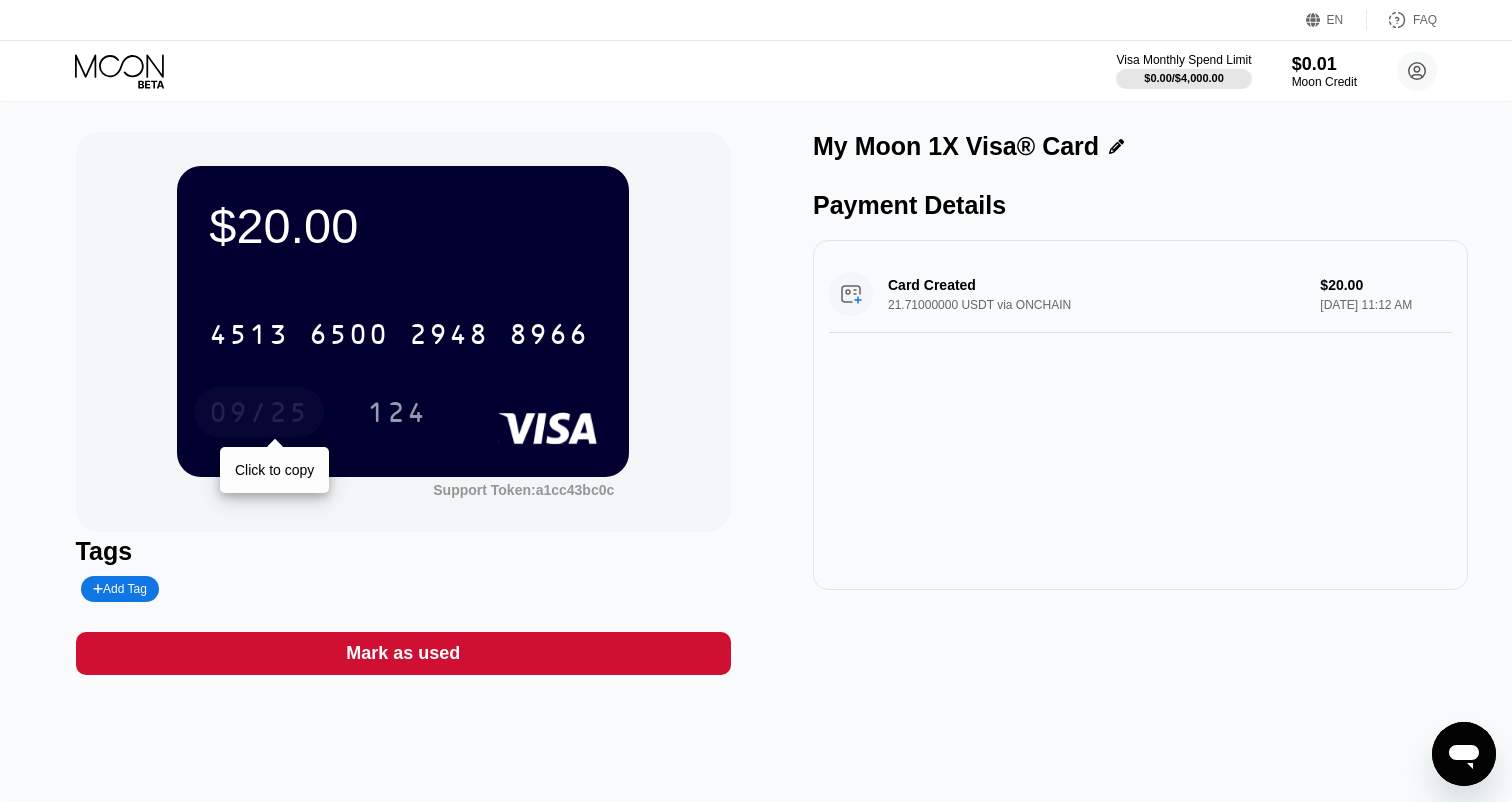 click on "09/25" at bounding box center [259, 415] 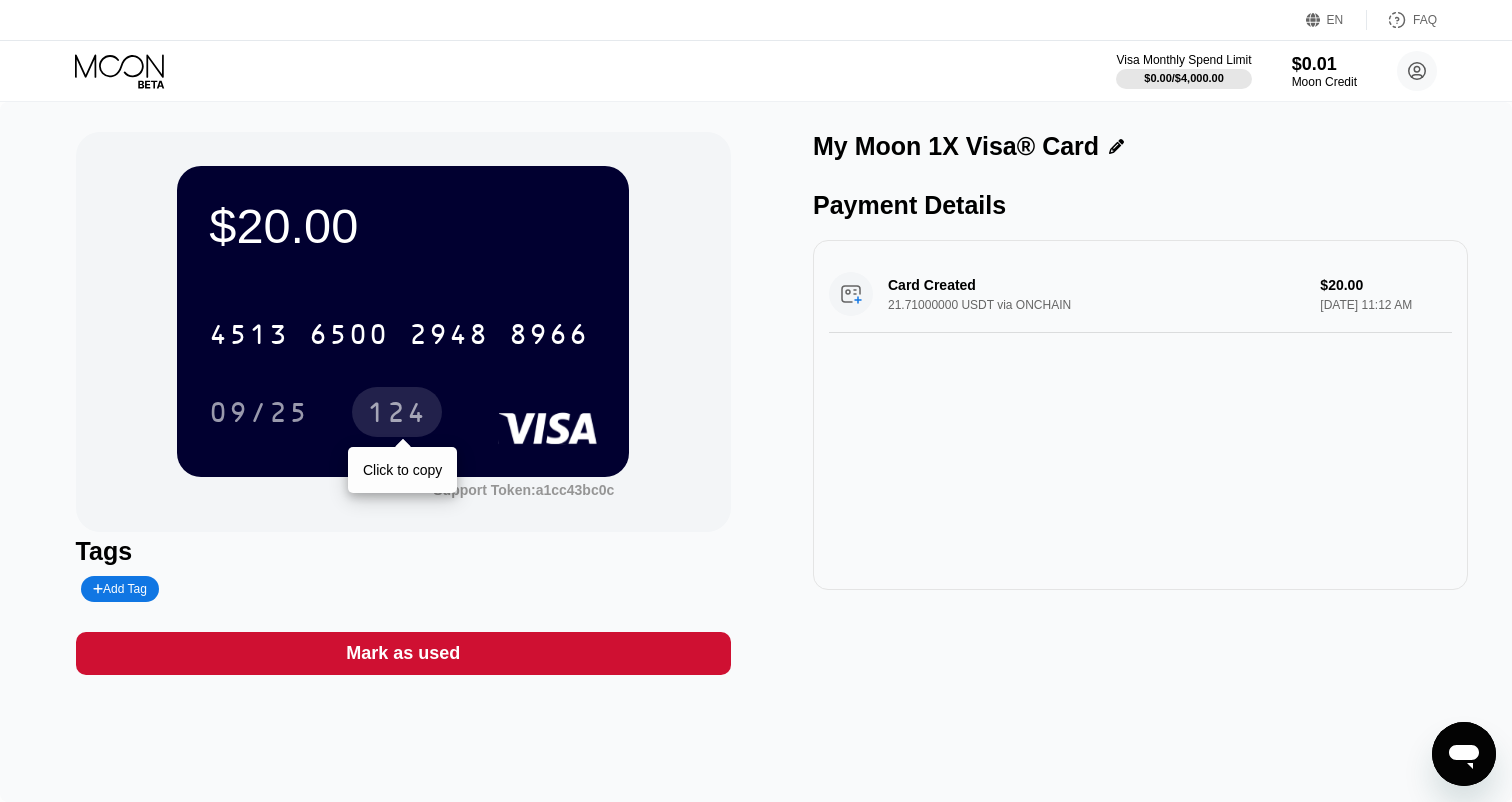 click on "124" at bounding box center [397, 415] 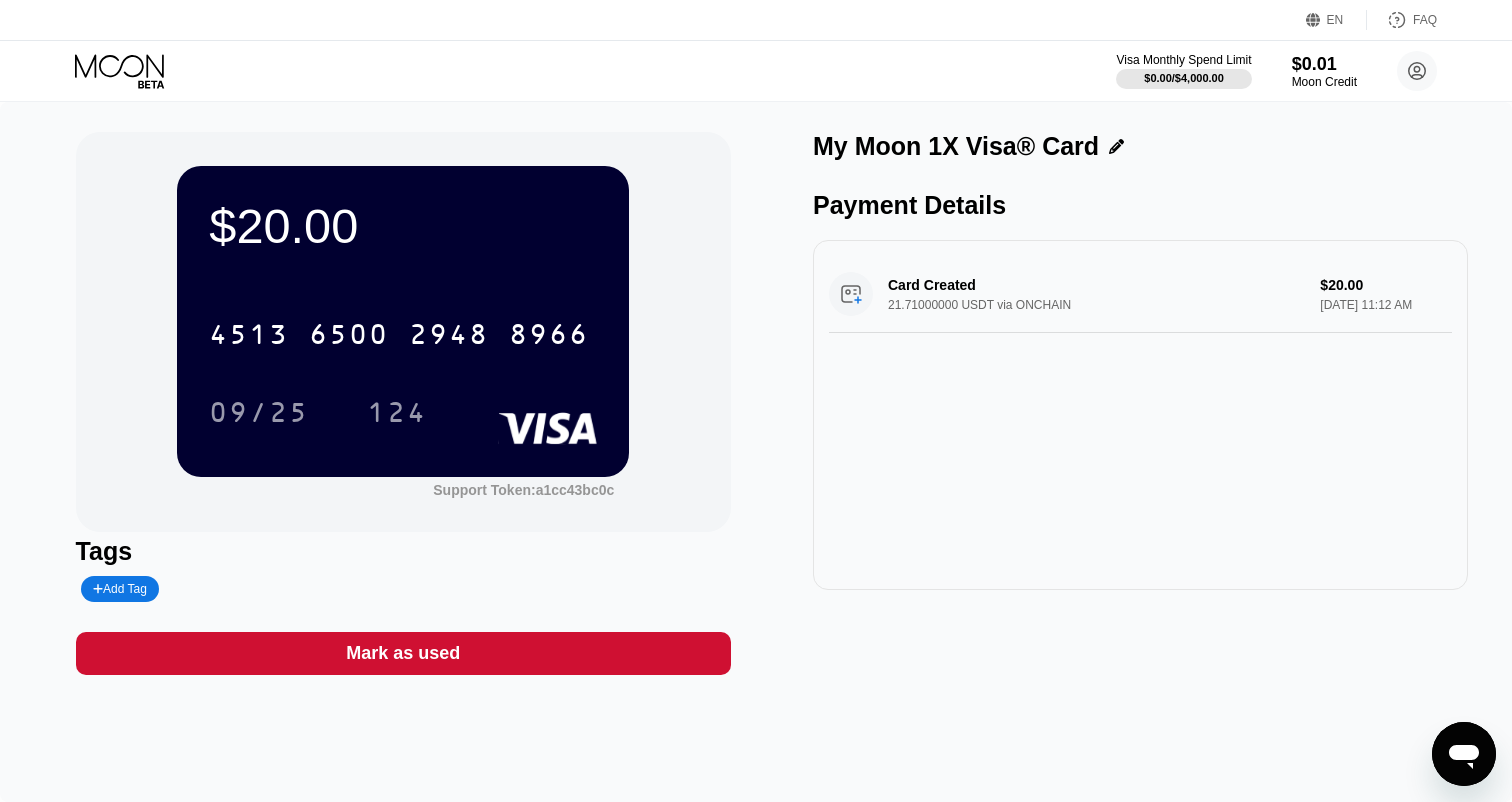 click on "Card Created 21.71000000 USDT via ONCHAIN $20.00 Jul 10, 2025 11:12 AM" at bounding box center (1140, 294) 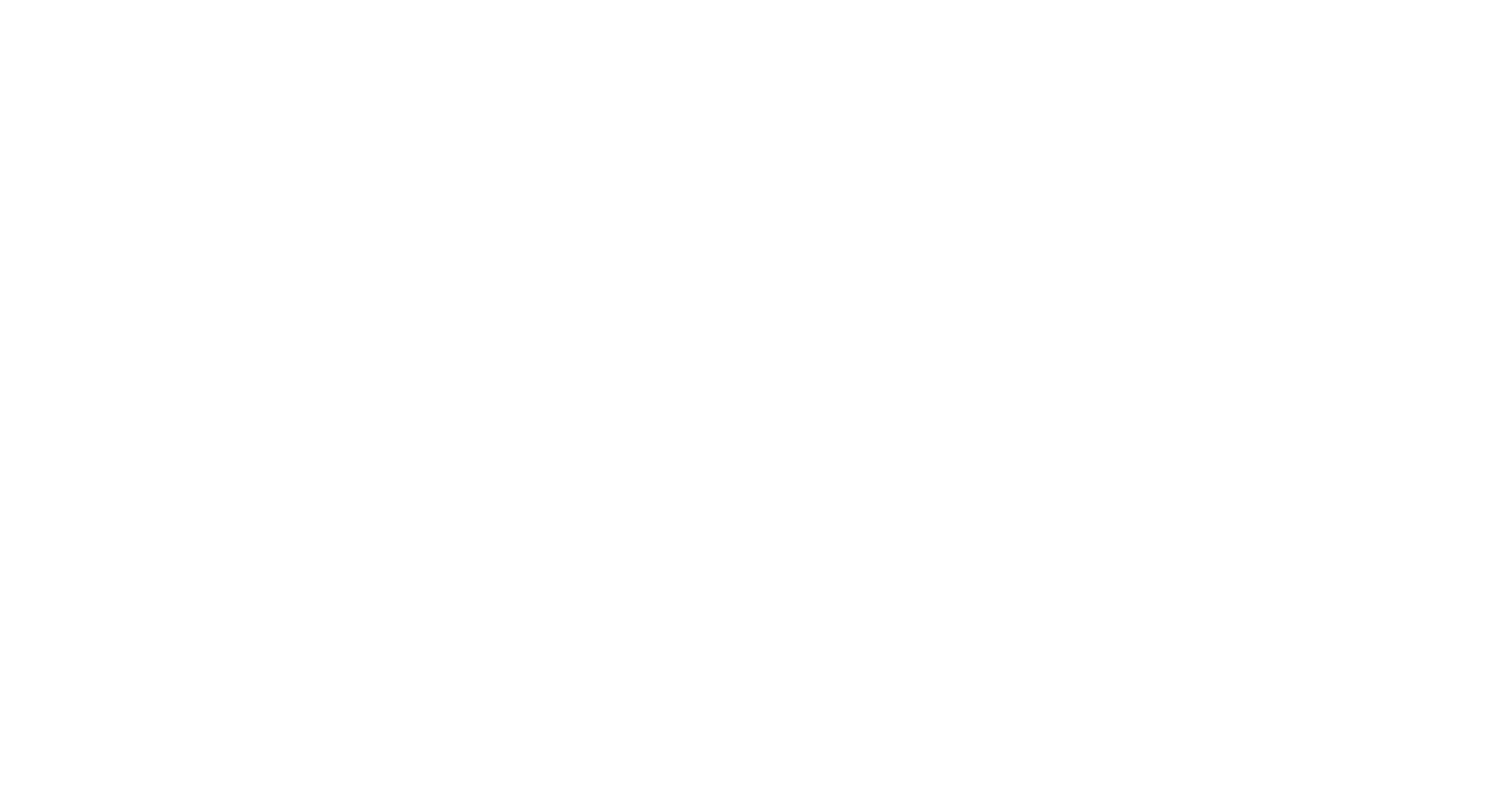 scroll, scrollTop: 0, scrollLeft: 0, axis: both 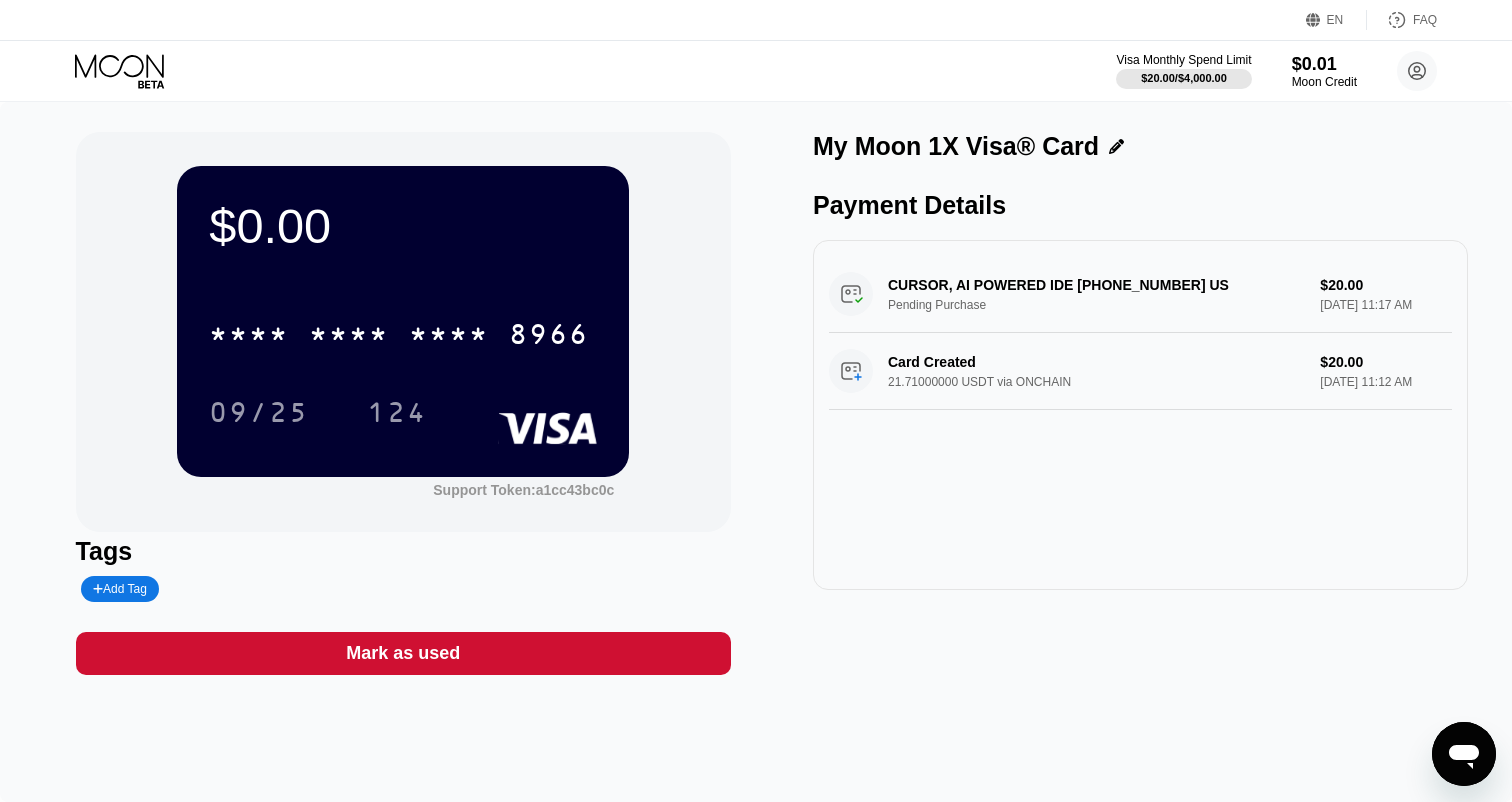 click on "$0.00" at bounding box center (403, 226) 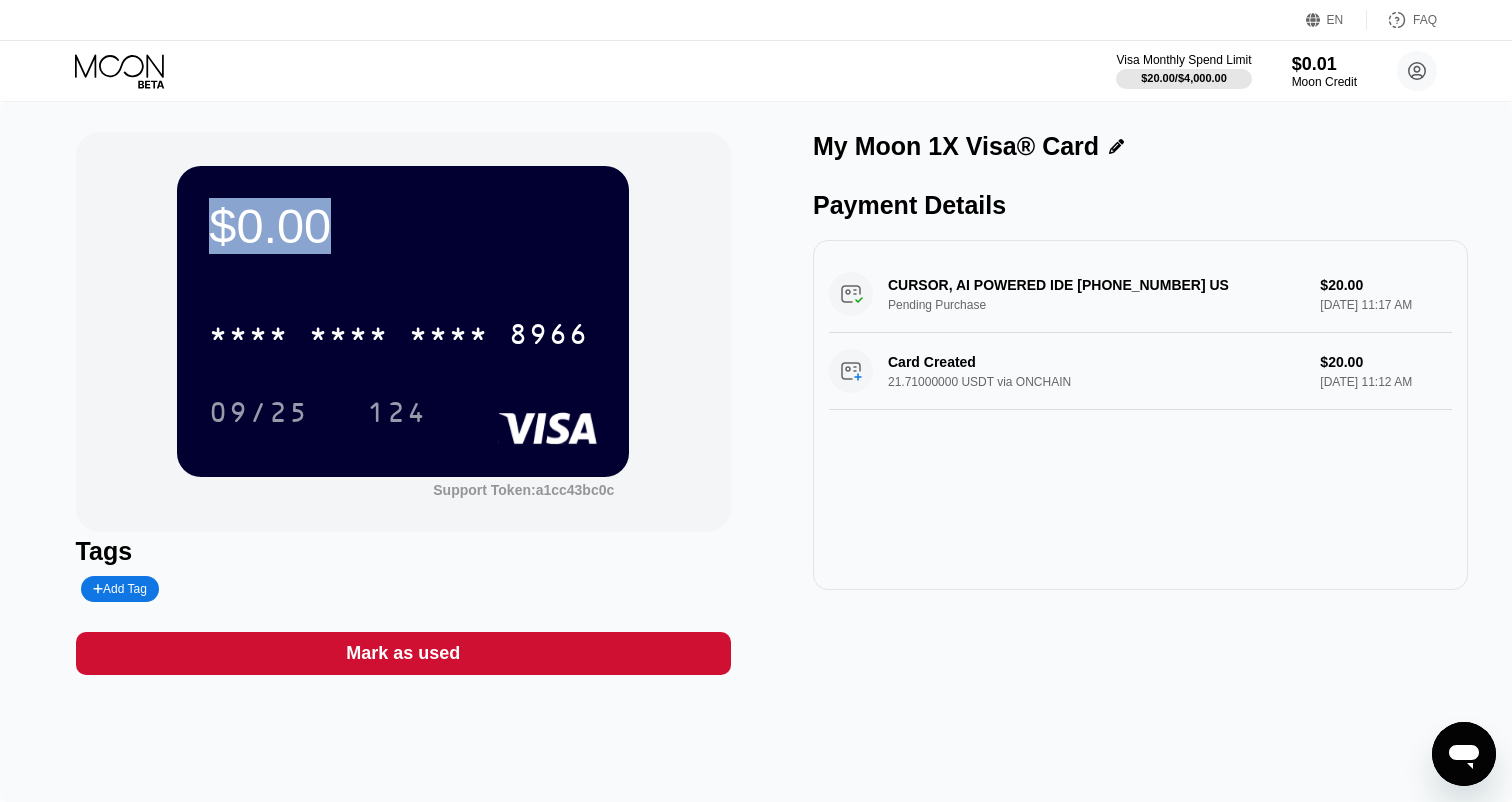 drag, startPoint x: 363, startPoint y: 222, endPoint x: 209, endPoint y: 221, distance: 154.00325 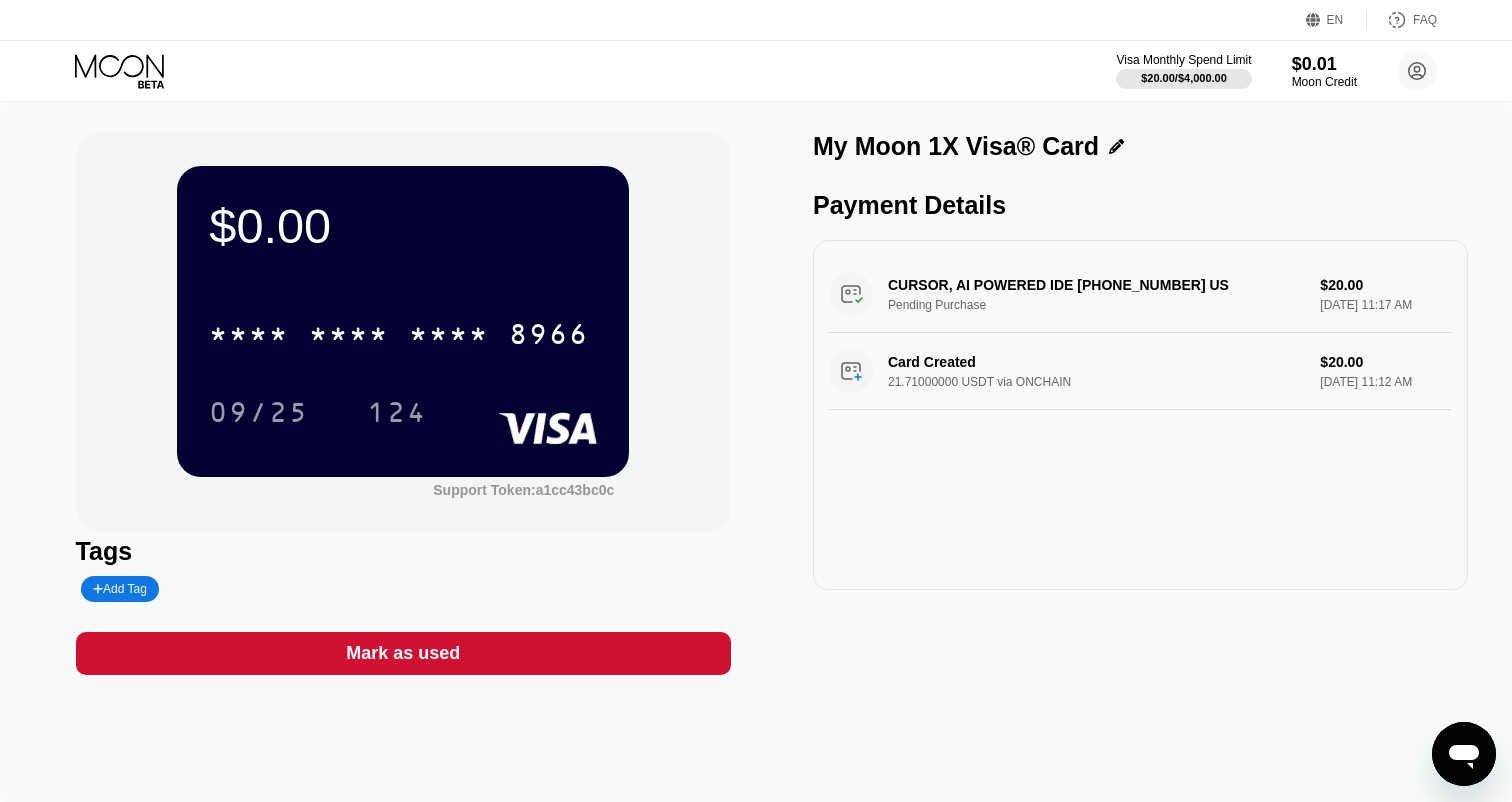 click on "$0.00" at bounding box center (403, 226) 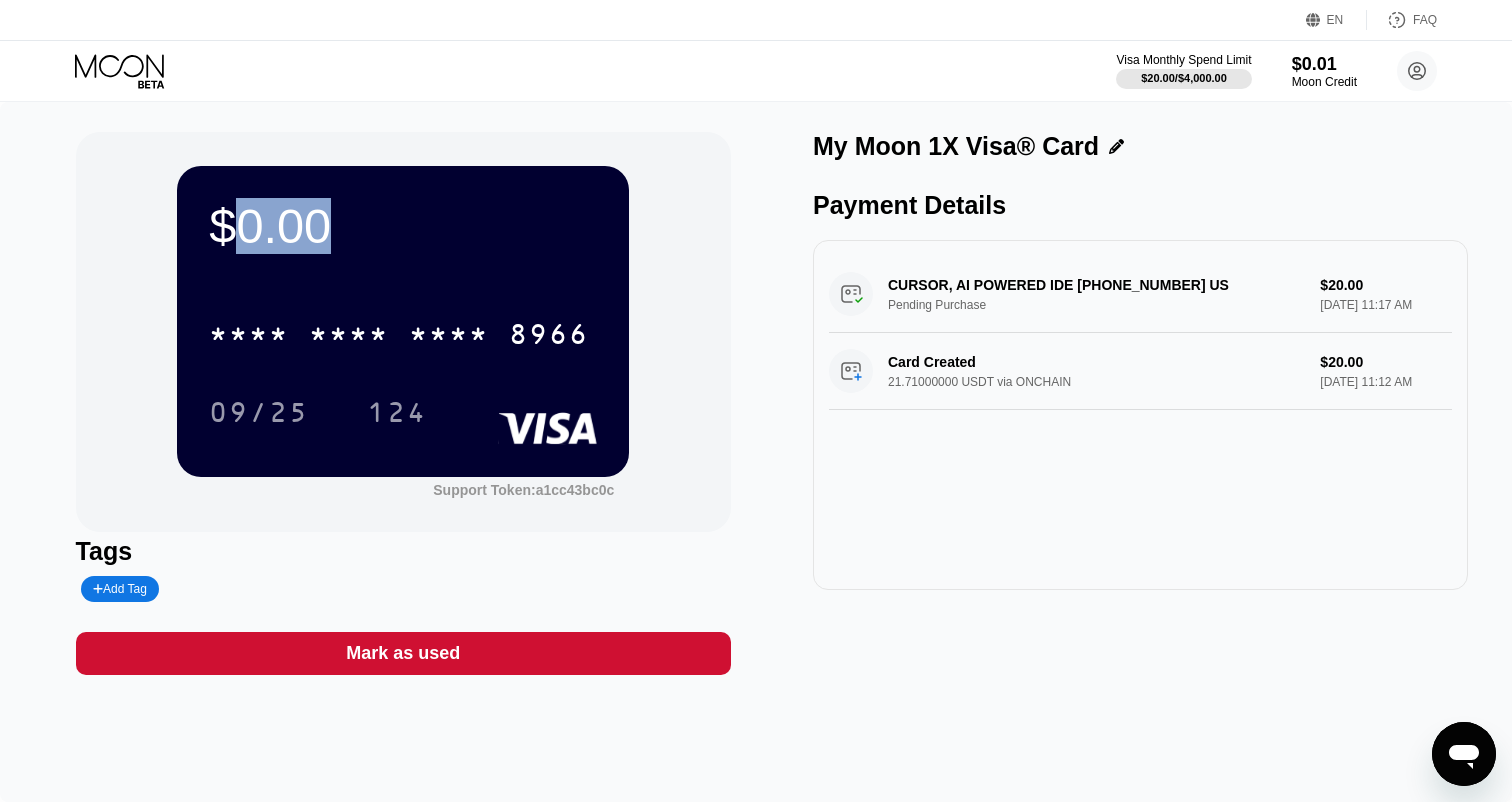 click on "$0.00" at bounding box center (403, 226) 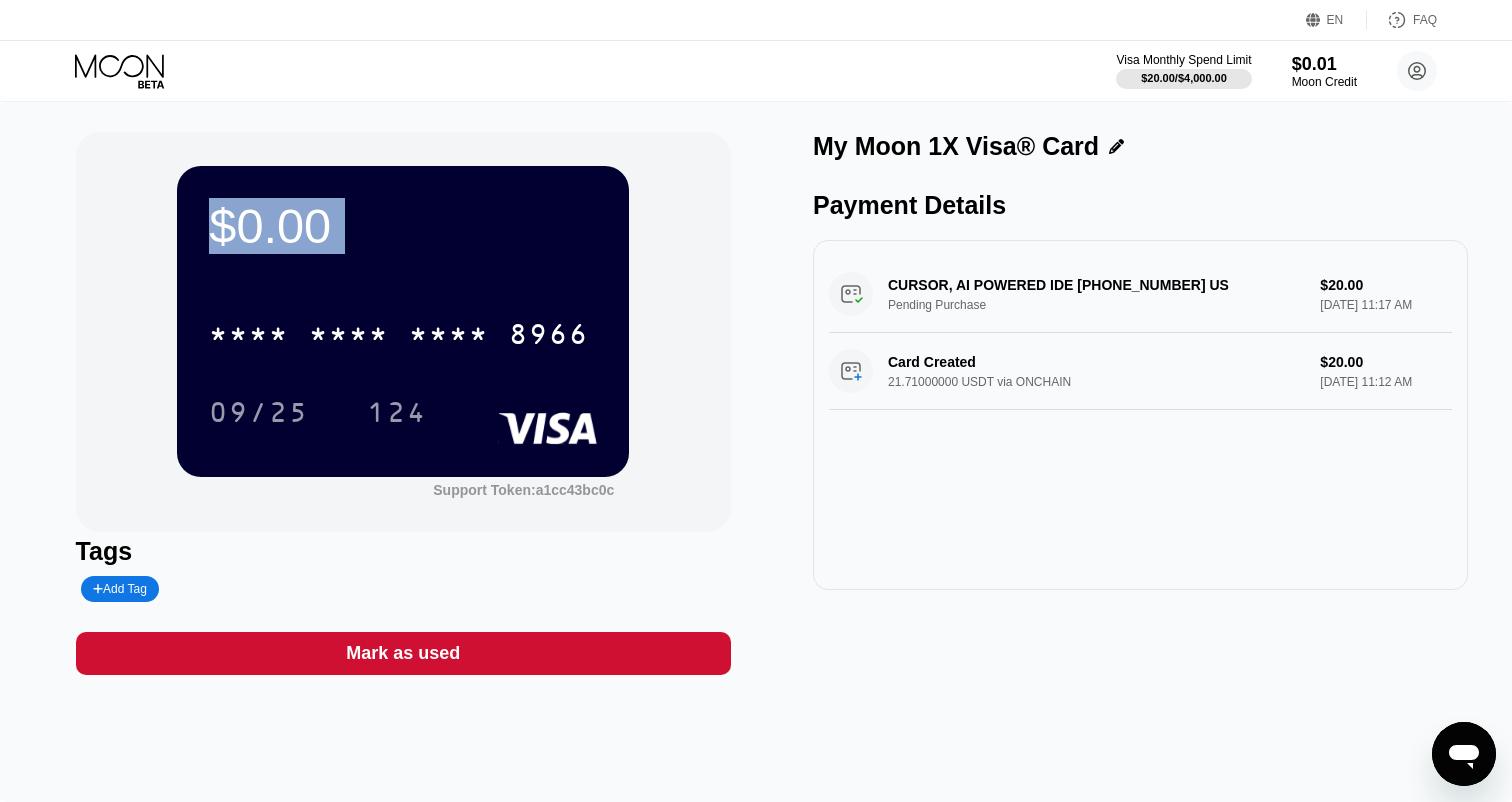 click on "$0.00" at bounding box center (403, 226) 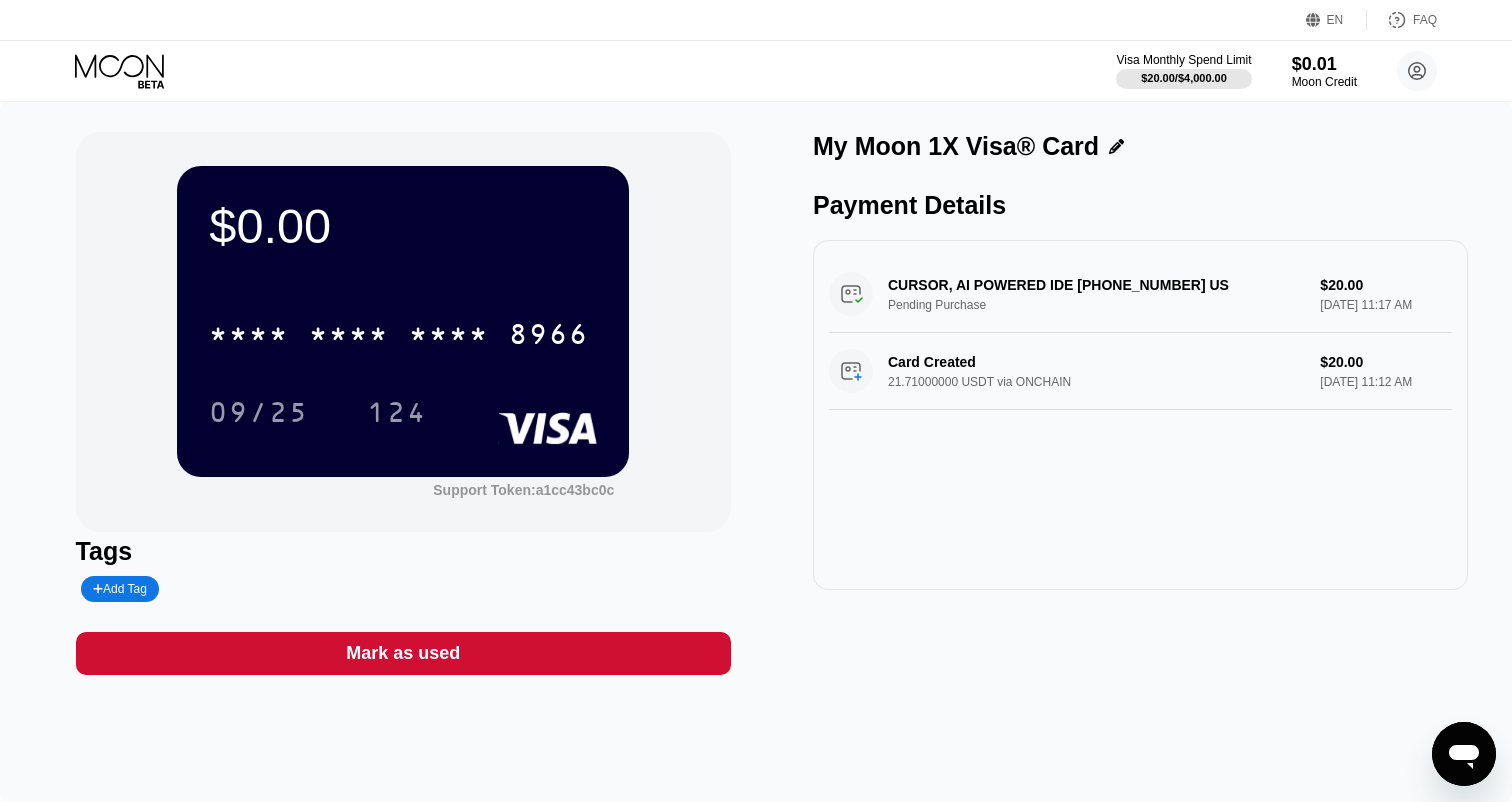 click 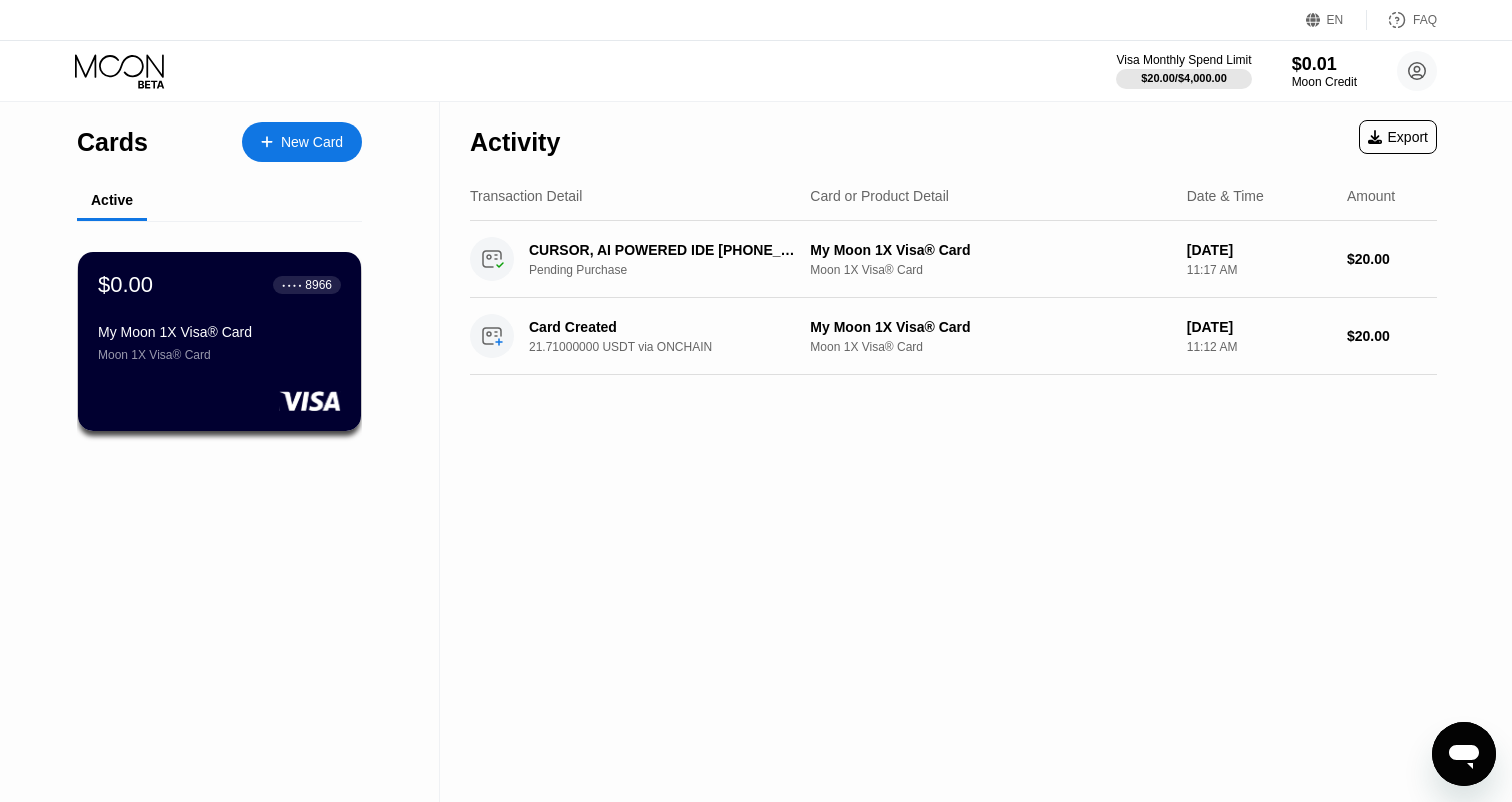 click on "Activity Export Transaction Detail Card or Product Detail Date & Time Amount CURSOR, AI POWERED IDE   +18314259504 US Pending Purchase My Moon 1X Visa® Card Moon 1X Visa® Card Jul 10, 2025 11:17 AM $20.00 Card Created 21.71000000 USDT via ONCHAIN My Moon 1X Visa® Card Moon 1X Visa® Card Jul 10, 2025 11:12 AM $20.00" at bounding box center (953, 452) 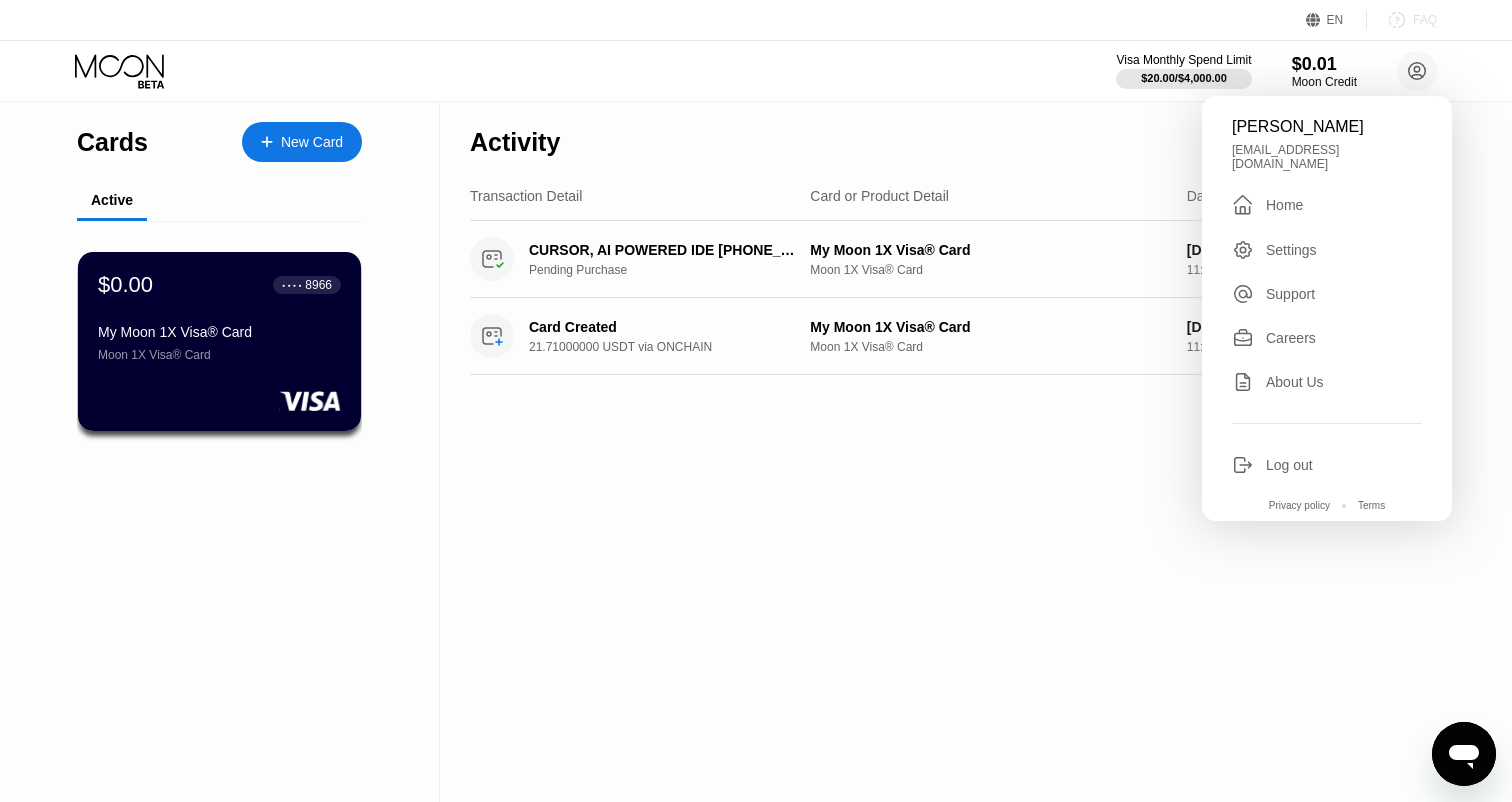 click on "FAQ" at bounding box center (1425, 20) 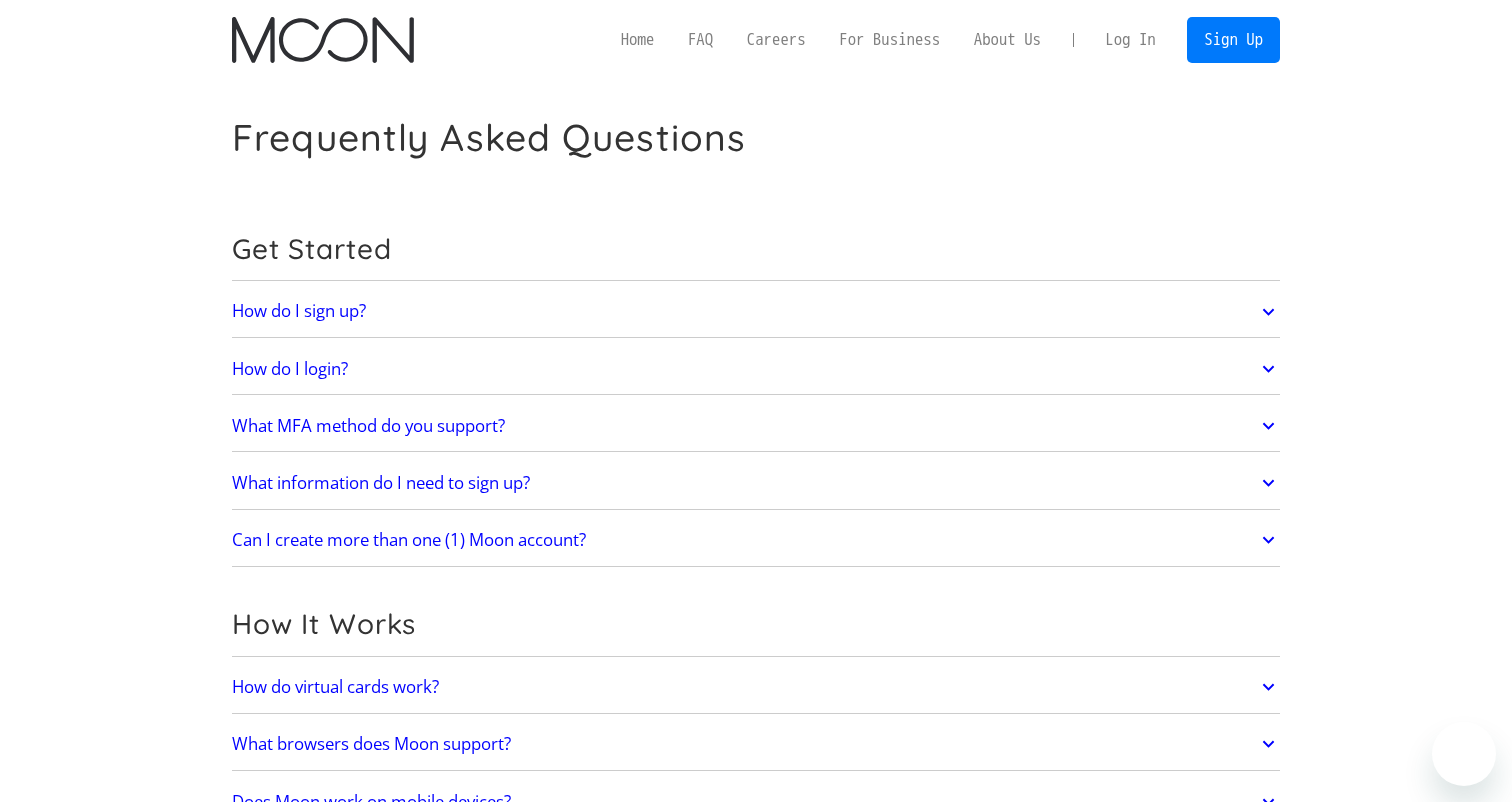 scroll, scrollTop: 0, scrollLeft: 0, axis: both 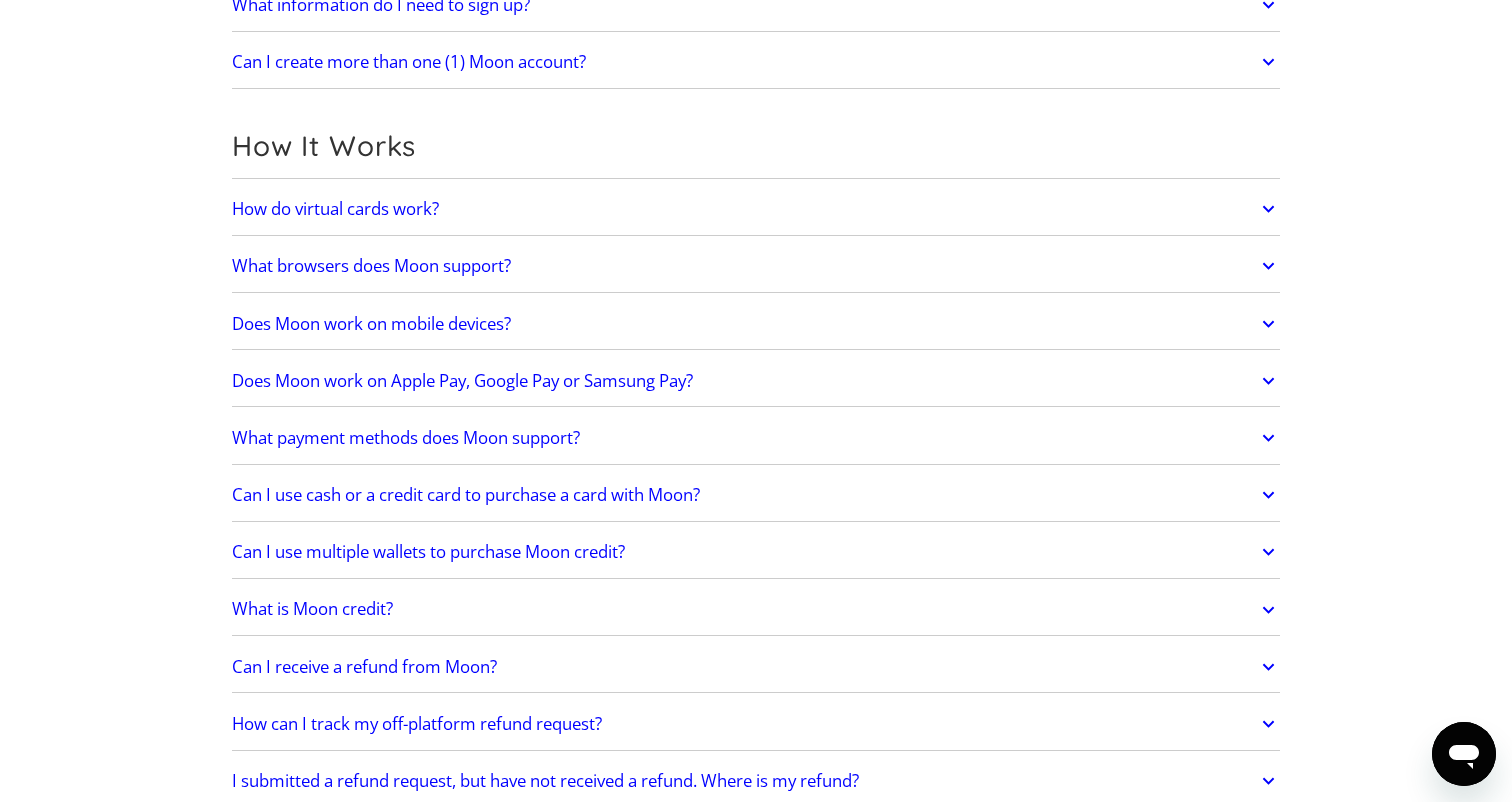 click on "How do virtual cards work?" at bounding box center [335, 209] 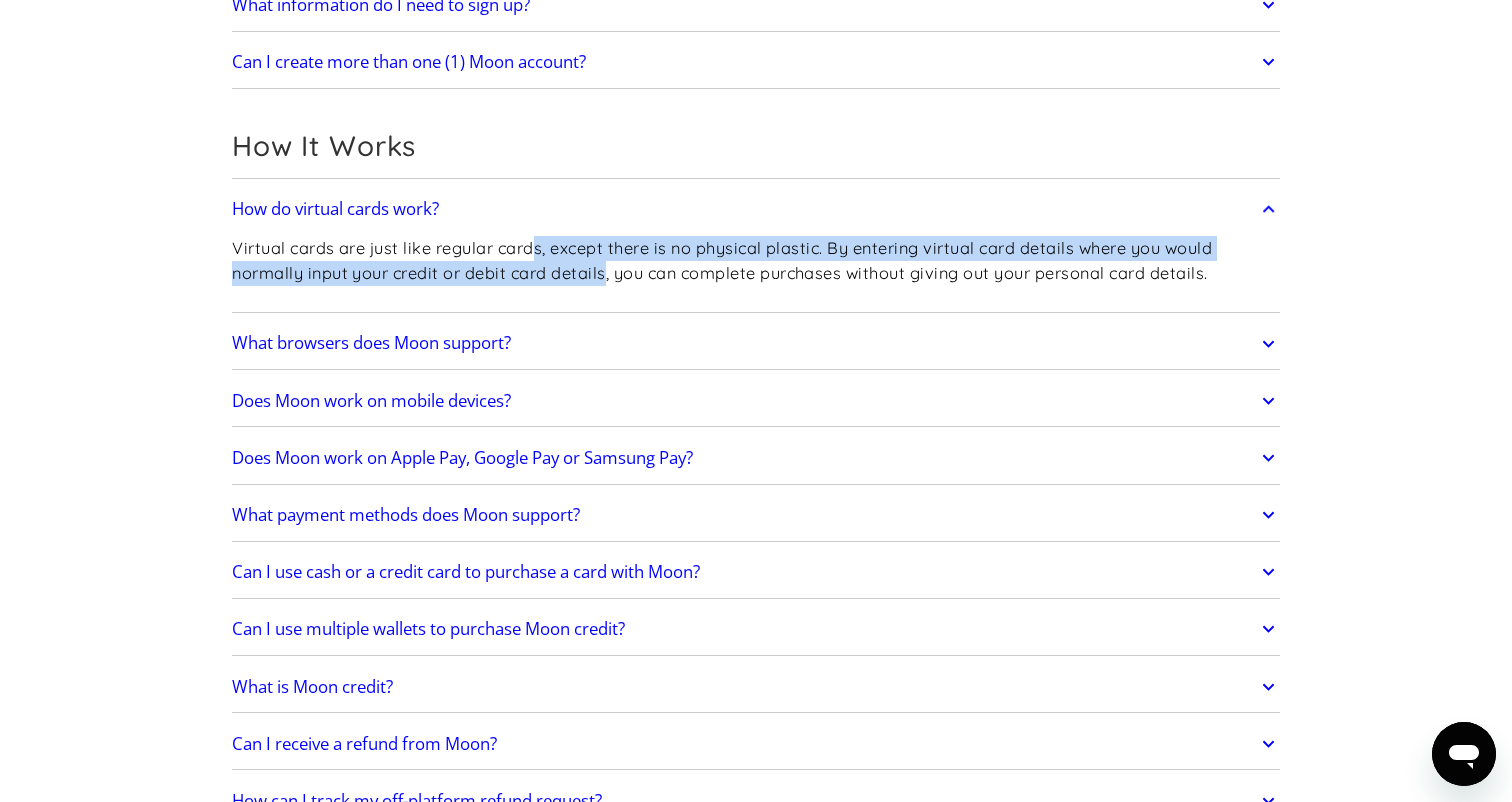 drag, startPoint x: 535, startPoint y: 254, endPoint x: 609, endPoint y: 262, distance: 74.431175 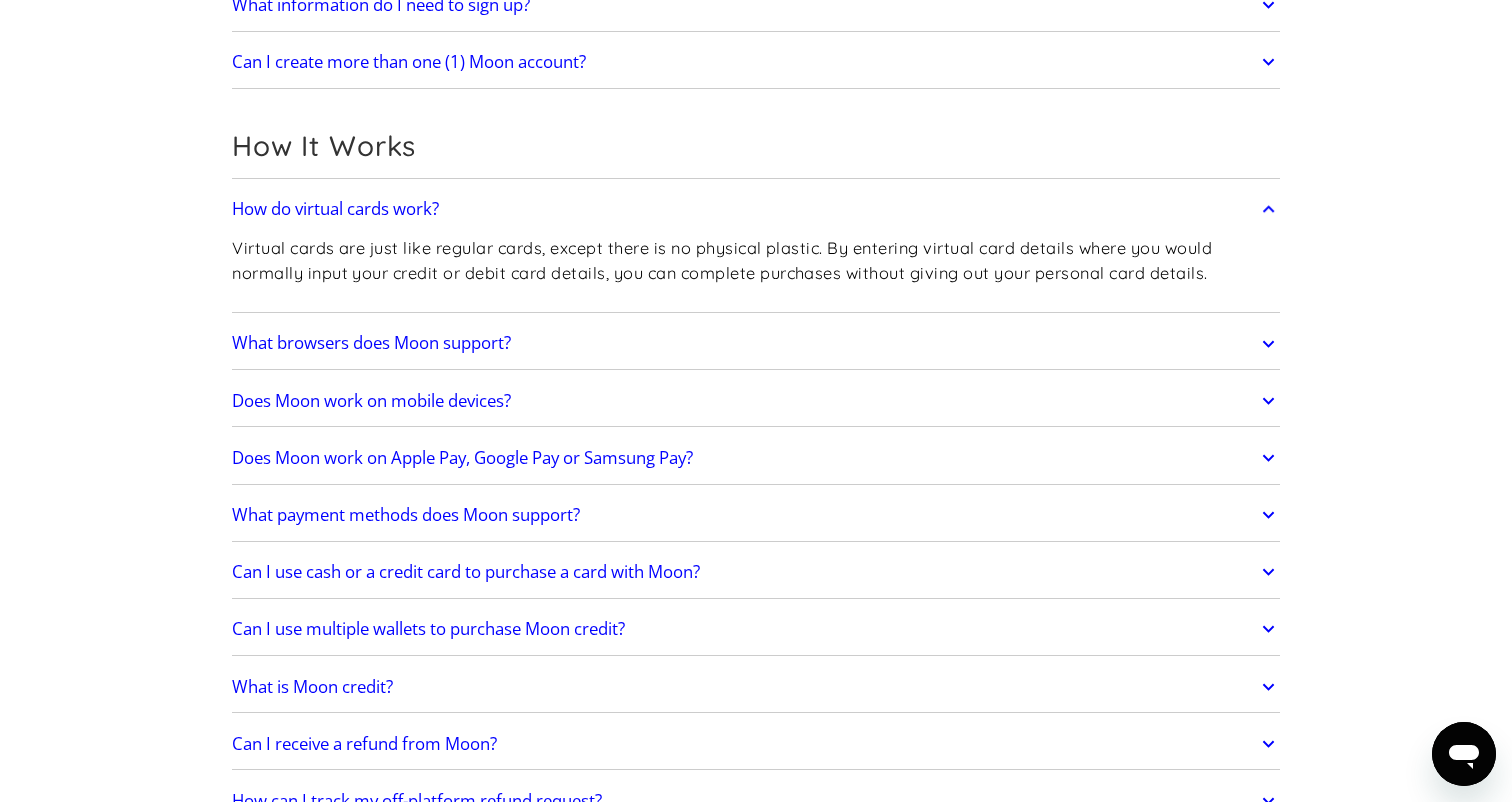 click on "Virtual cards are just like regular cards, except there is no physical plastic. By entering virtual card details where you would normally input your credit or debit card details, you can complete purchases without giving out your personal card details." at bounding box center (756, 260) 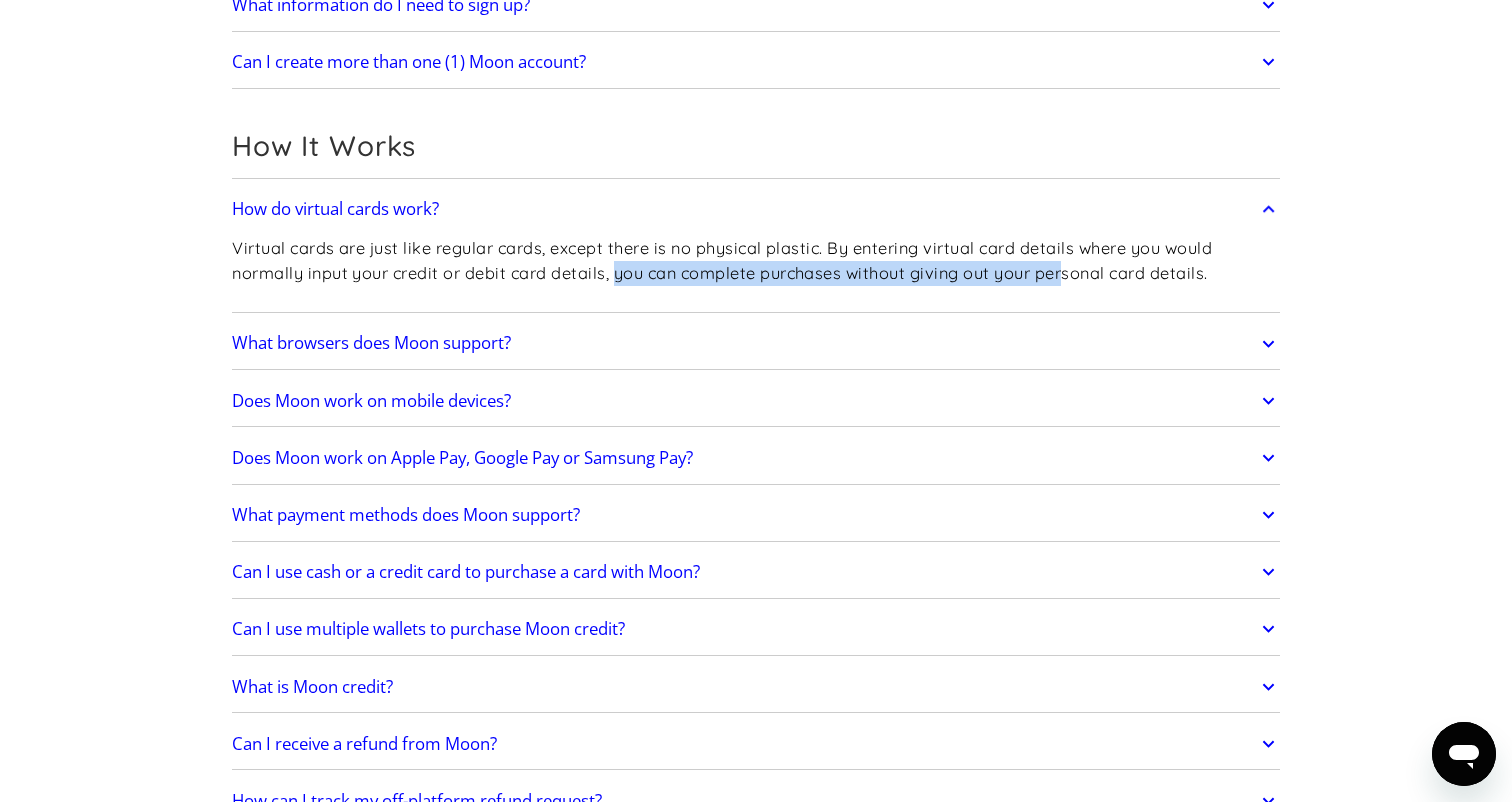 drag, startPoint x: 615, startPoint y: 268, endPoint x: 1067, endPoint y: 268, distance: 452 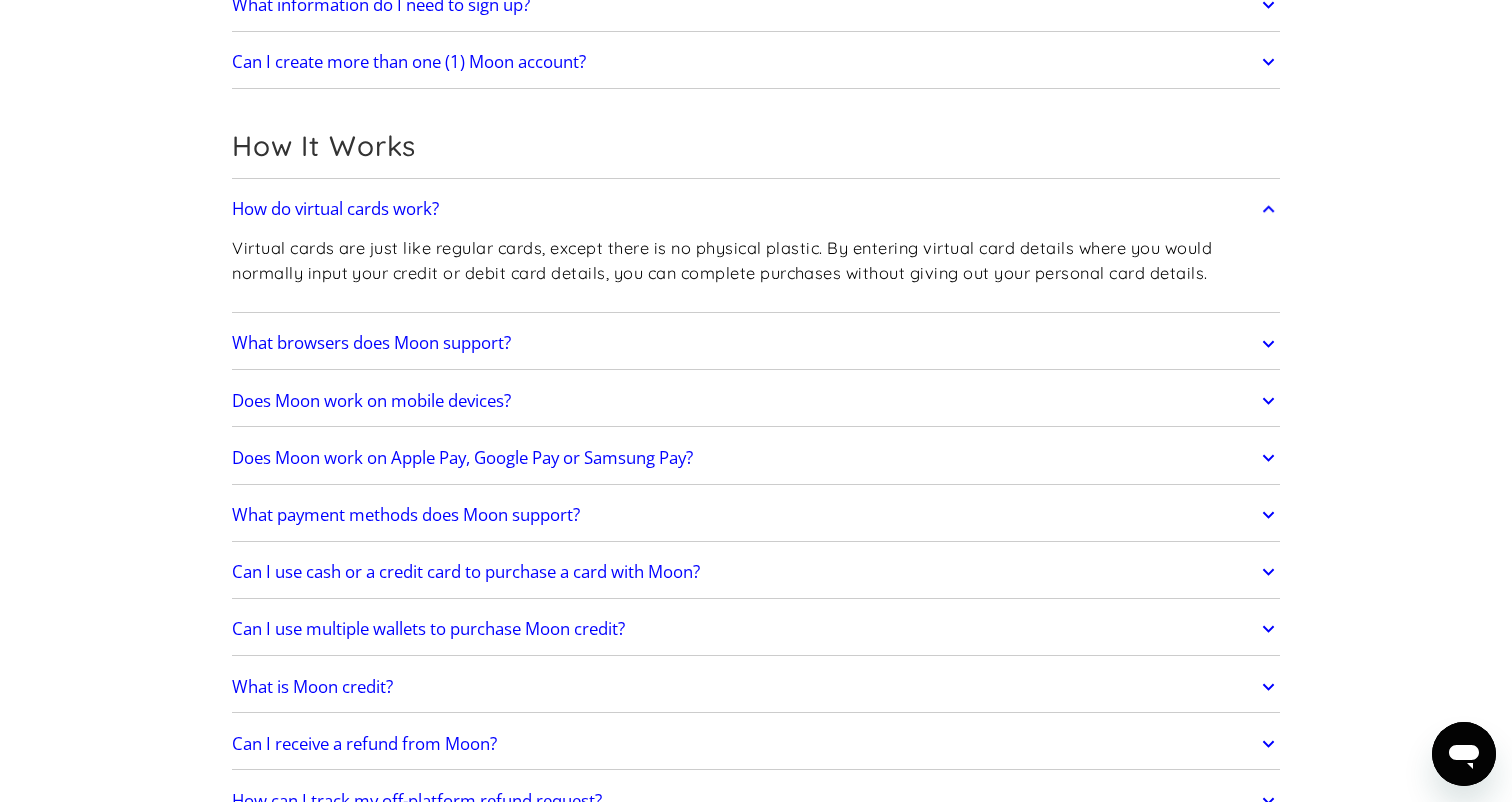 click on "What browsers does Moon support?" at bounding box center [756, 344] 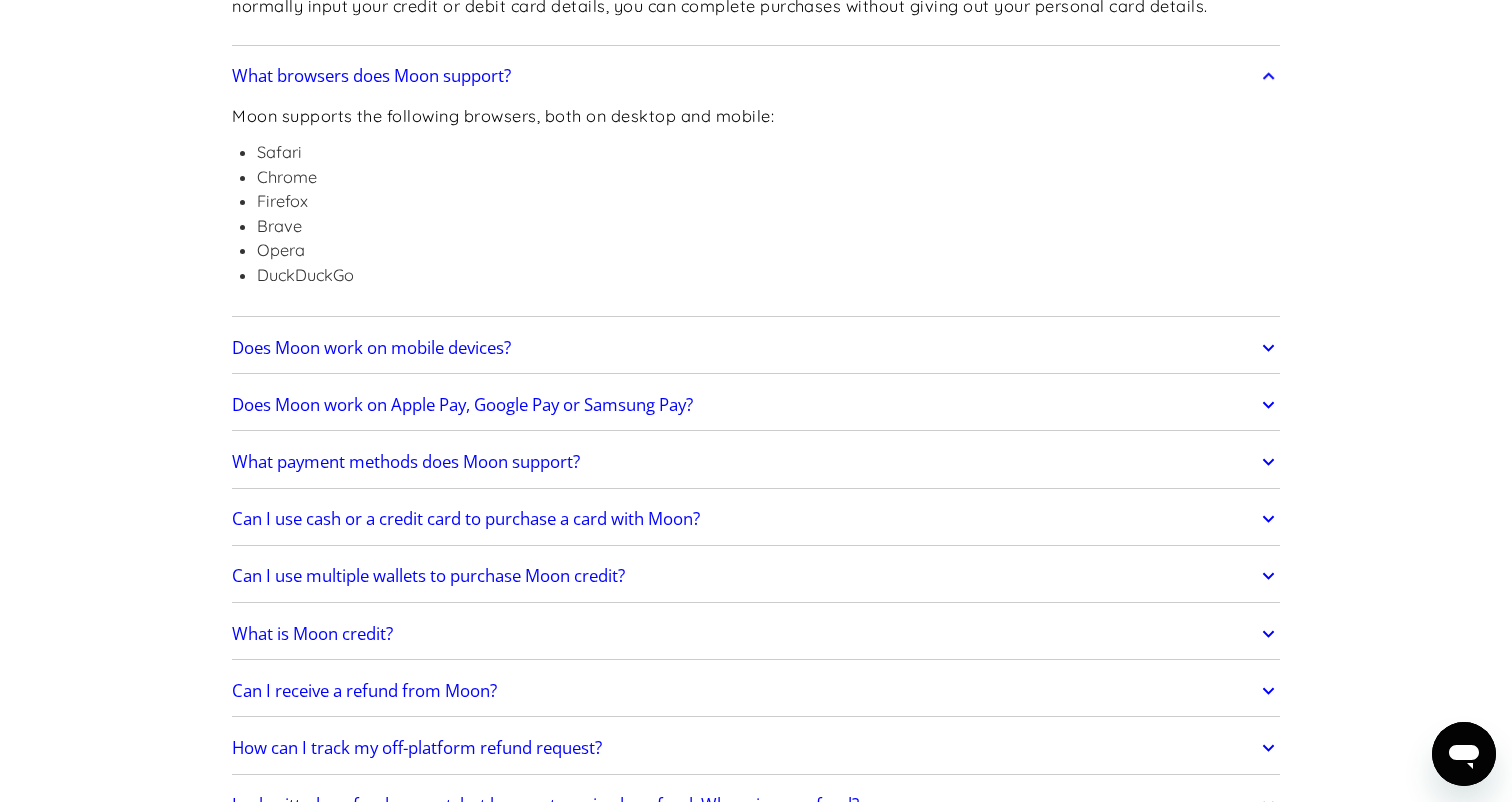 scroll, scrollTop: 759, scrollLeft: 0, axis: vertical 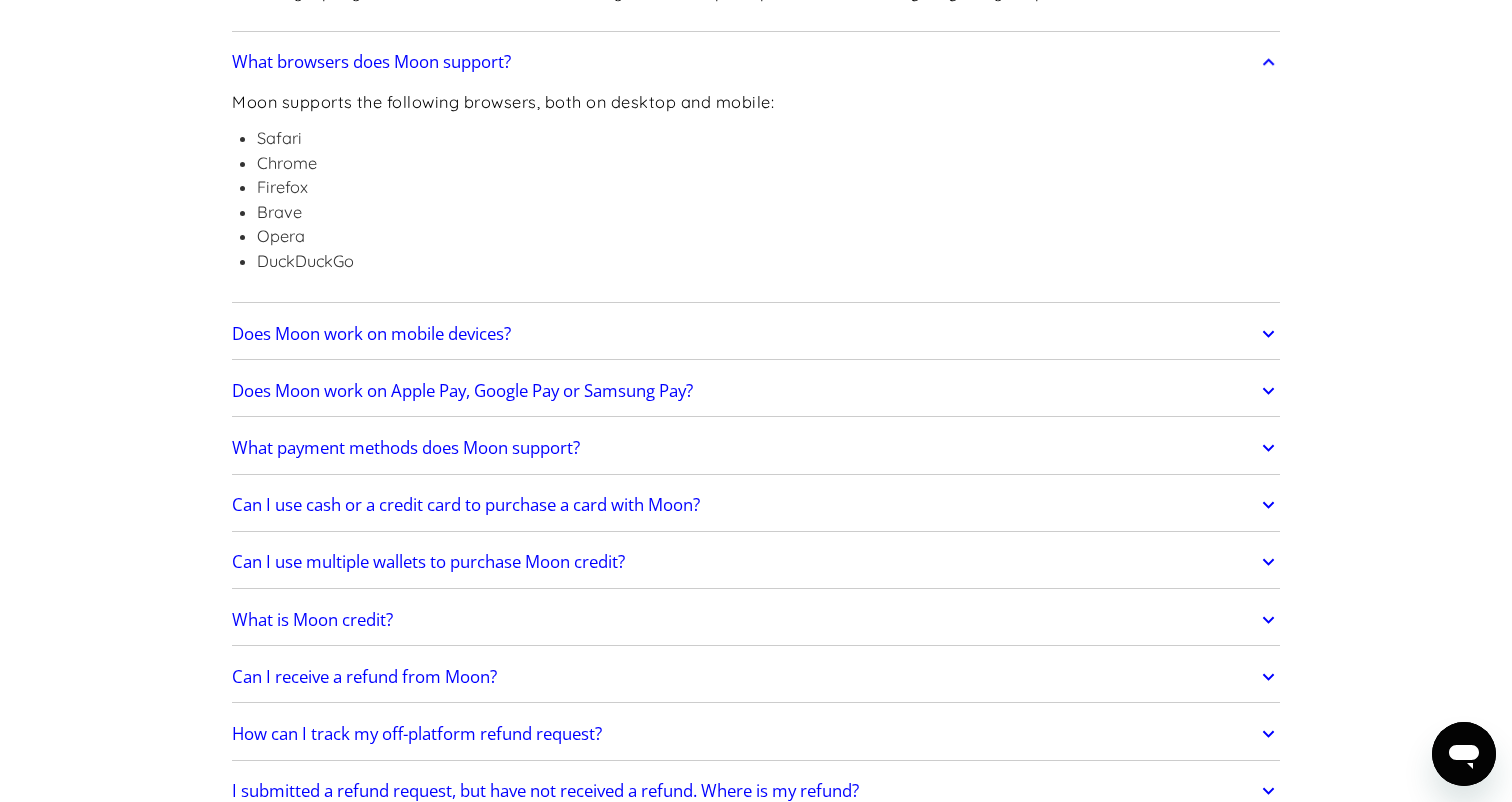click on "Does Moon work on mobile devices?" at bounding box center (371, 334) 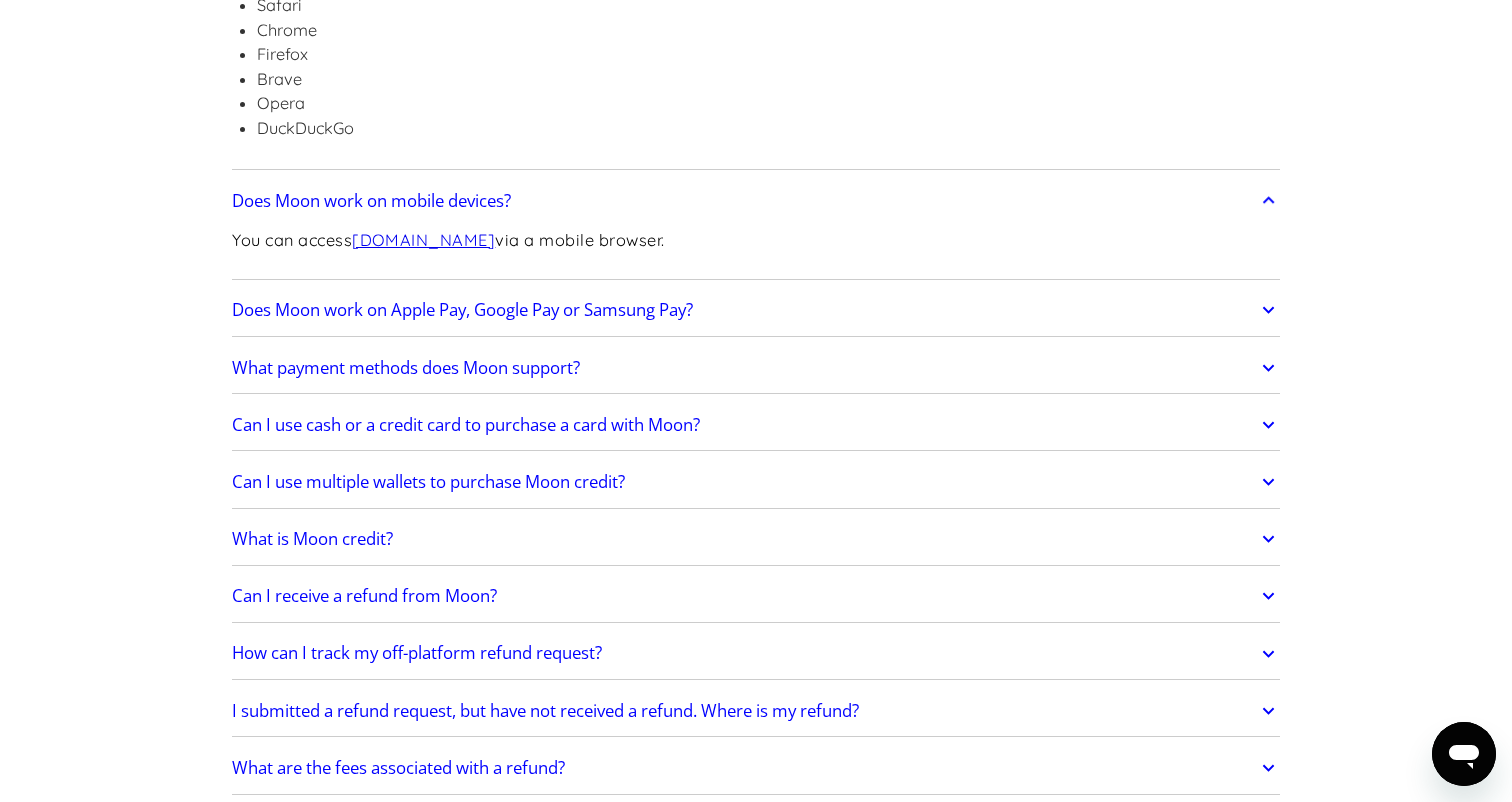 scroll, scrollTop: 926, scrollLeft: 0, axis: vertical 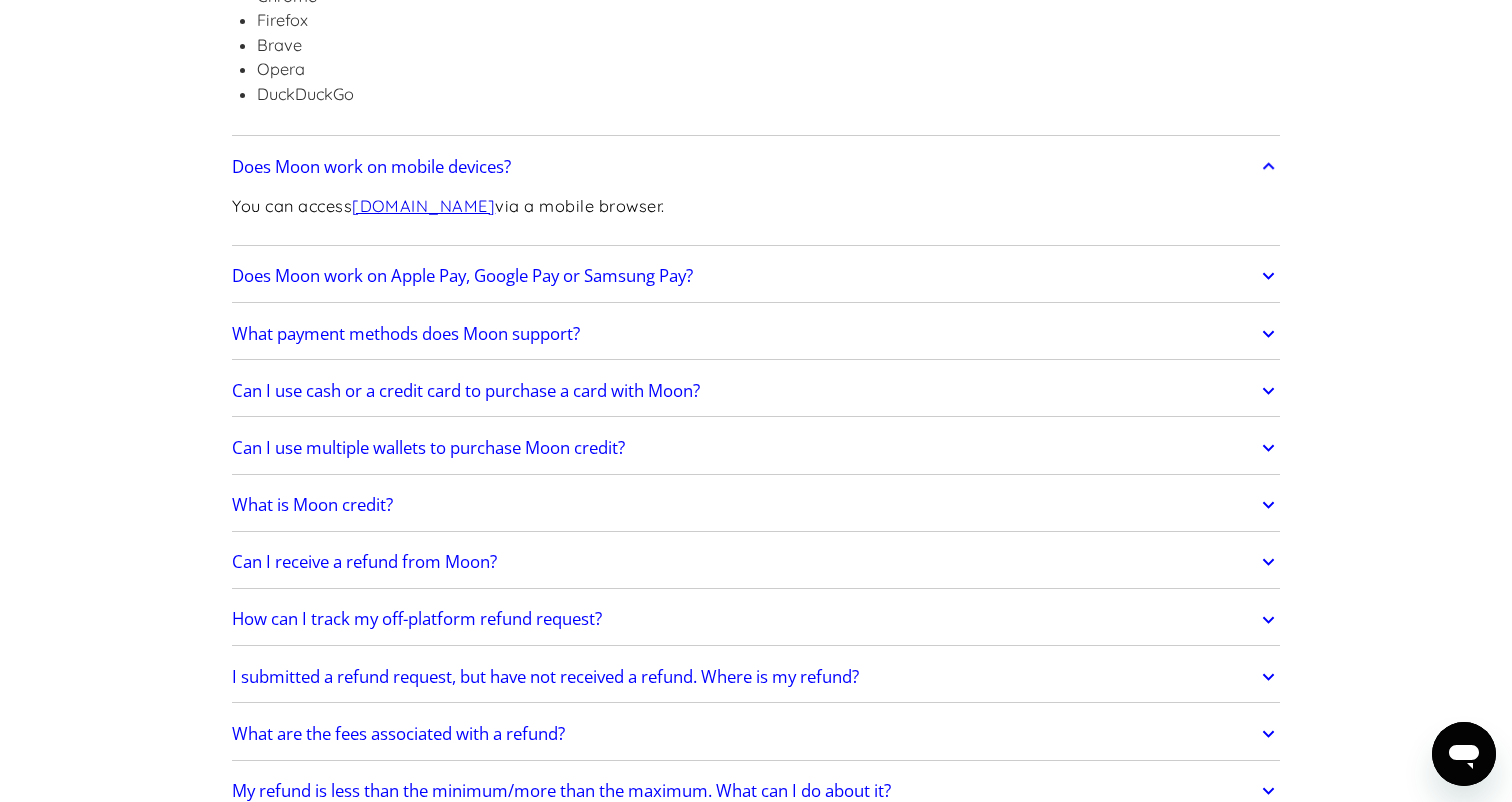 click on "Does Moon work on Apple Pay, Google Pay or Samsung Pay?" at bounding box center (462, 276) 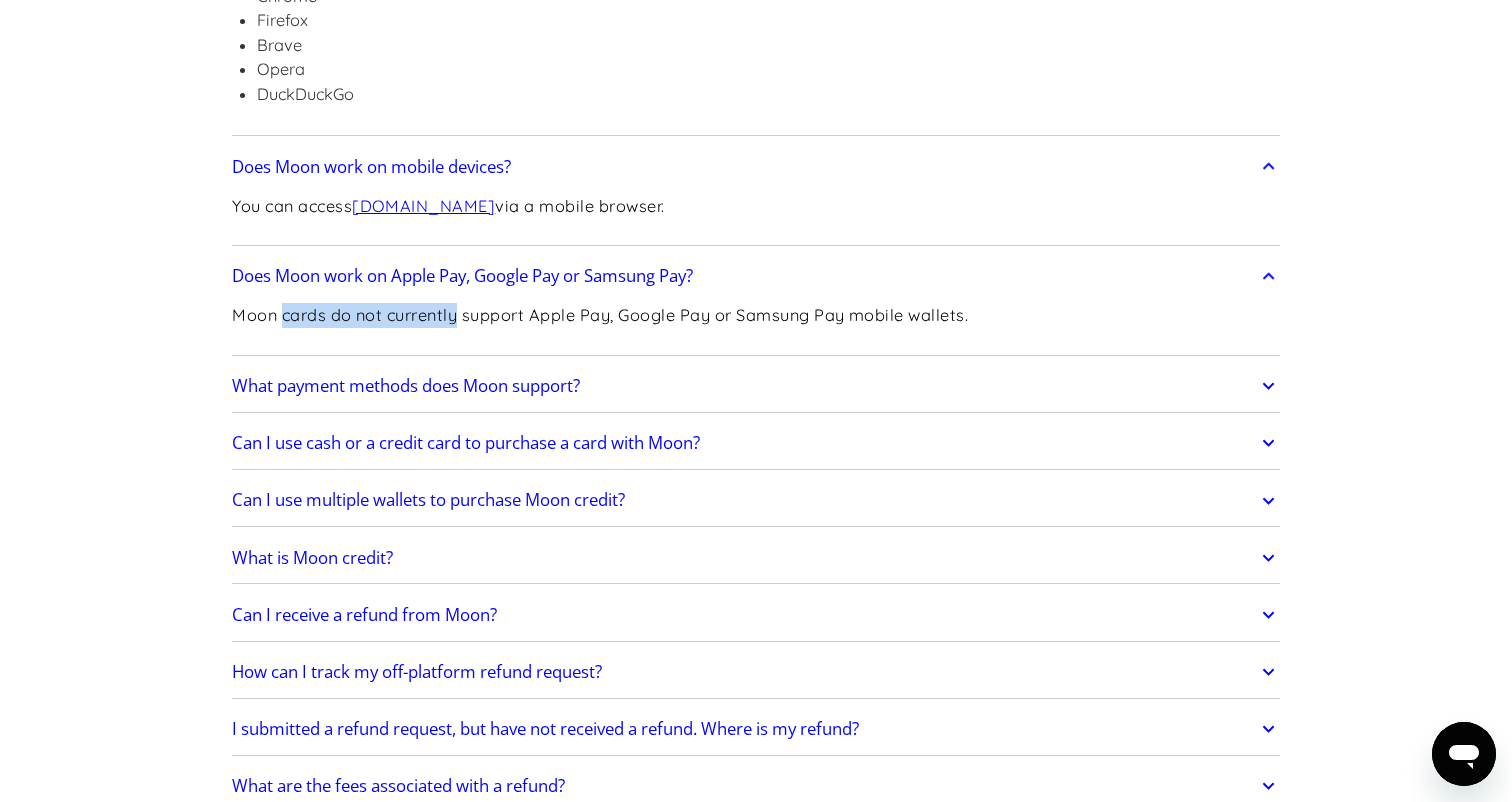 drag, startPoint x: 280, startPoint y: 314, endPoint x: 460, endPoint y: 310, distance: 180.04443 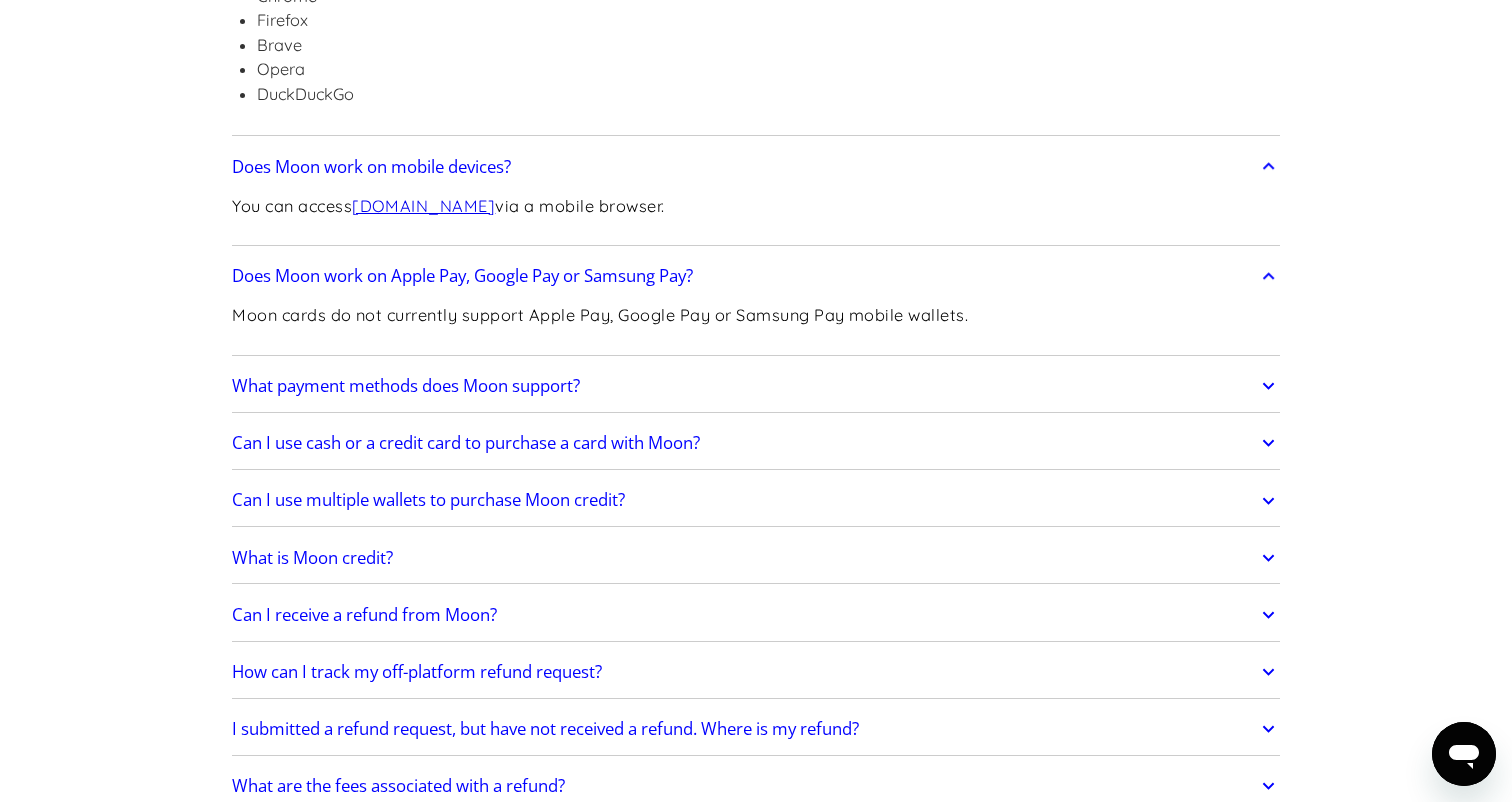 click on "What payment methods does Moon support?" at bounding box center [406, 386] 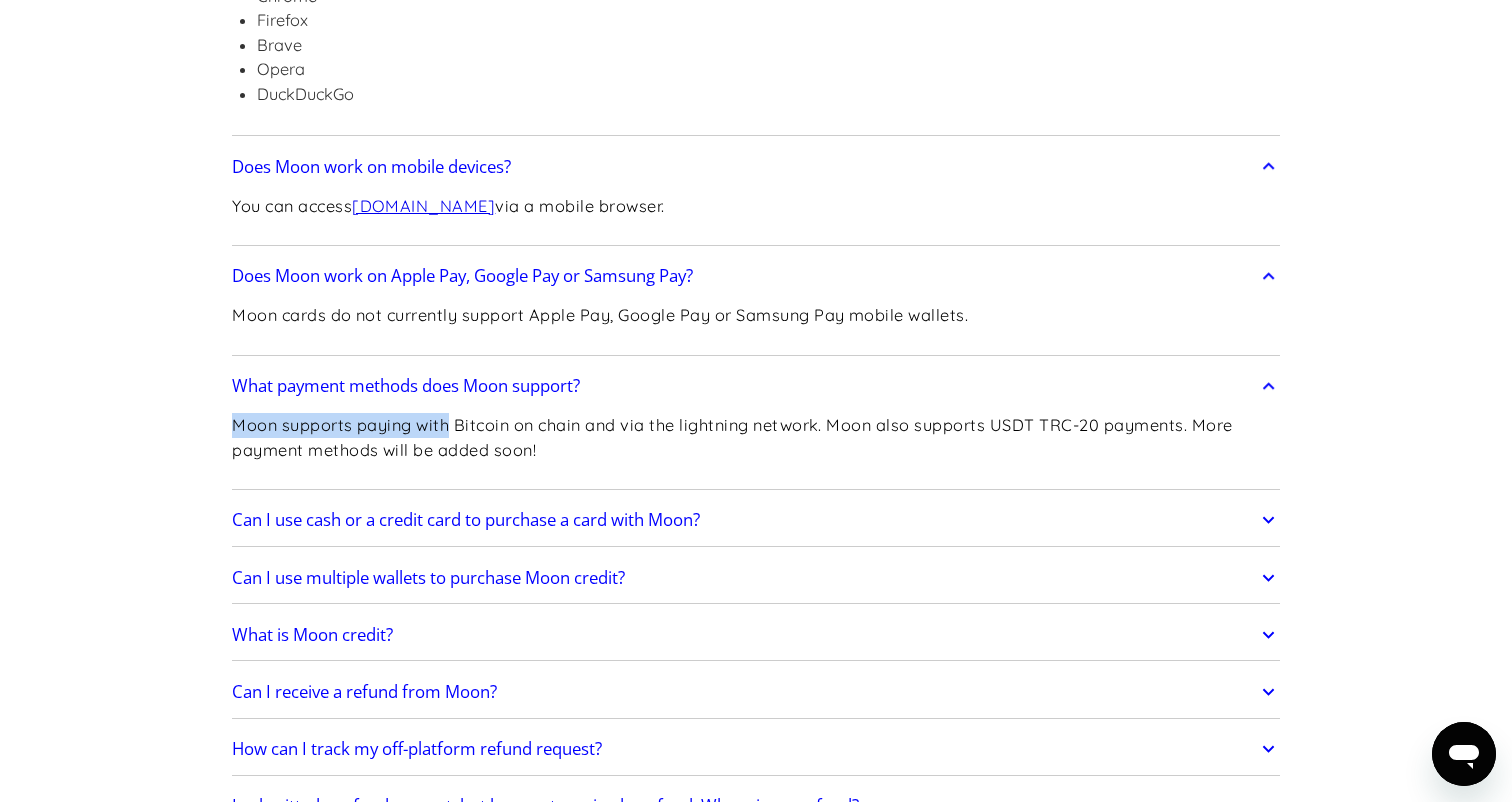 drag, startPoint x: 234, startPoint y: 424, endPoint x: 450, endPoint y: 424, distance: 216 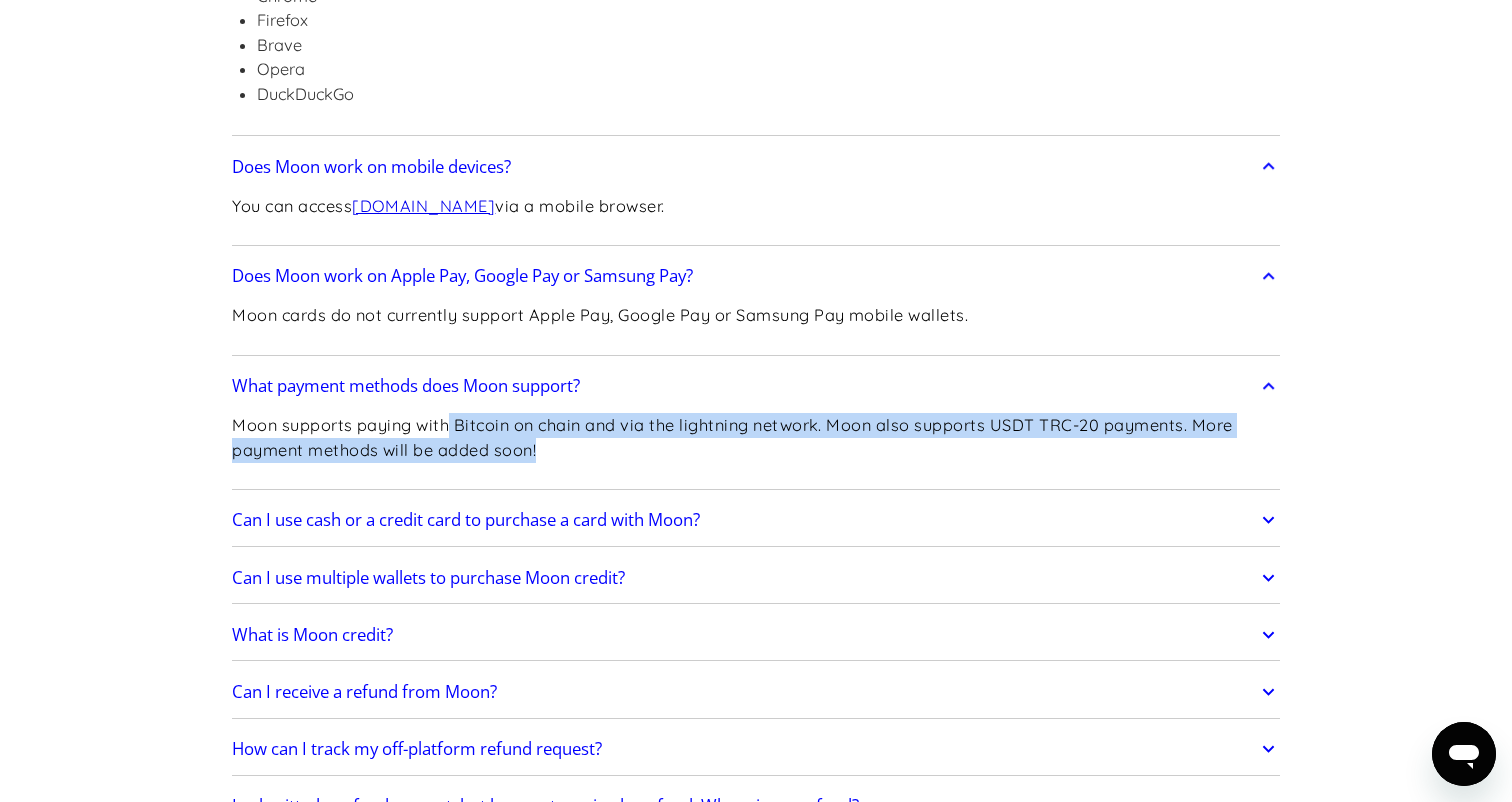drag, startPoint x: 450, startPoint y: 424, endPoint x: 616, endPoint y: 433, distance: 166.24379 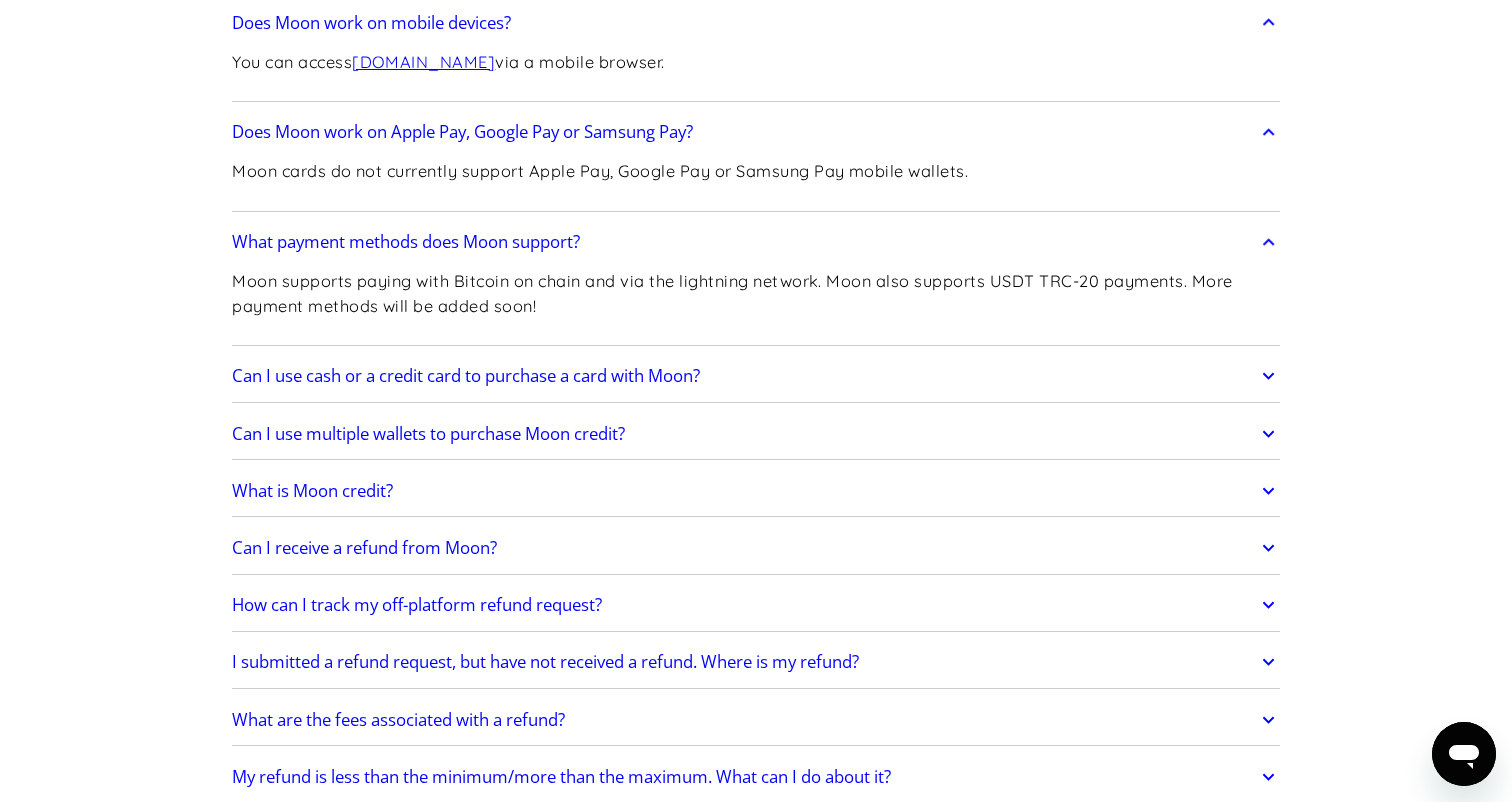 scroll, scrollTop: 1188, scrollLeft: 0, axis: vertical 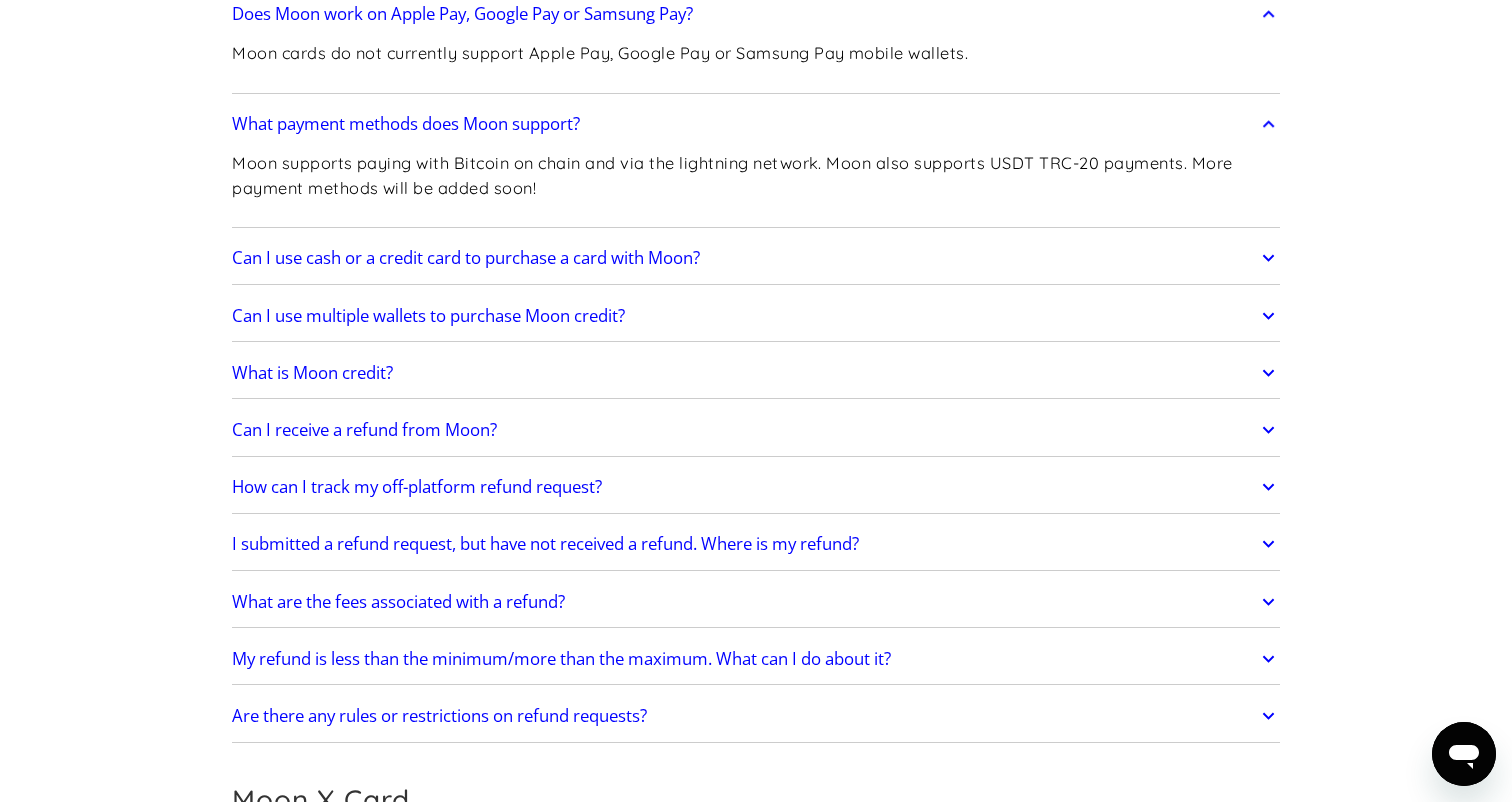 click on "Can I use cash or a credit card to purchase a card with Moon?" at bounding box center (466, 258) 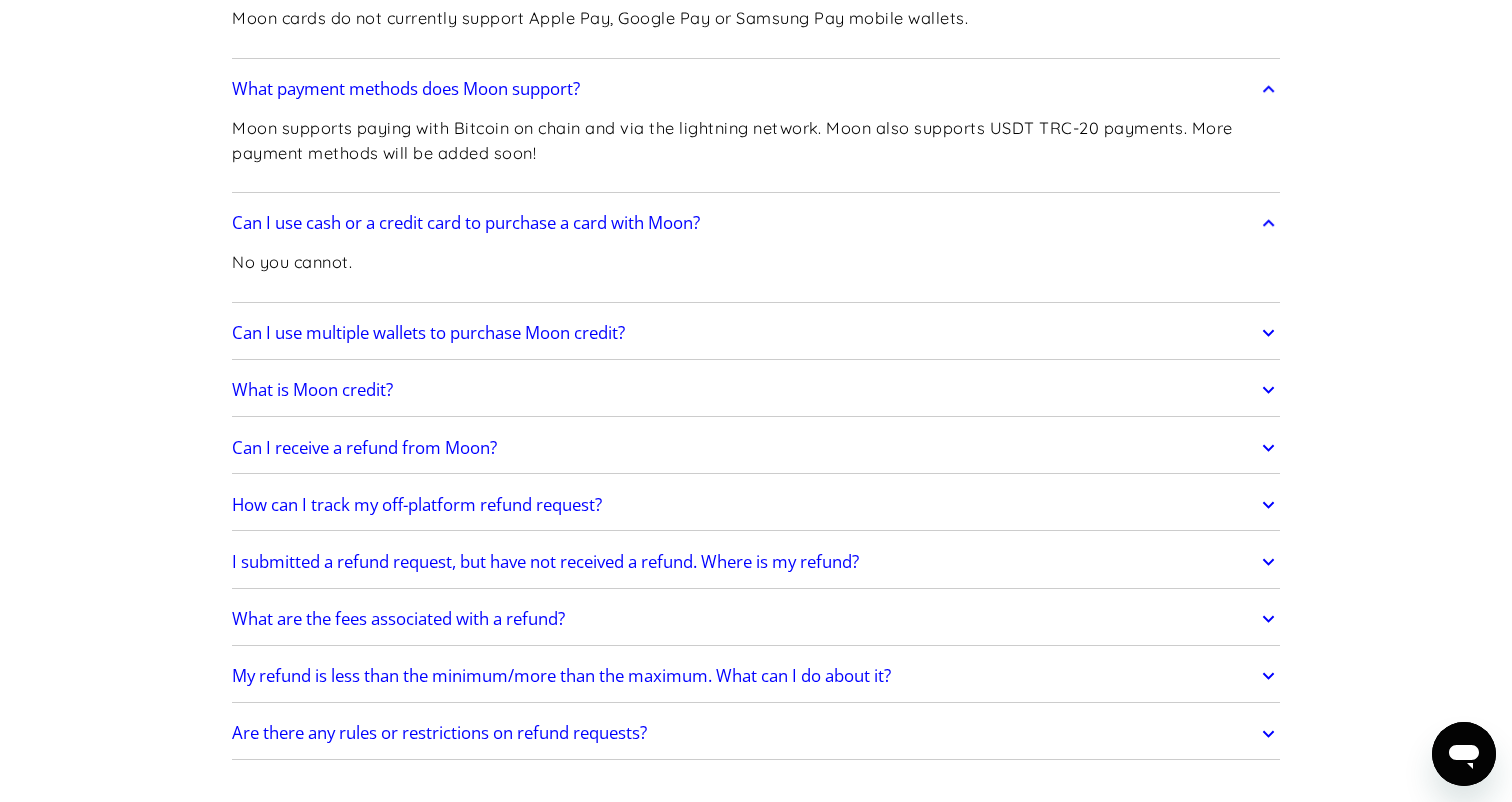 scroll, scrollTop: 1224, scrollLeft: 0, axis: vertical 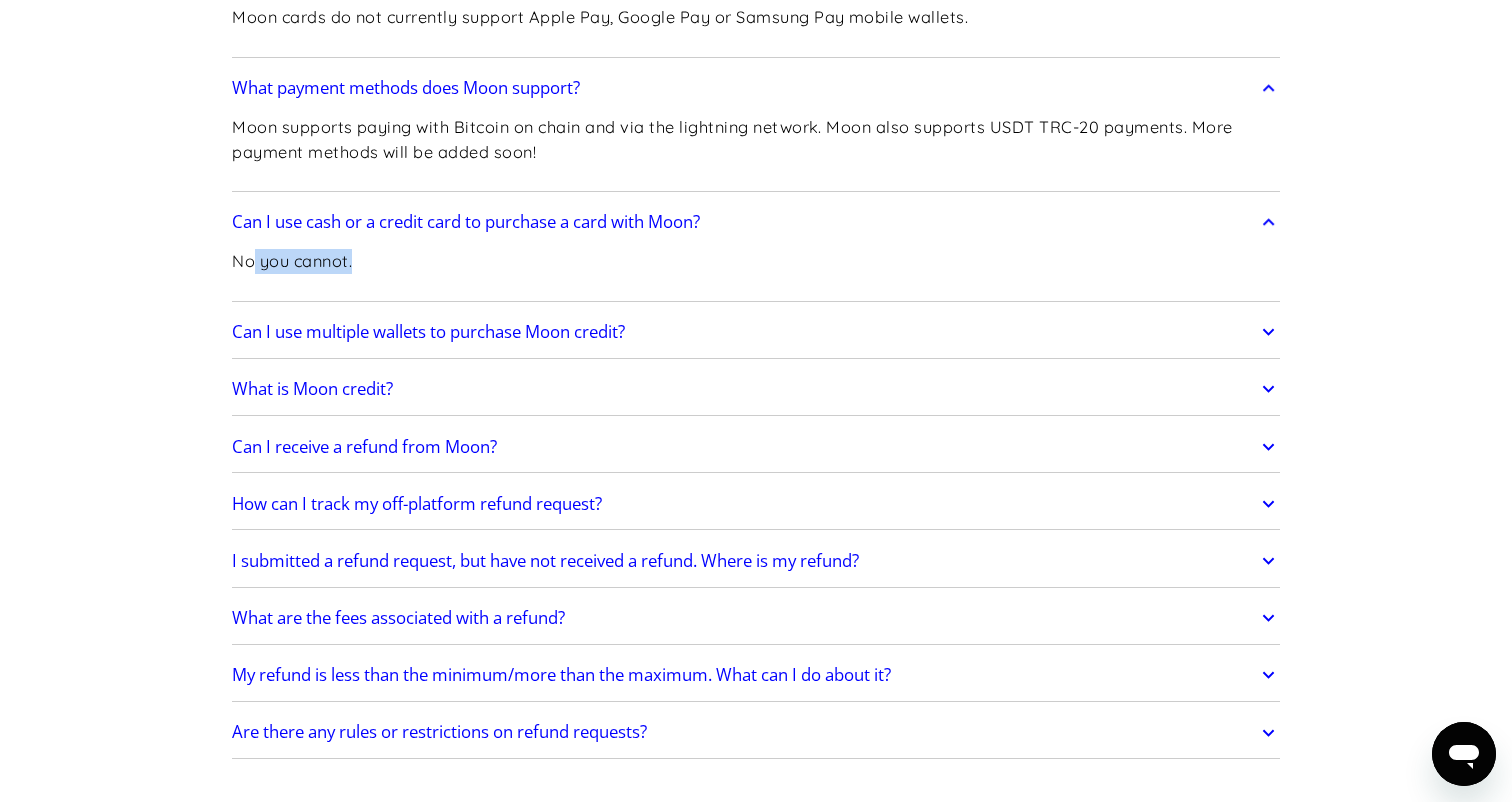 drag, startPoint x: 257, startPoint y: 254, endPoint x: 373, endPoint y: 254, distance: 116 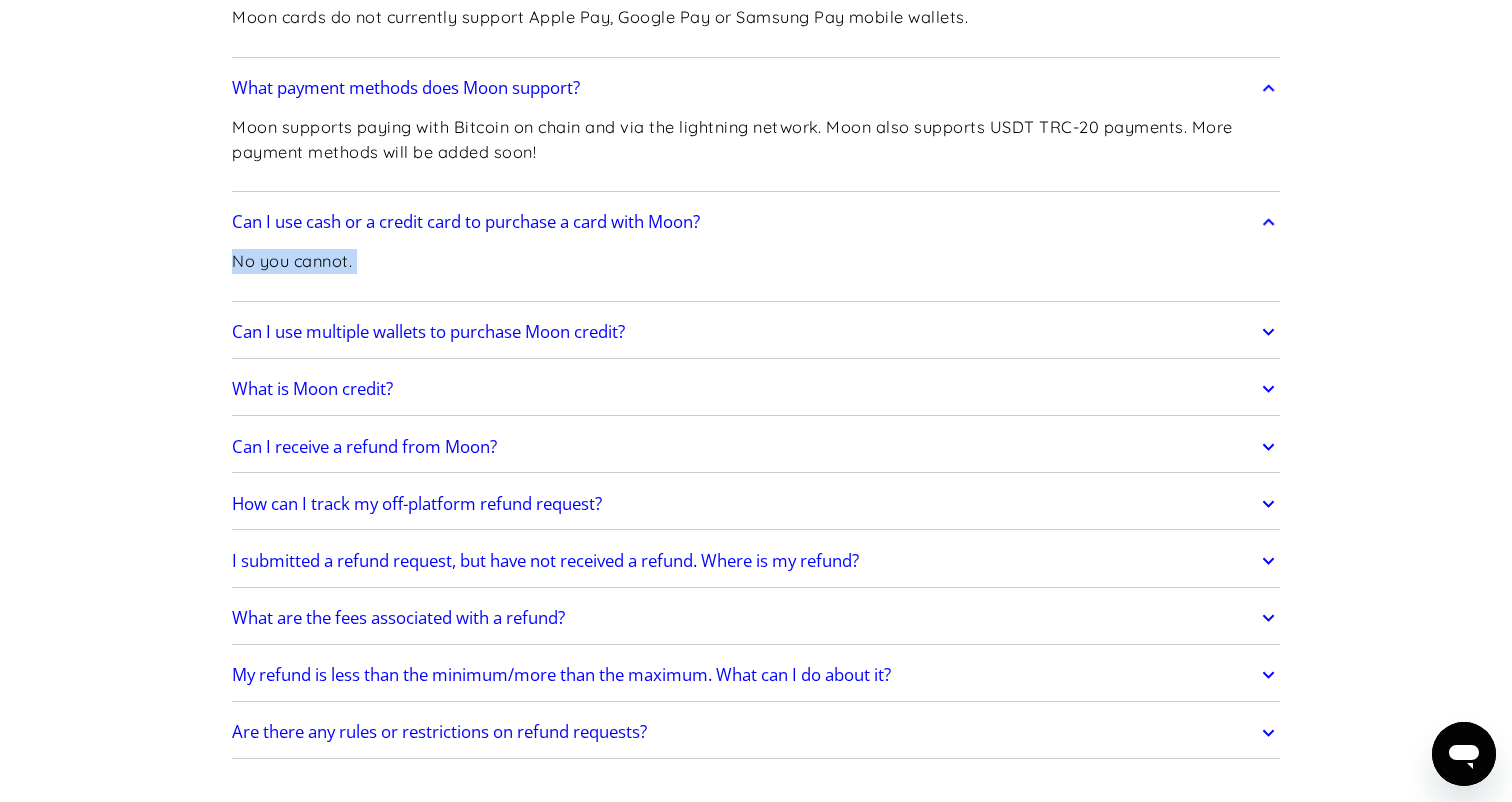 drag, startPoint x: 373, startPoint y: 254, endPoint x: 239, endPoint y: 254, distance: 134 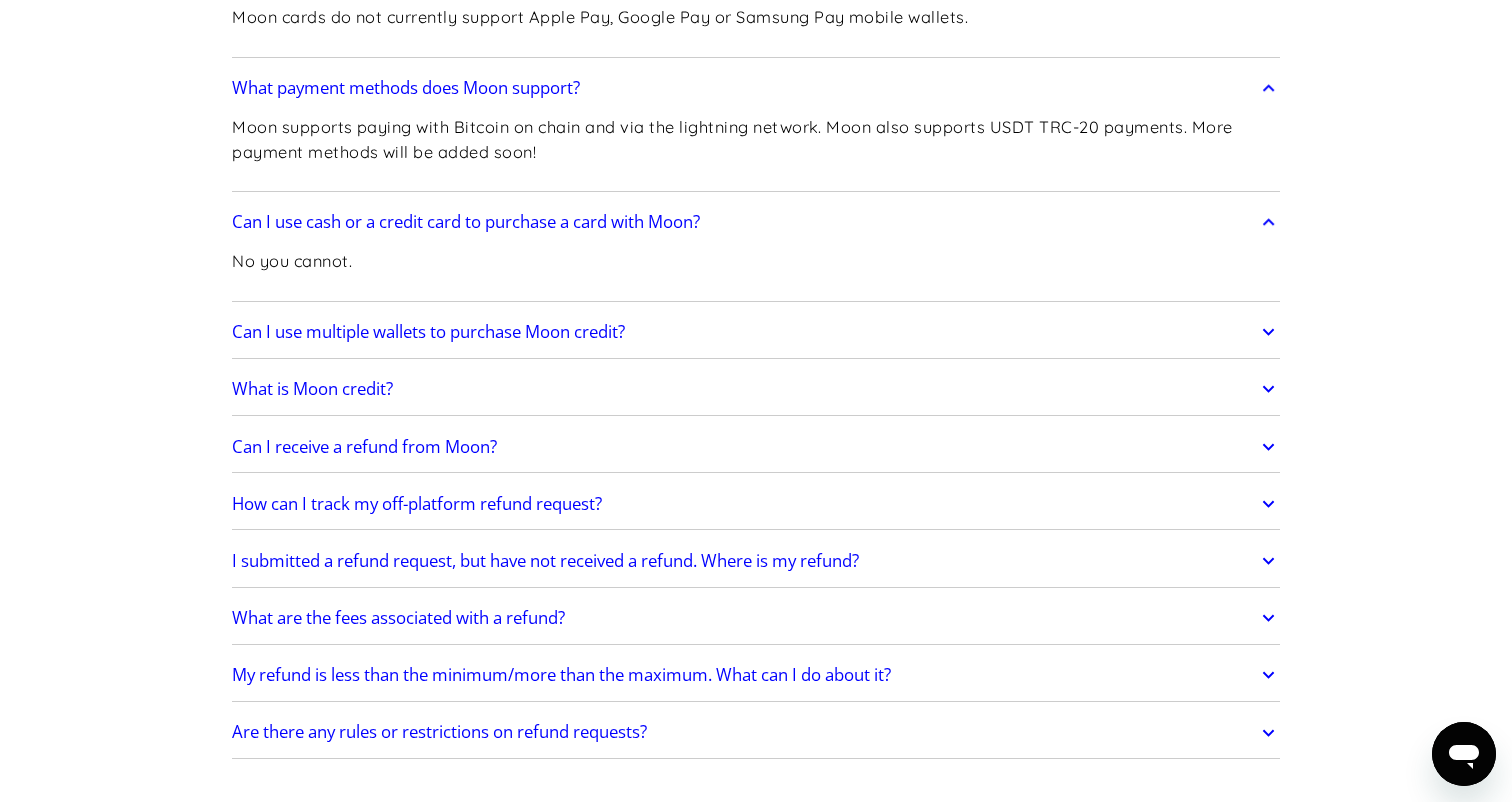 scroll, scrollTop: 1296, scrollLeft: 0, axis: vertical 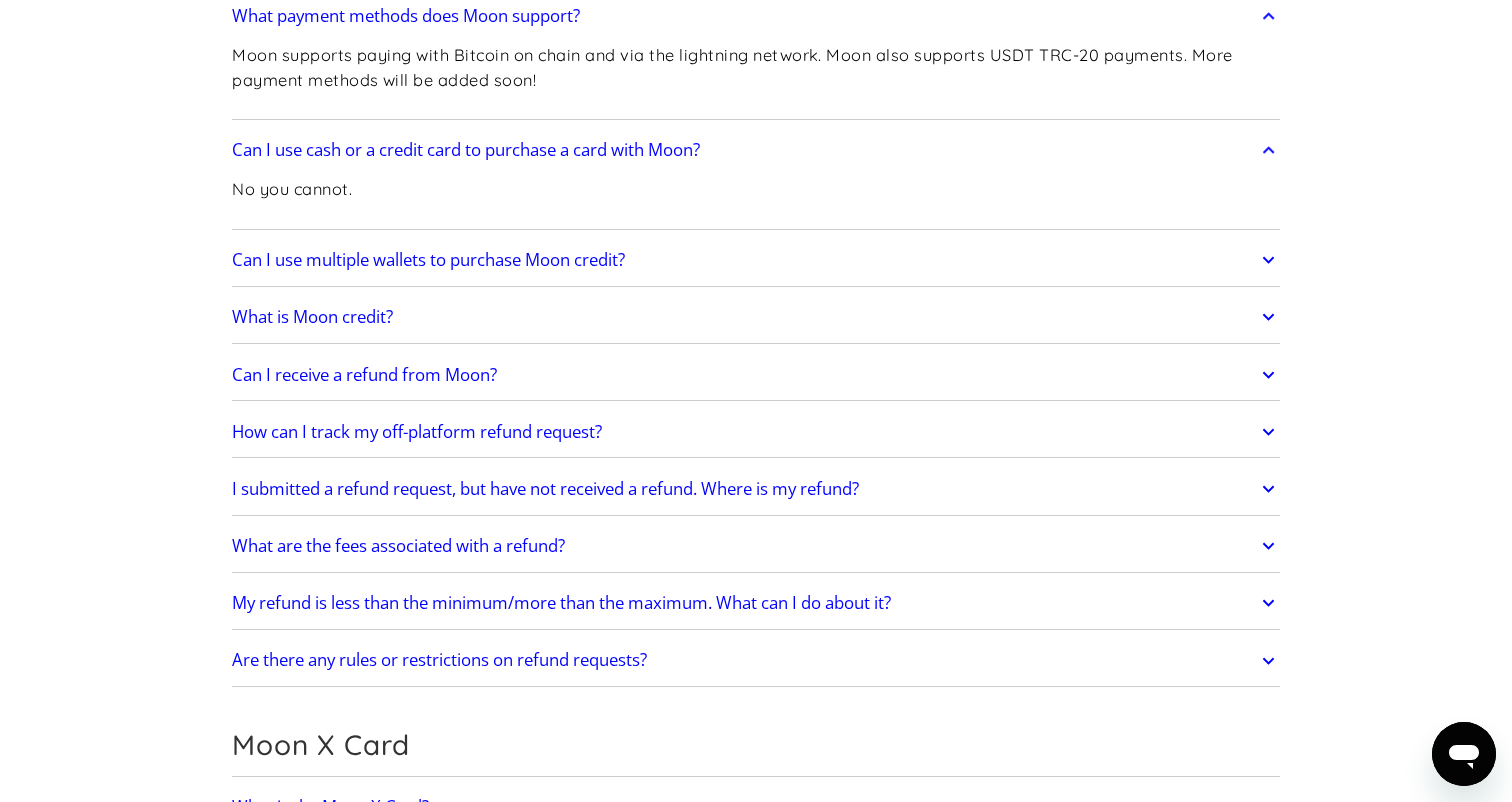 click on "Can I use multiple wallets to purchase Moon credit?" at bounding box center (428, 260) 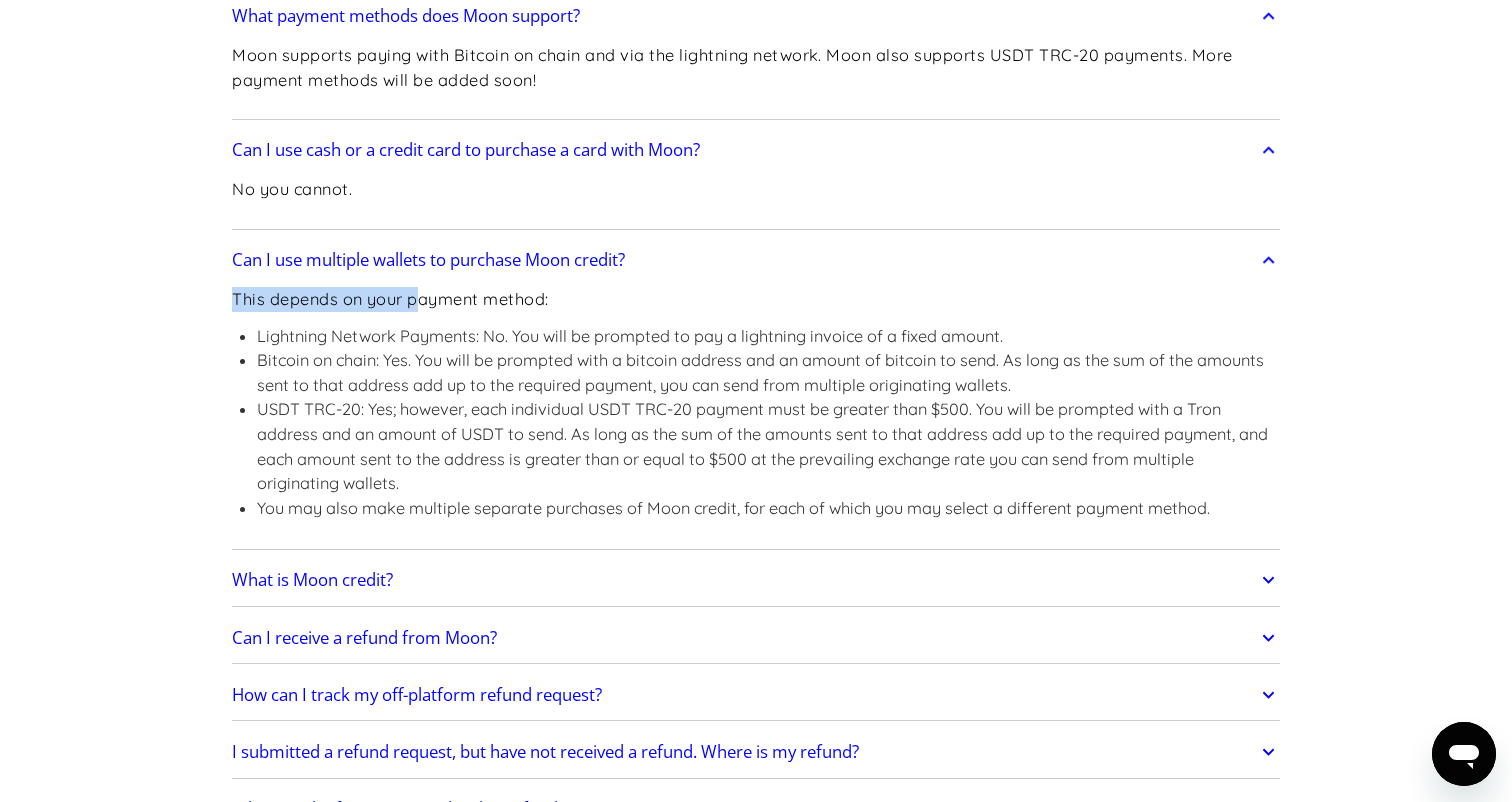 drag, startPoint x: 232, startPoint y: 290, endPoint x: 419, endPoint y: 287, distance: 187.02406 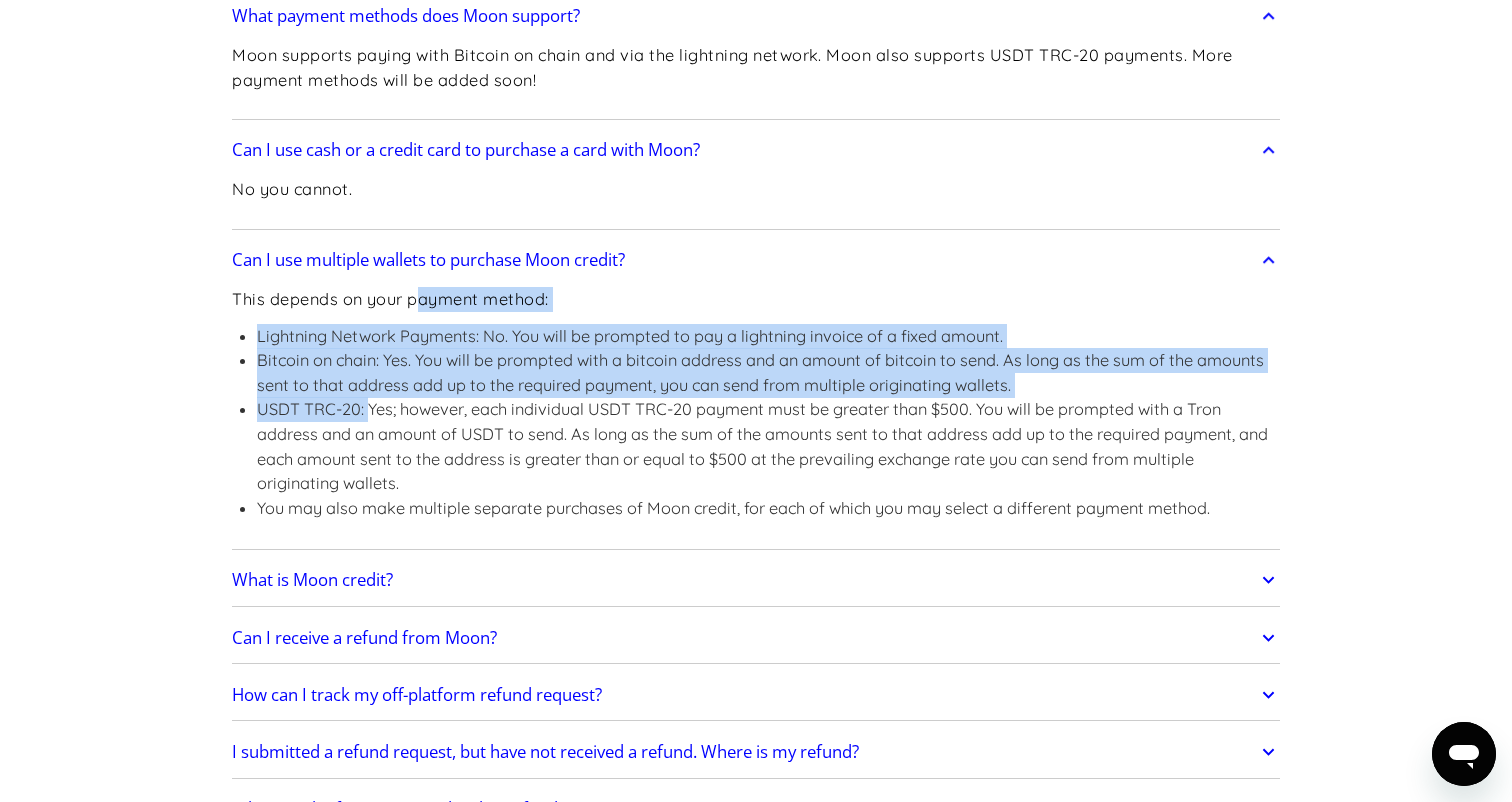 drag, startPoint x: 419, startPoint y: 287, endPoint x: 367, endPoint y: 404, distance: 128.03516 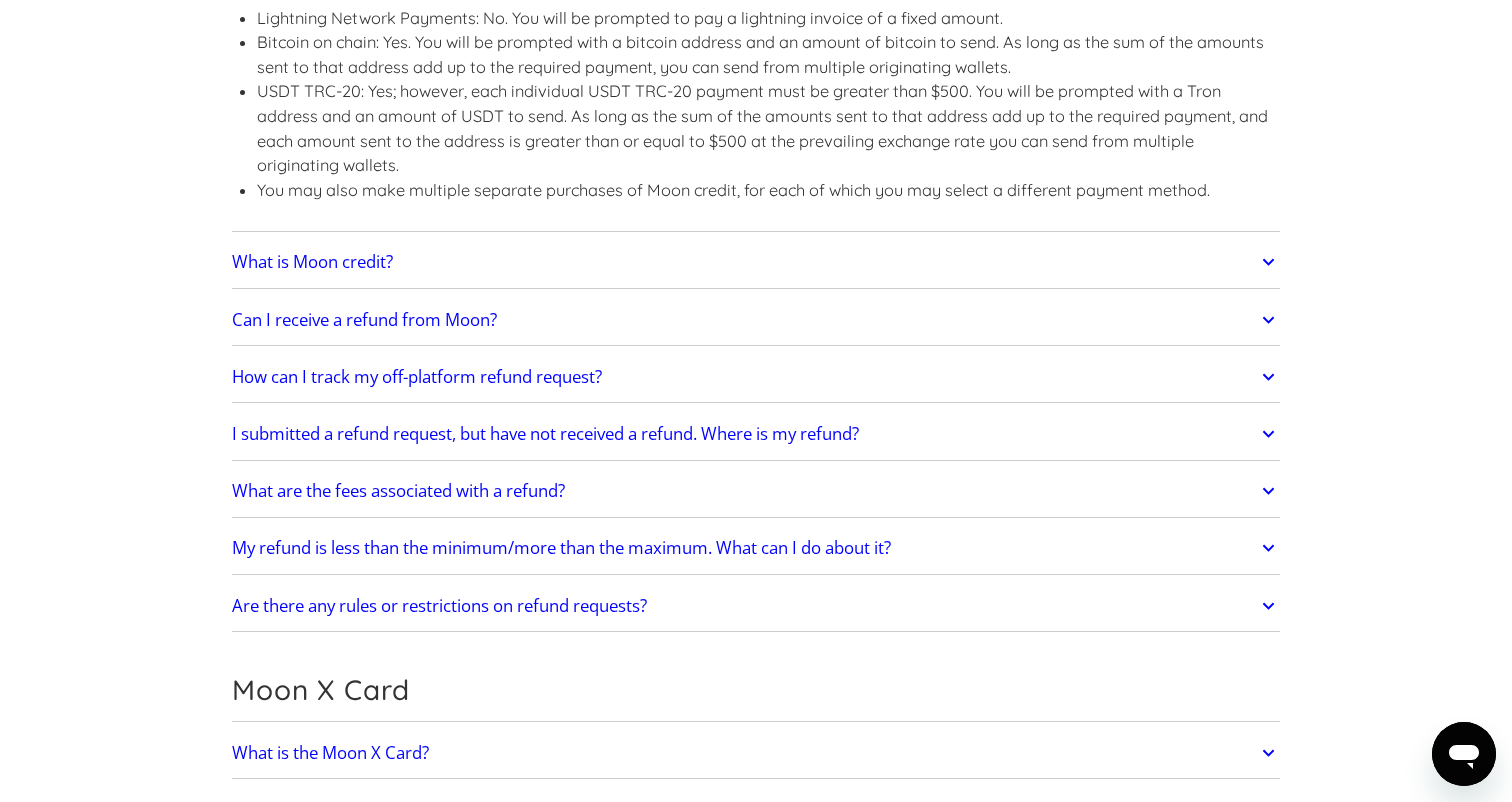 scroll, scrollTop: 1618, scrollLeft: 0, axis: vertical 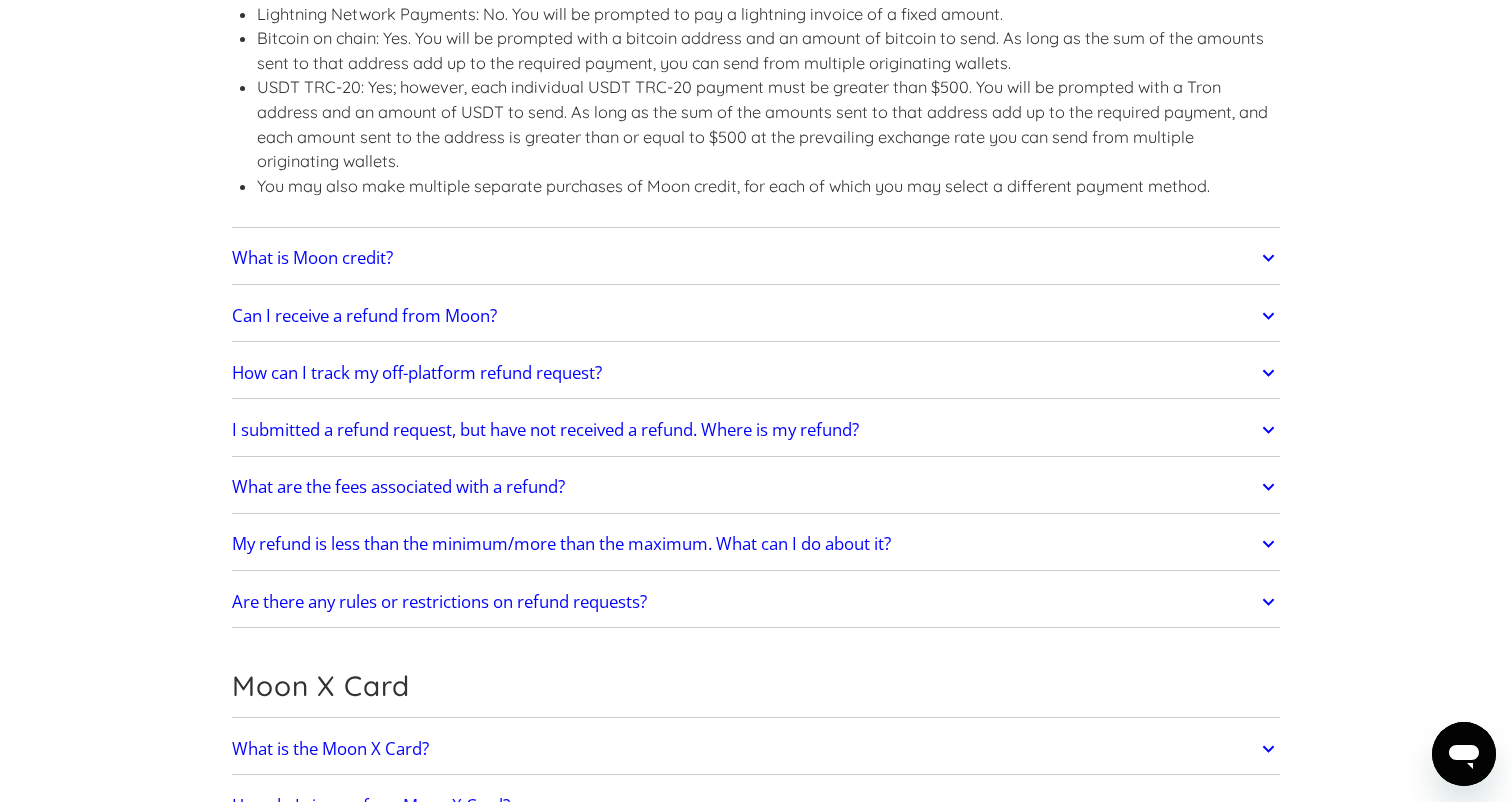 click on "What is Moon credit?" at bounding box center (312, 258) 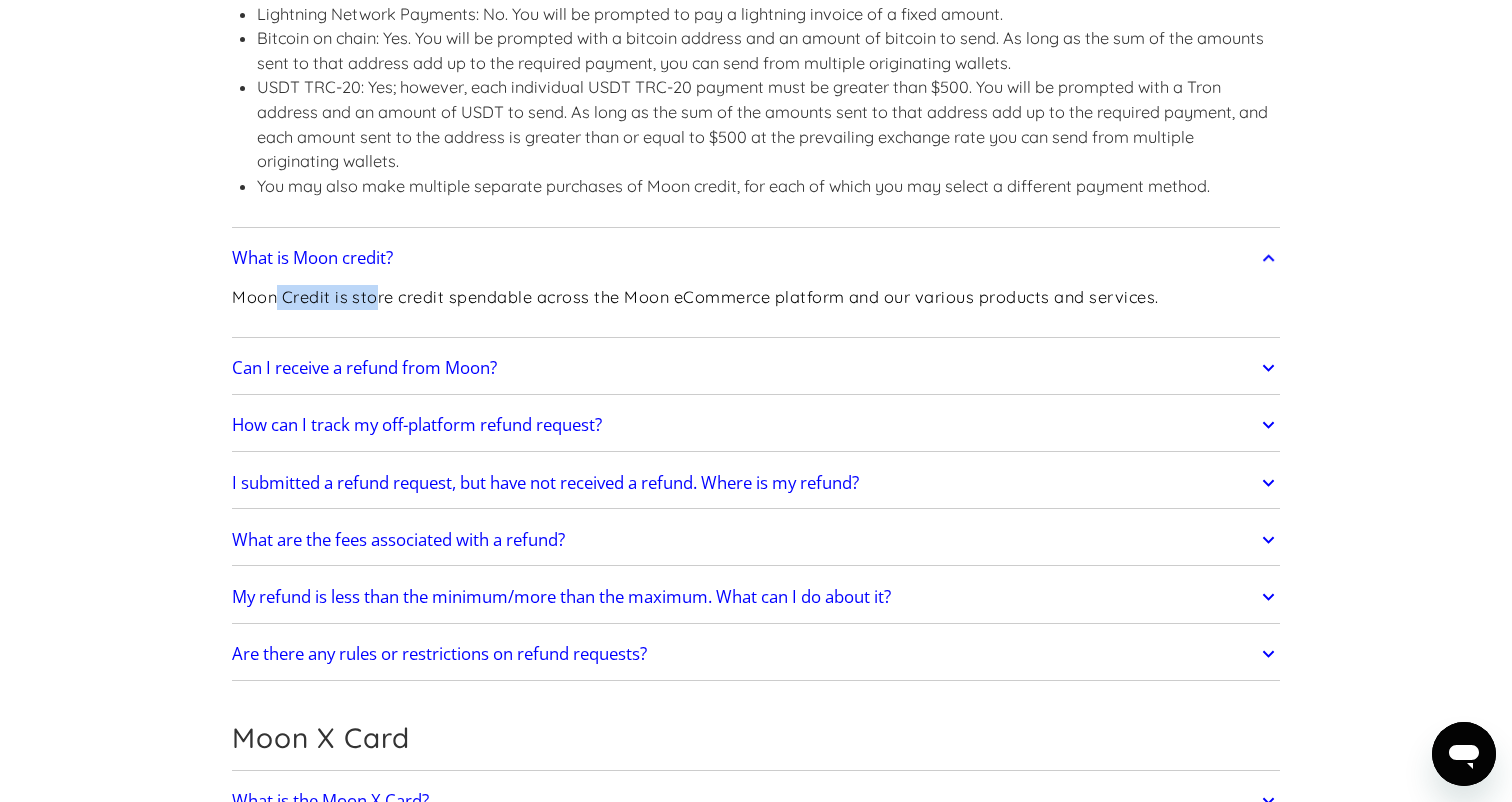 drag, startPoint x: 279, startPoint y: 286, endPoint x: 379, endPoint y: 281, distance: 100.12492 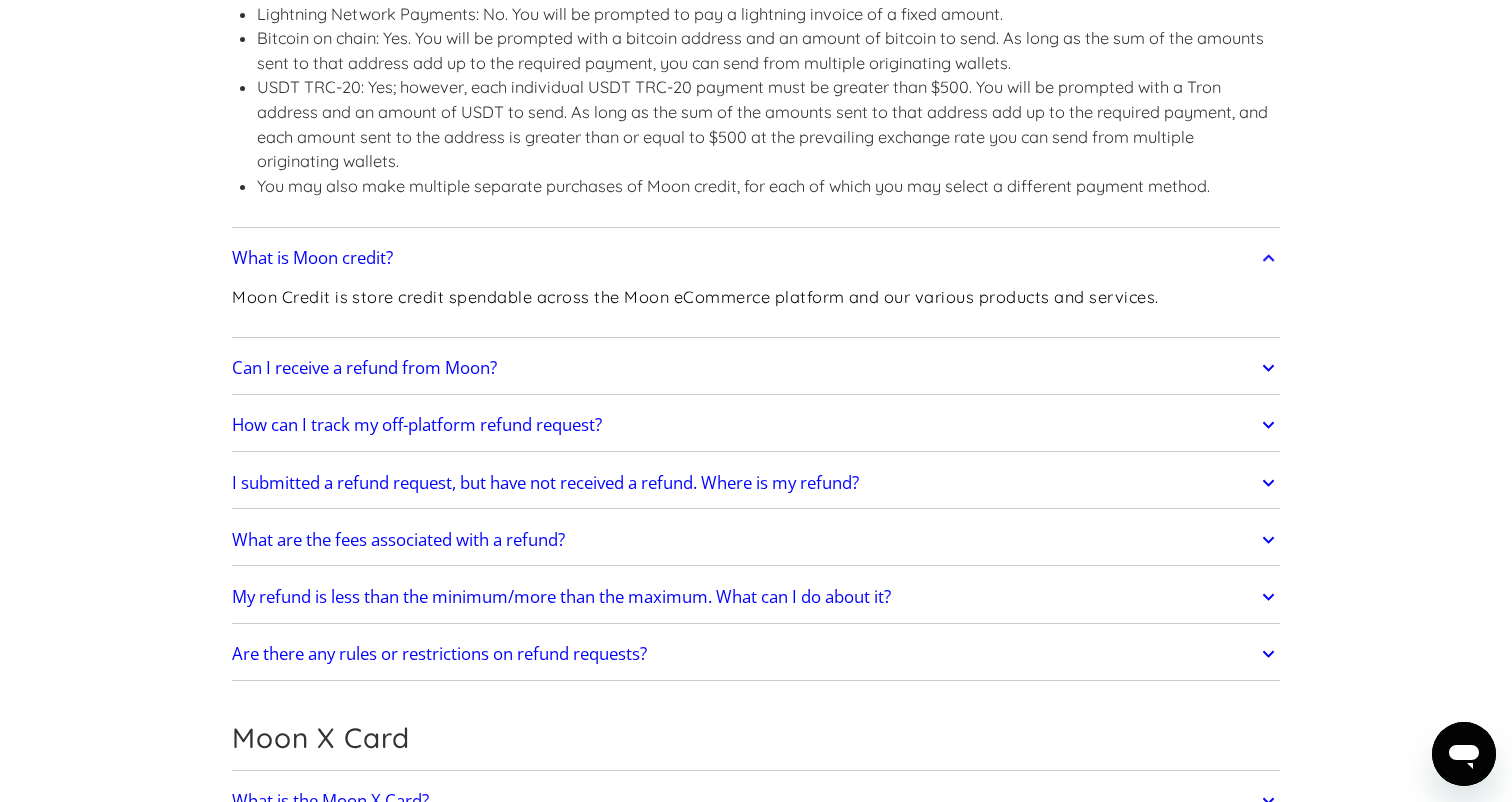 click on "Can I receive a refund from Moon?" at bounding box center [364, 368] 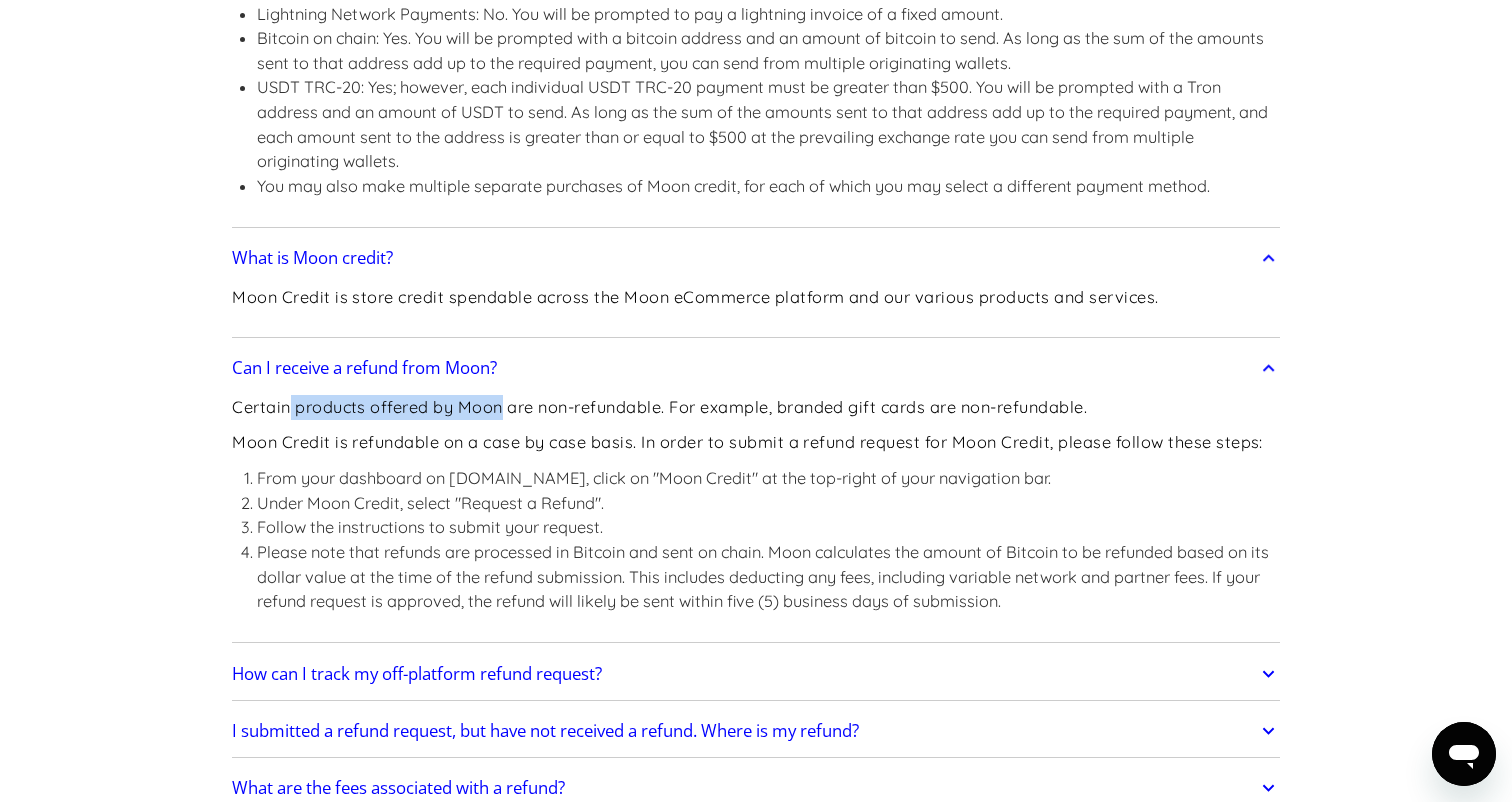 drag, startPoint x: 291, startPoint y: 401, endPoint x: 501, endPoint y: 396, distance: 210.05951 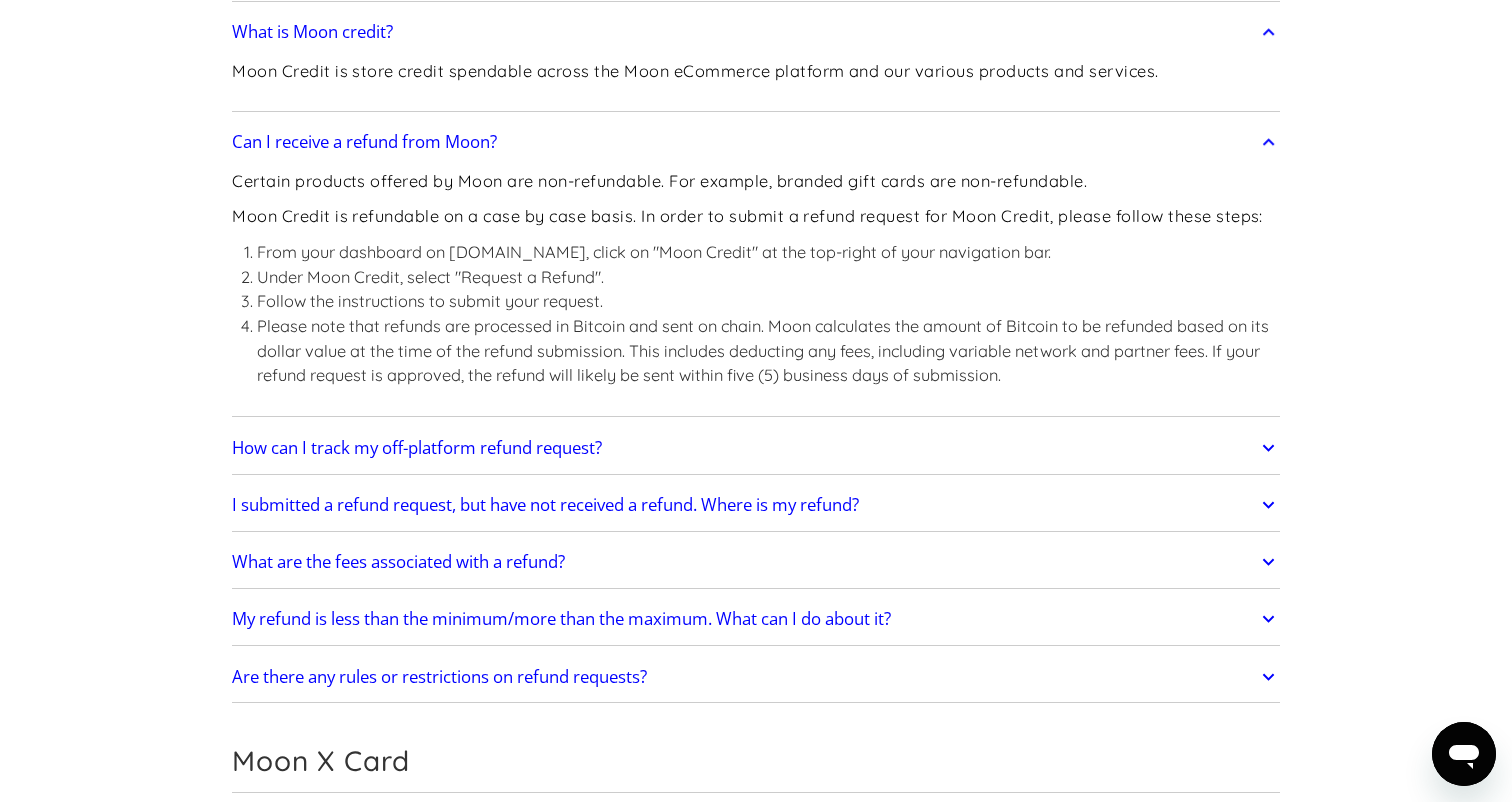 scroll, scrollTop: 1845, scrollLeft: 0, axis: vertical 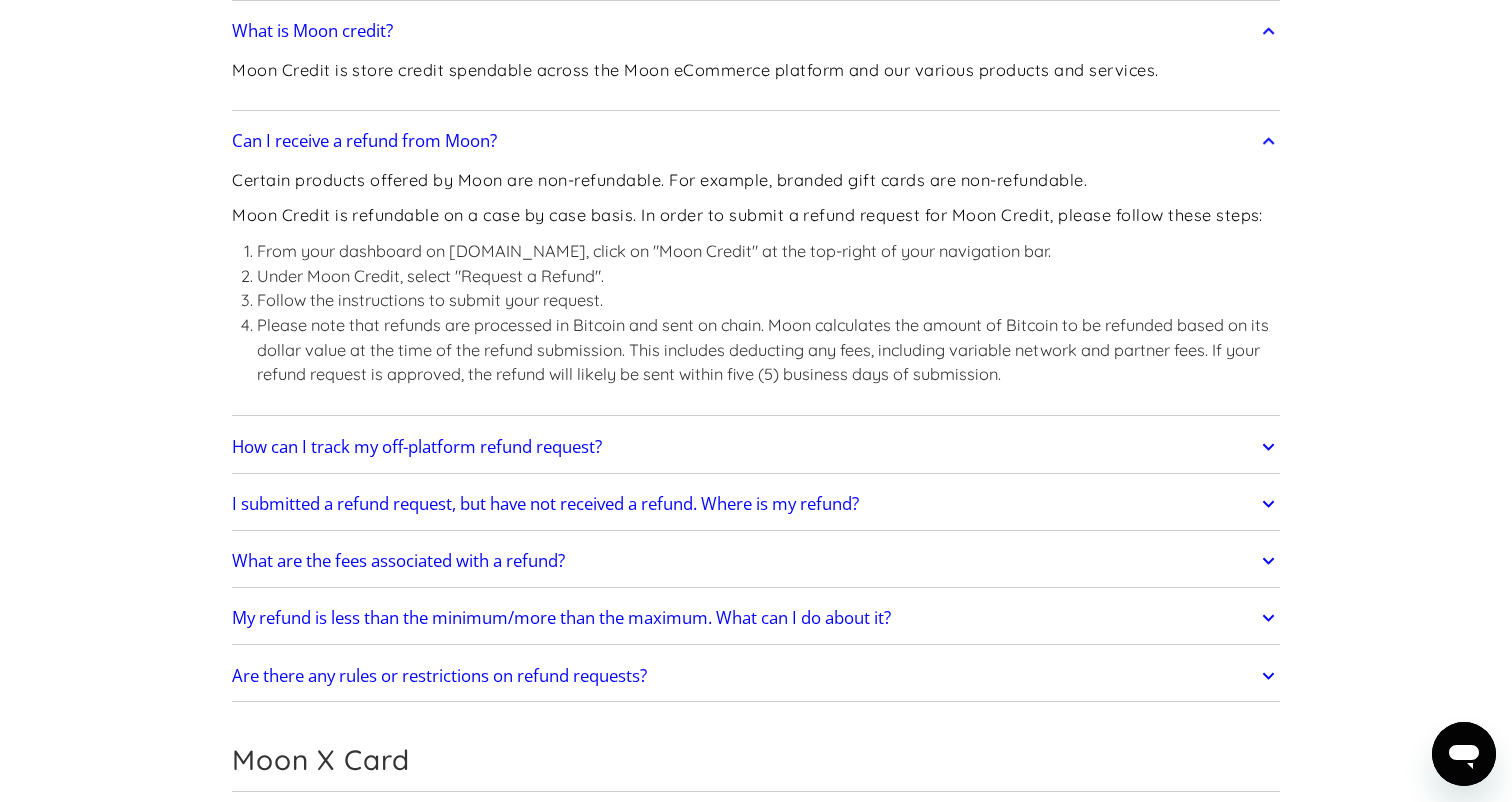 click on "How can I track my off-platform refund request?" at bounding box center [417, 447] 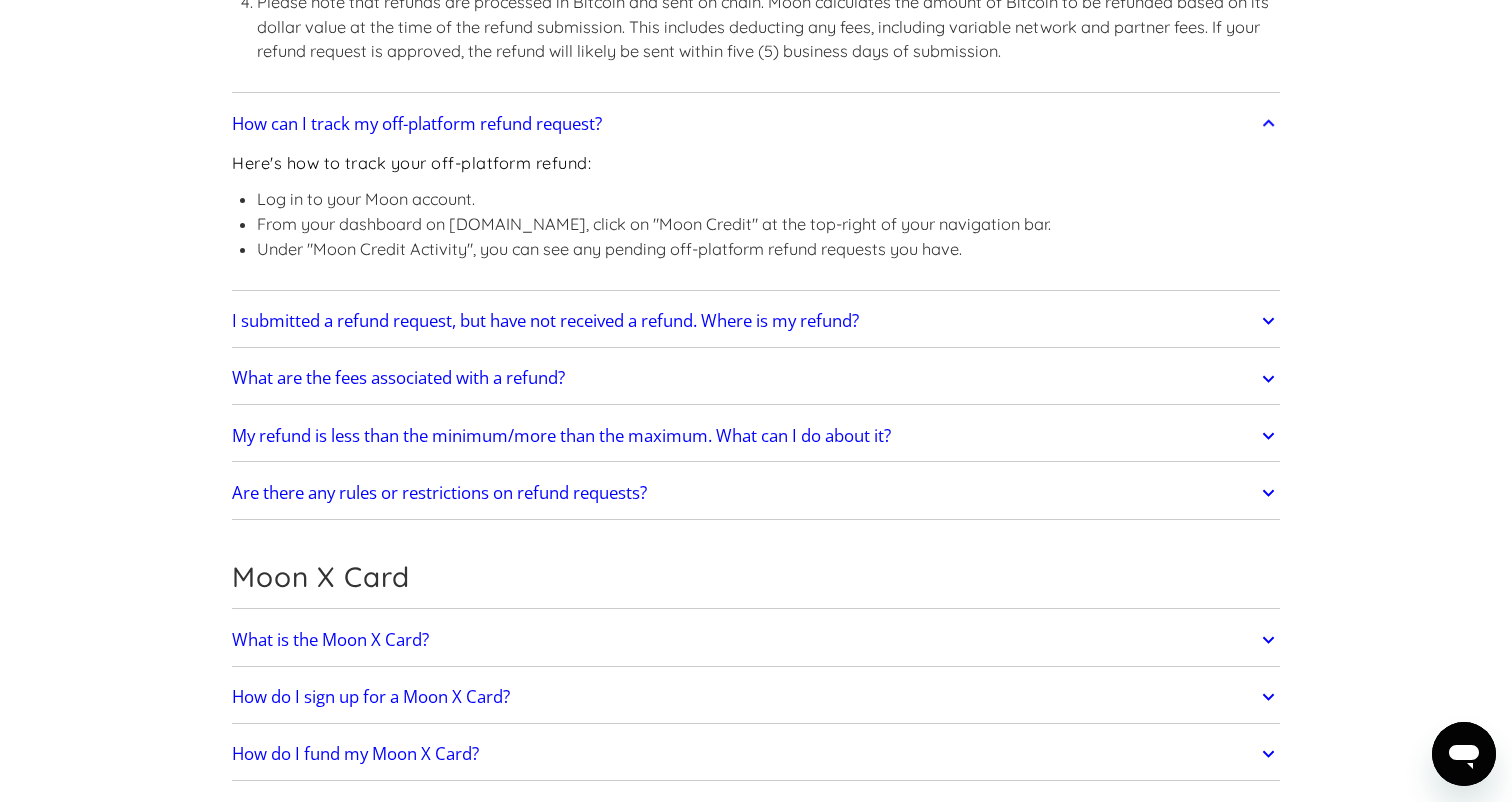 scroll, scrollTop: 2175, scrollLeft: 0, axis: vertical 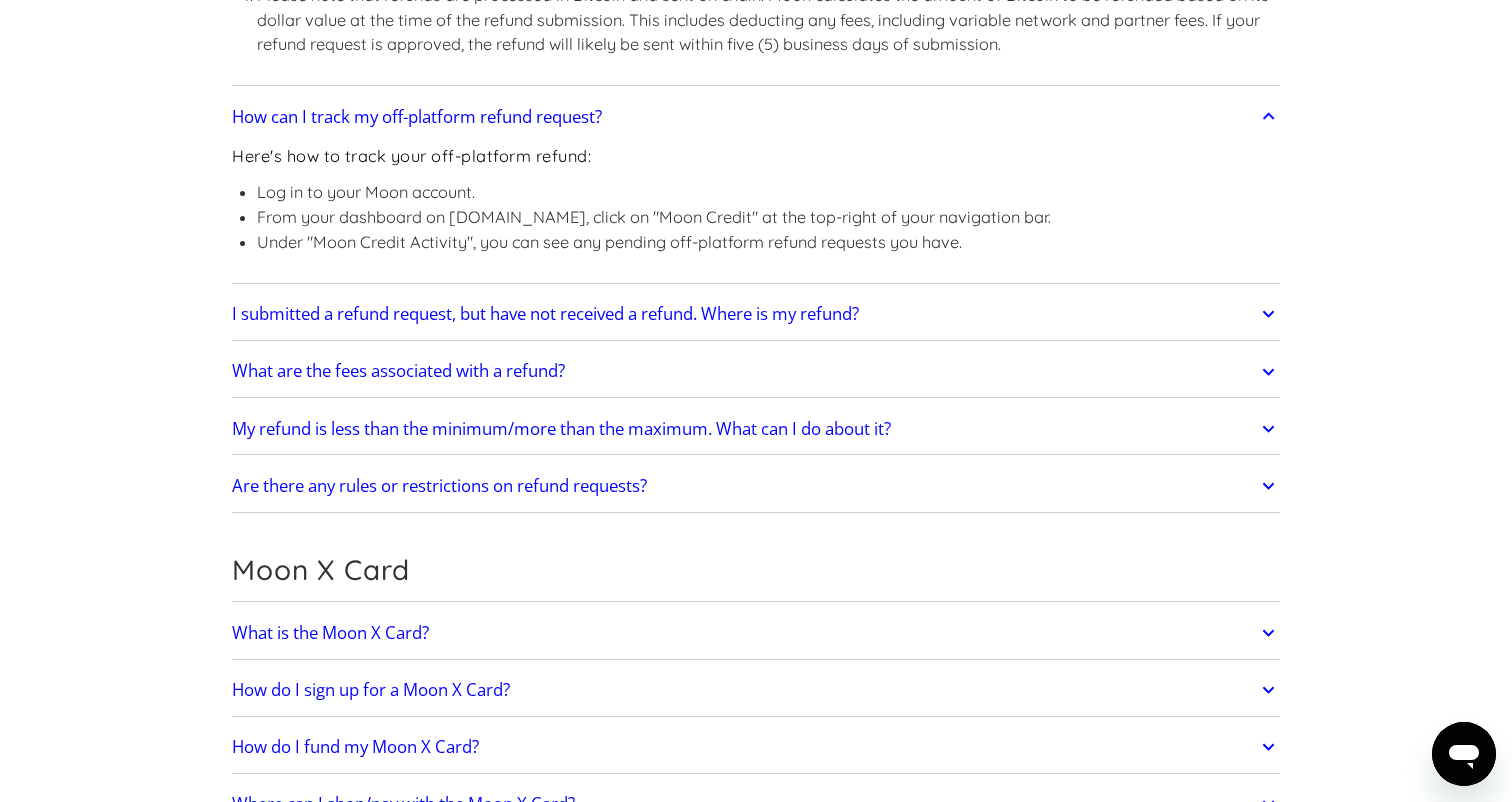 click on "What are the fees associated with a refund?" at bounding box center [398, 371] 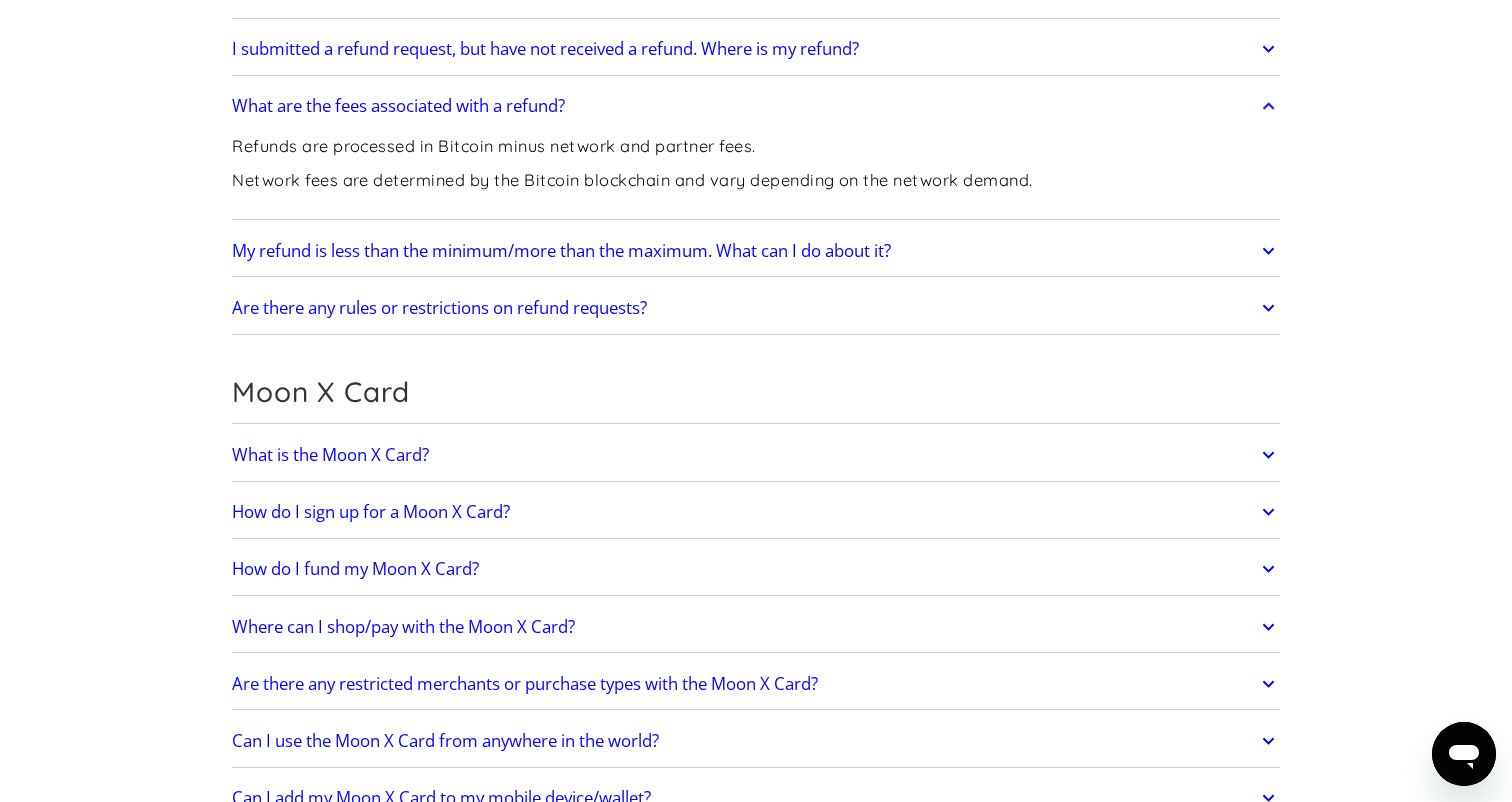 scroll, scrollTop: 2445, scrollLeft: 0, axis: vertical 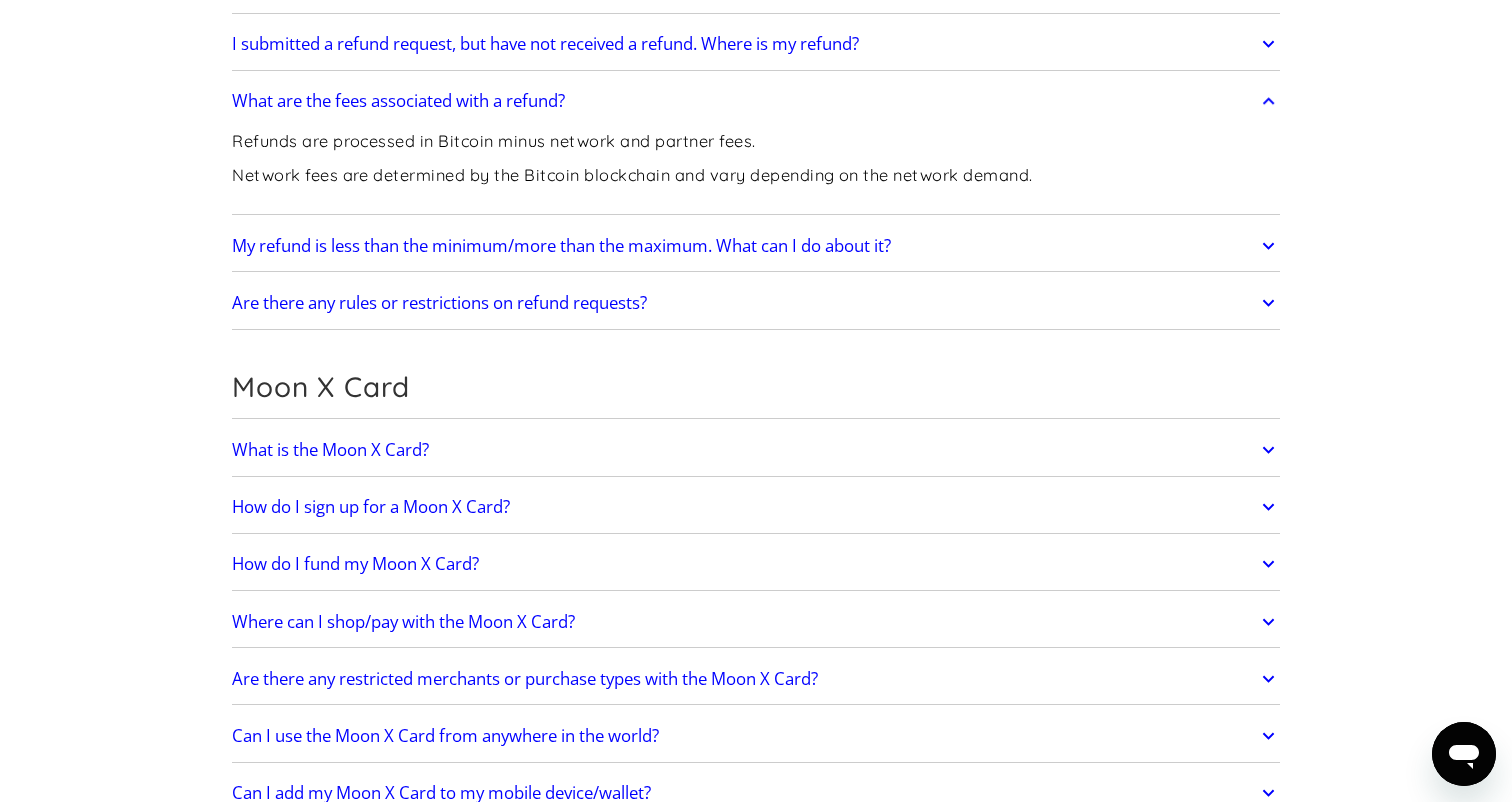 click on "What is the Moon X Card?" at bounding box center [330, 450] 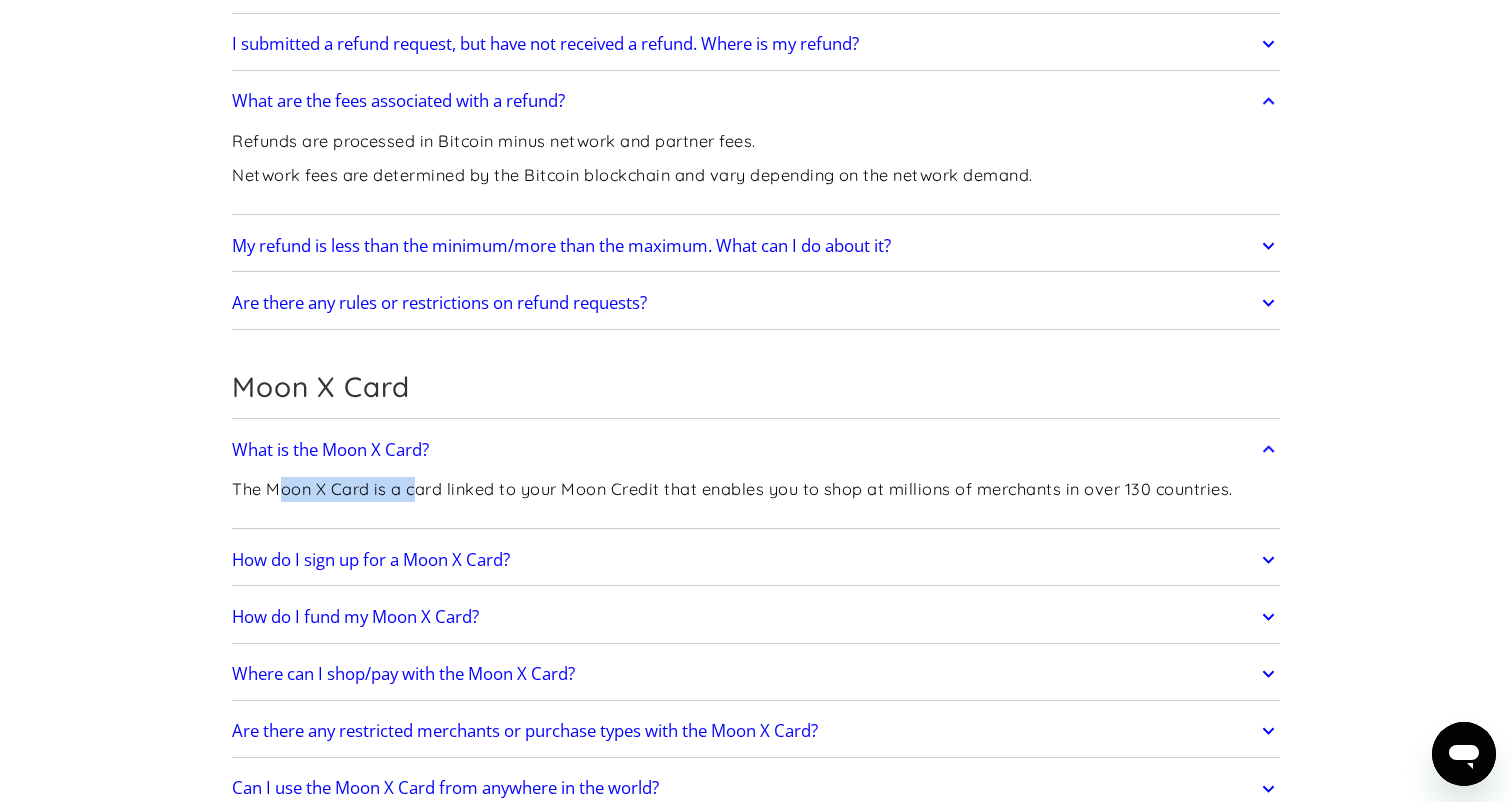 drag, startPoint x: 280, startPoint y: 476, endPoint x: 413, endPoint y: 478, distance: 133.01503 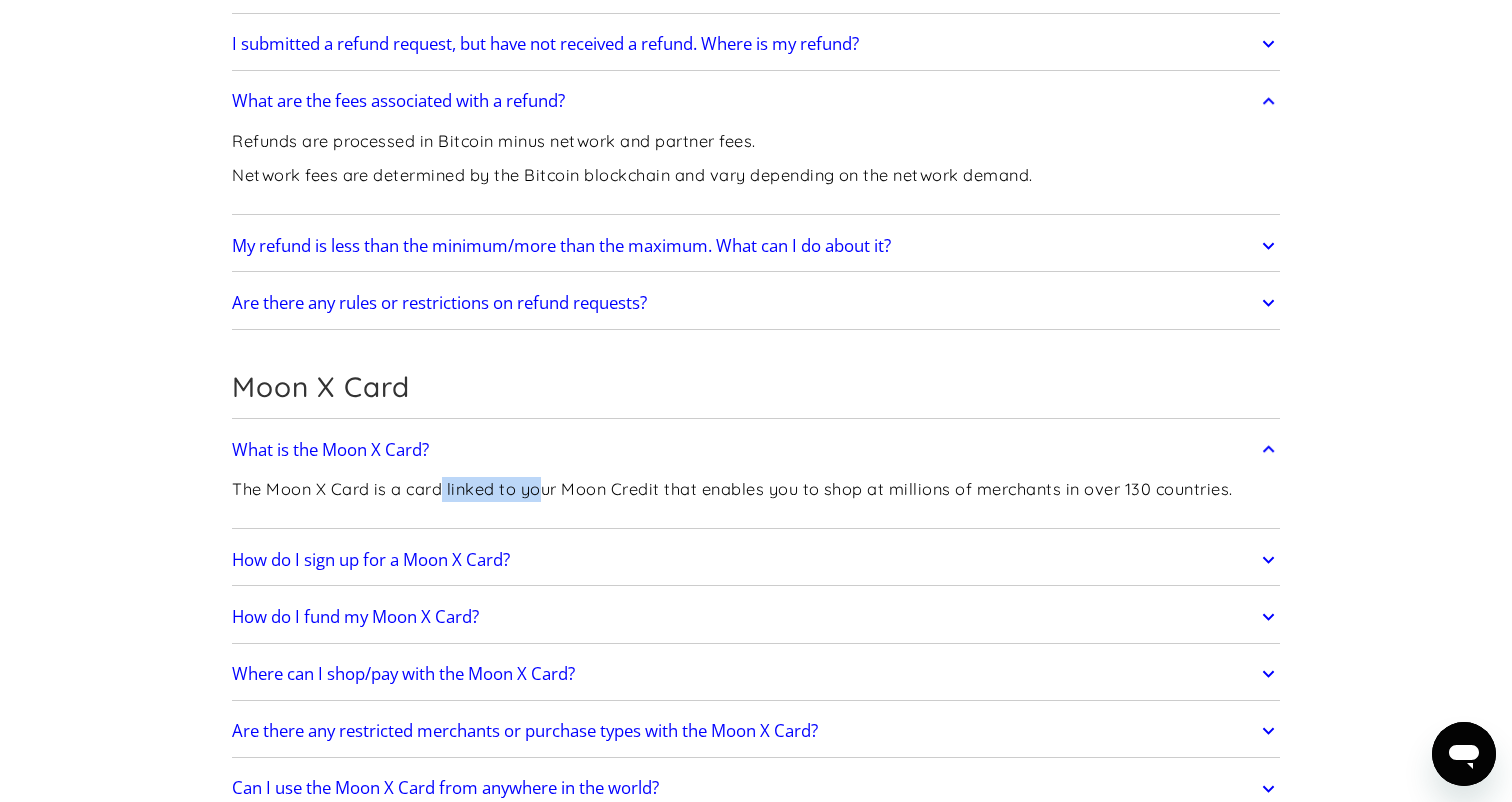drag, startPoint x: 443, startPoint y: 473, endPoint x: 541, endPoint y: 480, distance: 98.24968 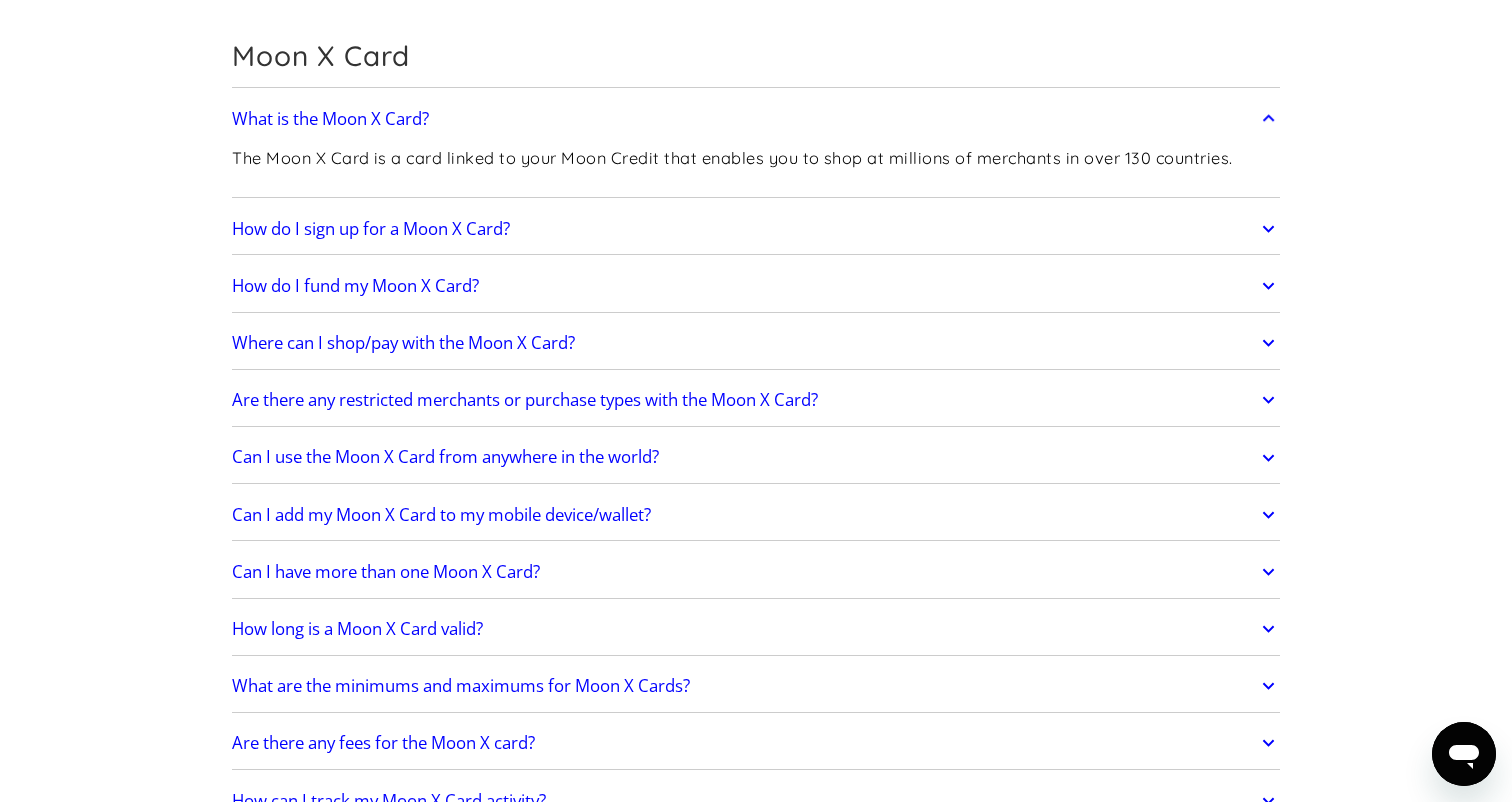 scroll, scrollTop: 2801, scrollLeft: 0, axis: vertical 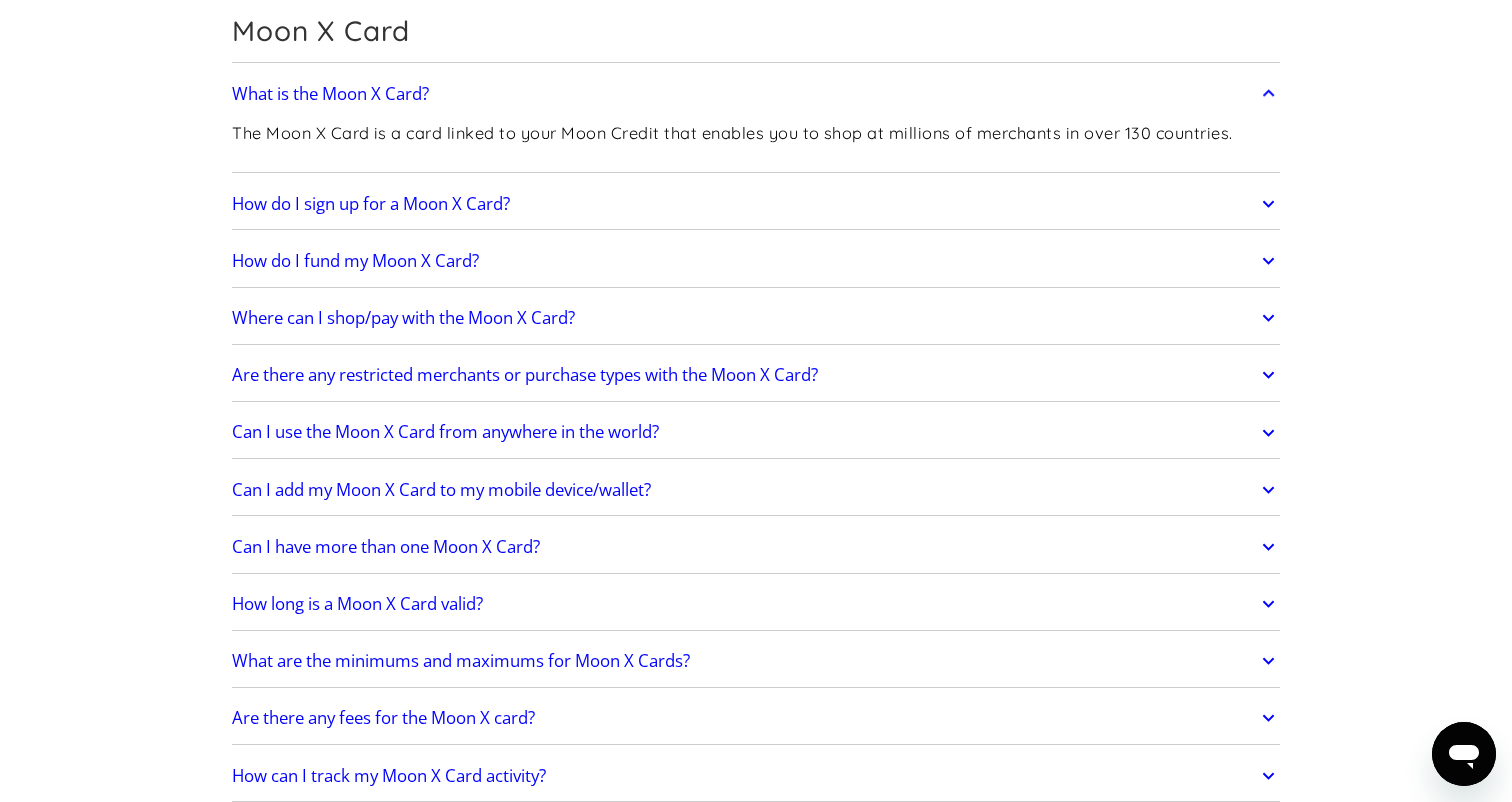 click on "How do I sign up for a Moon X Card?" at bounding box center [756, 204] 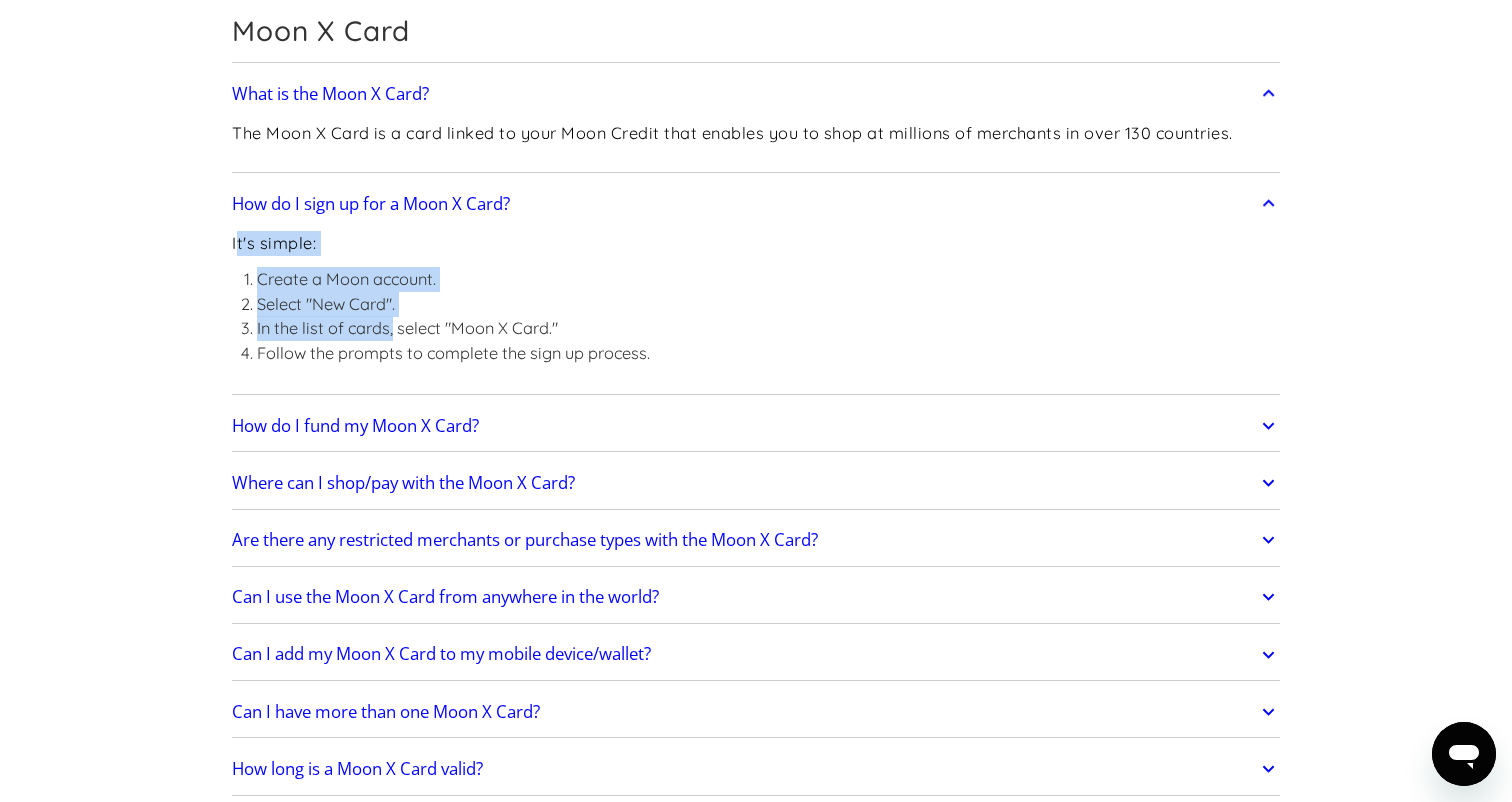 drag, startPoint x: 235, startPoint y: 224, endPoint x: 394, endPoint y: 313, distance: 182.21416 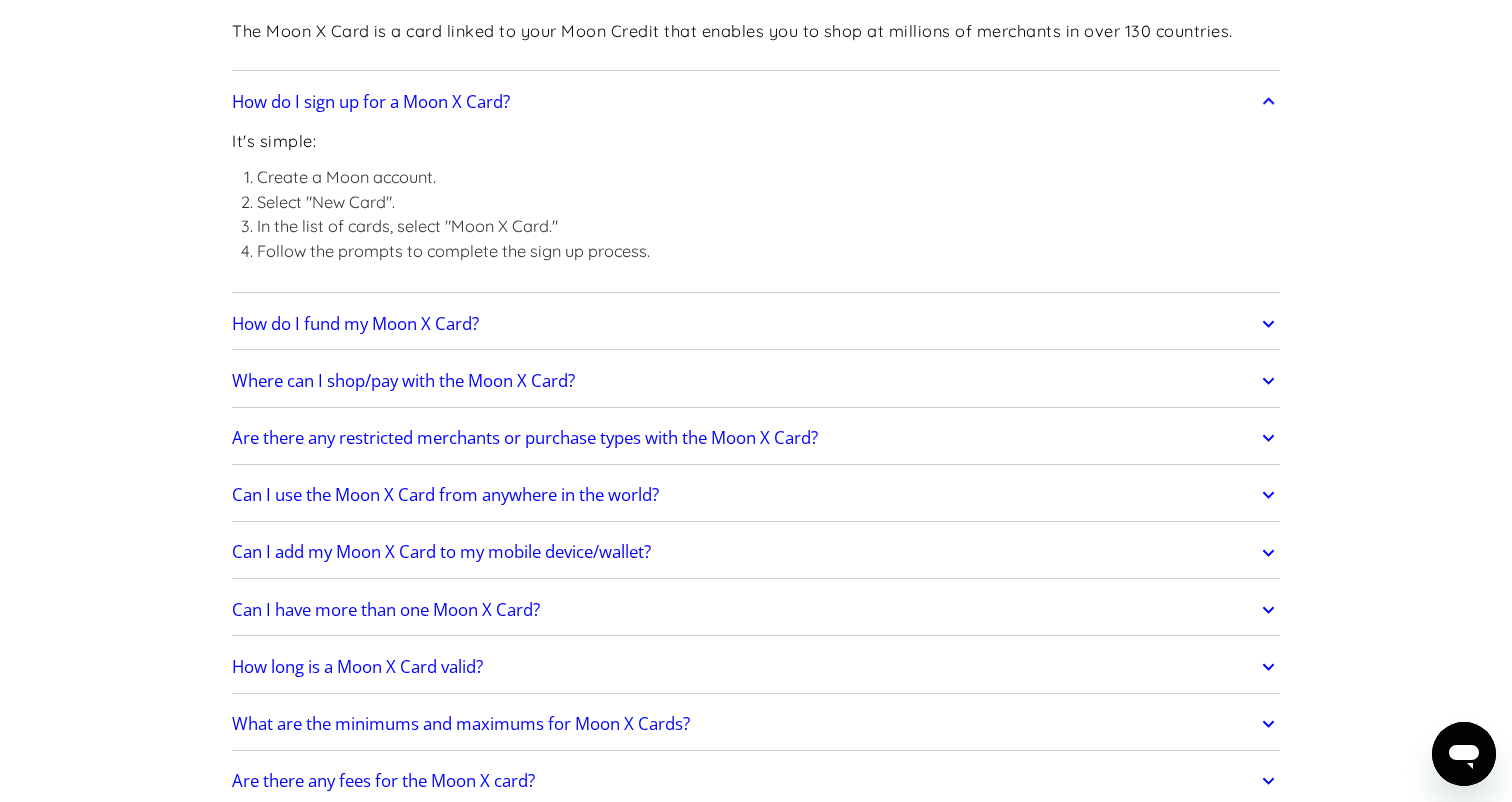 scroll, scrollTop: 2927, scrollLeft: 0, axis: vertical 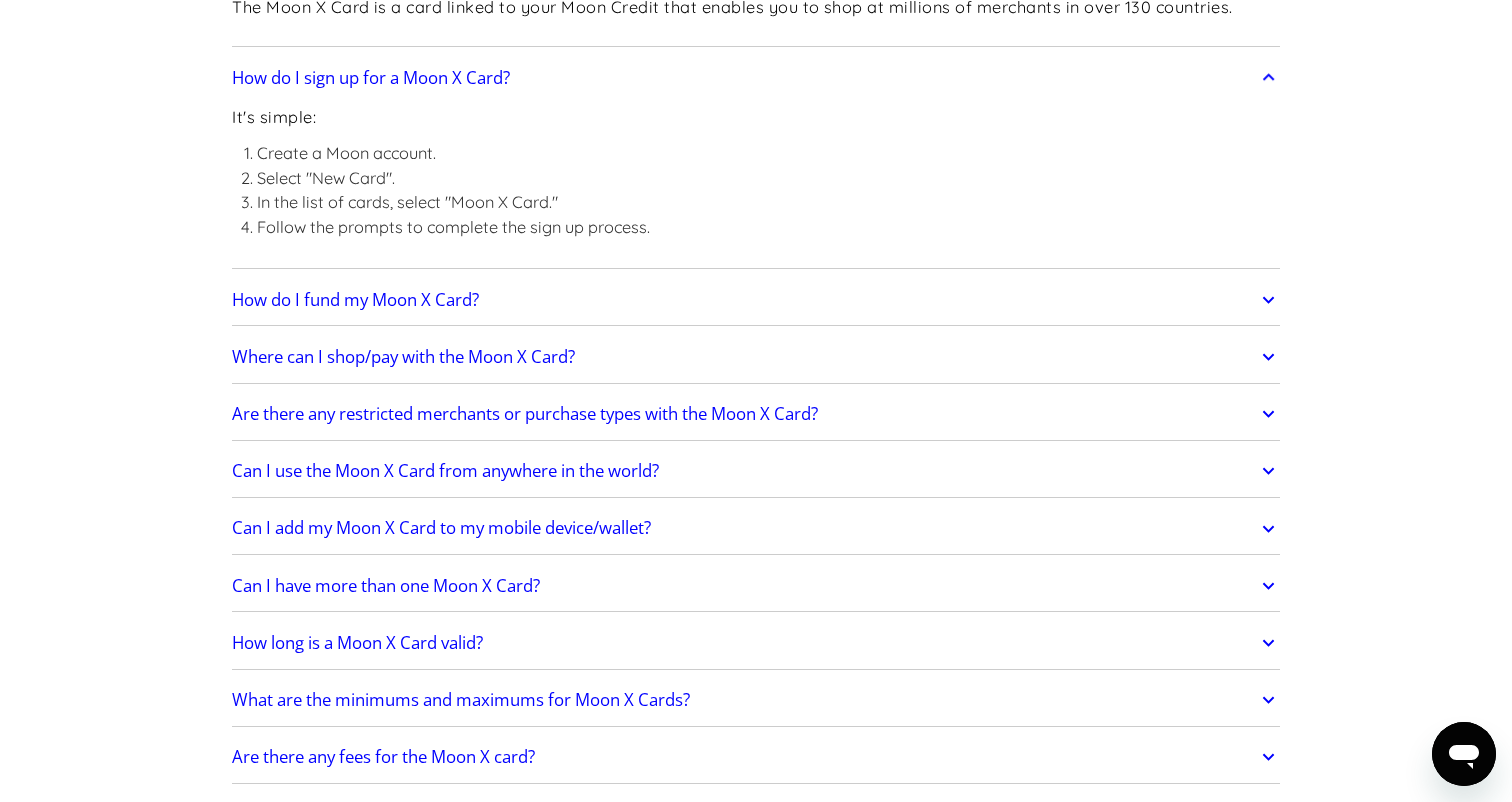 click on "How do I fund my Moon X Card?" at bounding box center (355, 300) 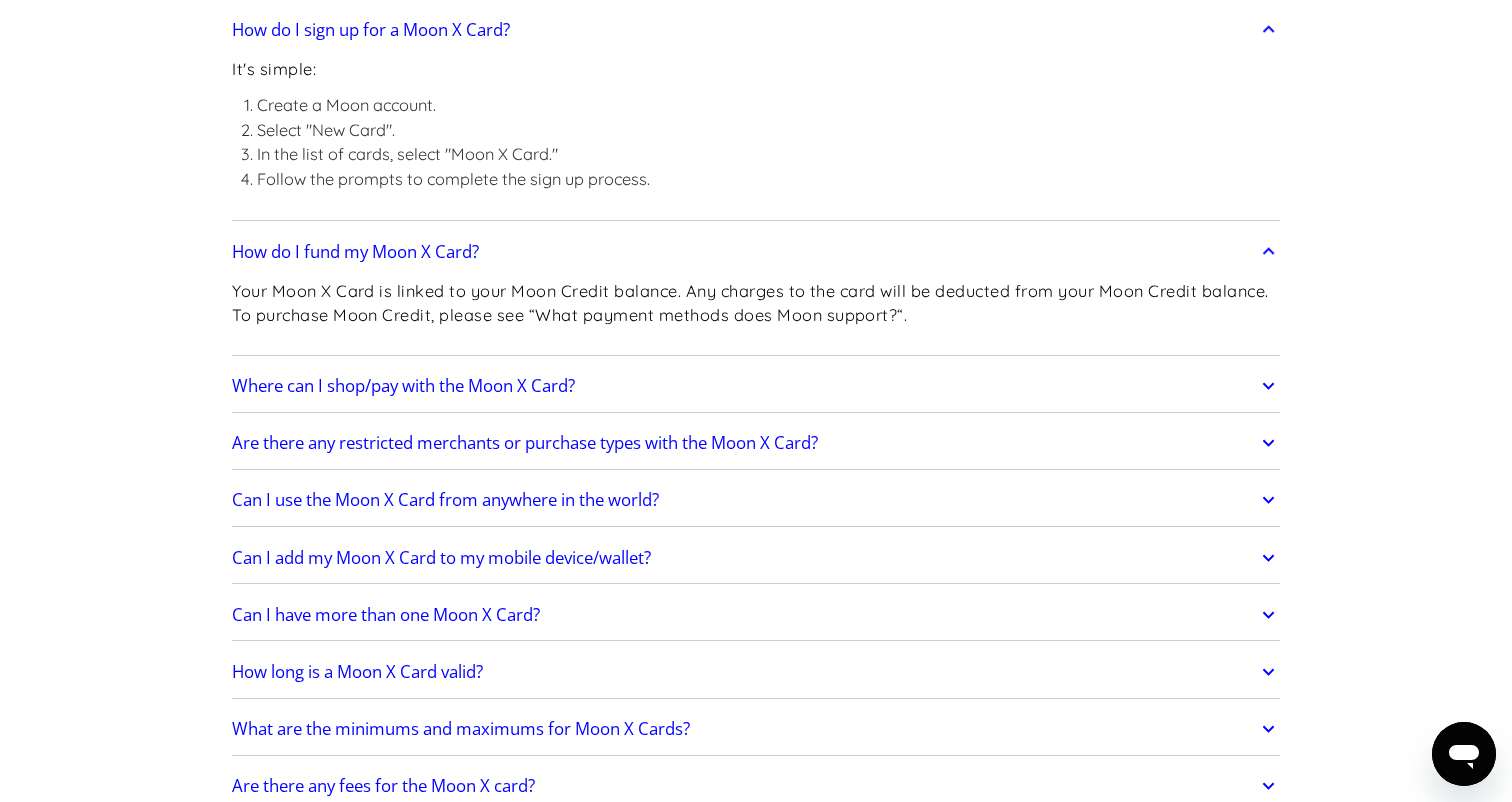 scroll, scrollTop: 2977, scrollLeft: 0, axis: vertical 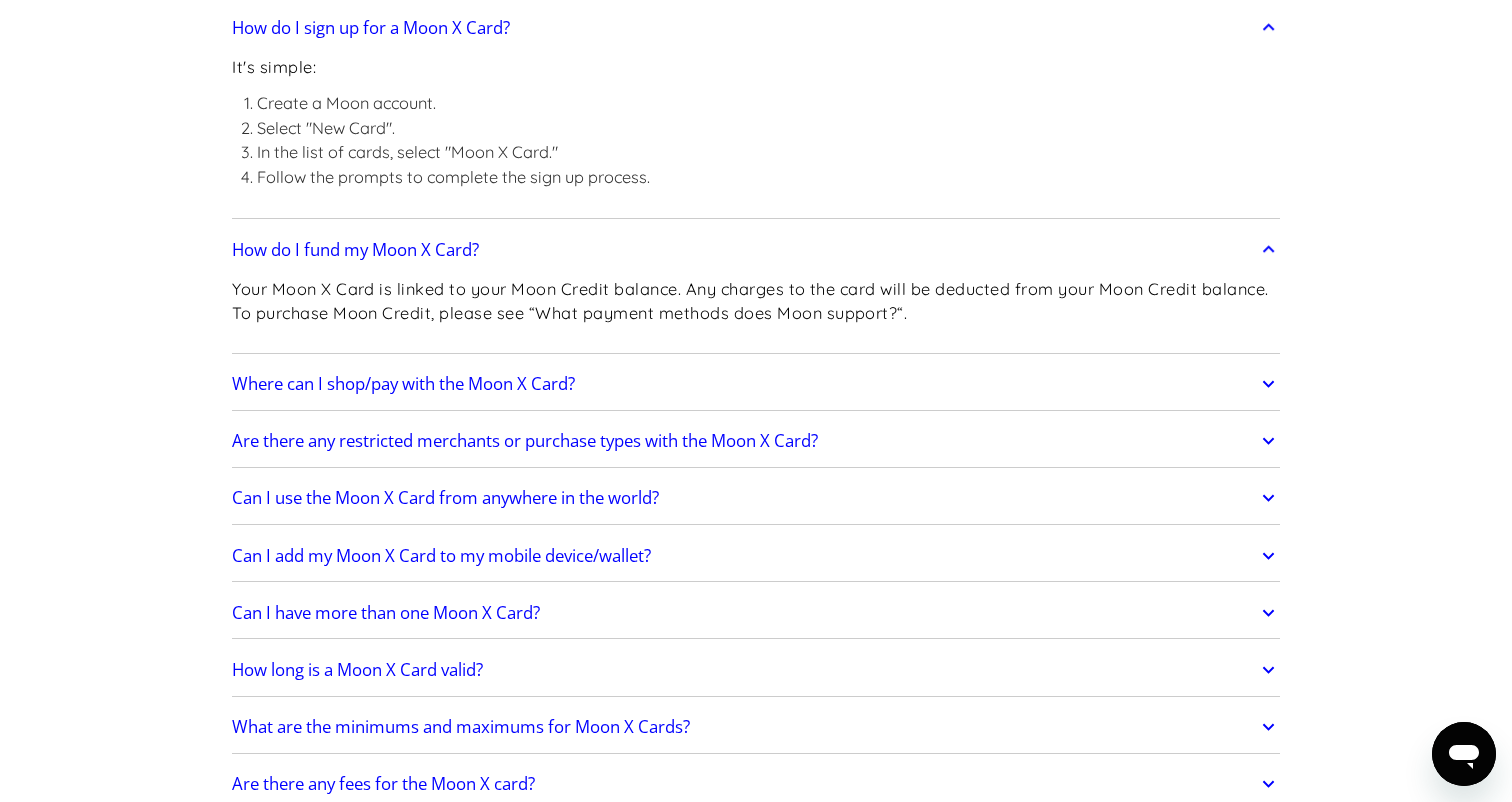 click on "Where can I shop/pay with the Moon X Card?" at bounding box center (403, 384) 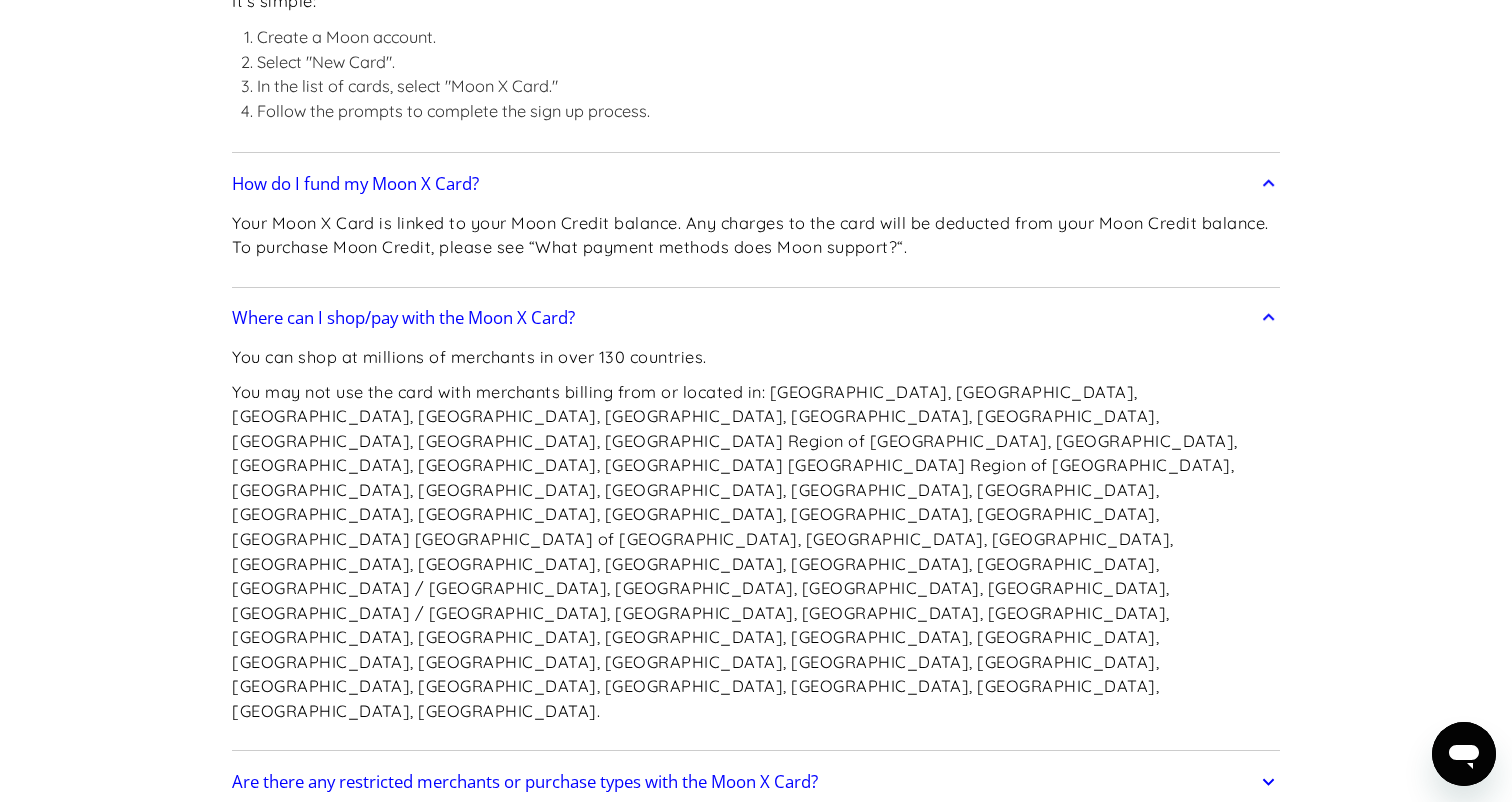 scroll, scrollTop: 3050, scrollLeft: 0, axis: vertical 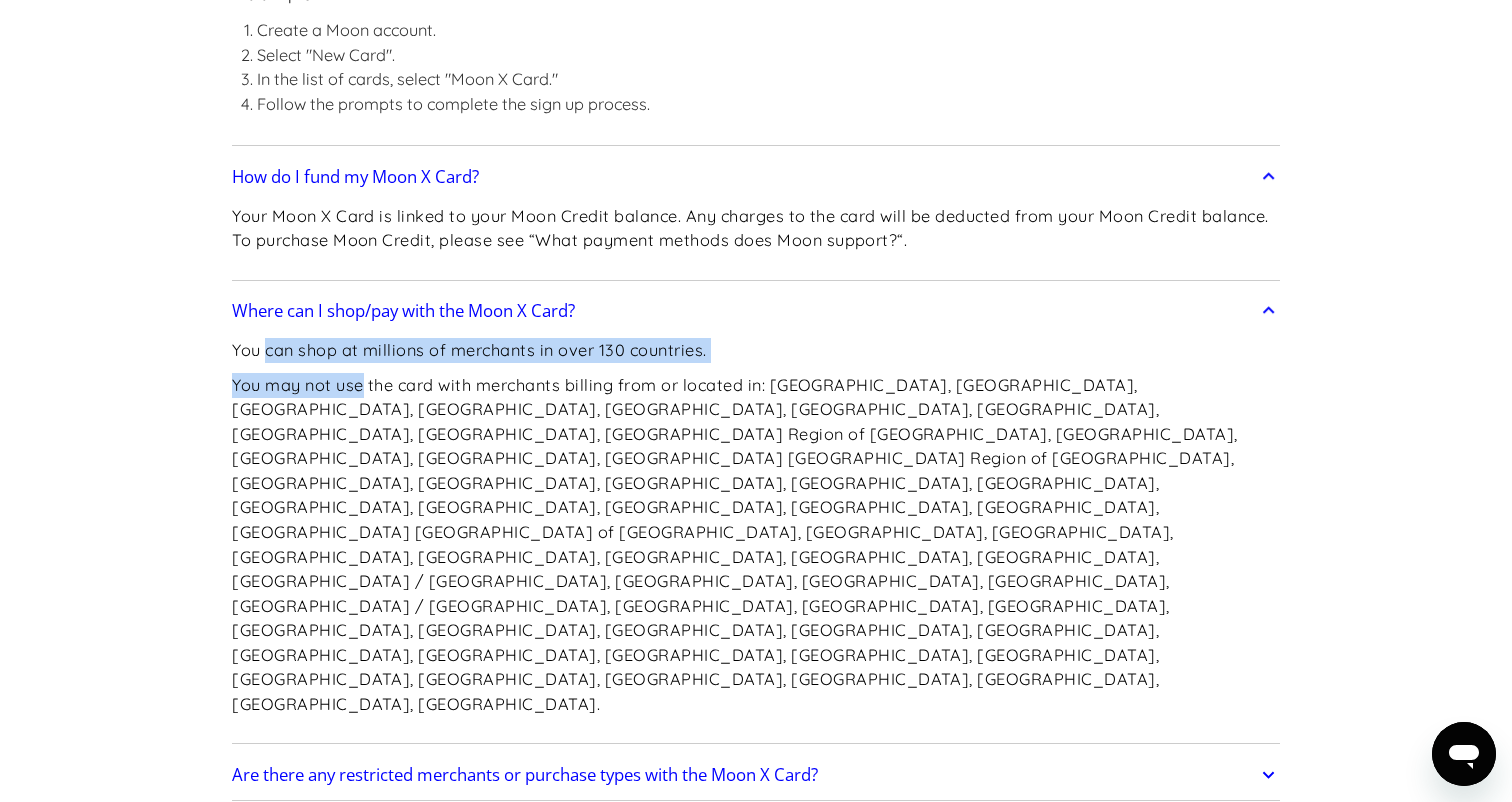 drag, startPoint x: 266, startPoint y: 329, endPoint x: 363, endPoint y: 365, distance: 103.46497 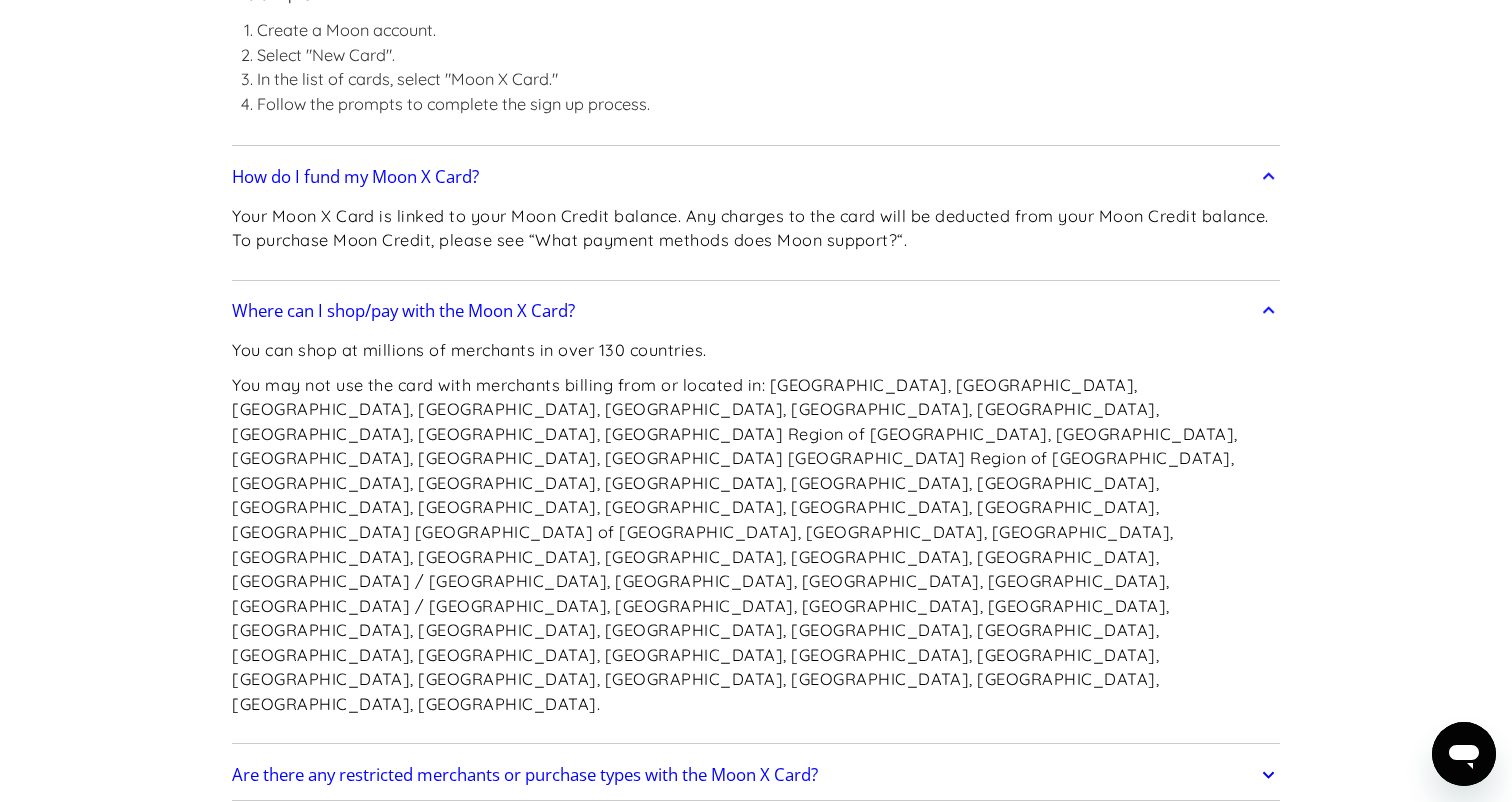 click on "You may not use the card with merchants billing from or located in: Afghanistan, Albania, Belarus, Bosnia Herzegovina, Bulgaria, Burkina Faso, Cameroon, Central African Republic, China, Crimea Region of Ukraine, Croatia, Cuba, Democratic Republic of the Congo, Donetsk People’s Republic Region of Ukraine, Ethiopia, Greece, Guinea-Bissau, Haiti, Iran, Iraq, Kenya, Kosovo, Lebanon, Libya, Luhansk People’s Republic Region of Ukraine, Macedonia, Mali, Moldavia, Monaco, Montenegro, Montserrat, Mozambique, Myanmar / Burma, Namibia, Nicaragua, Nigeria, North Korea / Democratic People’s Republic of Korea, Panama, Philippines, Romania, Russia, Senegal, Serbia, Slovenia, Somalia, South Africa, South Sudan, Sudan, Syria, Tanzania, Tunisia, Turkey, Ukraine, Venezuela, Vietnam, Yemen, Zimbabwe." at bounding box center (756, 545) 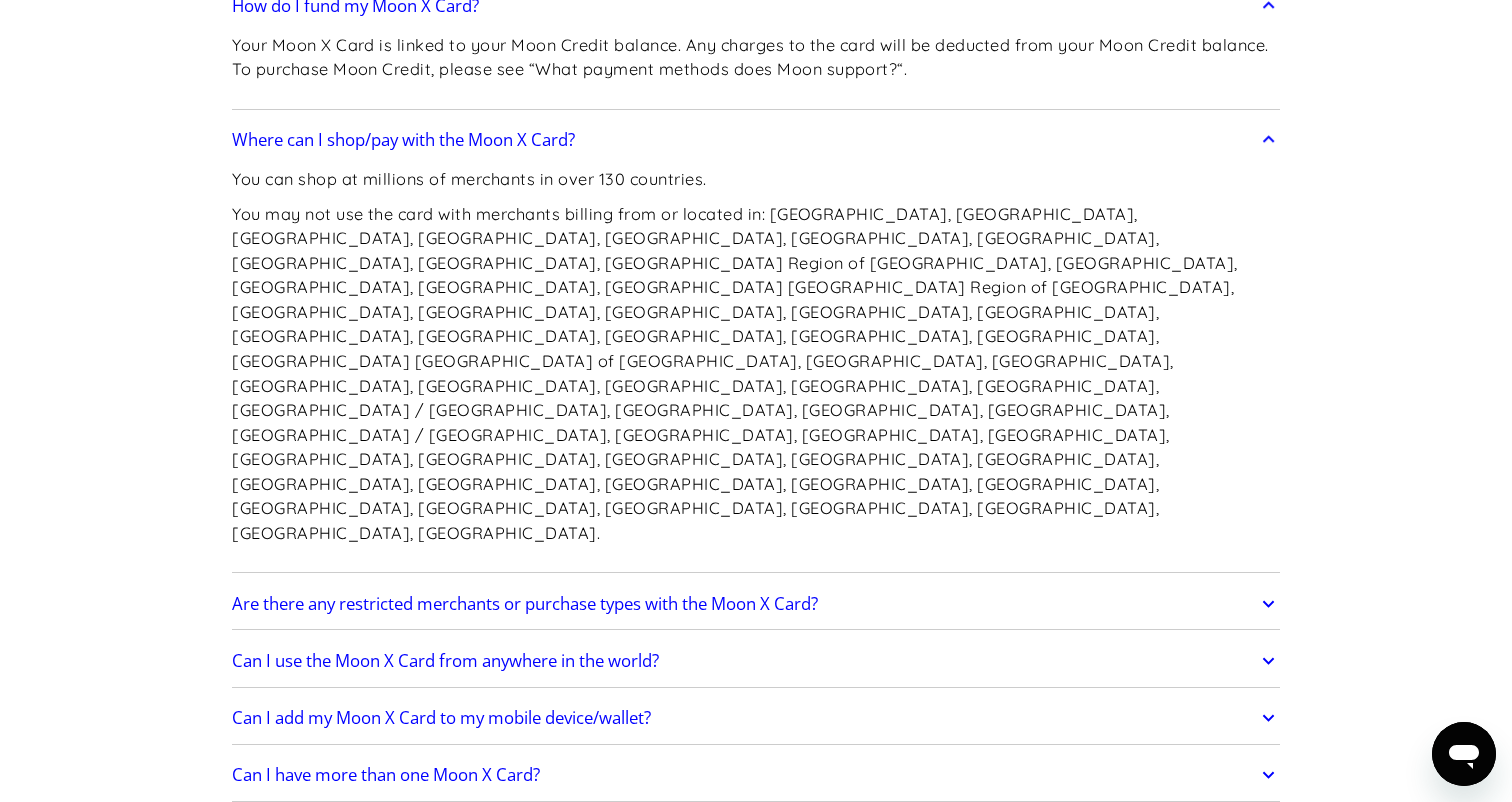 scroll, scrollTop: 3227, scrollLeft: 0, axis: vertical 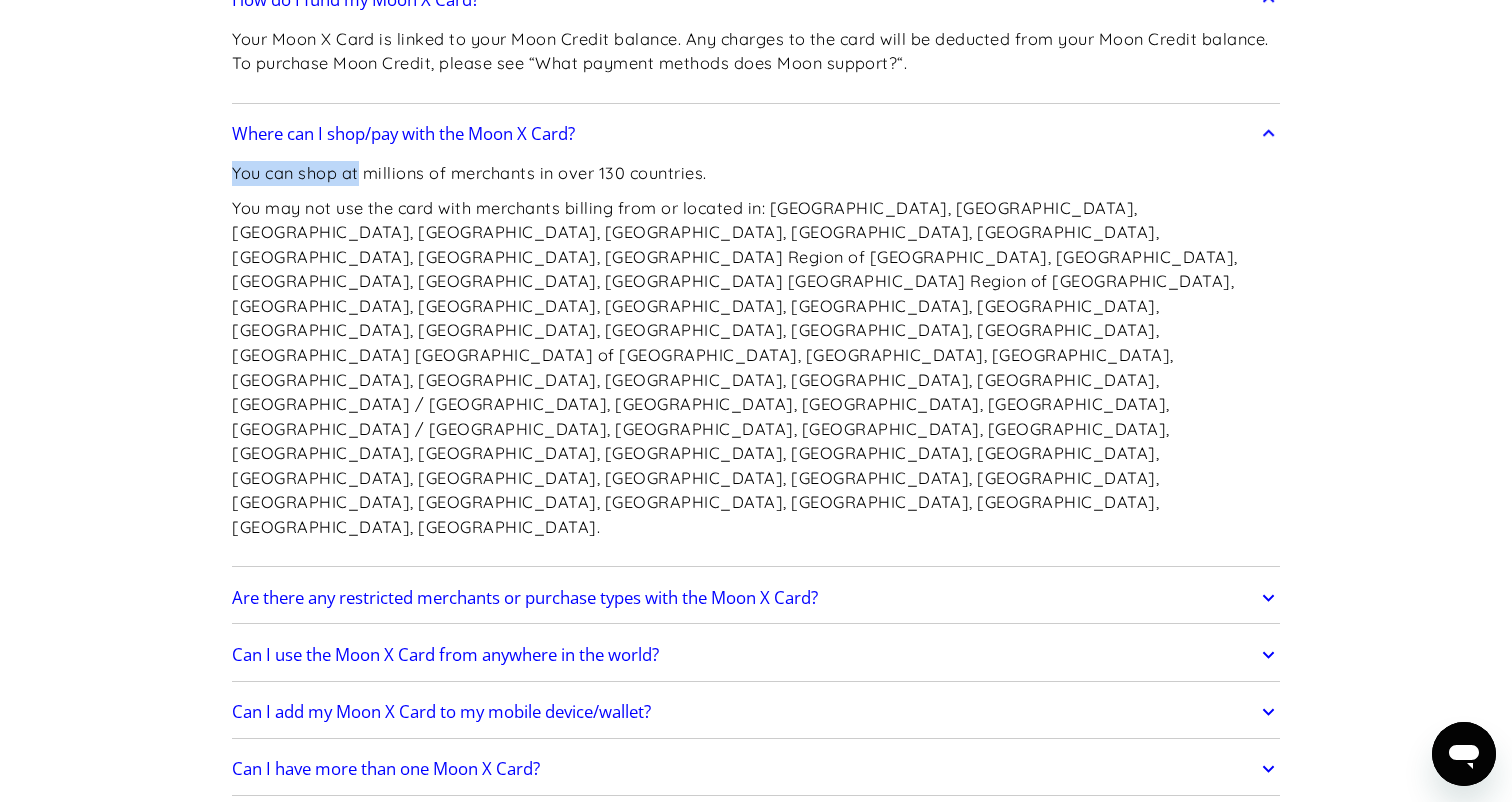 drag, startPoint x: 234, startPoint y: 162, endPoint x: 362, endPoint y: 156, distance: 128.14055 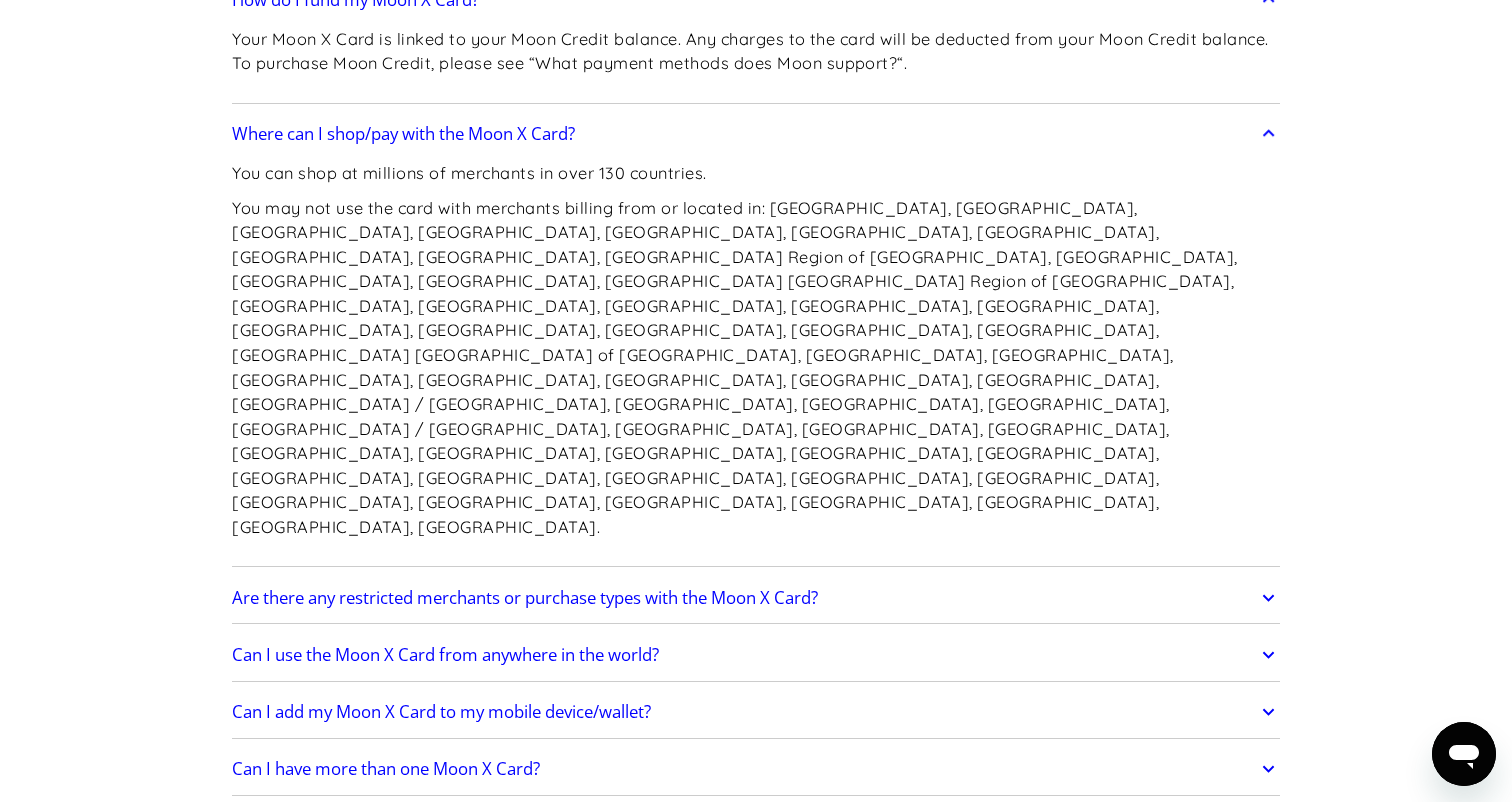 click on "You can shop at millions of merchants in over 130 countries." at bounding box center [756, 173] 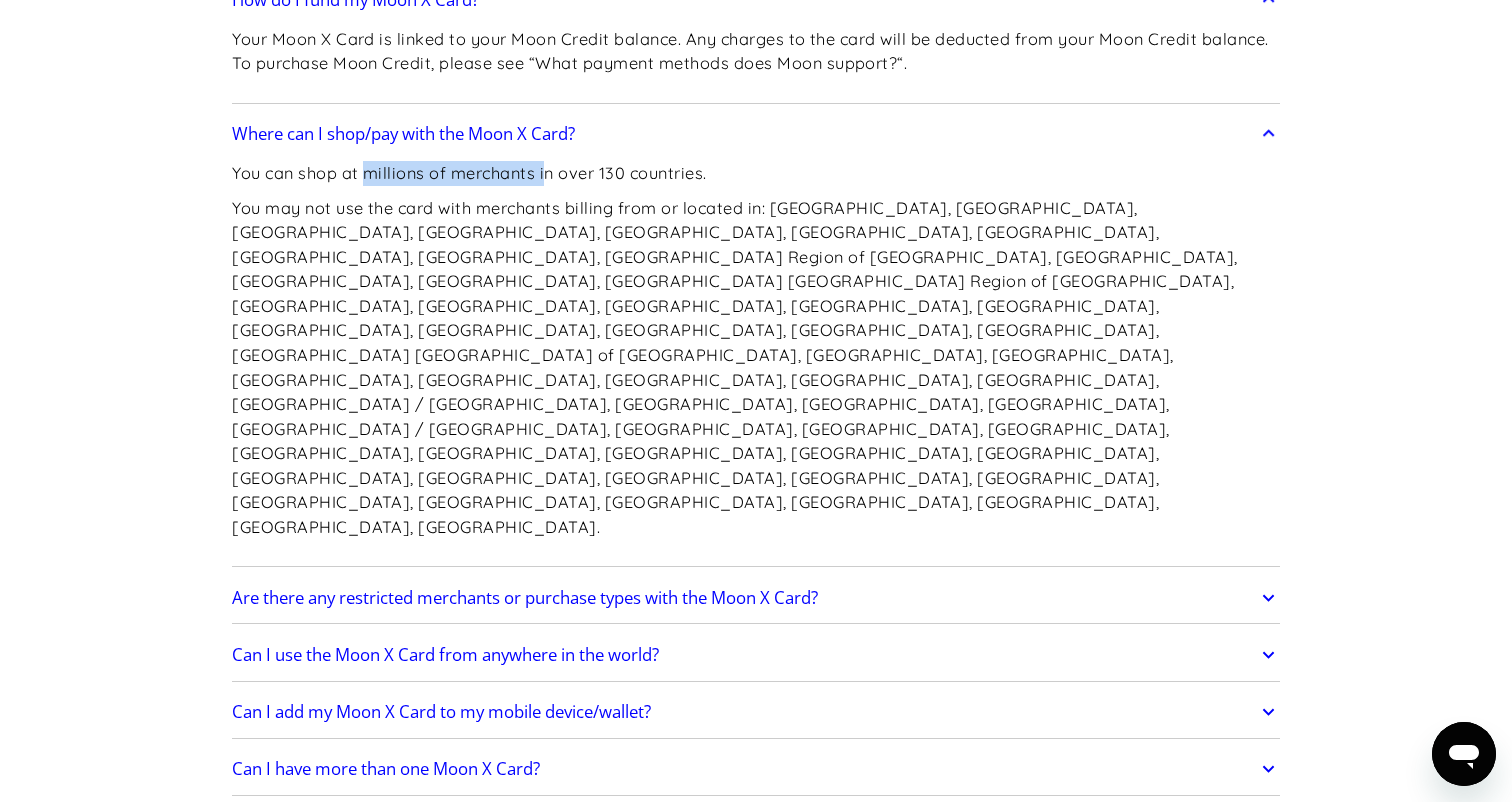 drag, startPoint x: 367, startPoint y: 158, endPoint x: 549, endPoint y: 152, distance: 182.09888 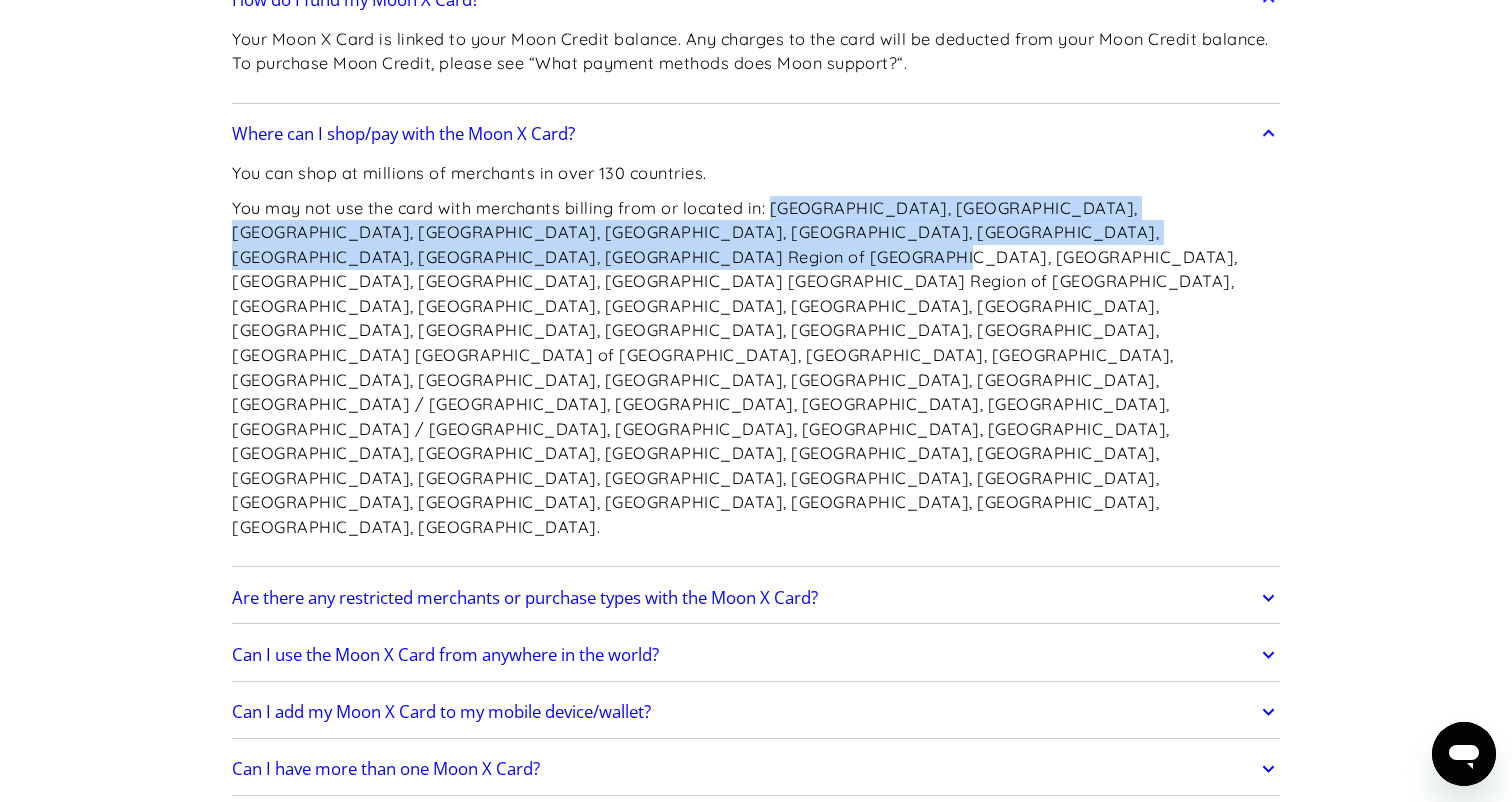 drag, startPoint x: 779, startPoint y: 187, endPoint x: 427, endPoint y: 240, distance: 355.96768 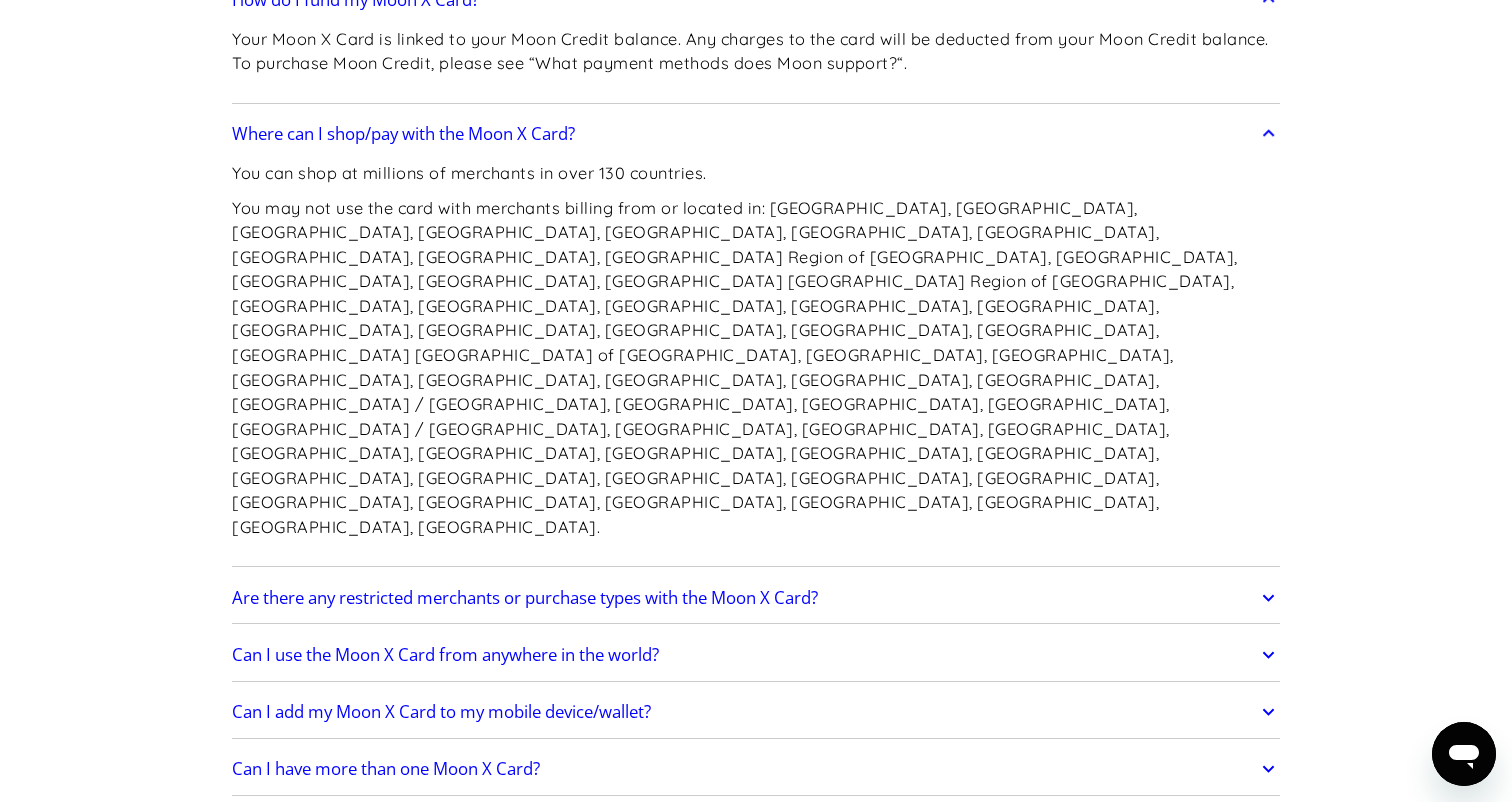 click on "You may not use the card with merchants billing from or located in: Afghanistan, Albania, Belarus, Bosnia Herzegovina, Bulgaria, Burkina Faso, Cameroon, Central African Republic, China, Crimea Region of Ukraine, Croatia, Cuba, Democratic Republic of the Congo, Donetsk People’s Republic Region of Ukraine, Ethiopia, Greece, Guinea-Bissau, Haiti, Iran, Iraq, Kenya, Kosovo, Lebanon, Libya, Luhansk People’s Republic Region of Ukraine, Macedonia, Mali, Moldavia, Monaco, Montenegro, Montserrat, Mozambique, Myanmar / Burma, Namibia, Nicaragua, Nigeria, North Korea / Democratic People’s Republic of Korea, Panama, Philippines, Romania, Russia, Senegal, Serbia, Slovenia, Somalia, South Africa, South Sudan, Sudan, Syria, Tanzania, Tunisia, Turkey, Ukraine, Venezuela, Vietnam, Yemen, Zimbabwe." at bounding box center [756, 368] 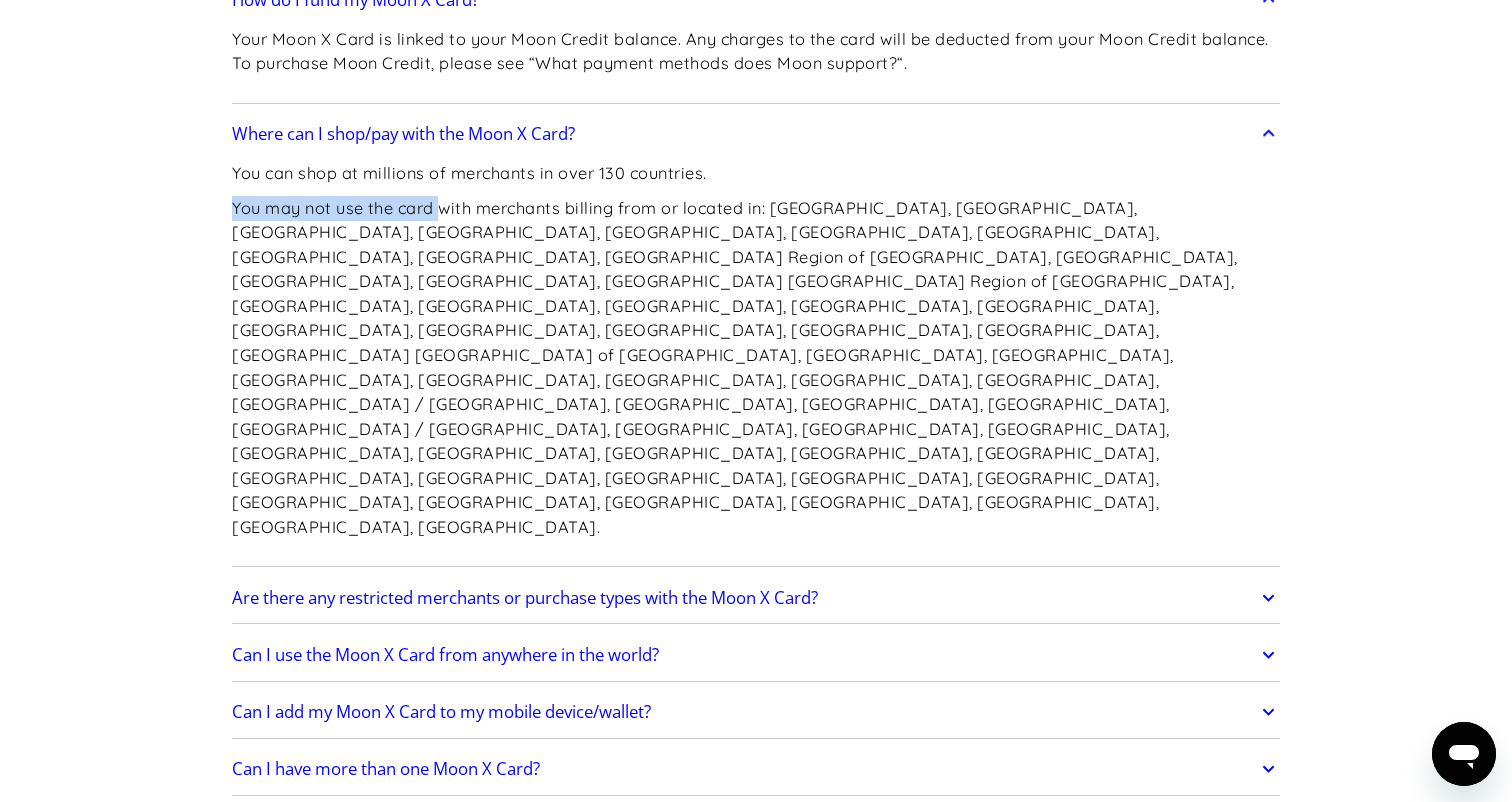 drag, startPoint x: 234, startPoint y: 188, endPoint x: 441, endPoint y: 183, distance: 207.06038 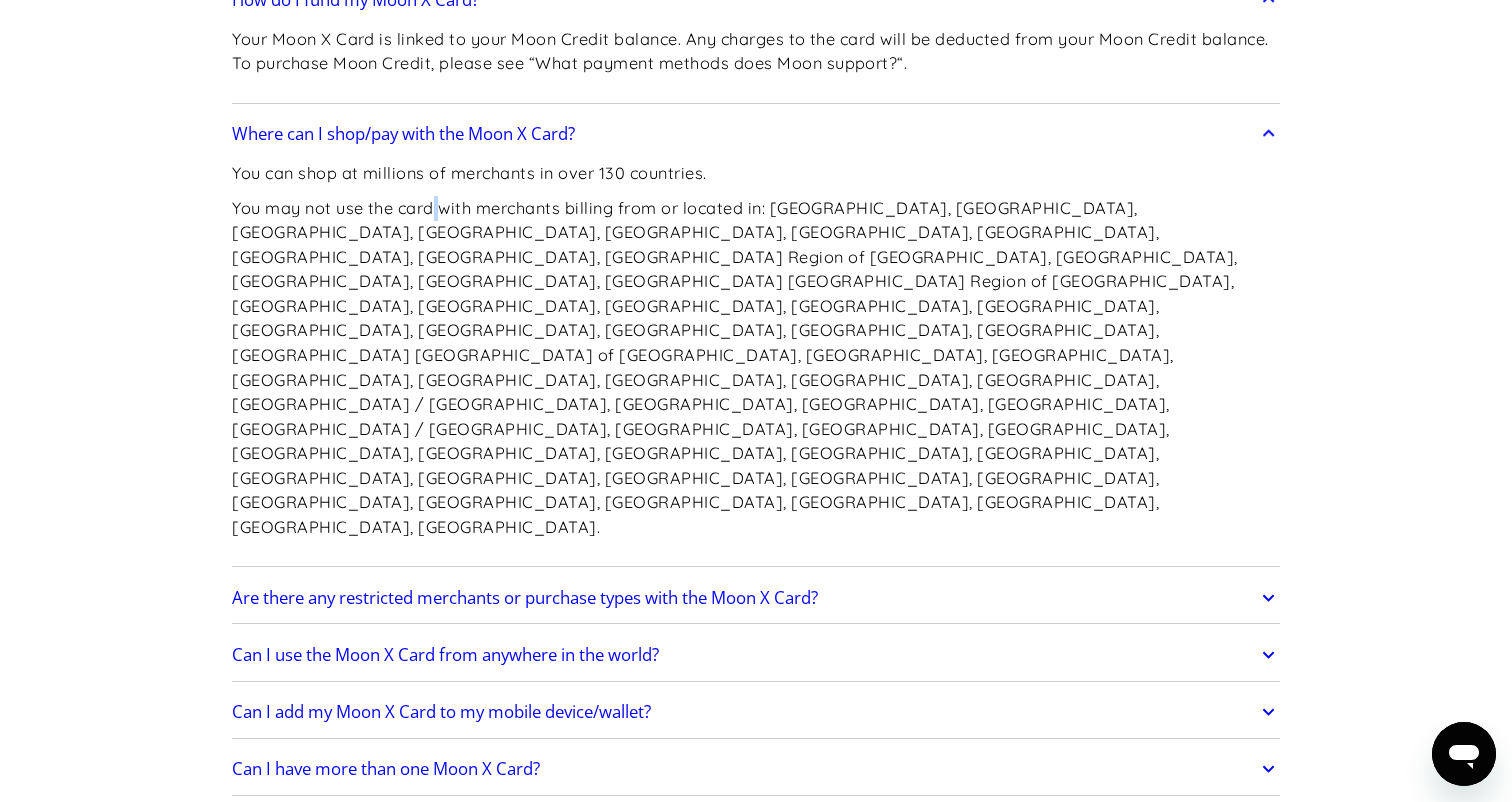 drag, startPoint x: 441, startPoint y: 183, endPoint x: 436, endPoint y: 194, distance: 12.083046 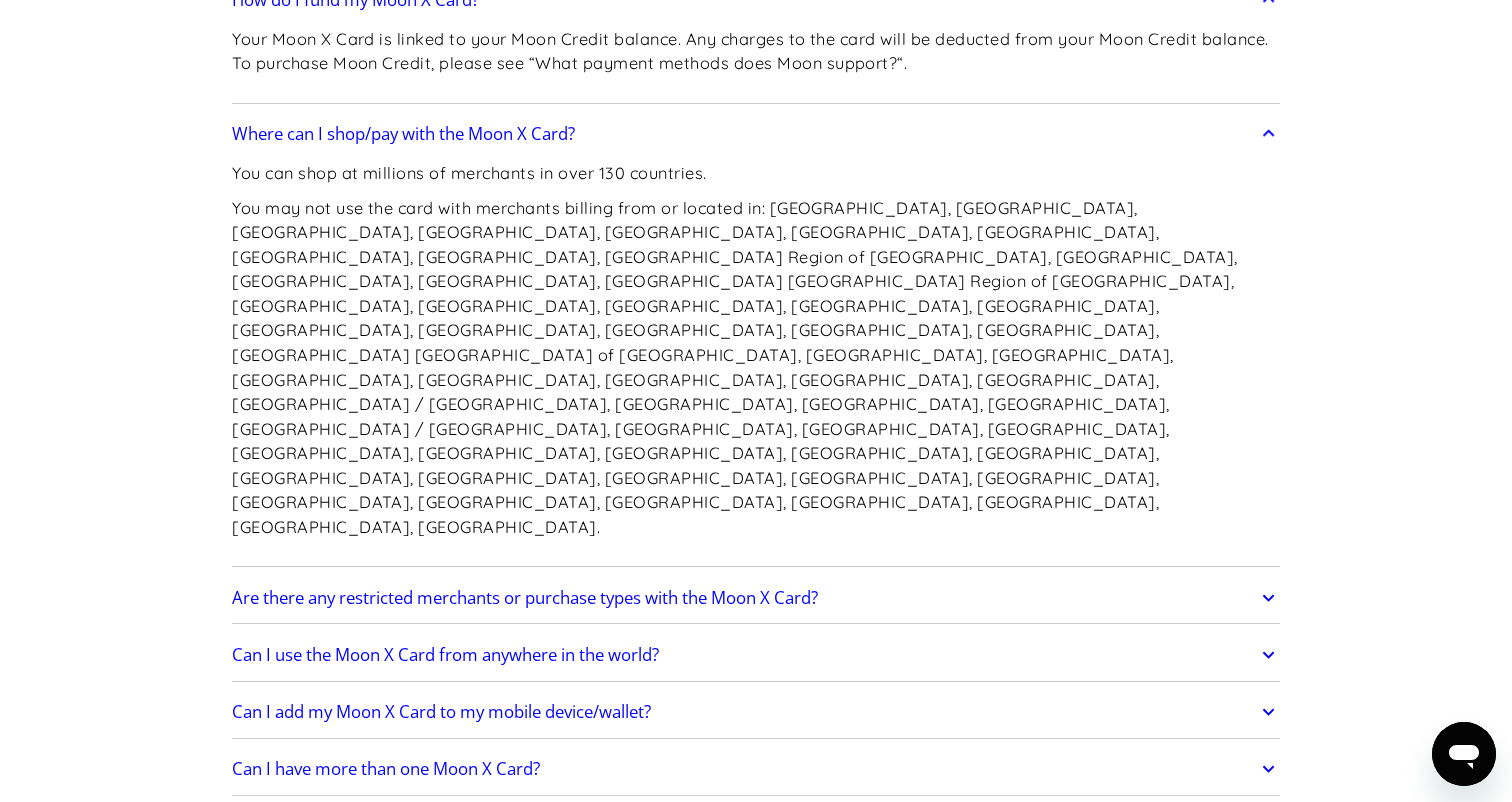 click on "You may not use the card with merchants billing from or located in: Afghanistan, Albania, Belarus, Bosnia Herzegovina, Bulgaria, Burkina Faso, Cameroon, Central African Republic, China, Crimea Region of Ukraine, Croatia, Cuba, Democratic Republic of the Congo, Donetsk People’s Republic Region of Ukraine, Ethiopia, Greece, Guinea-Bissau, Haiti, Iran, Iraq, Kenya, Kosovo, Lebanon, Libya, Luhansk People’s Republic Region of Ukraine, Macedonia, Mali, Moldavia, Monaco, Montenegro, Montserrat, Mozambique, Myanmar / Burma, Namibia, Nicaragua, Nigeria, North Korea / Democratic People’s Republic of Korea, Panama, Philippines, Romania, Russia, Senegal, Serbia, Slovenia, Somalia, South Africa, South Sudan, Sudan, Syria, Tanzania, Tunisia, Turkey, Ukraine, Venezuela, Vietnam, Yemen, Zimbabwe." at bounding box center [756, 368] 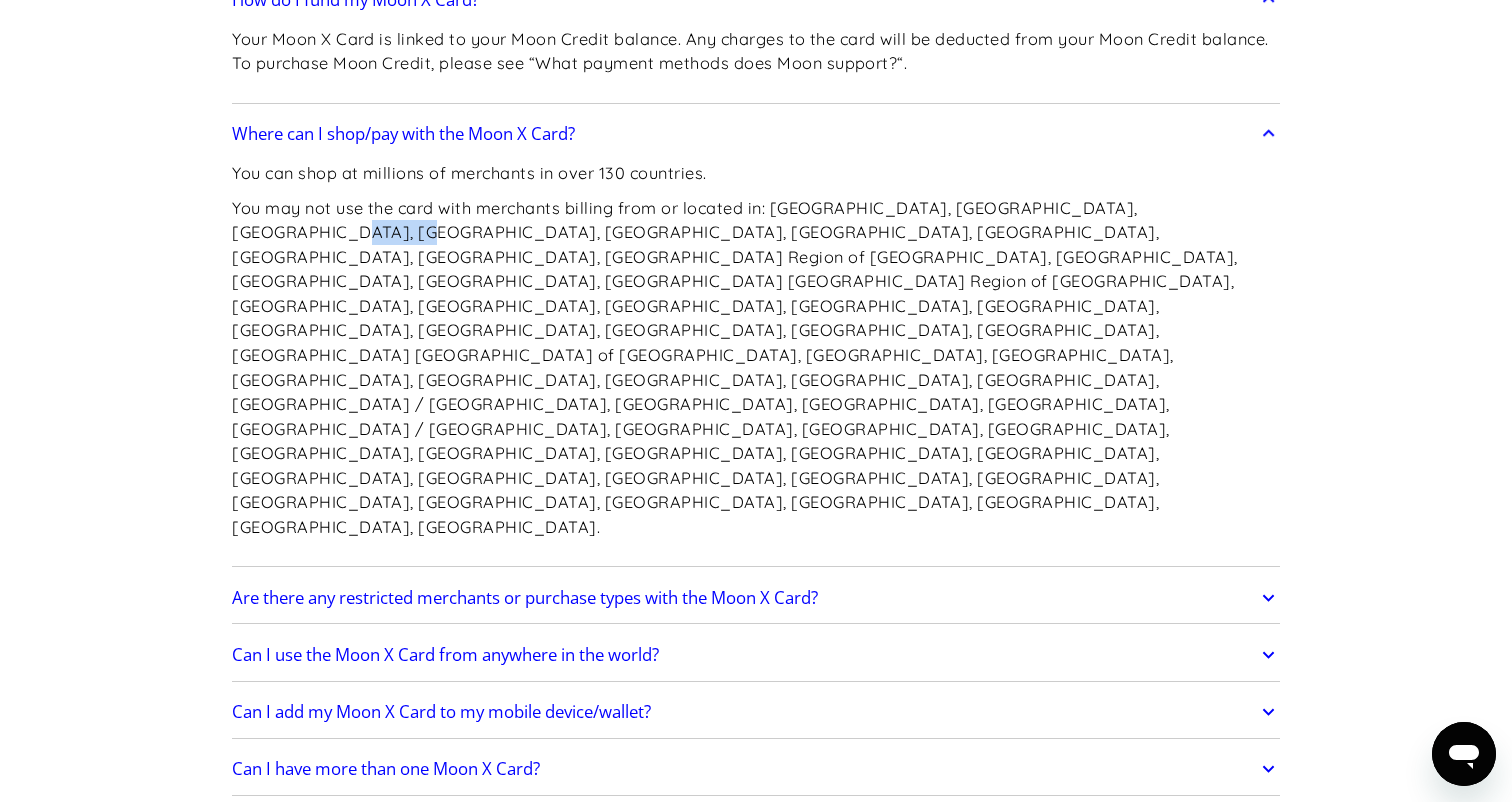 click on "You may not use the card with merchants billing from or located in: Afghanistan, Albania, Belarus, Bosnia Herzegovina, Bulgaria, Burkina Faso, Cameroon, Central African Republic, China, Crimea Region of Ukraine, Croatia, Cuba, Democratic Republic of the Congo, Donetsk People’s Republic Region of Ukraine, Ethiopia, Greece, Guinea-Bissau, Haiti, Iran, Iraq, Kenya, Kosovo, Lebanon, Libya, Luhansk People’s Republic Region of Ukraine, Macedonia, Mali, Moldavia, Monaco, Montenegro, Montserrat, Mozambique, Myanmar / Burma, Namibia, Nicaragua, Nigeria, North Korea / Democratic People’s Republic of Korea, Panama, Philippines, Romania, Russia, Senegal, Serbia, Slovenia, Somalia, South Africa, South Sudan, Sudan, Syria, Tanzania, Tunisia, Turkey, Ukraine, Venezuela, Vietnam, Yemen, Zimbabwe." at bounding box center [756, 368] 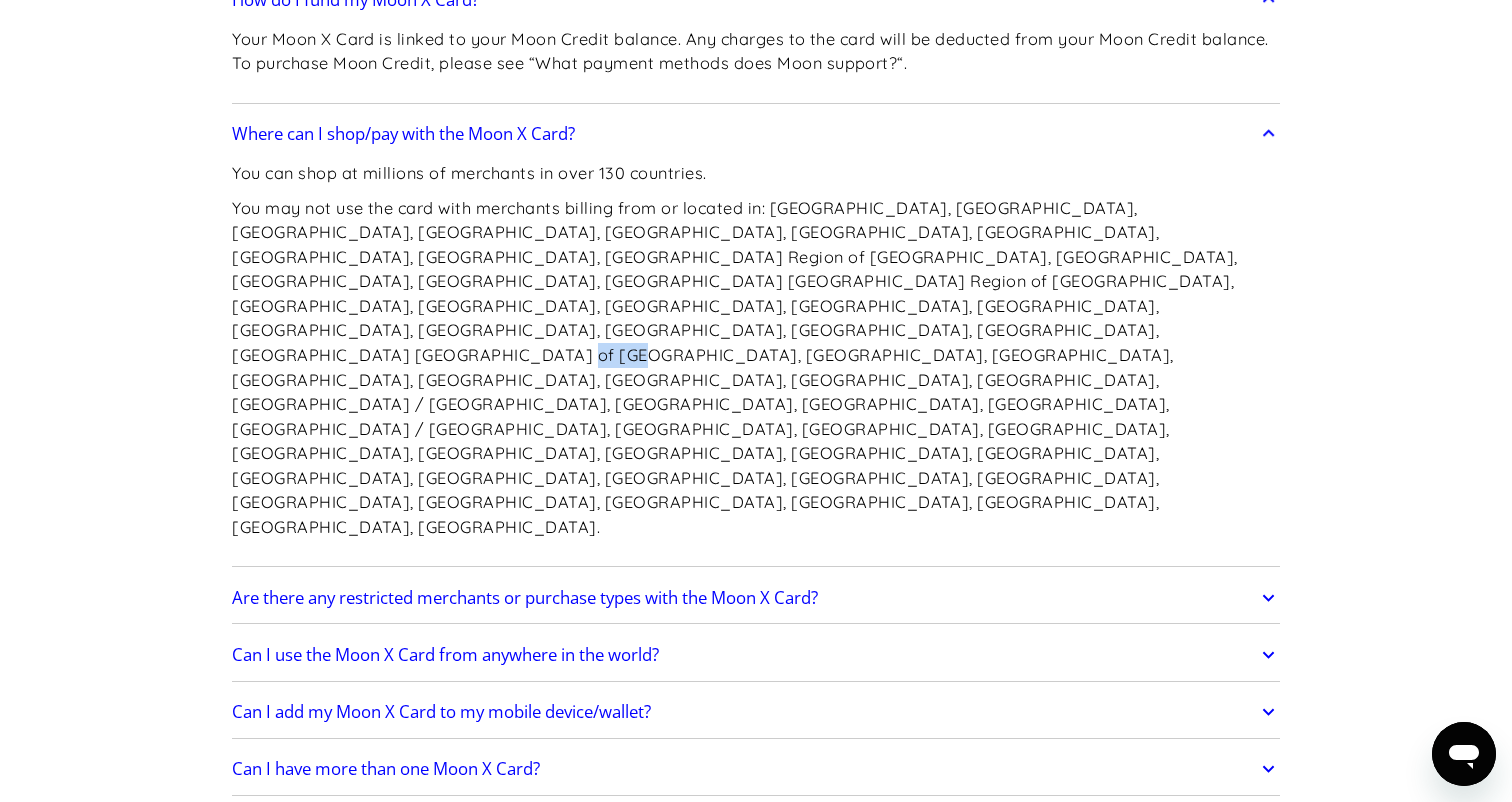 drag, startPoint x: 314, startPoint y: 314, endPoint x: 362, endPoint y: 315, distance: 48.010414 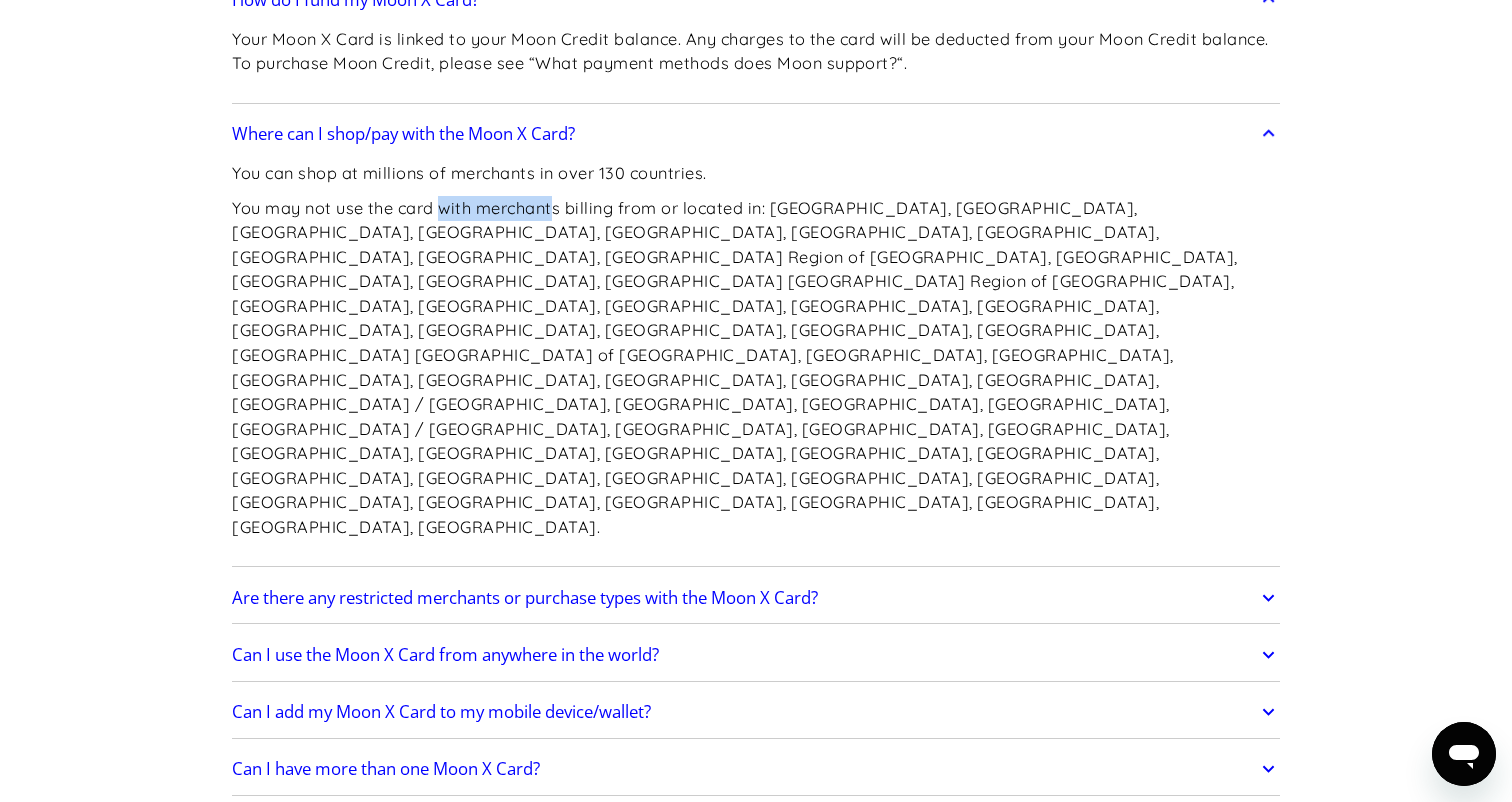 drag, startPoint x: 445, startPoint y: 193, endPoint x: 555, endPoint y: 190, distance: 110.0409 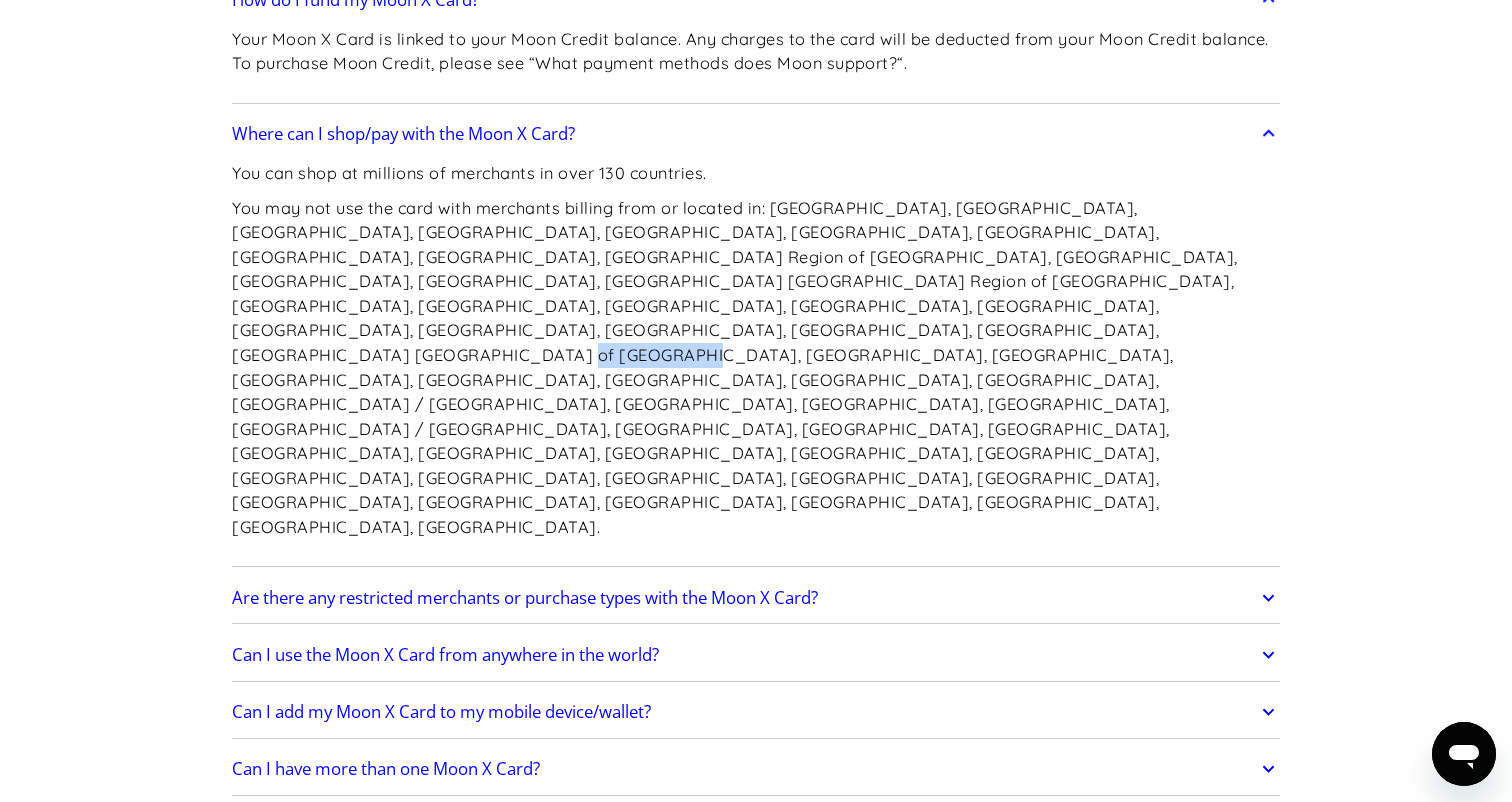 drag, startPoint x: 313, startPoint y: 310, endPoint x: 426, endPoint y: 310, distance: 113 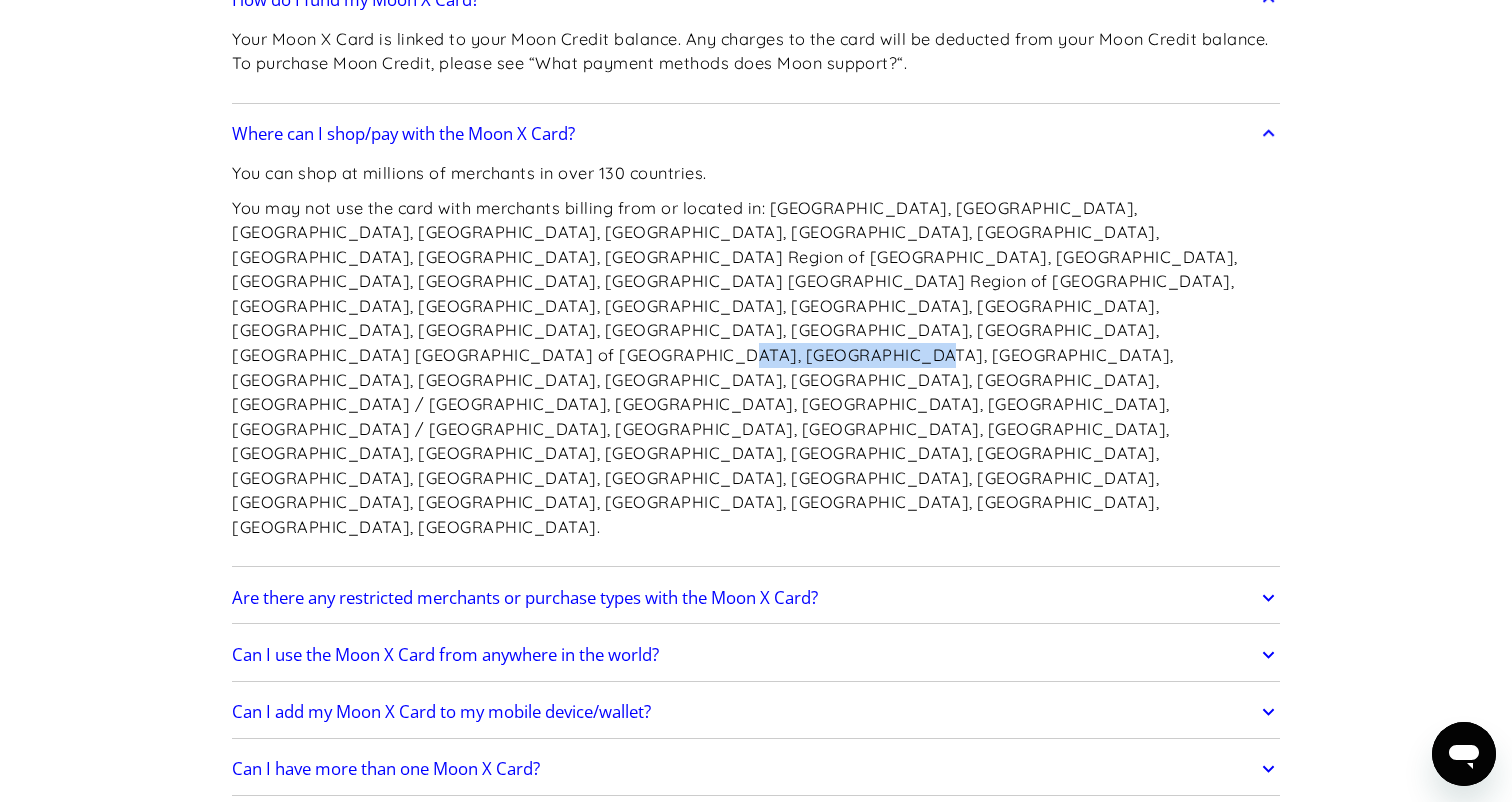drag, startPoint x: 442, startPoint y: 312, endPoint x: 590, endPoint y: 308, distance: 148.05405 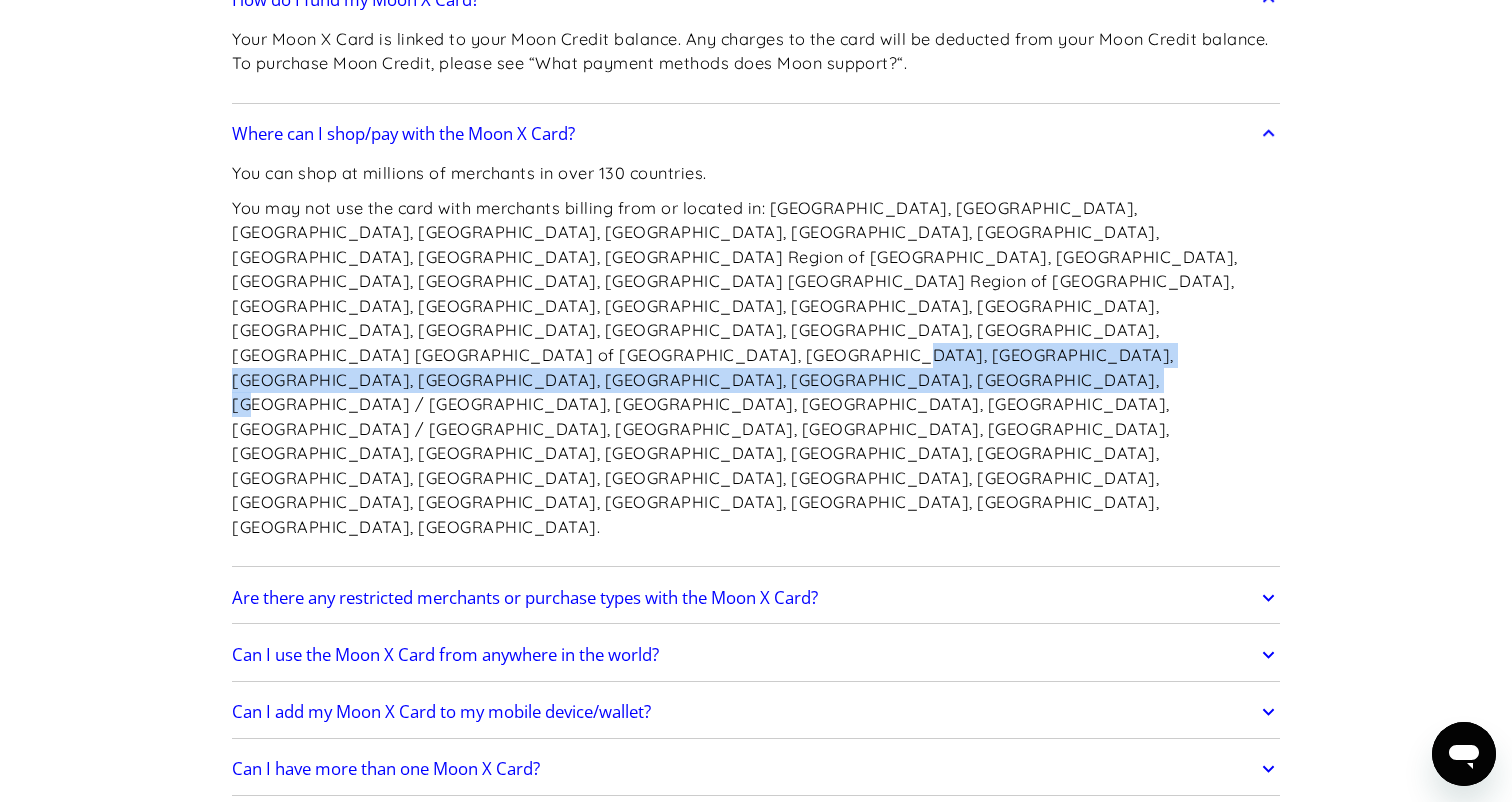 drag, startPoint x: 579, startPoint y: 308, endPoint x: 581, endPoint y: 325, distance: 17.117243 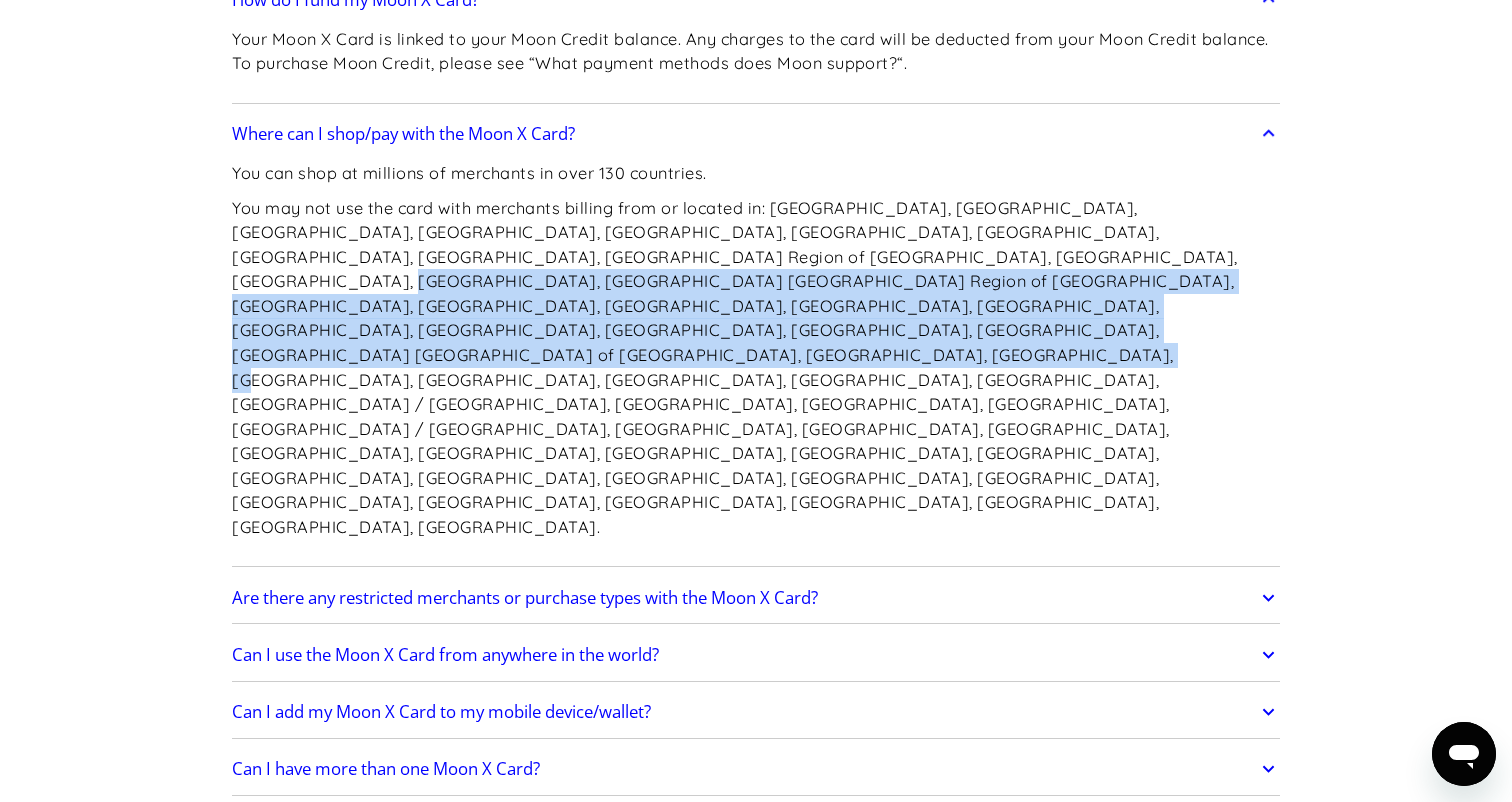 drag, startPoint x: 804, startPoint y: 238, endPoint x: 800, endPoint y: 312, distance: 74.10803 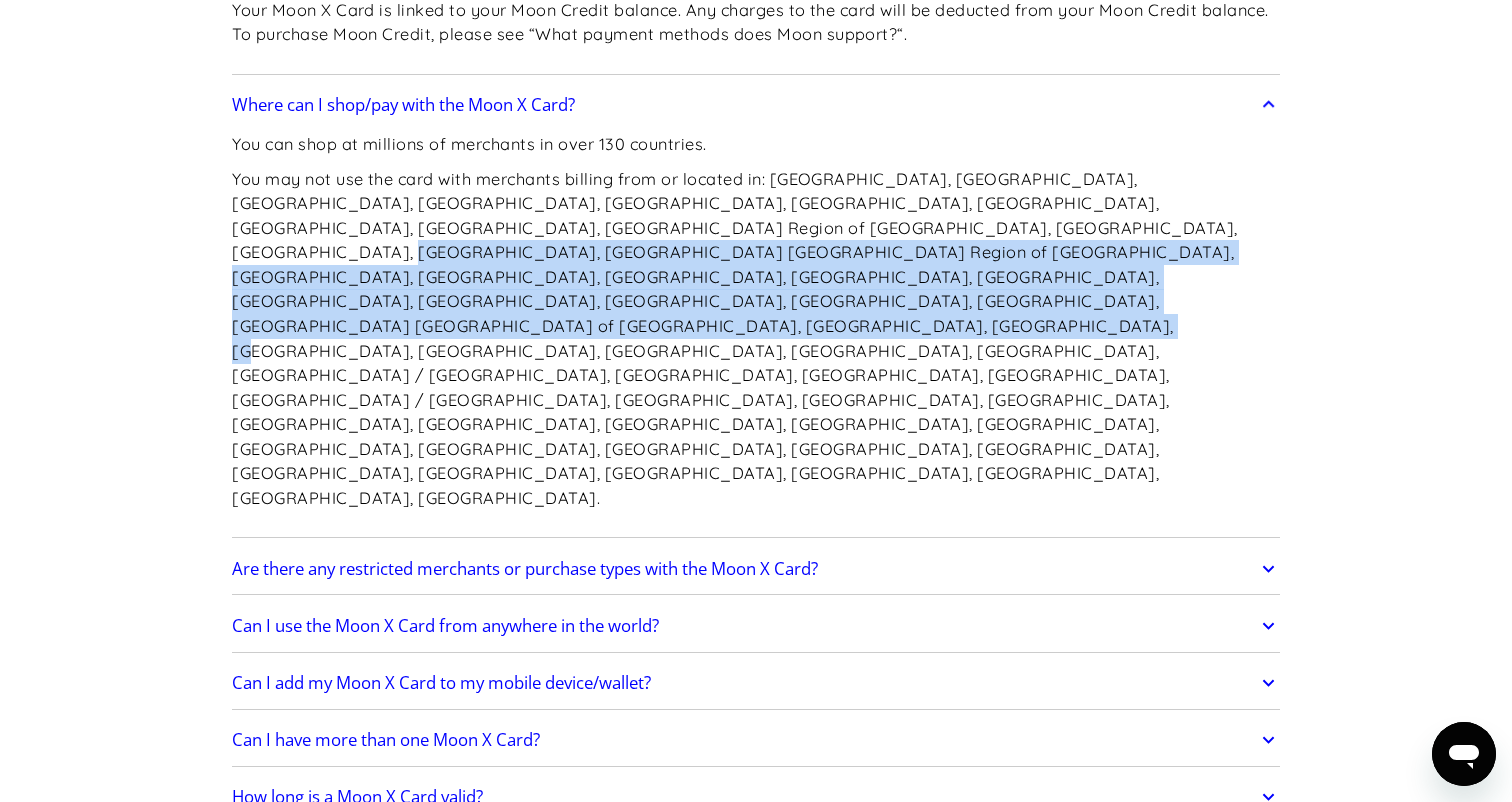 scroll, scrollTop: 3261, scrollLeft: 0, axis: vertical 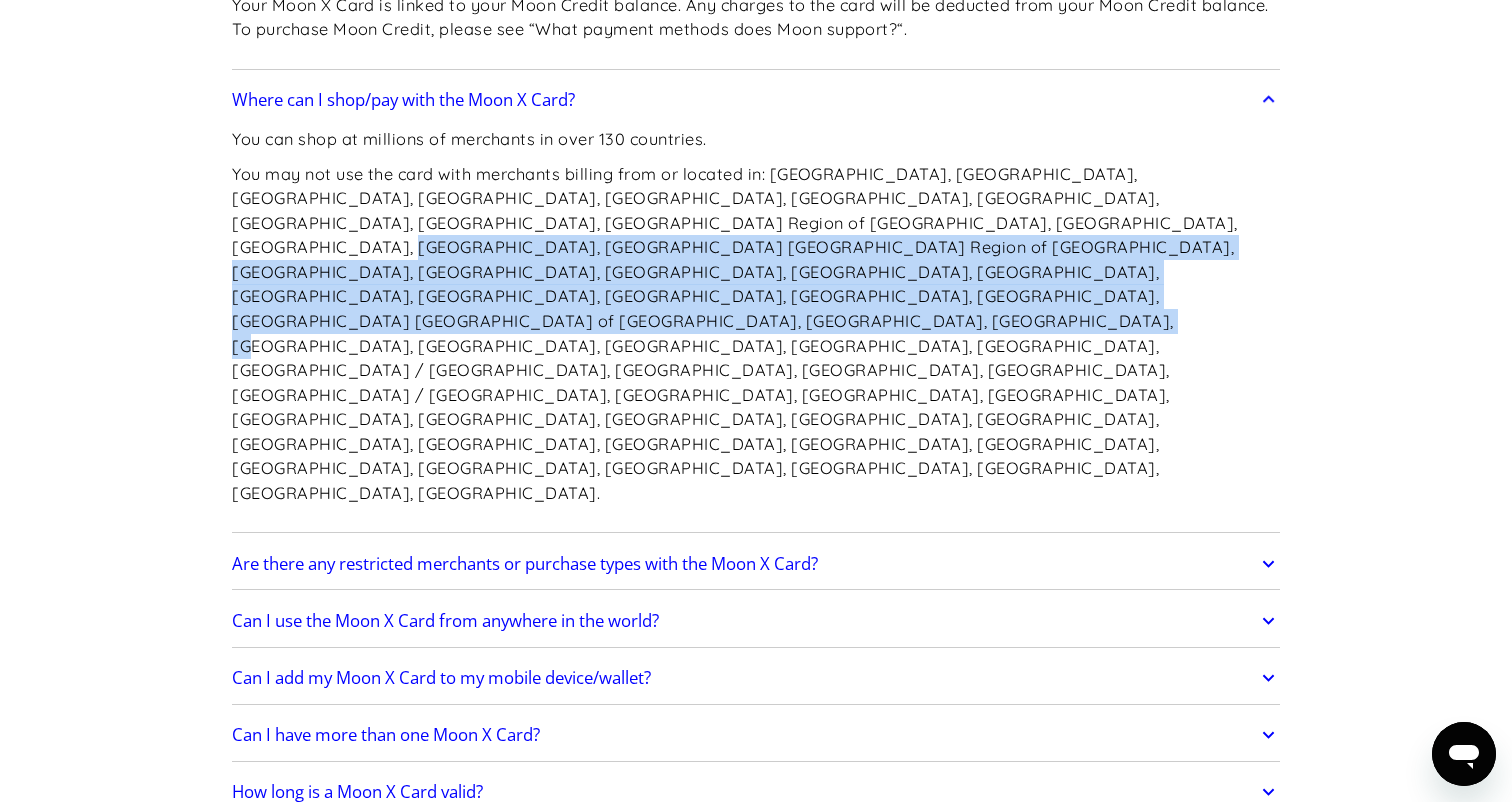 click on "Are there any restricted merchants or purchase types with the Moon X Card?" at bounding box center (525, 564) 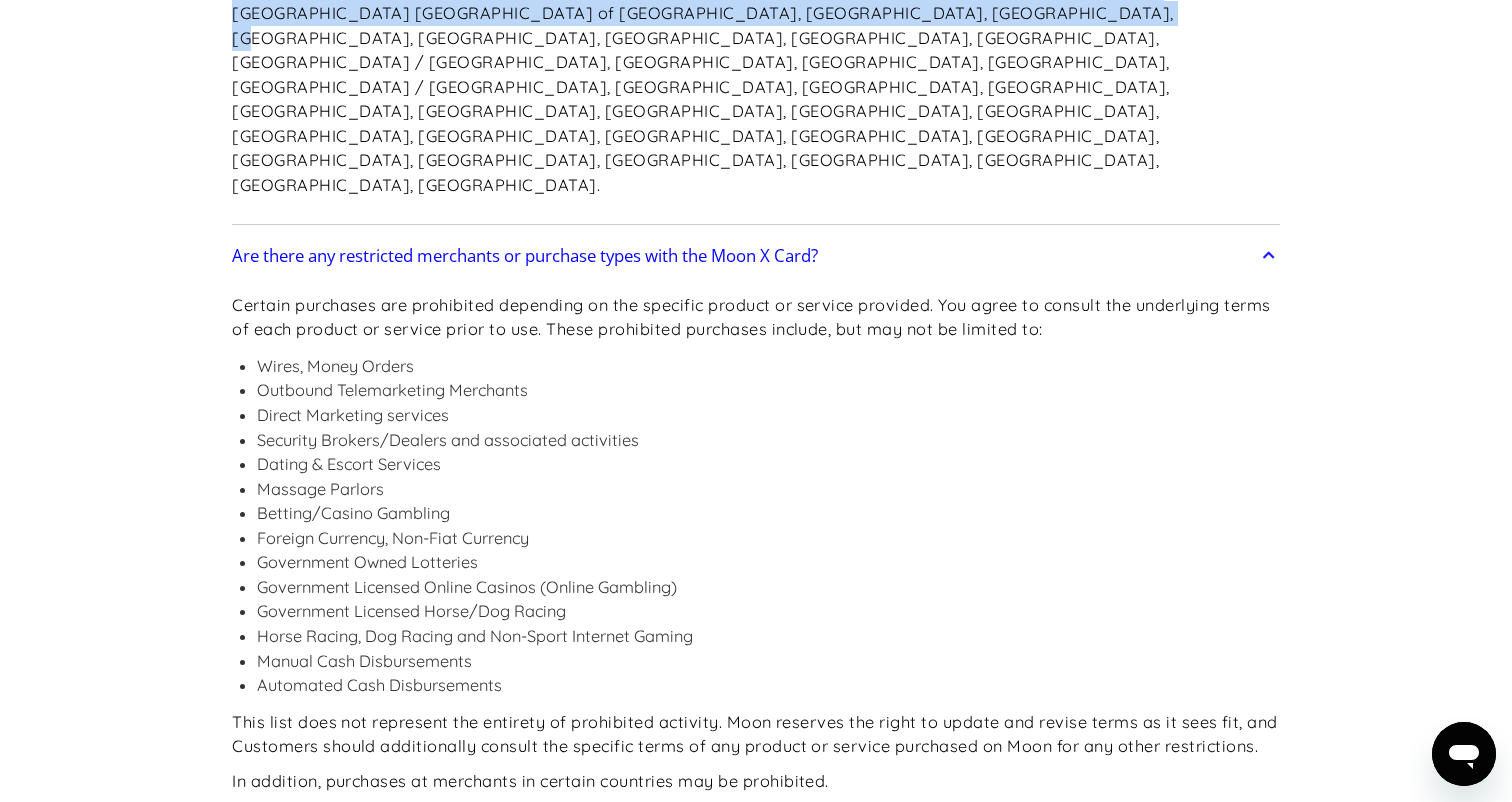 scroll, scrollTop: 3571, scrollLeft: 0, axis: vertical 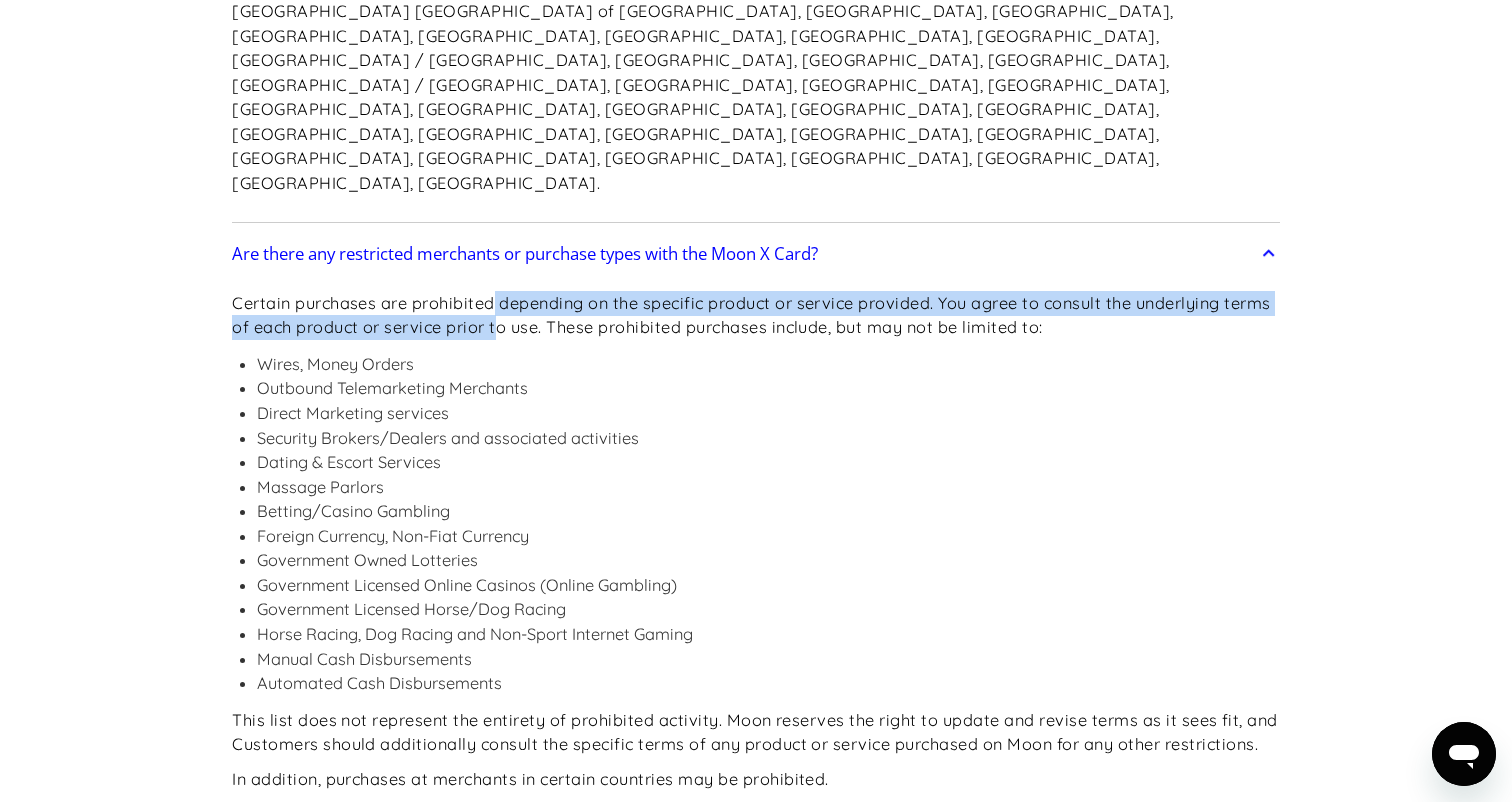 drag, startPoint x: 497, startPoint y: 106, endPoint x: 497, endPoint y: 124, distance: 18 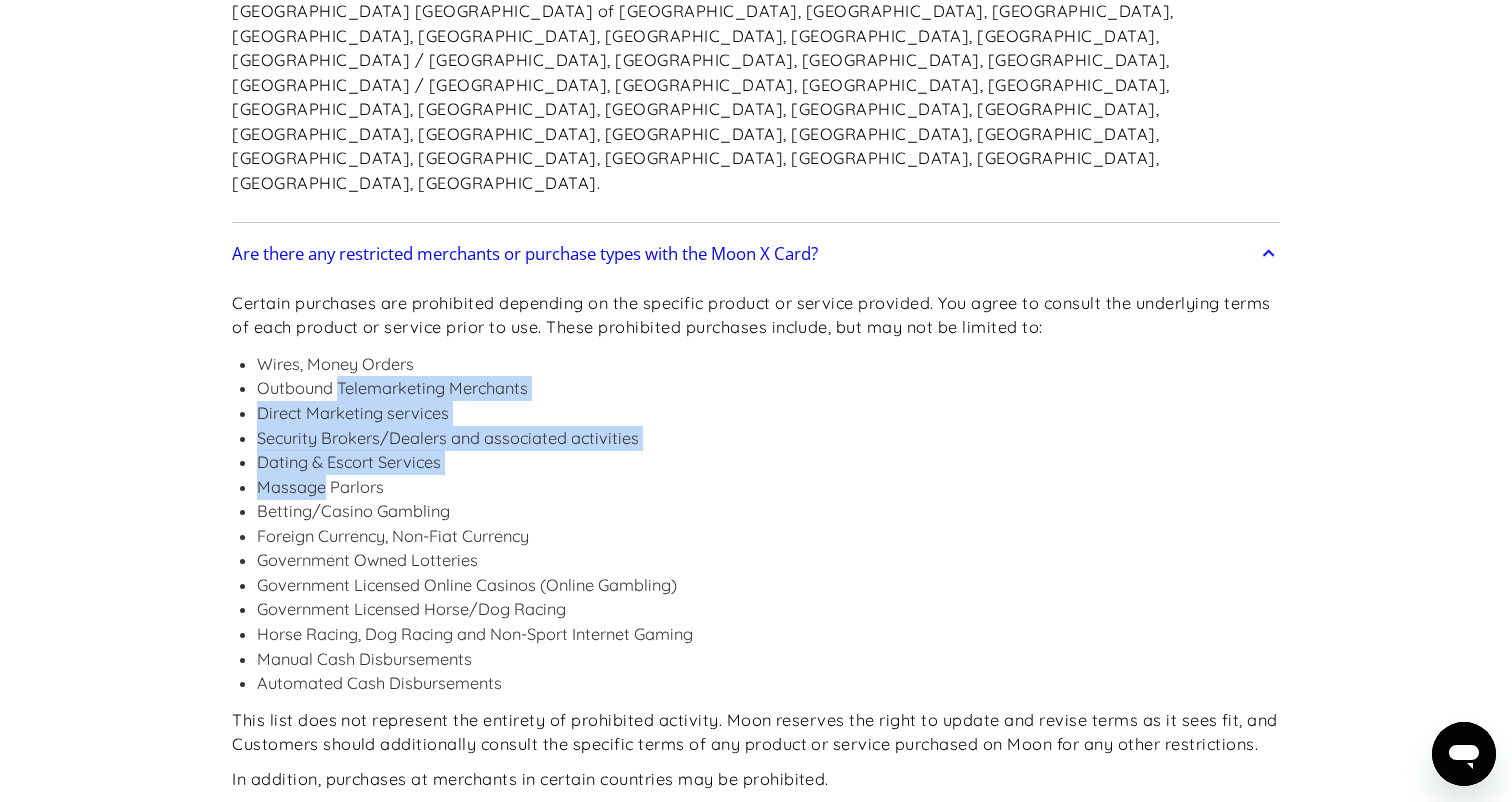 drag, startPoint x: 337, startPoint y: 194, endPoint x: 323, endPoint y: 284, distance: 91.08238 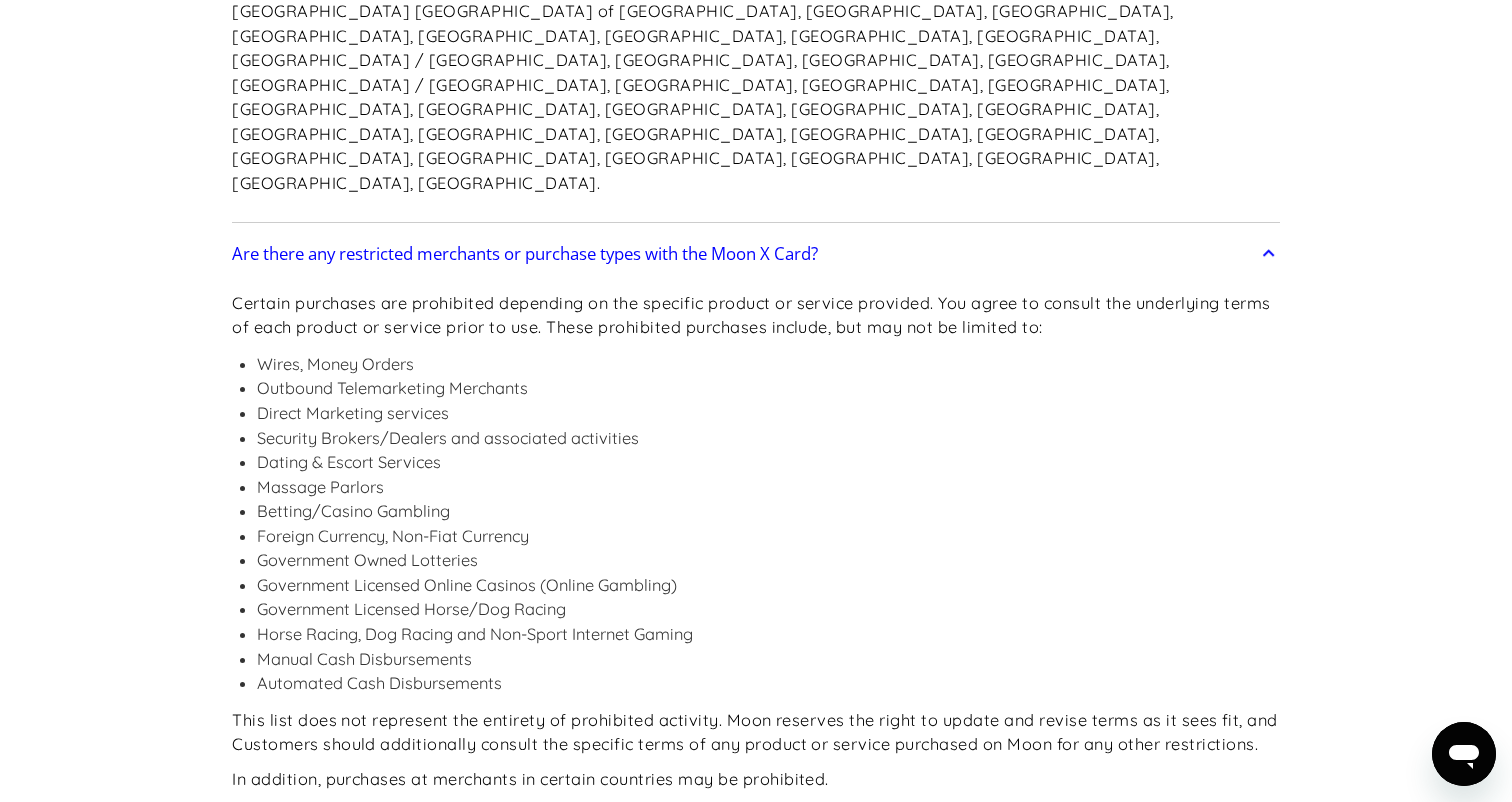 click on "Foreign Currency, Non-Fiat Currency" at bounding box center (768, 536) 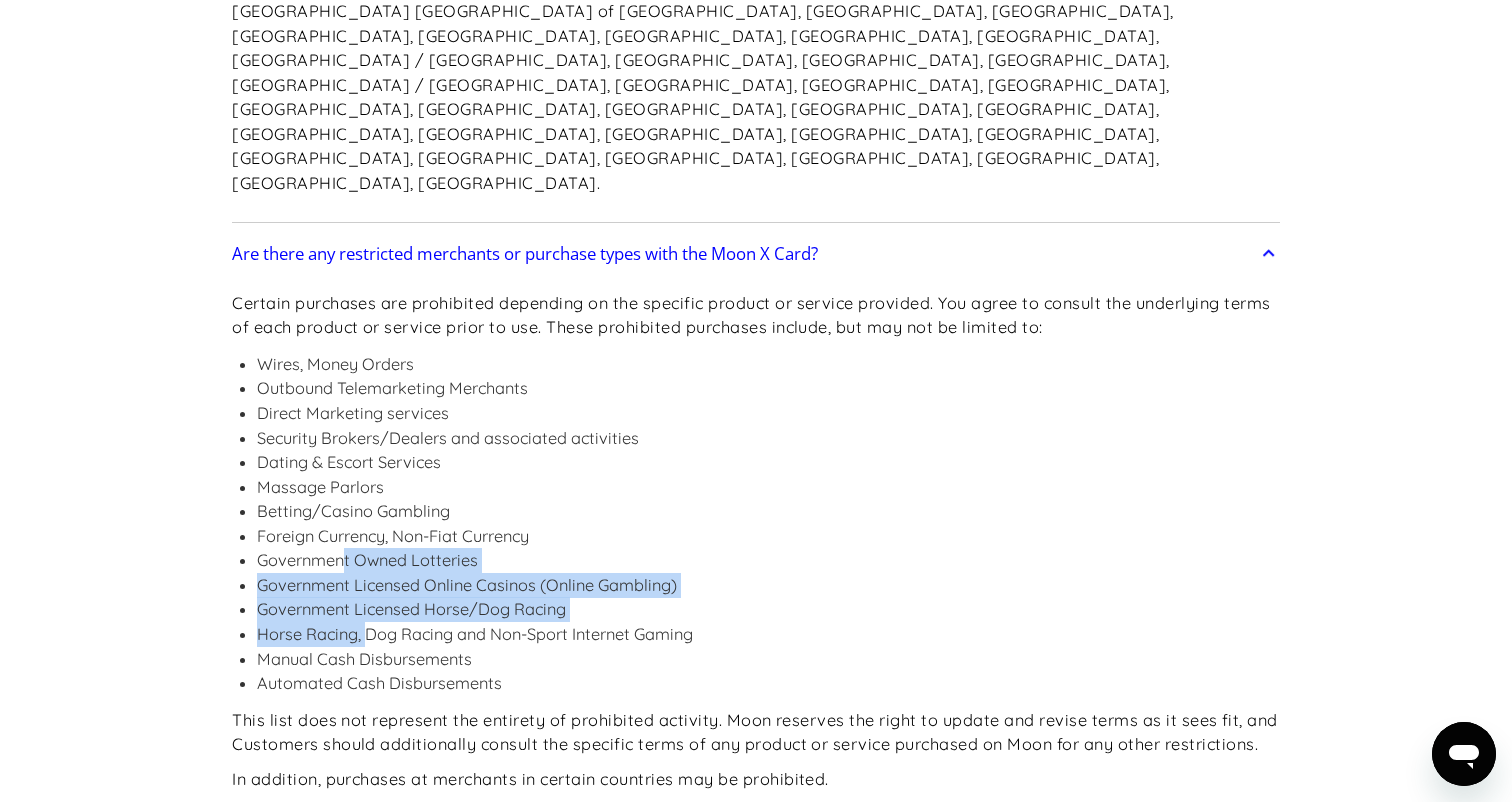 drag, startPoint x: 347, startPoint y: 368, endPoint x: 366, endPoint y: 434, distance: 68.68042 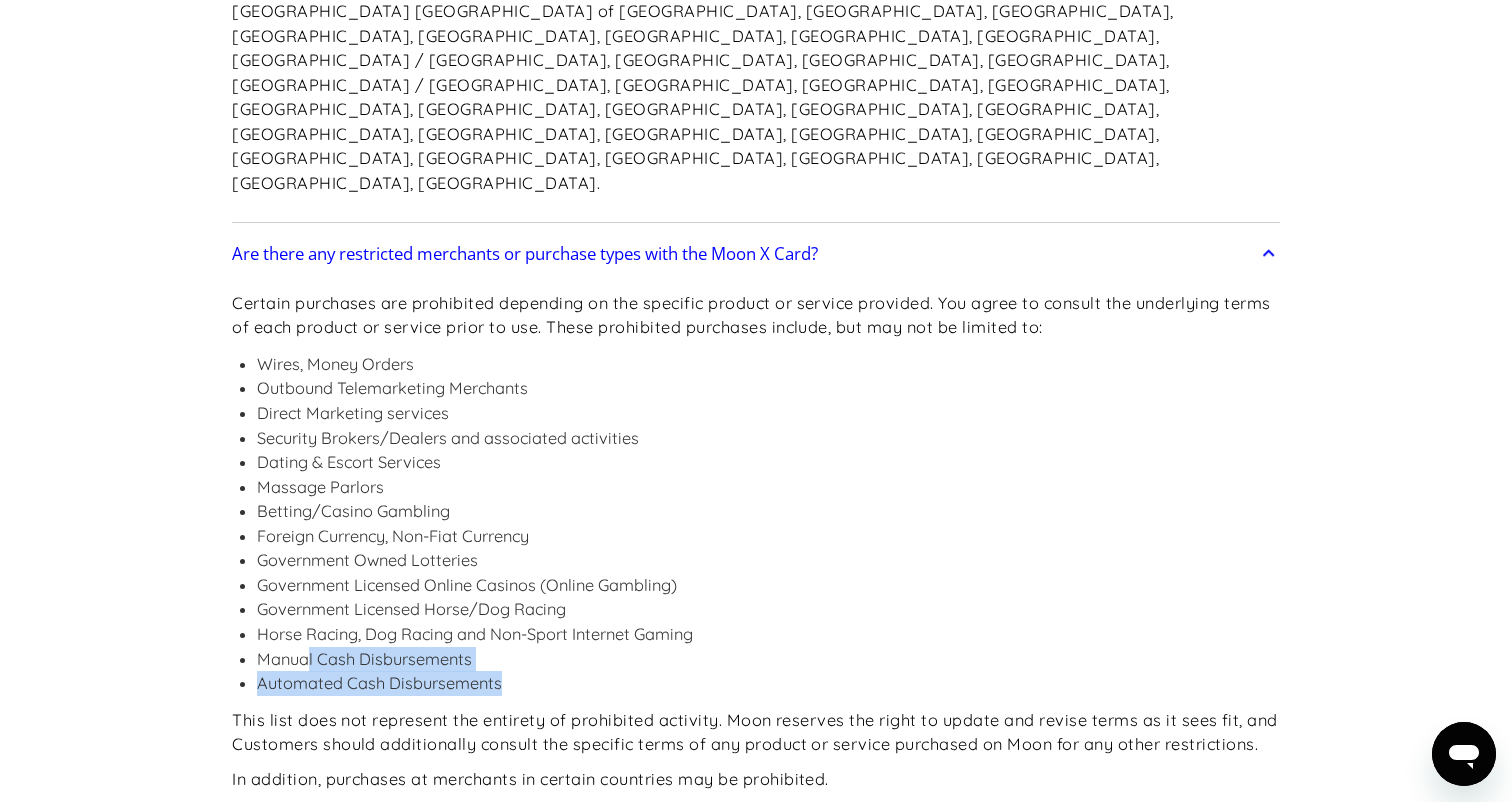drag, startPoint x: 306, startPoint y: 461, endPoint x: 515, endPoint y: 484, distance: 210.26175 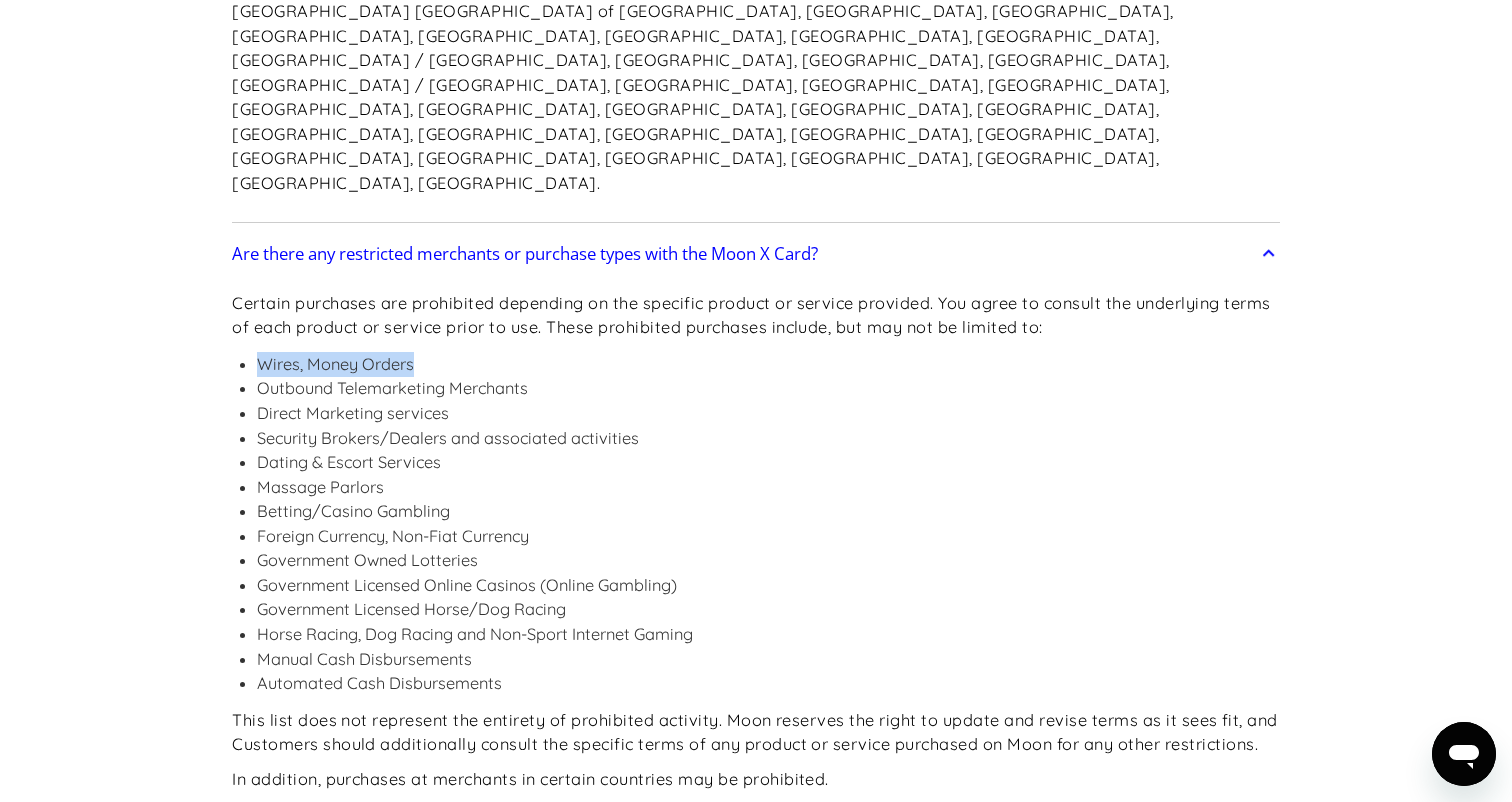 drag, startPoint x: 425, startPoint y: 169, endPoint x: 259, endPoint y: 172, distance: 166.0271 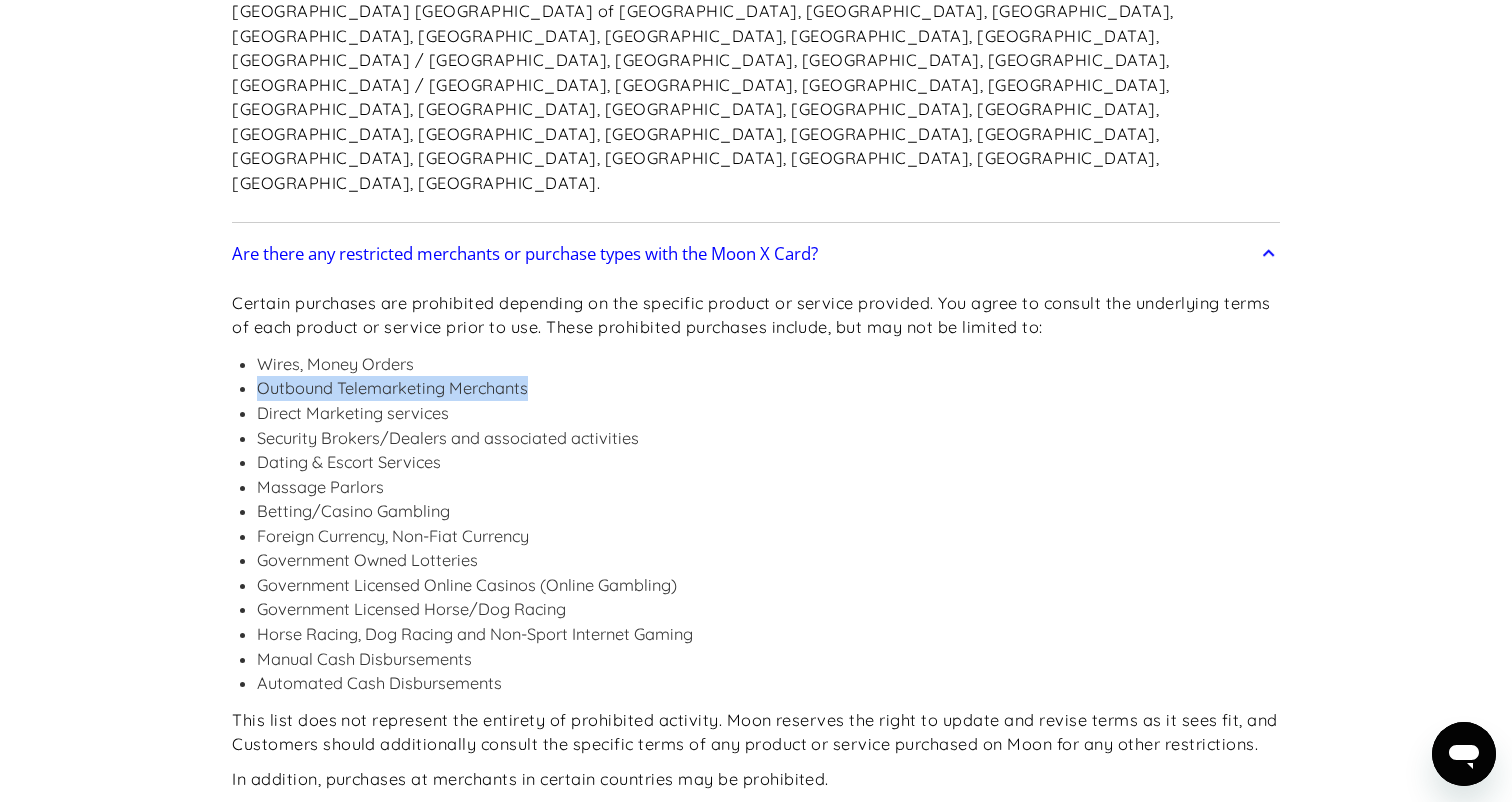 drag, startPoint x: 552, startPoint y: 194, endPoint x: 262, endPoint y: 191, distance: 290.0155 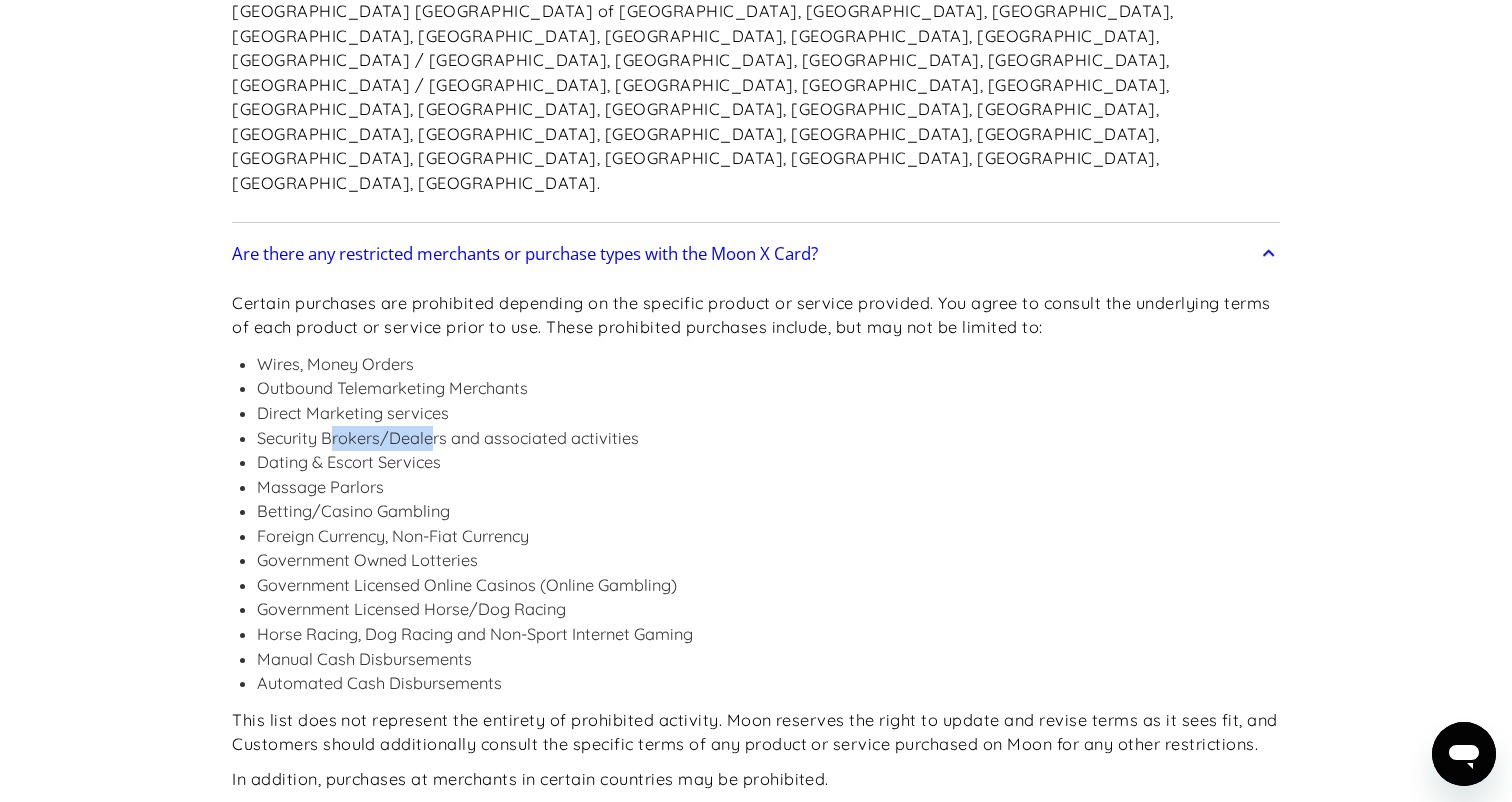 drag, startPoint x: 330, startPoint y: 245, endPoint x: 431, endPoint y: 241, distance: 101.07918 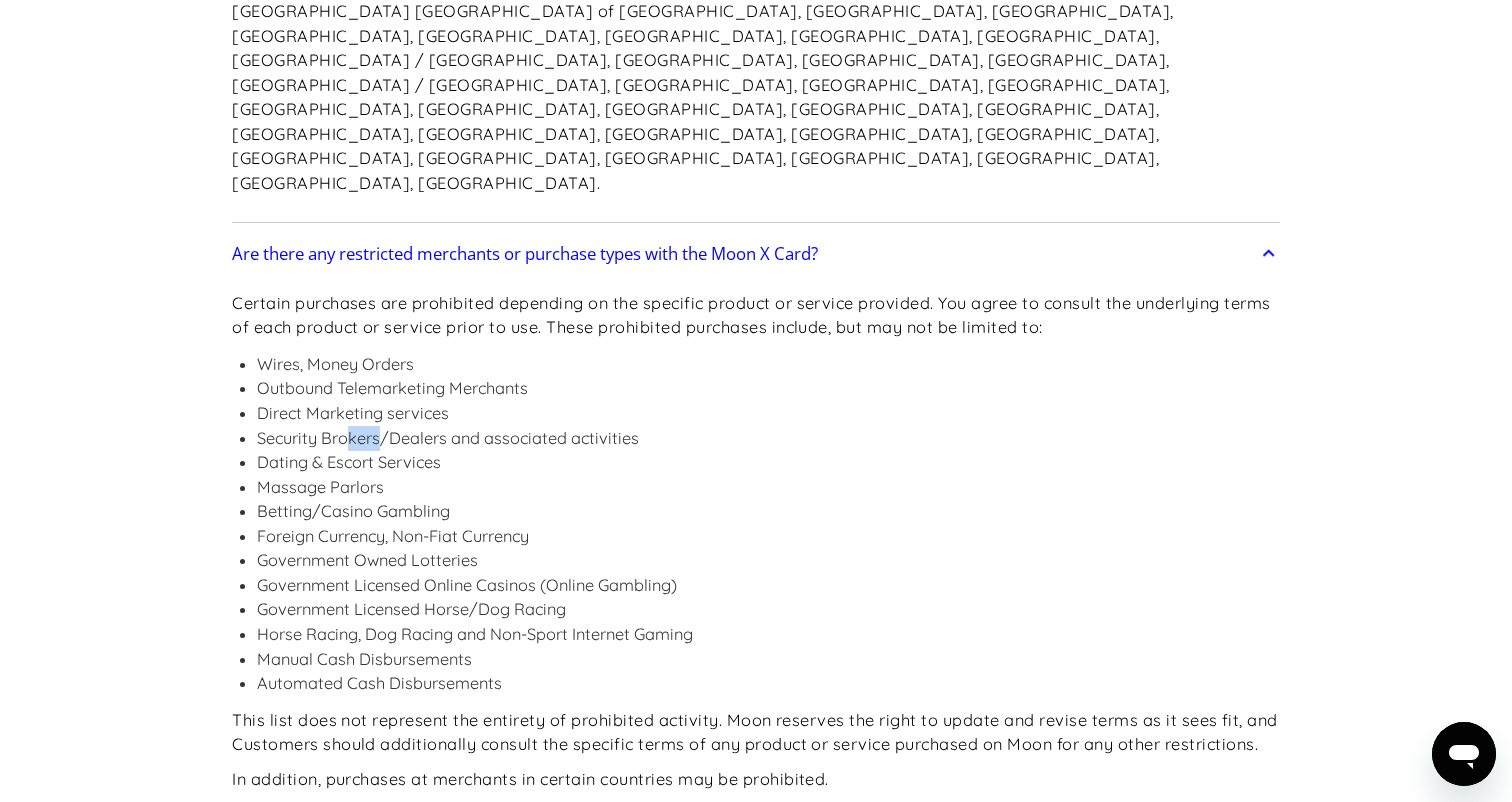 drag, startPoint x: 349, startPoint y: 244, endPoint x: 379, endPoint y: 244, distance: 30 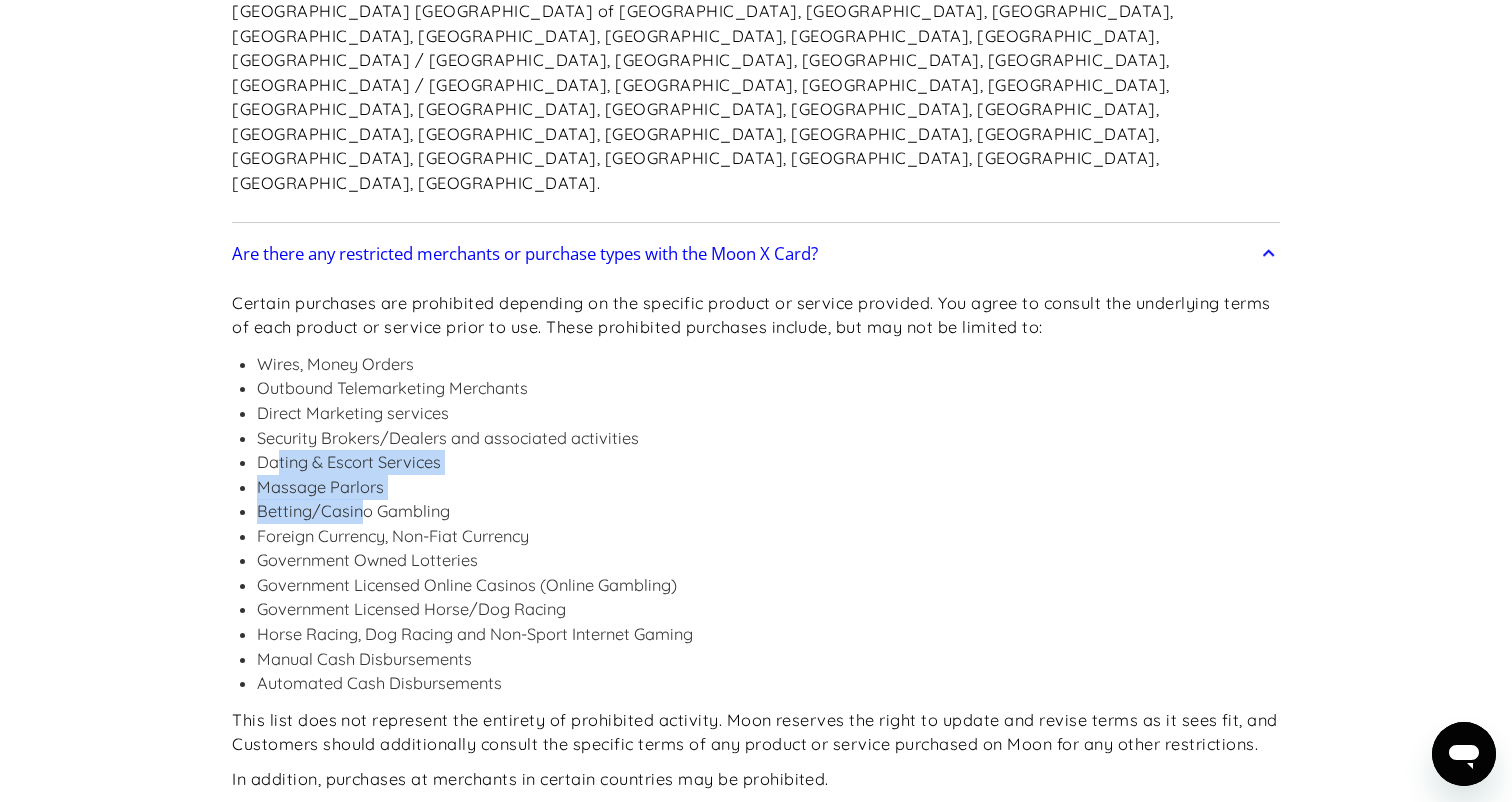 drag, startPoint x: 276, startPoint y: 265, endPoint x: 362, endPoint y: 323, distance: 103.73042 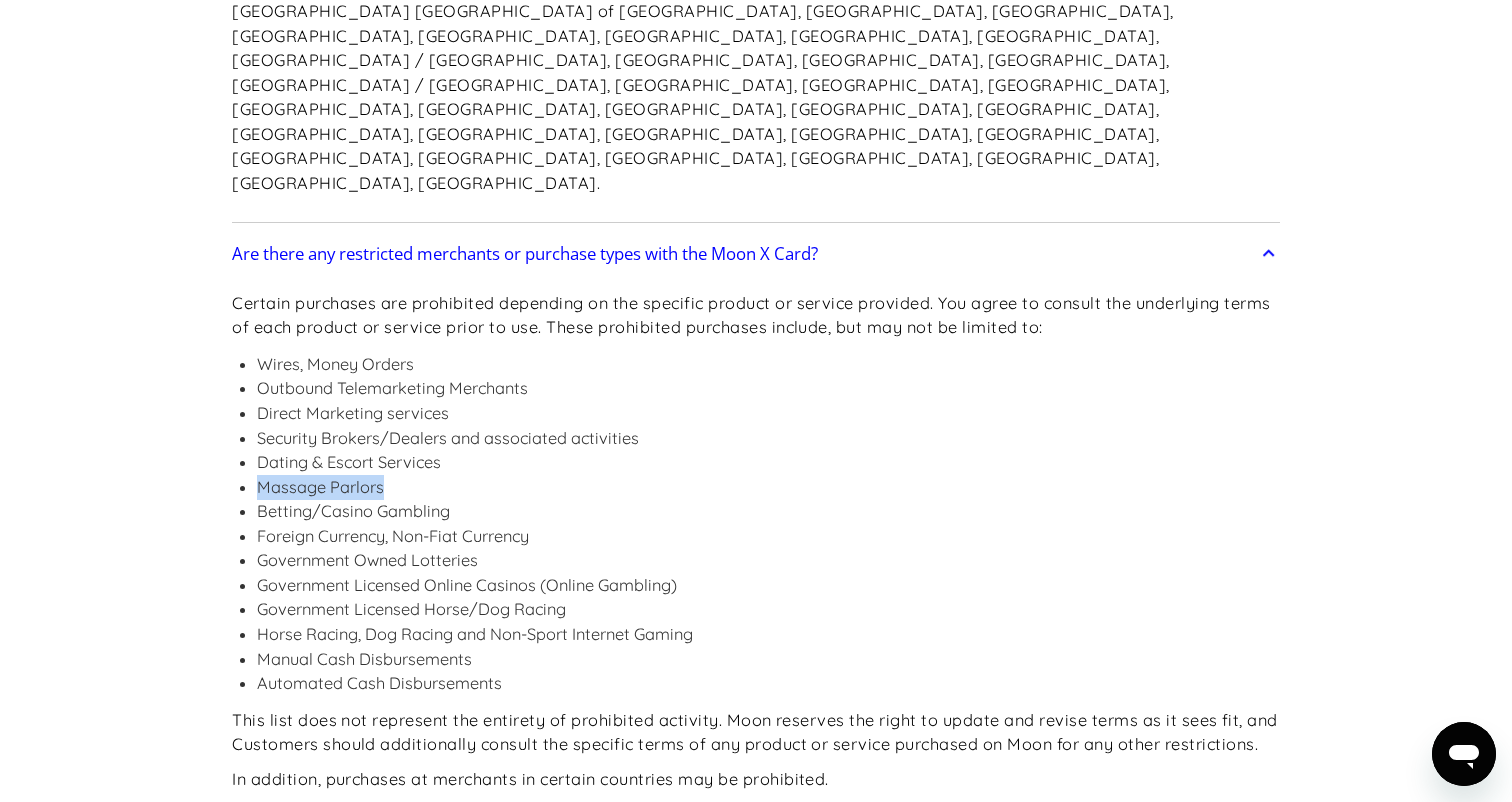 drag, startPoint x: 395, startPoint y: 288, endPoint x: 260, endPoint y: 293, distance: 135.09256 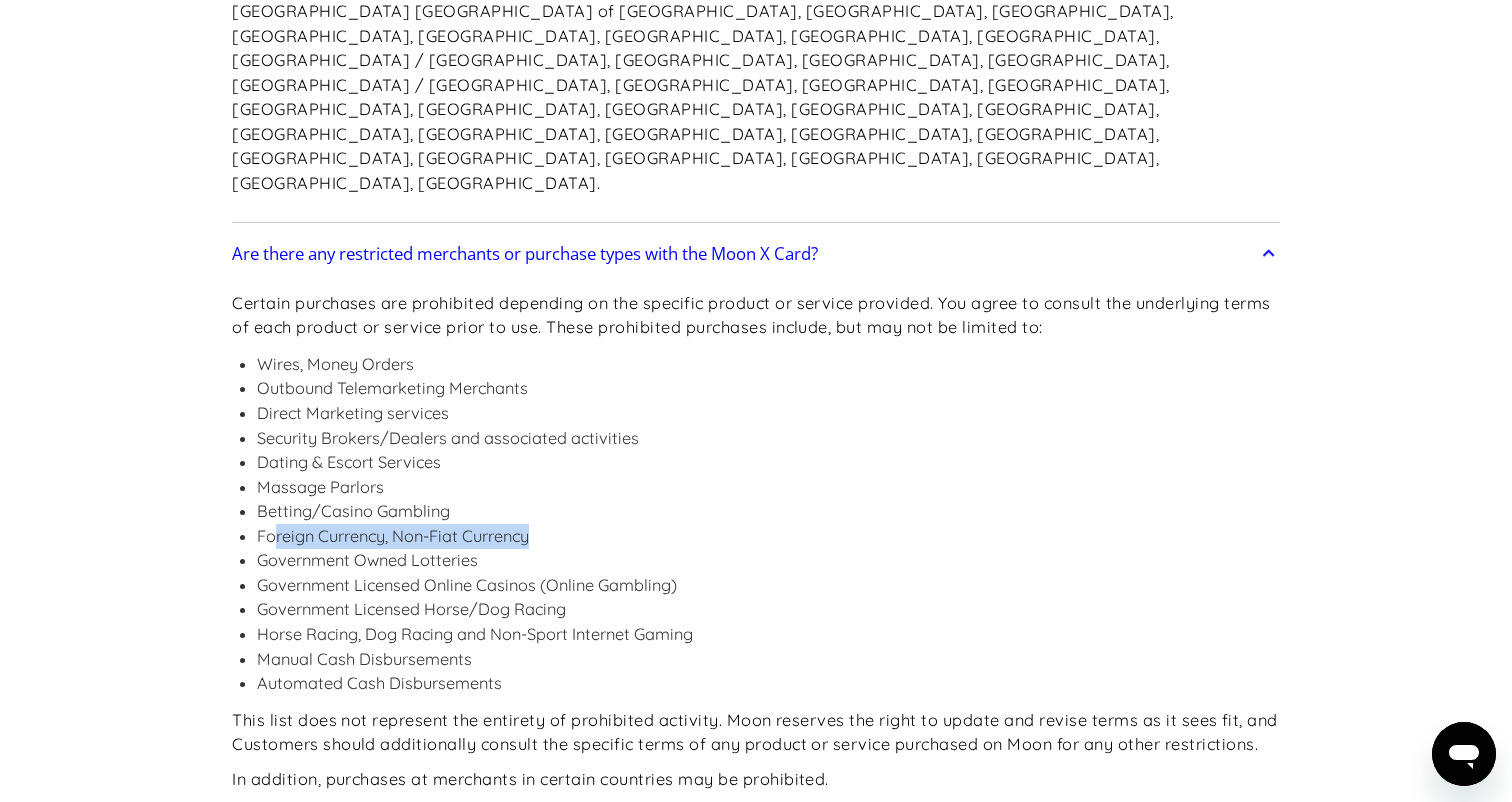 drag, startPoint x: 555, startPoint y: 343, endPoint x: 275, endPoint y: 343, distance: 280 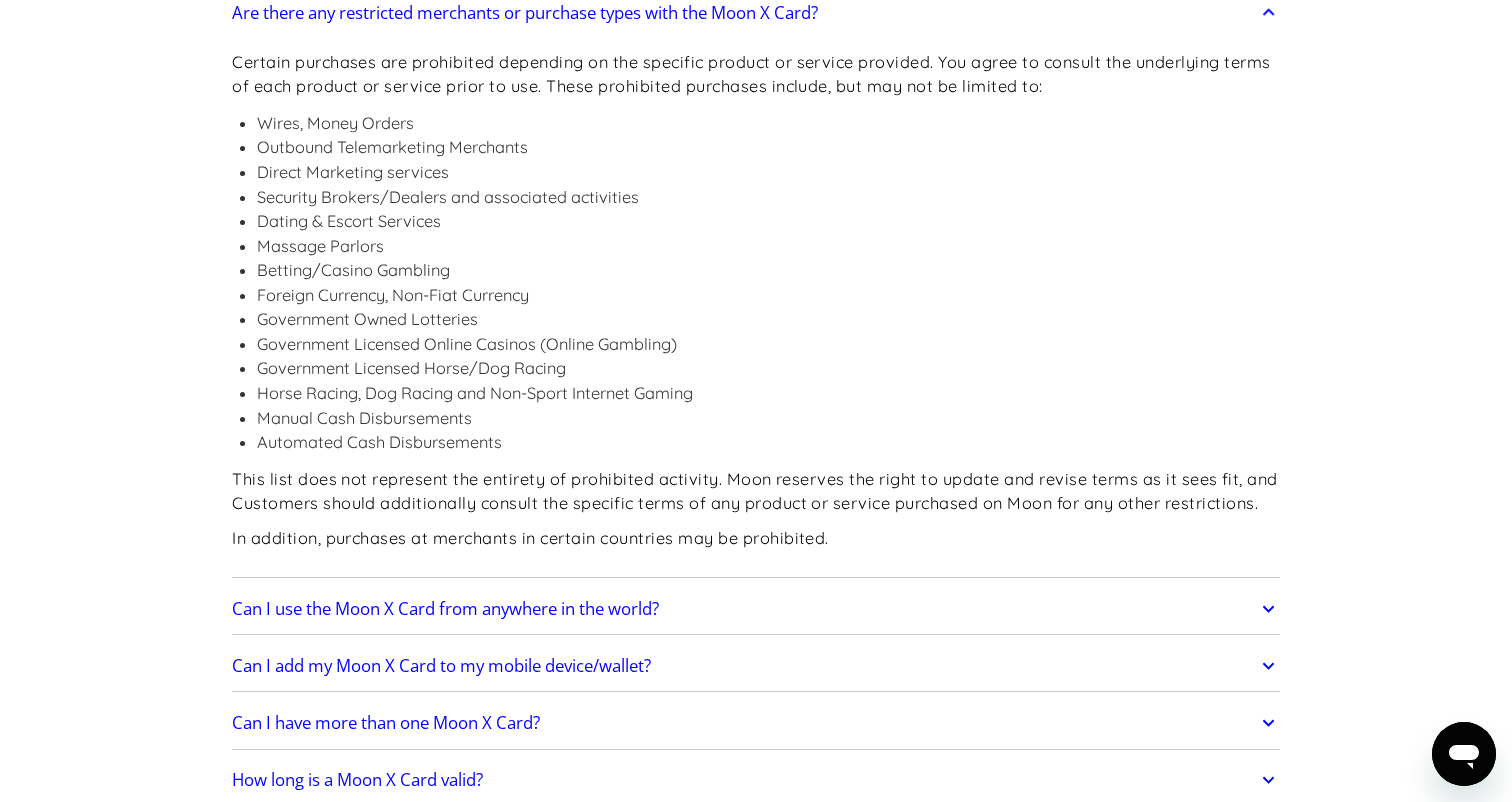 scroll, scrollTop: 3840, scrollLeft: 0, axis: vertical 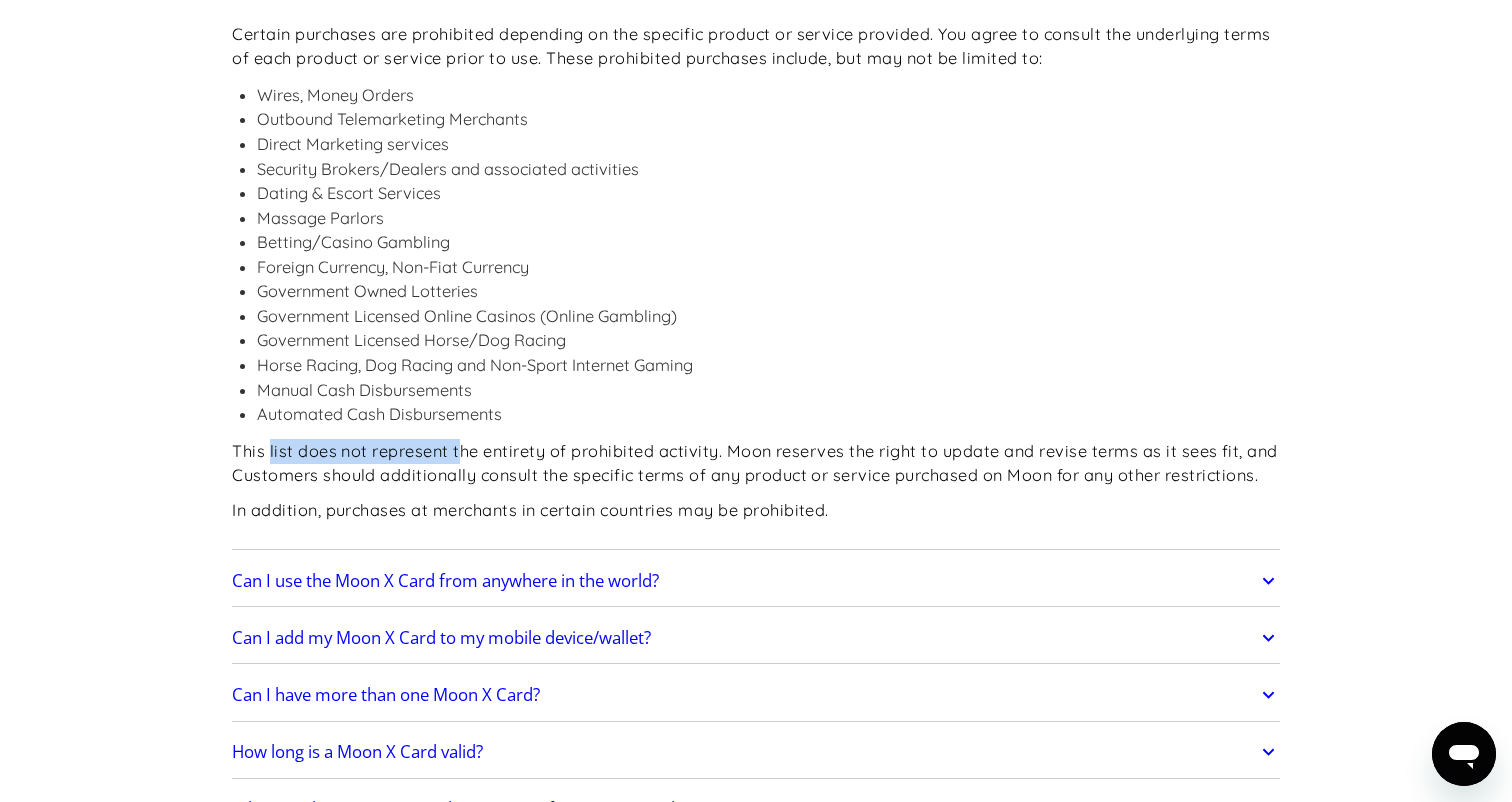 drag, startPoint x: 268, startPoint y: 258, endPoint x: 460, endPoint y: 265, distance: 192.12756 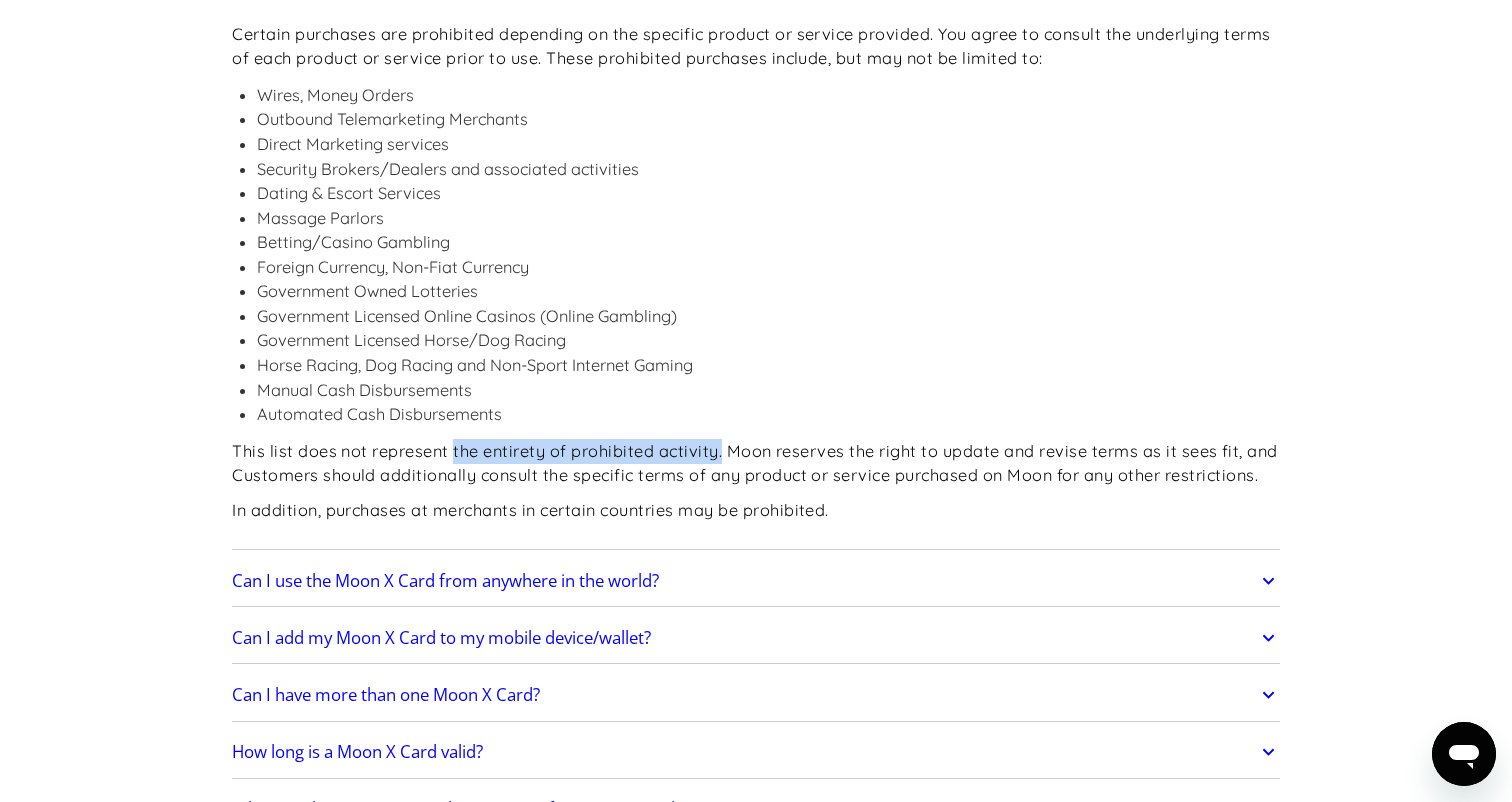 drag, startPoint x: 455, startPoint y: 253, endPoint x: 722, endPoint y: 258, distance: 267.0468 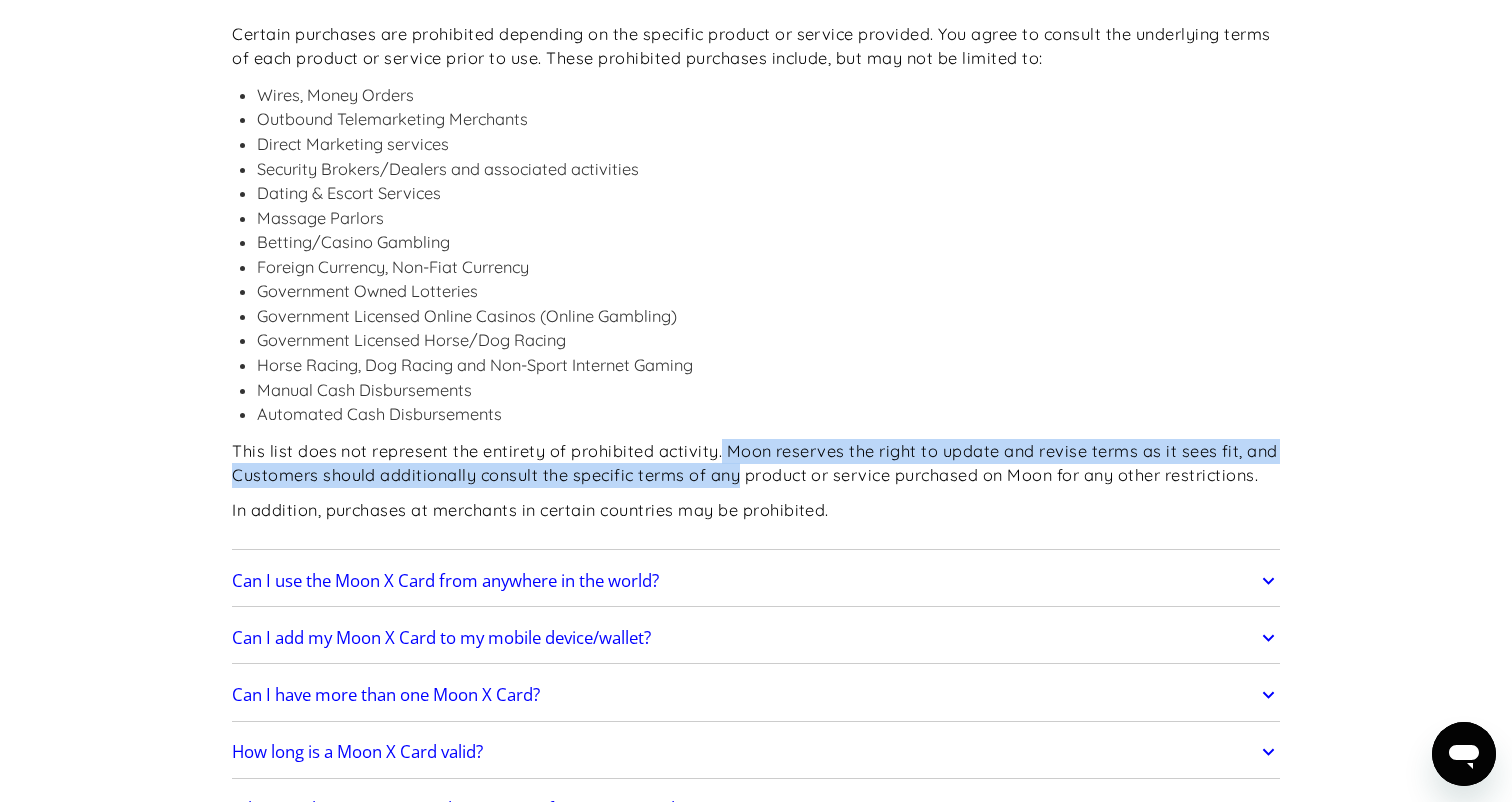 drag, startPoint x: 722, startPoint y: 258, endPoint x: 722, endPoint y: 279, distance: 21 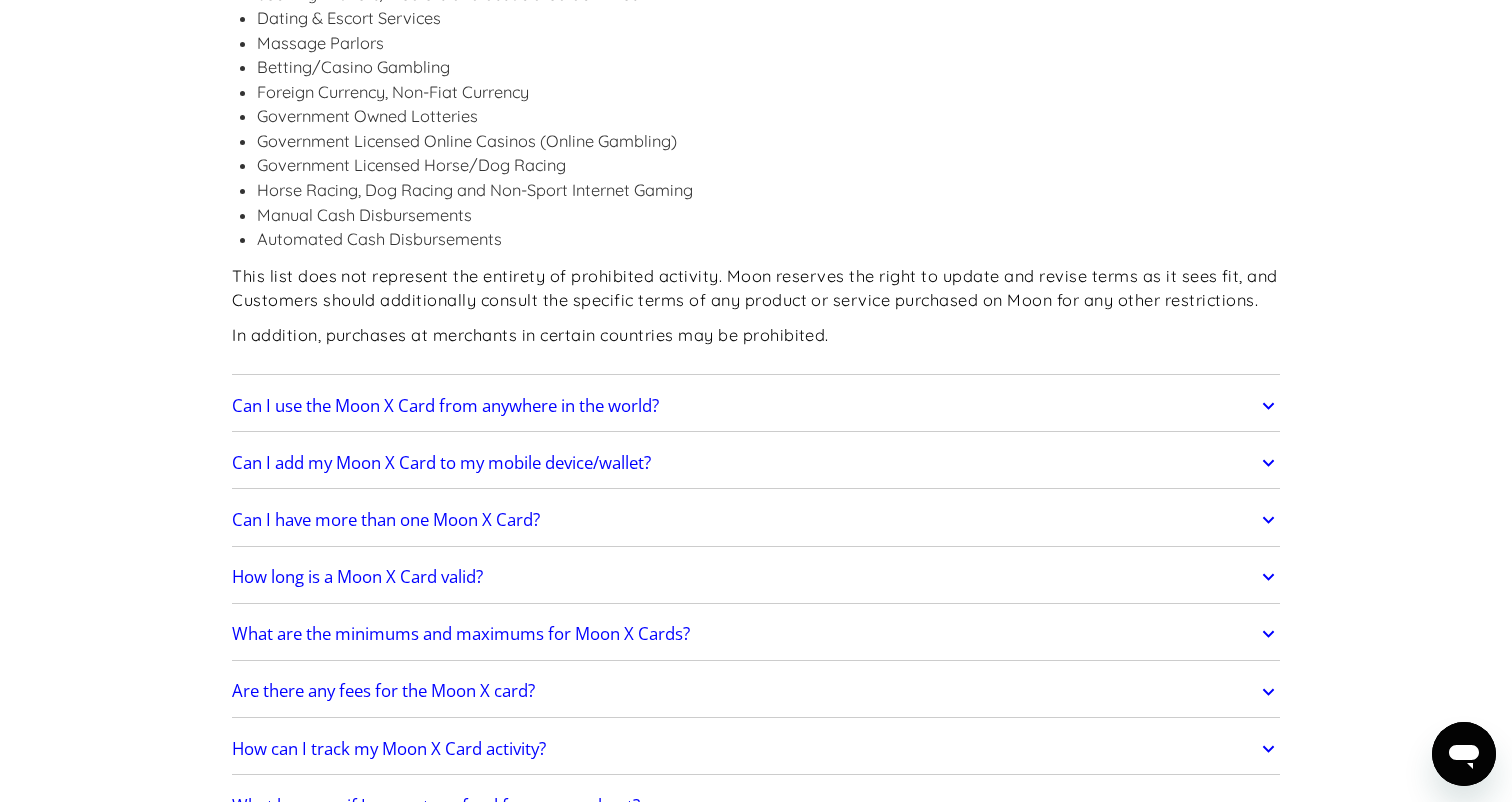 scroll, scrollTop: 4030, scrollLeft: 0, axis: vertical 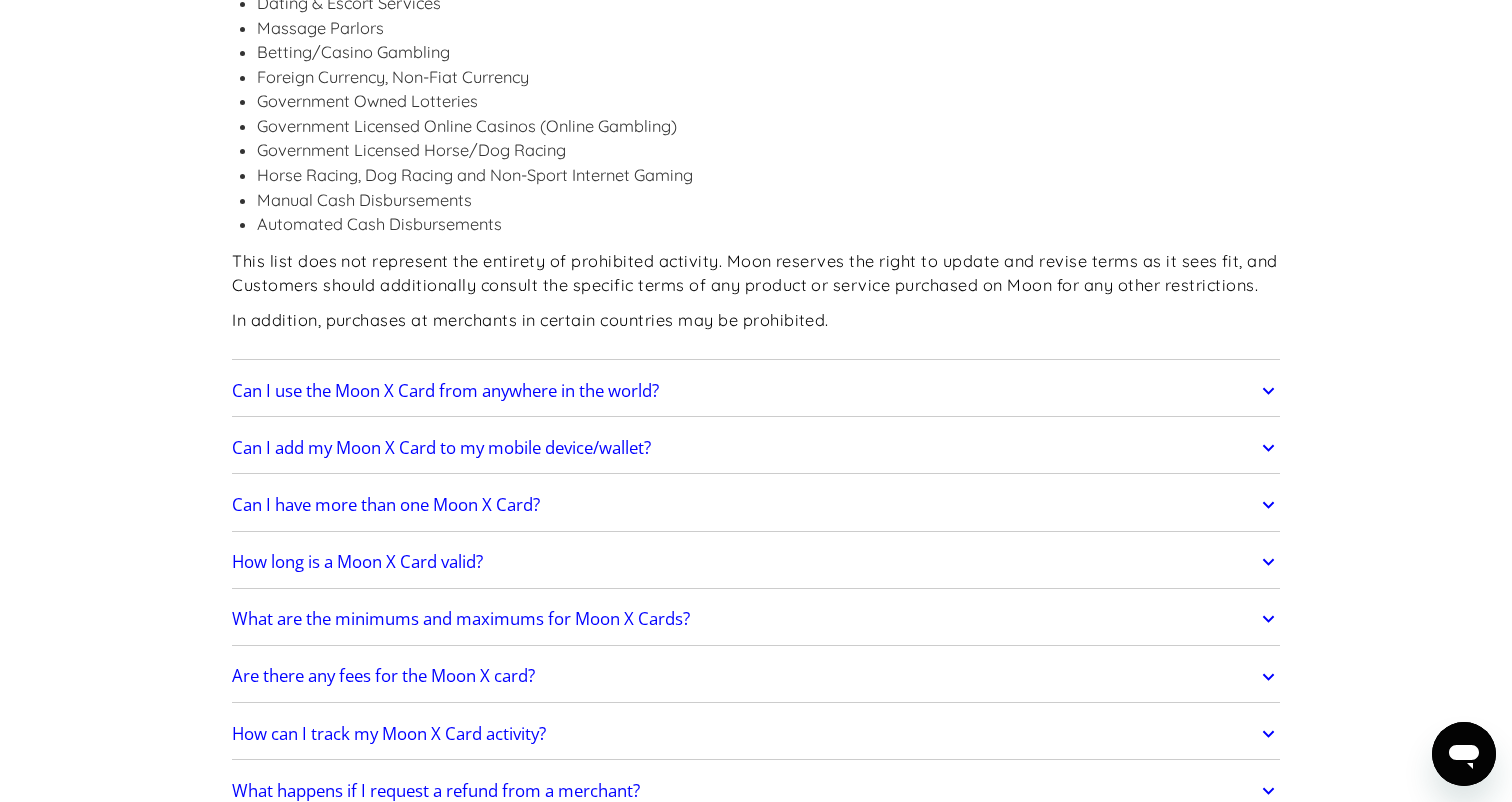 click on "Can I use the Moon X Card from anywhere in the world?" at bounding box center [445, 391] 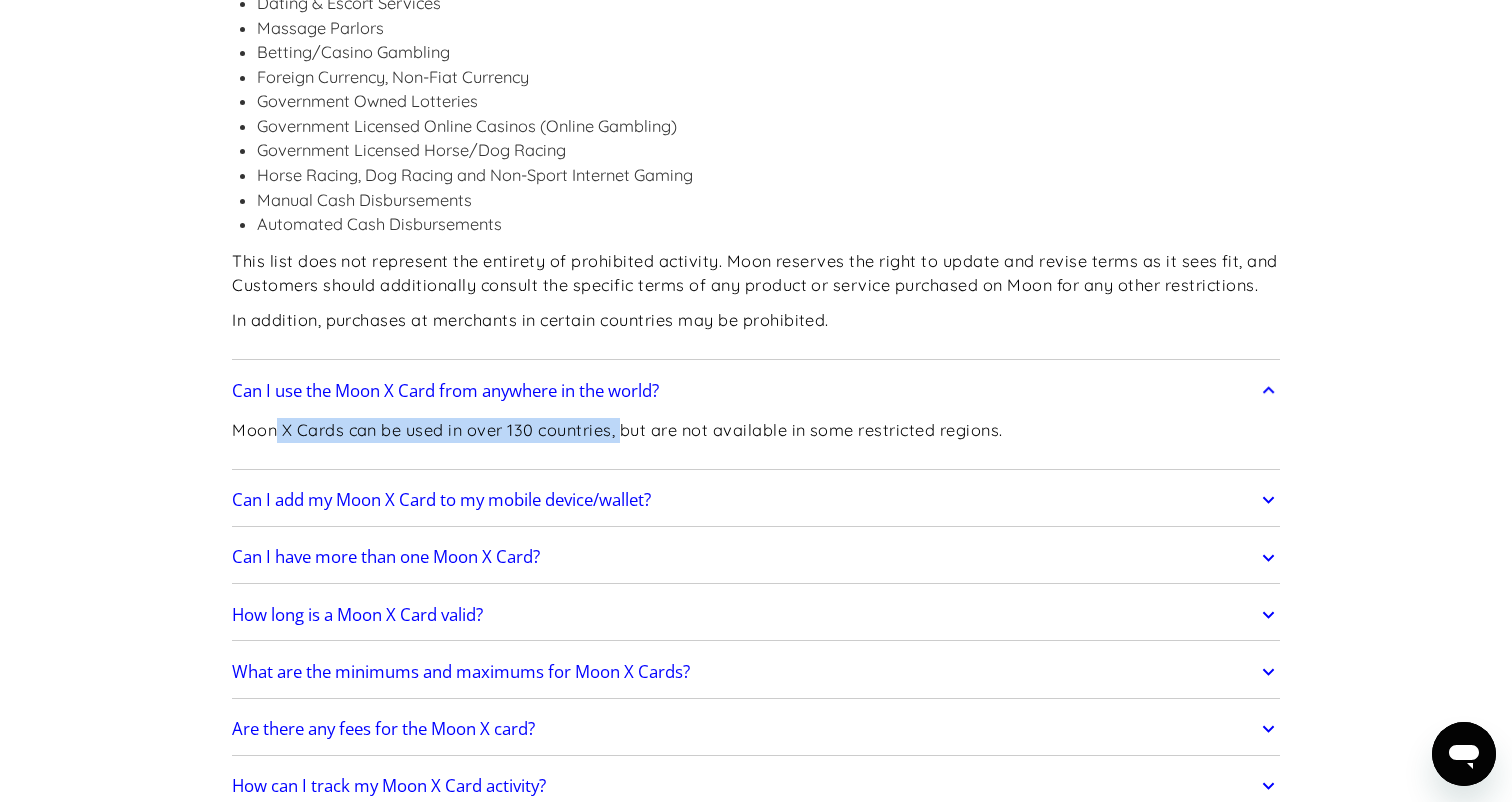 drag, startPoint x: 272, startPoint y: 228, endPoint x: 627, endPoint y: 235, distance: 355.069 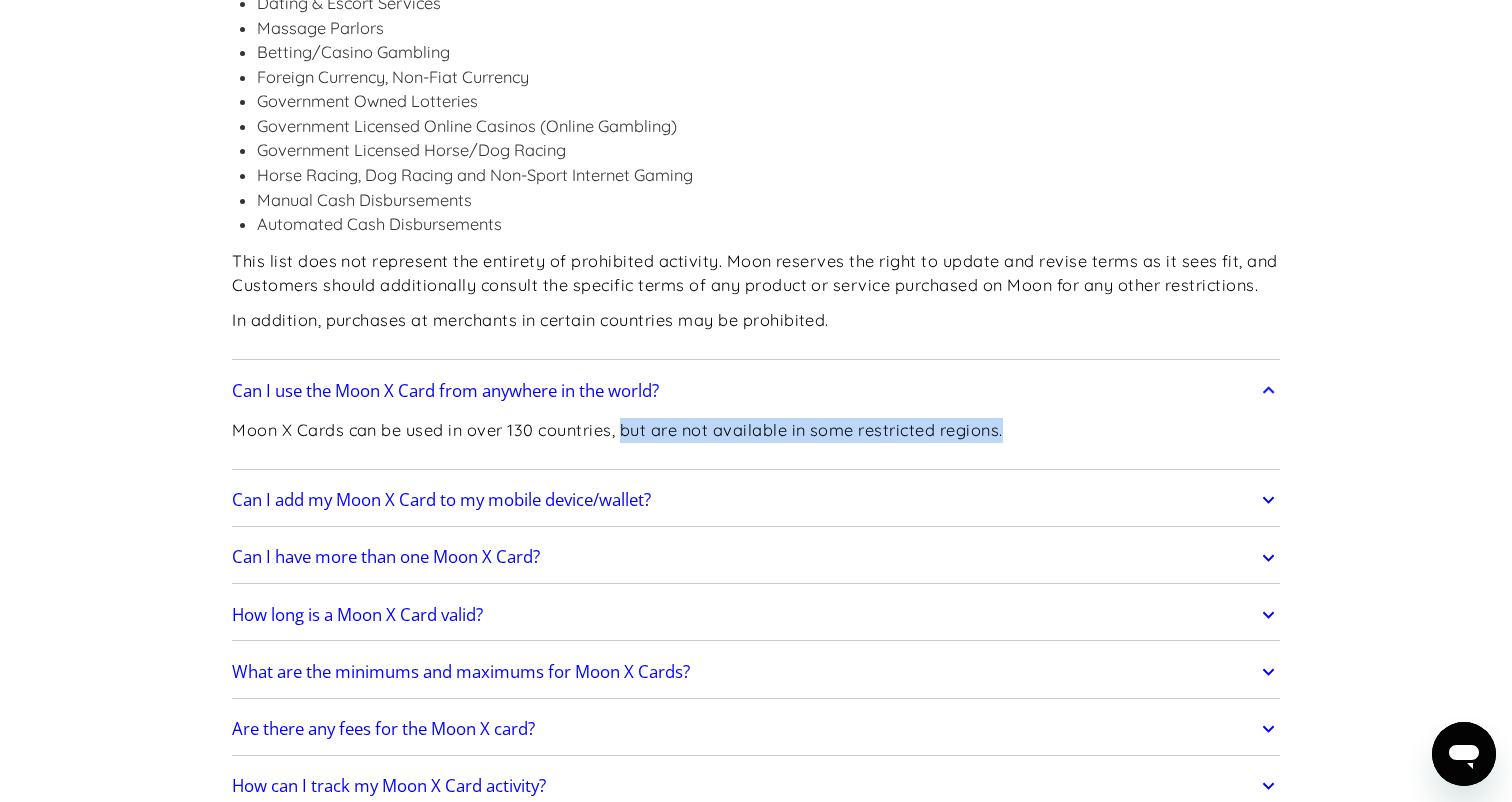 drag, startPoint x: 627, startPoint y: 235, endPoint x: 959, endPoint y: 246, distance: 332.1822 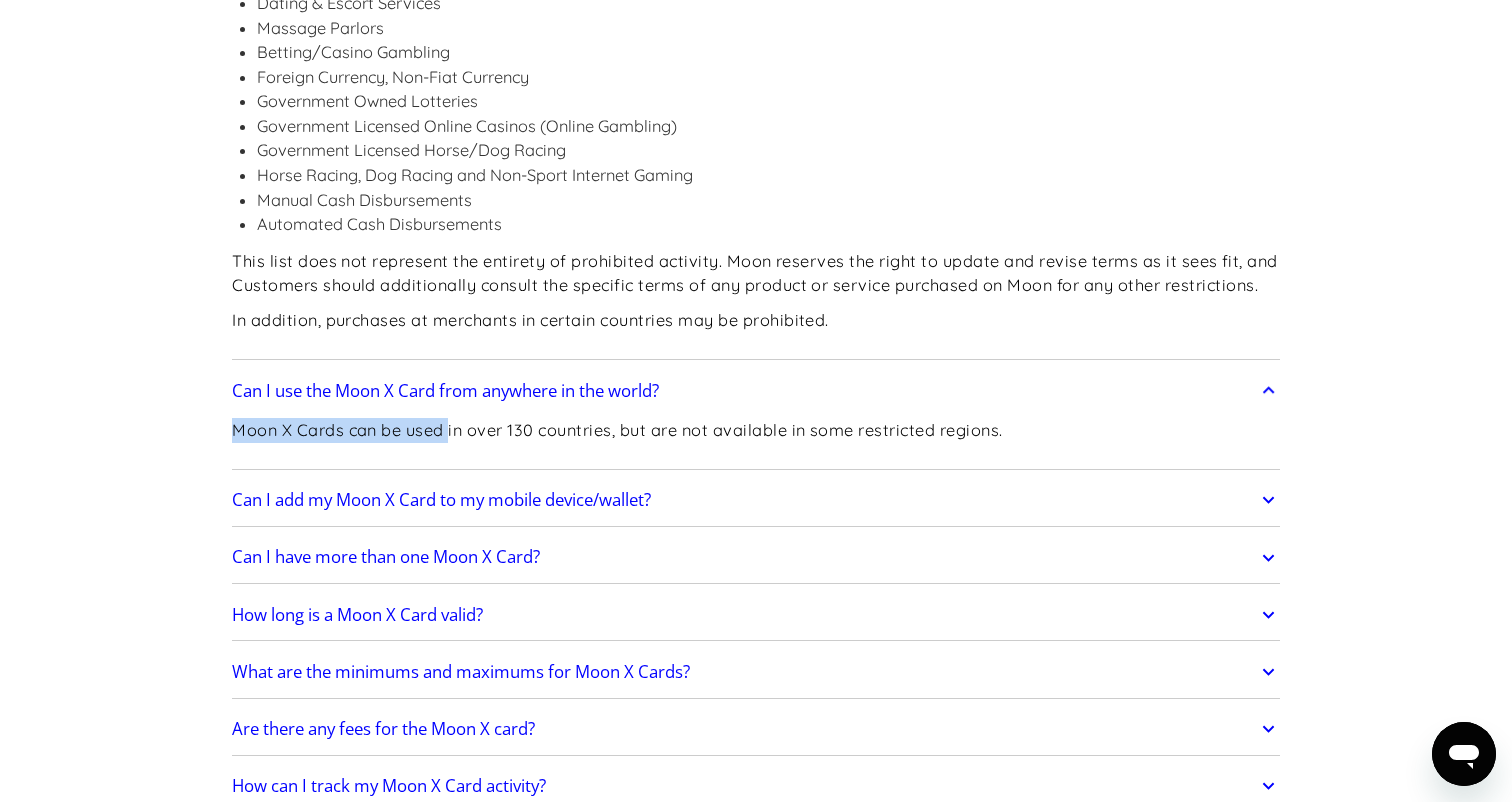 drag, startPoint x: 234, startPoint y: 230, endPoint x: 452, endPoint y: 237, distance: 218.11235 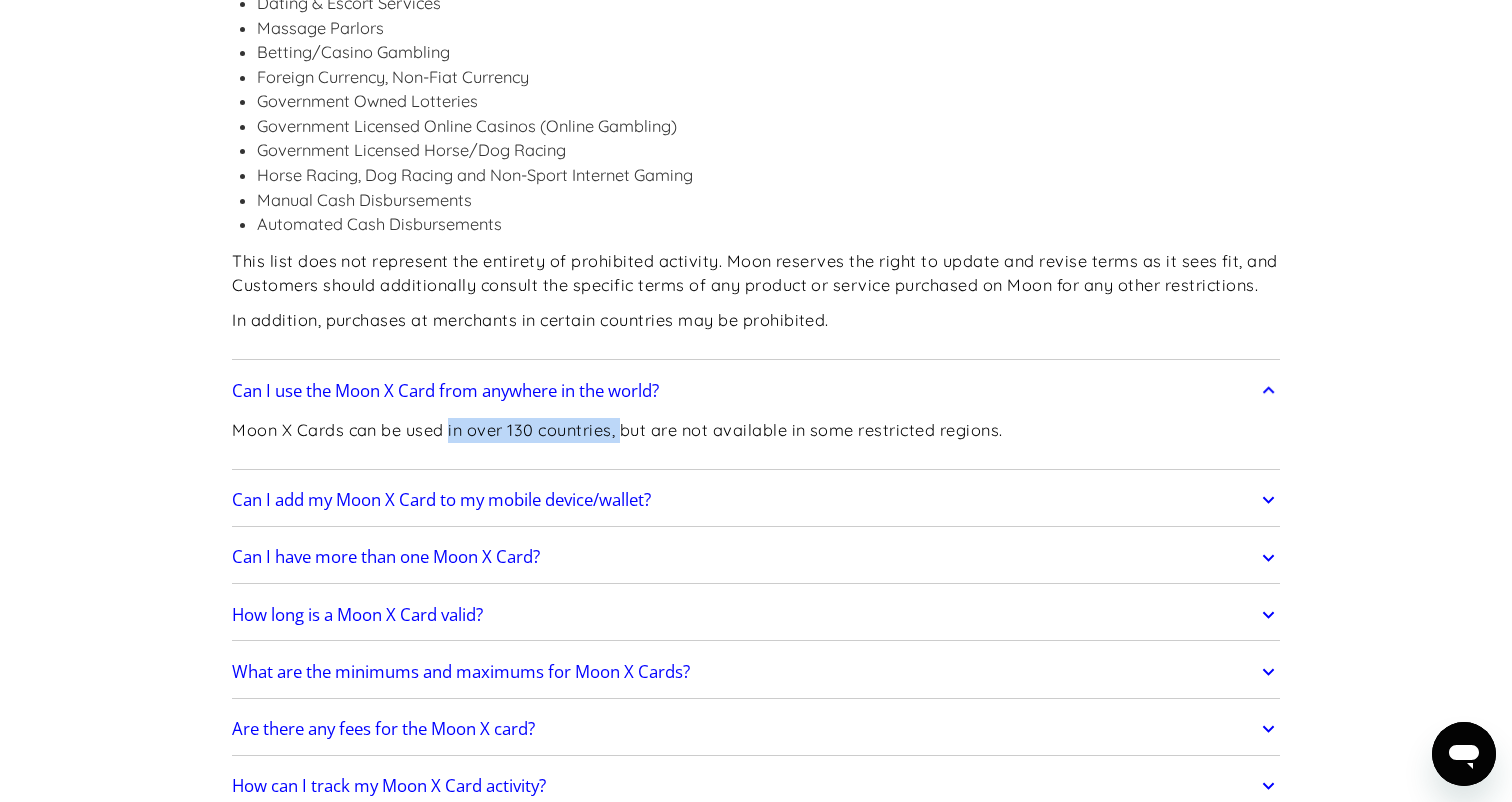 drag, startPoint x: 452, startPoint y: 237, endPoint x: 625, endPoint y: 237, distance: 173 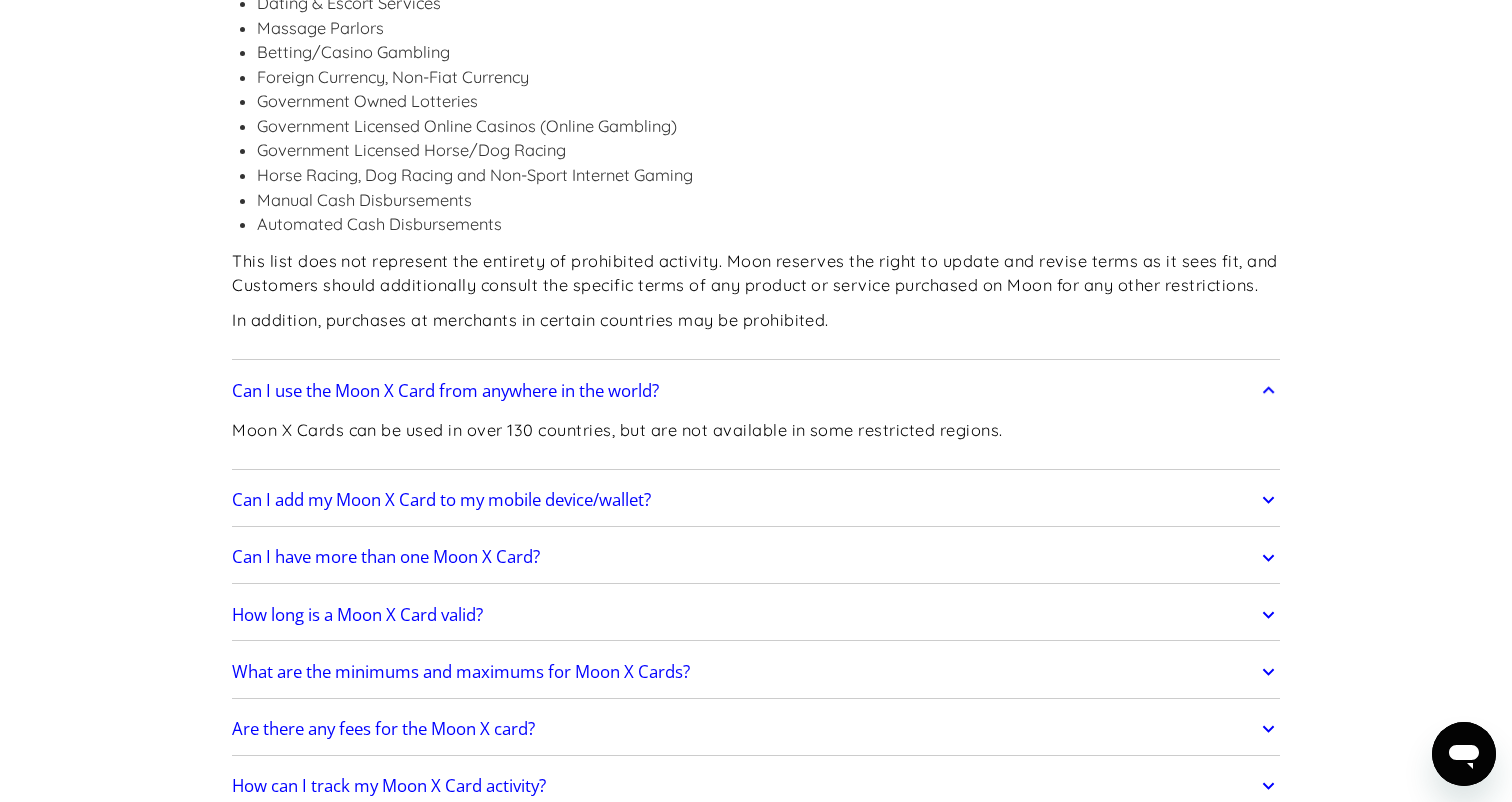 click on "Can I add my Moon X Card to my mobile device/wallet?" at bounding box center (441, 500) 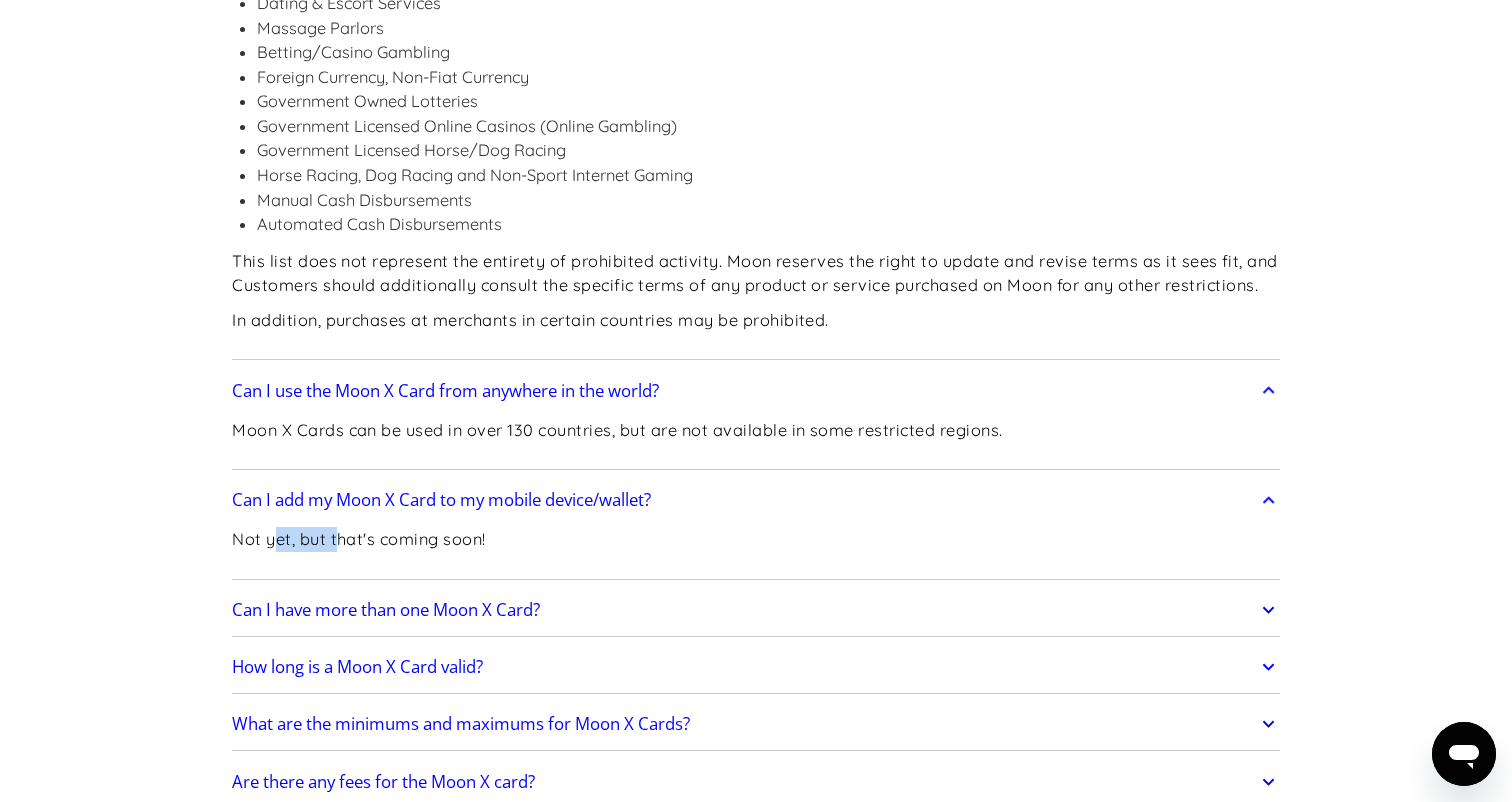 drag, startPoint x: 280, startPoint y: 345, endPoint x: 341, endPoint y: 344, distance: 61.008198 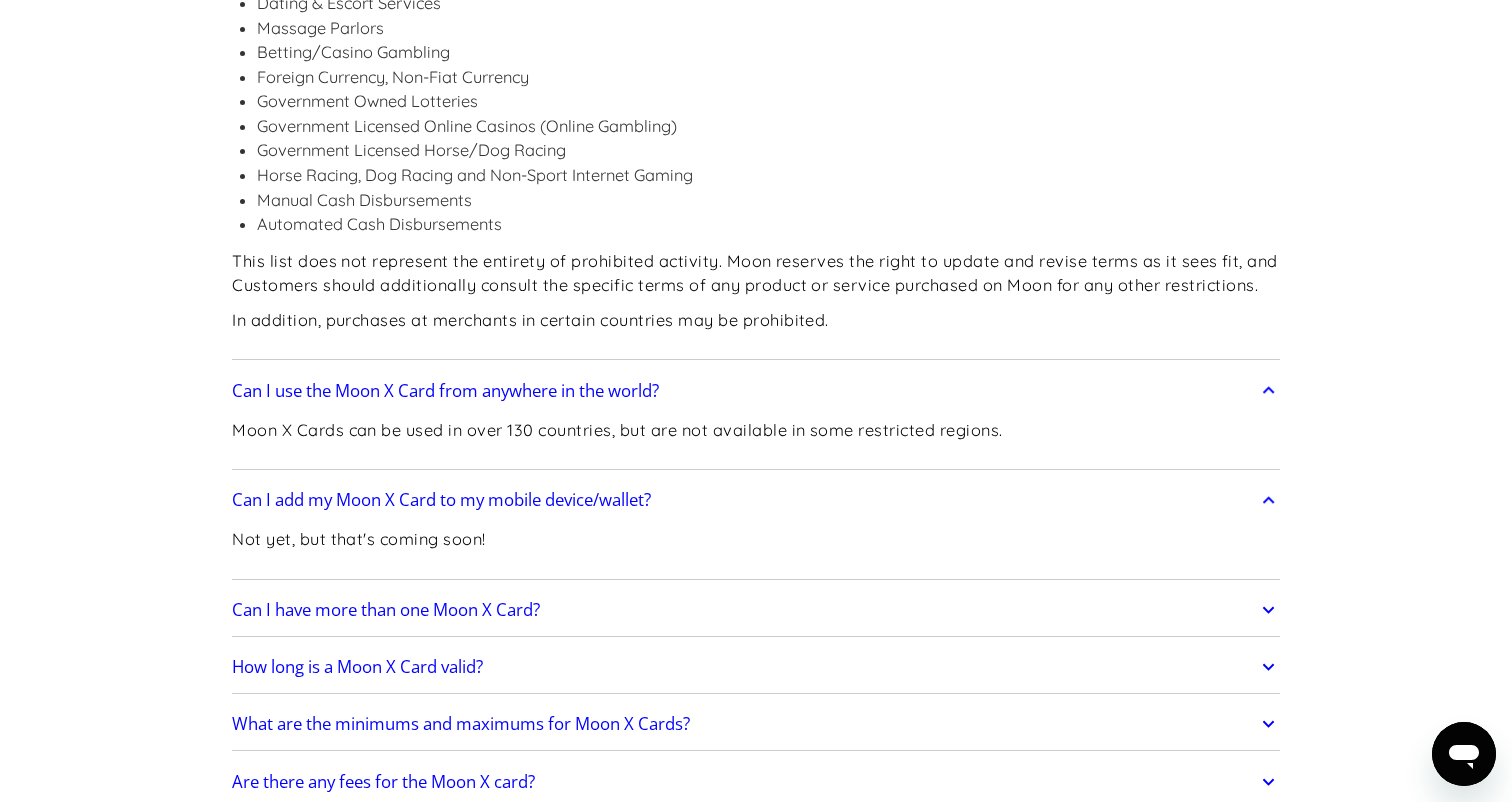 click on "Can I have more than one Moon X Card?" at bounding box center (386, 610) 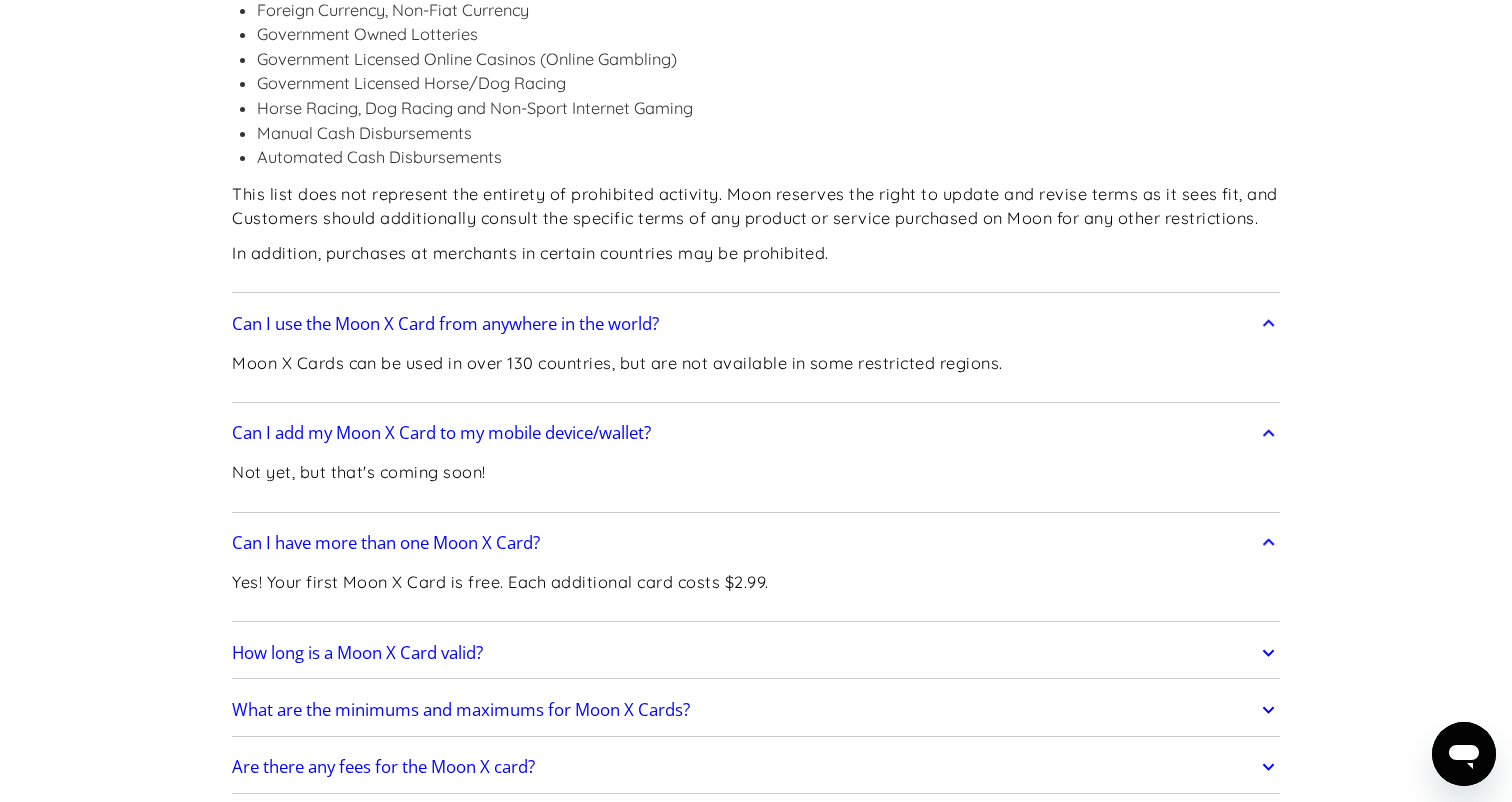 scroll, scrollTop: 4100, scrollLeft: 0, axis: vertical 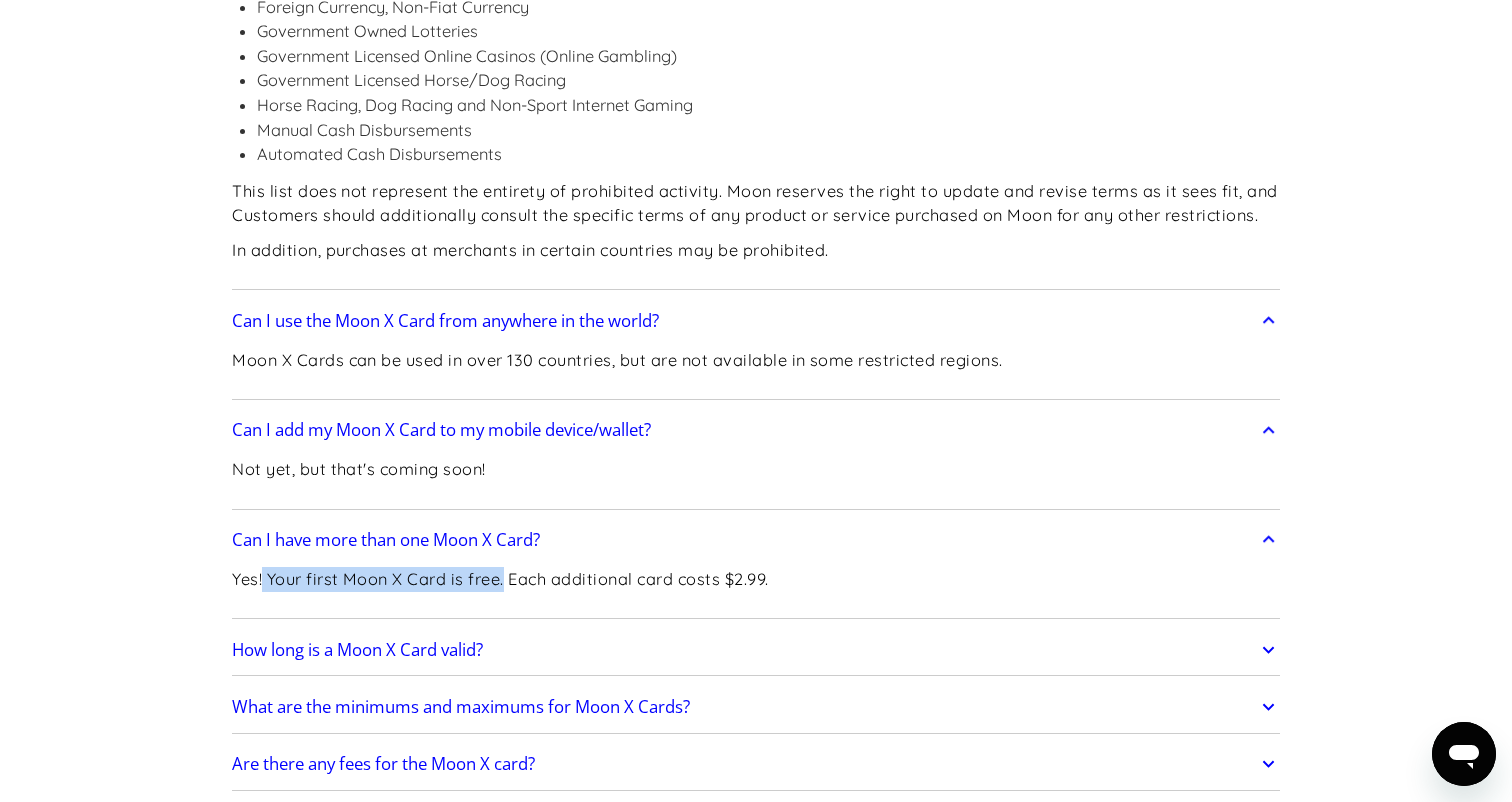 drag, startPoint x: 264, startPoint y: 380, endPoint x: 505, endPoint y: 384, distance: 241.03319 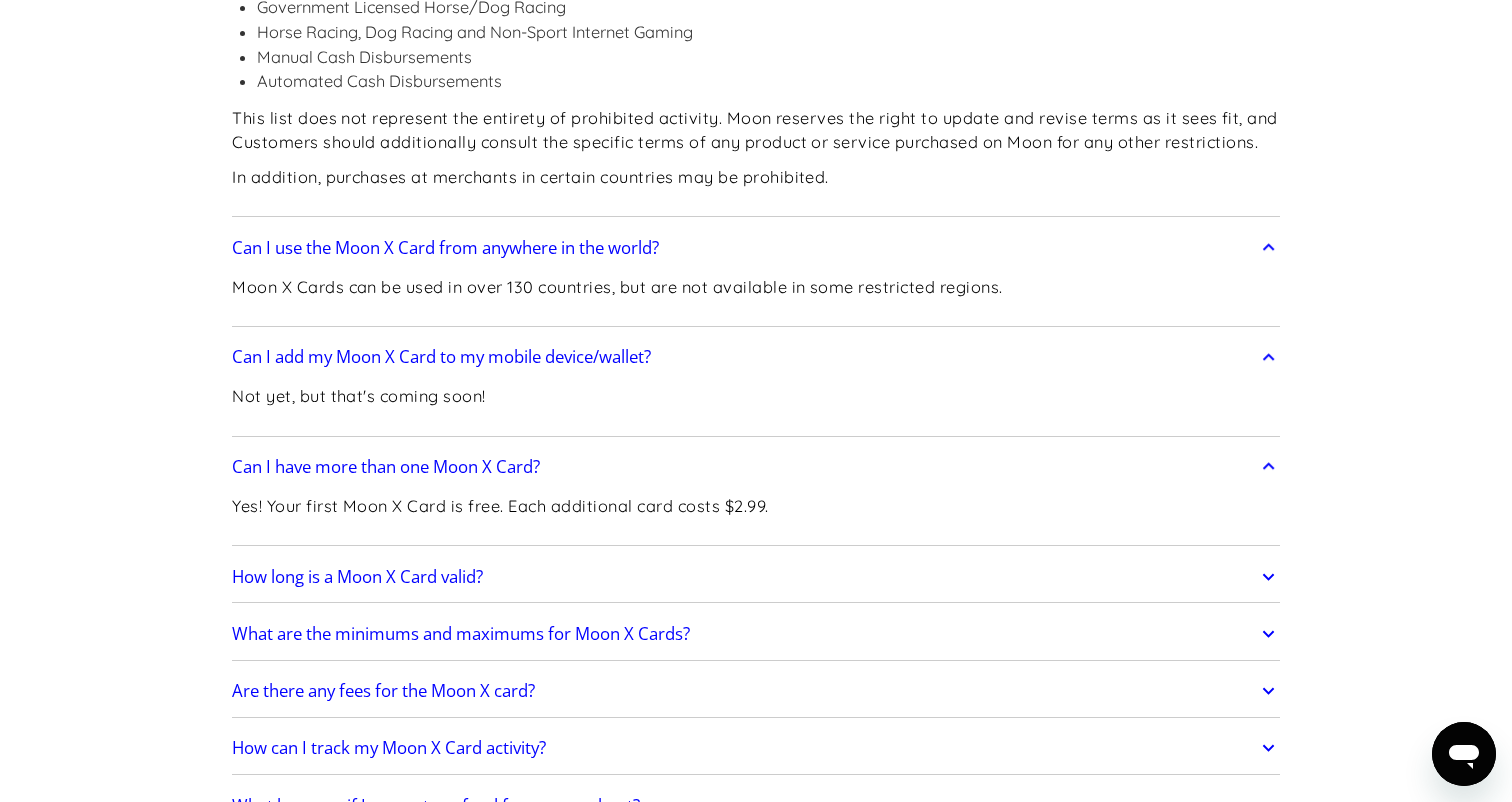 scroll, scrollTop: 4180, scrollLeft: 0, axis: vertical 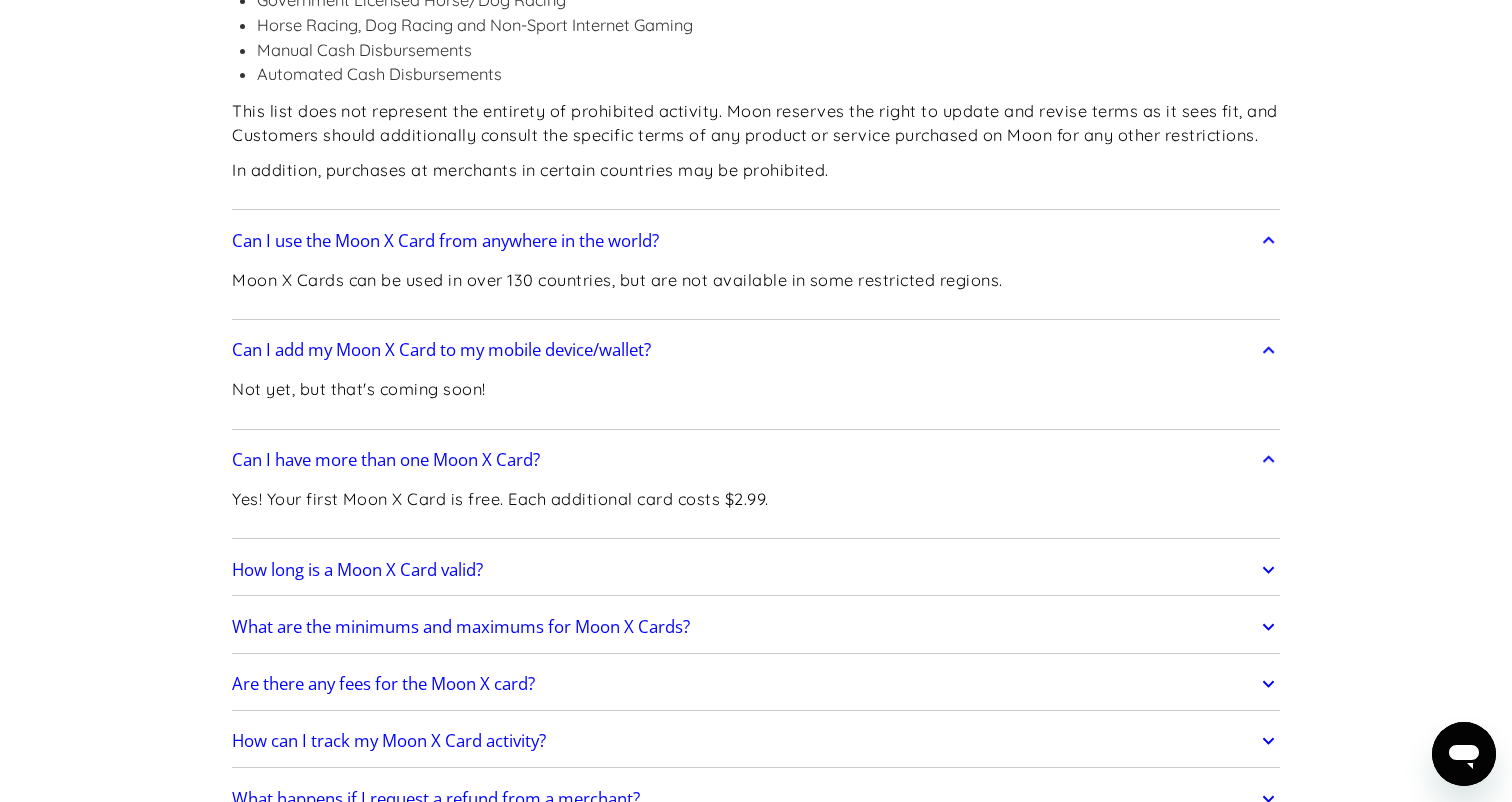 click on "How long is a Moon X Card valid?" at bounding box center (357, 570) 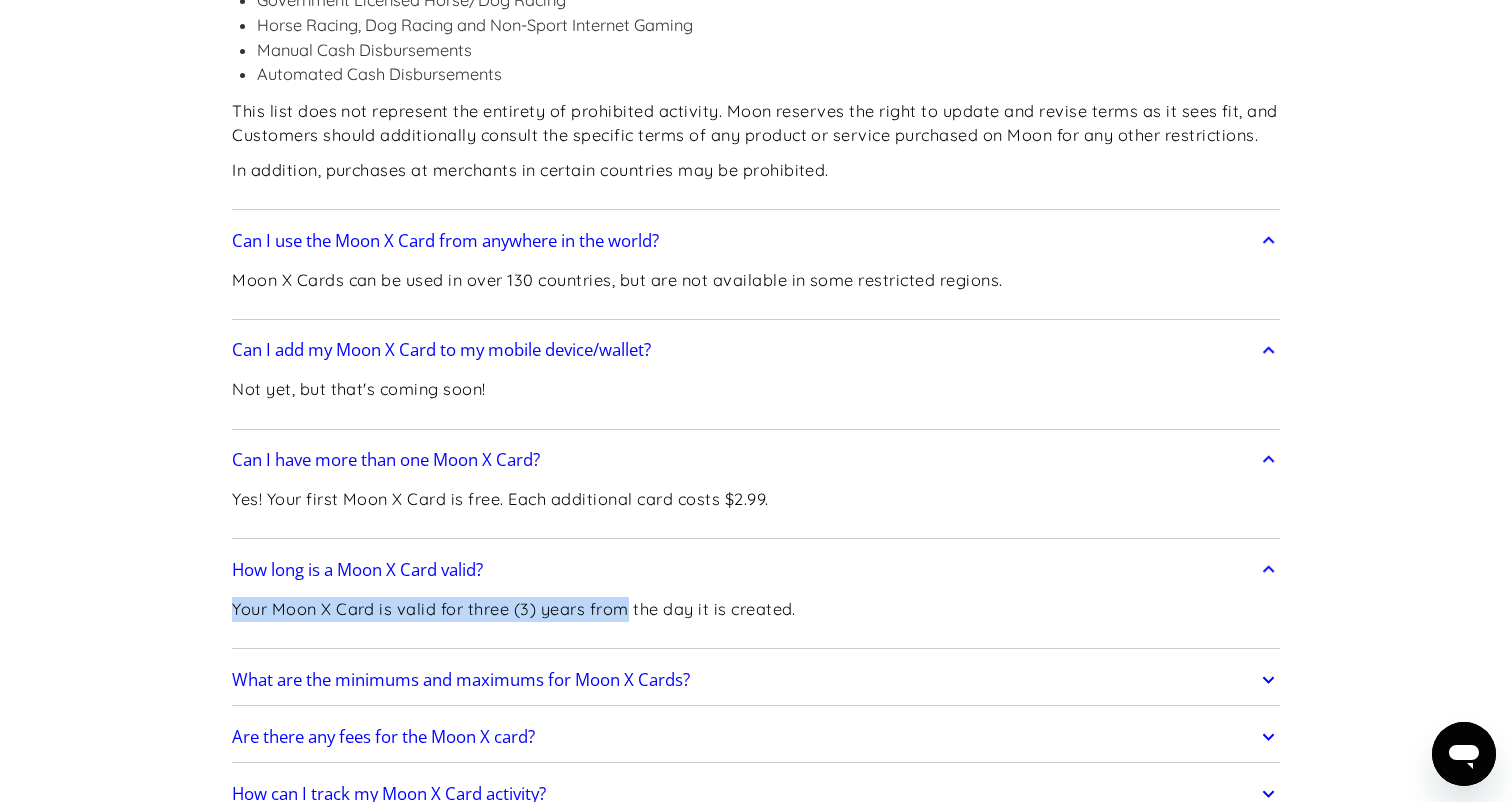 drag, startPoint x: 284, startPoint y: 399, endPoint x: 630, endPoint y: 414, distance: 346.32498 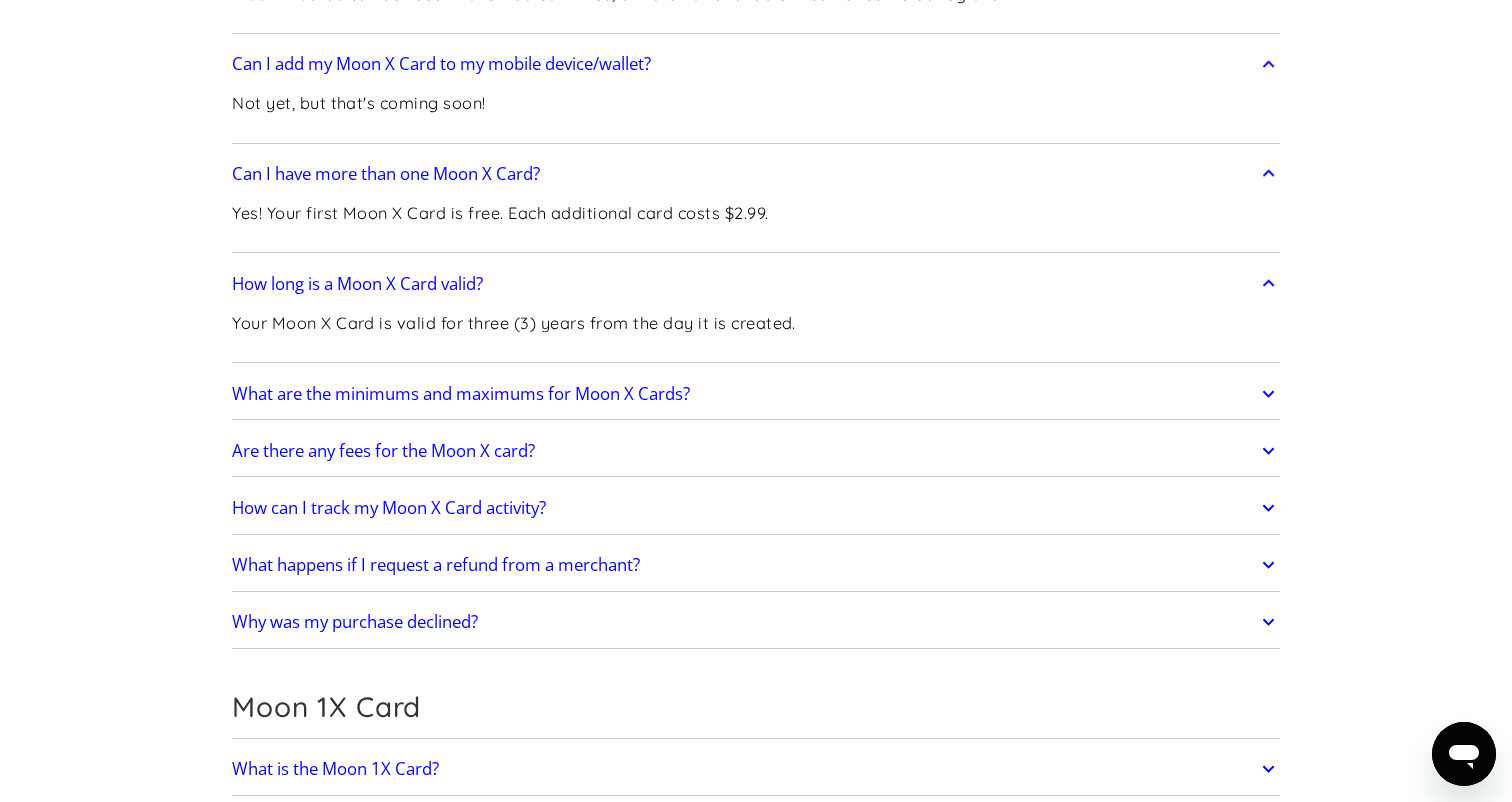 scroll, scrollTop: 4485, scrollLeft: 0, axis: vertical 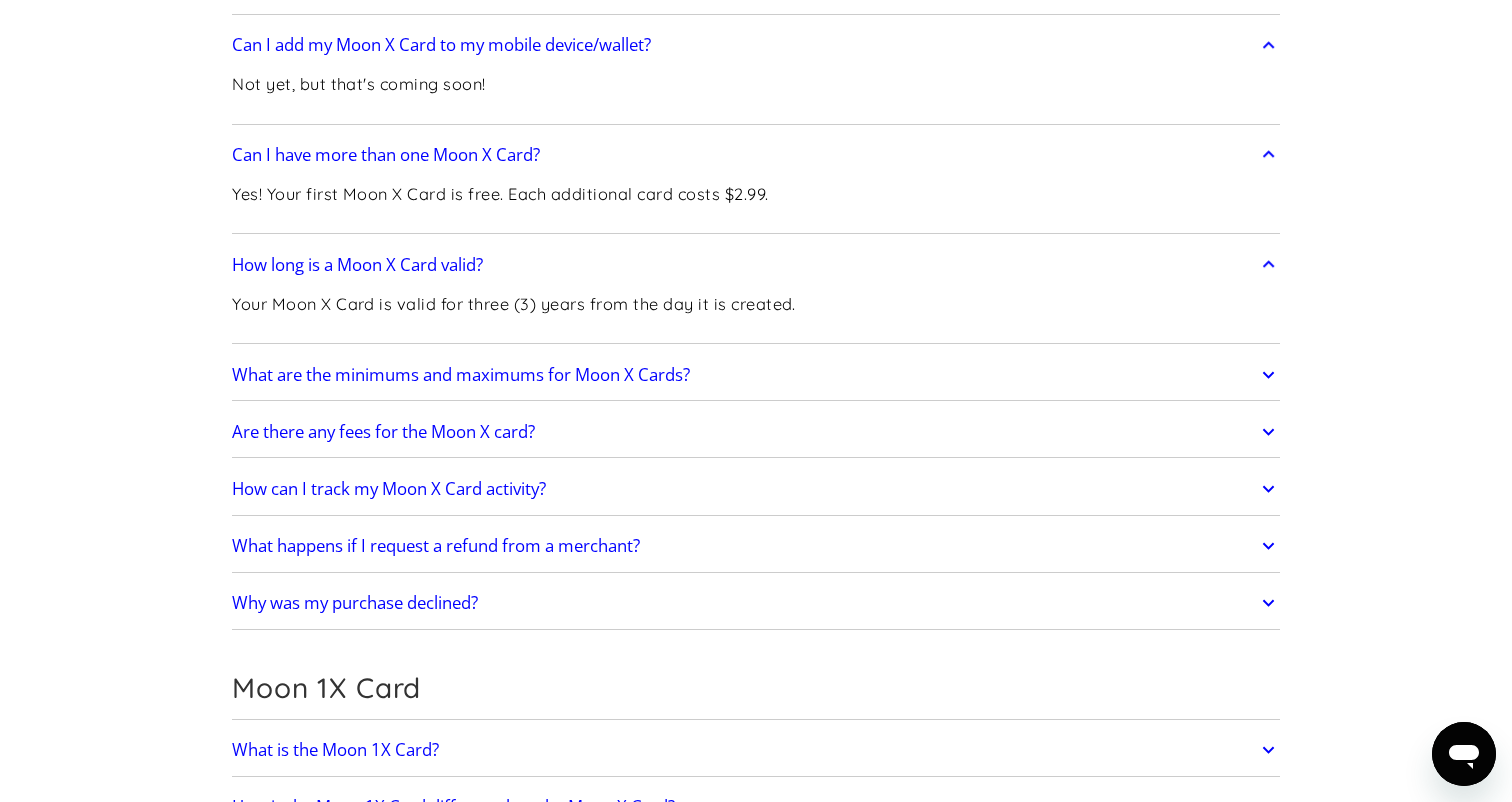 click on "What are the minimums and maximums for Moon X Cards?" at bounding box center [461, 375] 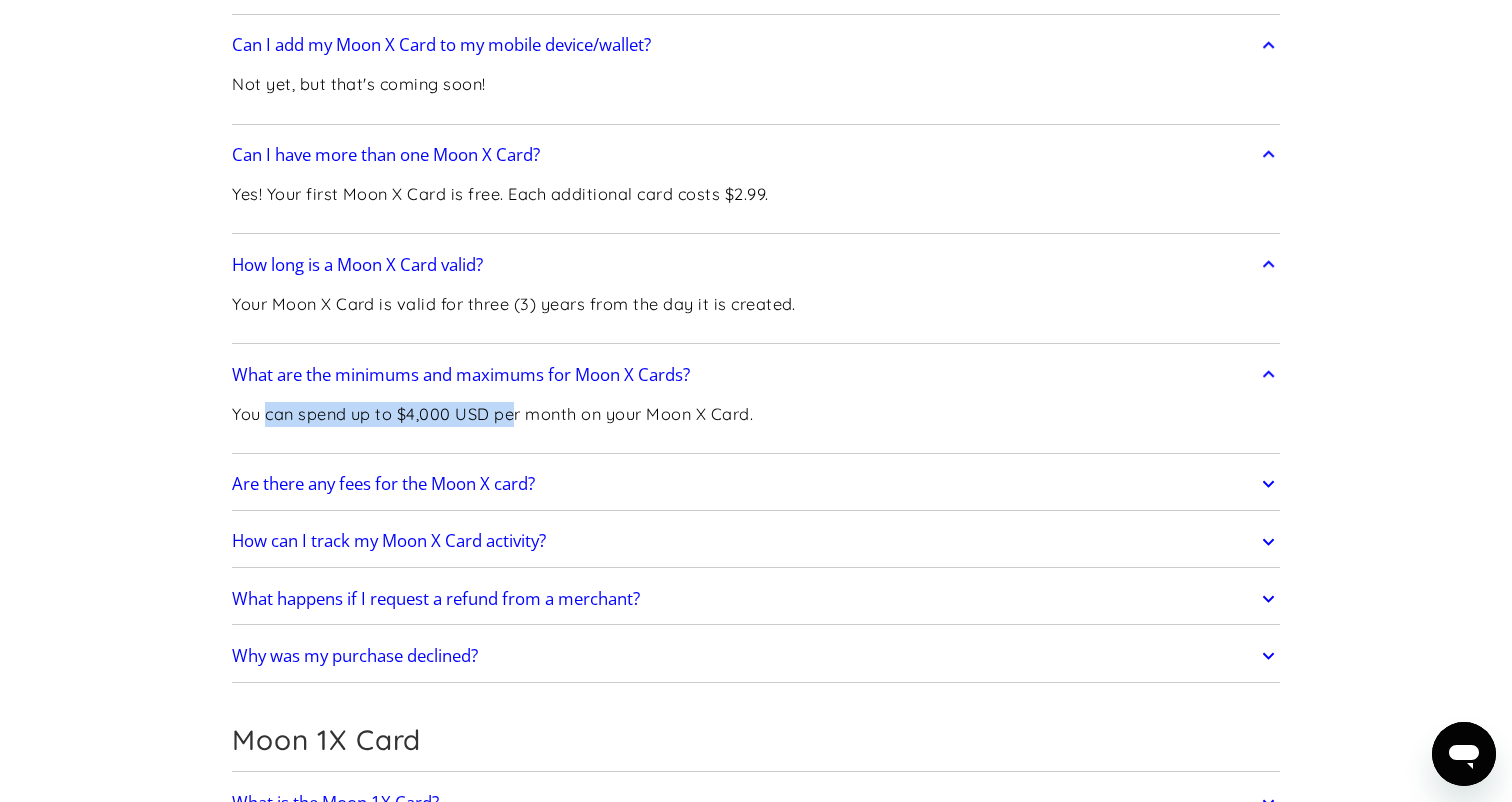 drag, startPoint x: 265, startPoint y: 217, endPoint x: 517, endPoint y: 220, distance: 252.01785 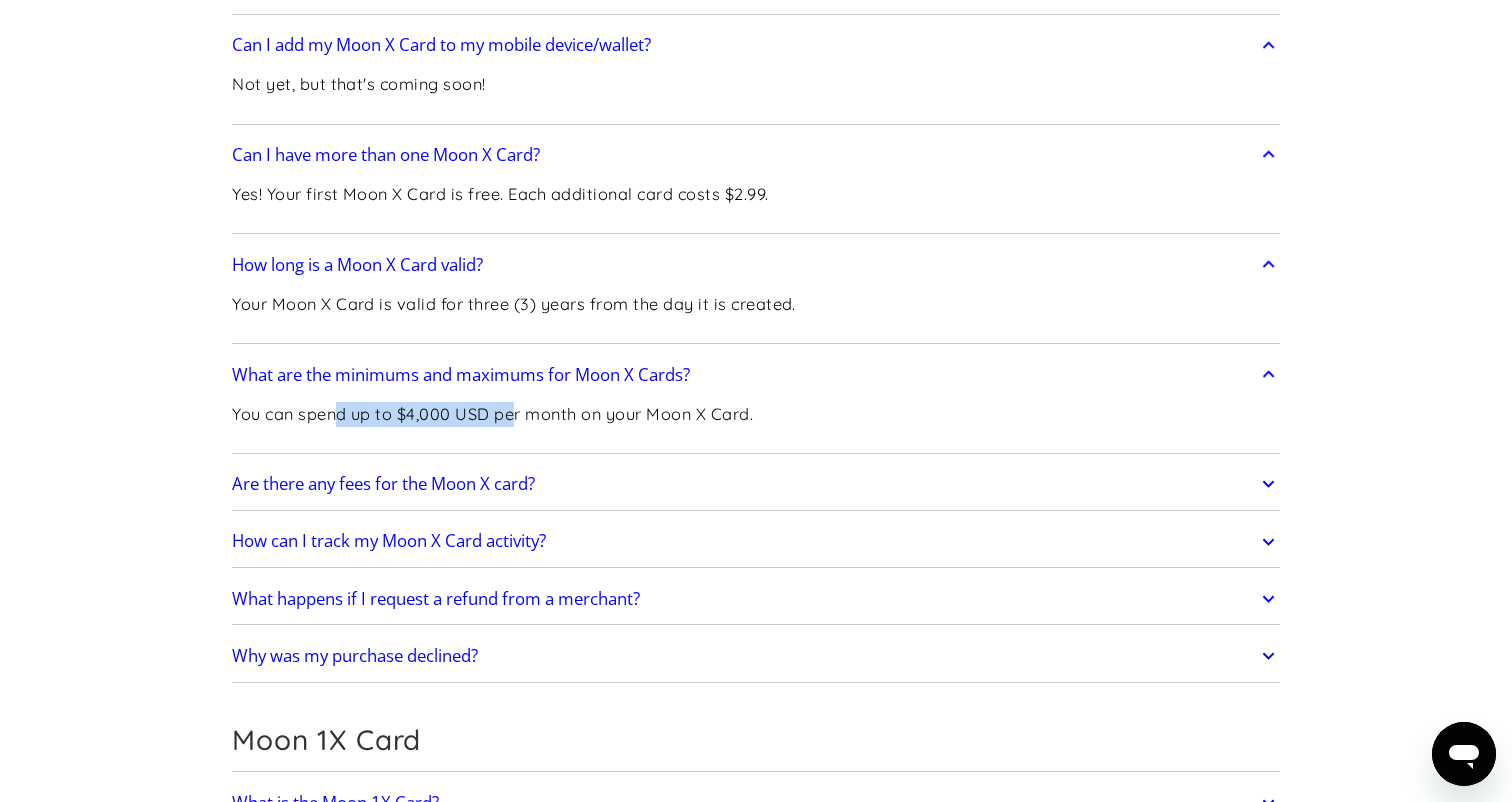 drag, startPoint x: 517, startPoint y: 220, endPoint x: 339, endPoint y: 217, distance: 178.02528 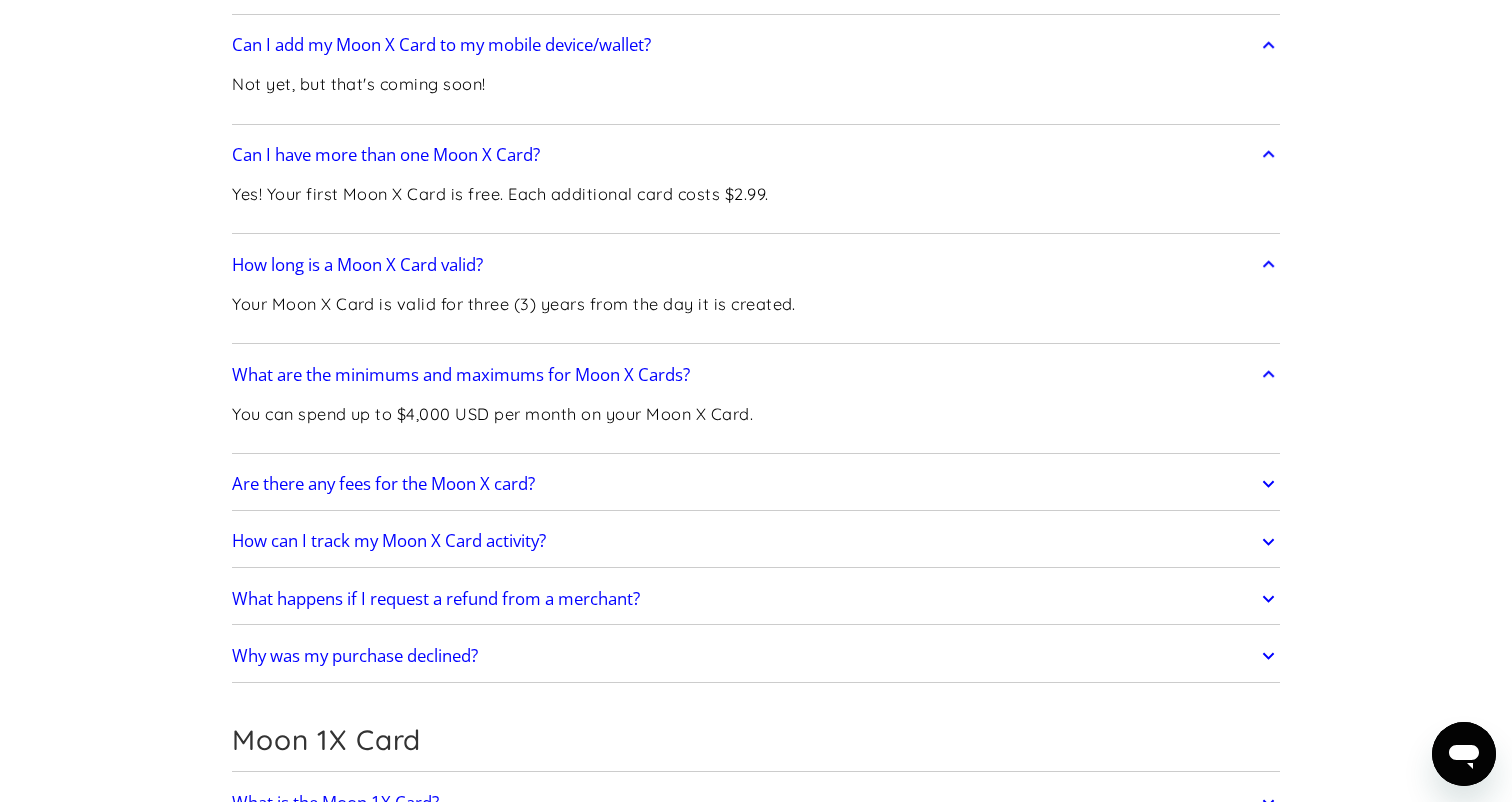 click on "Are there any fees for the Moon X card?" at bounding box center [383, 484] 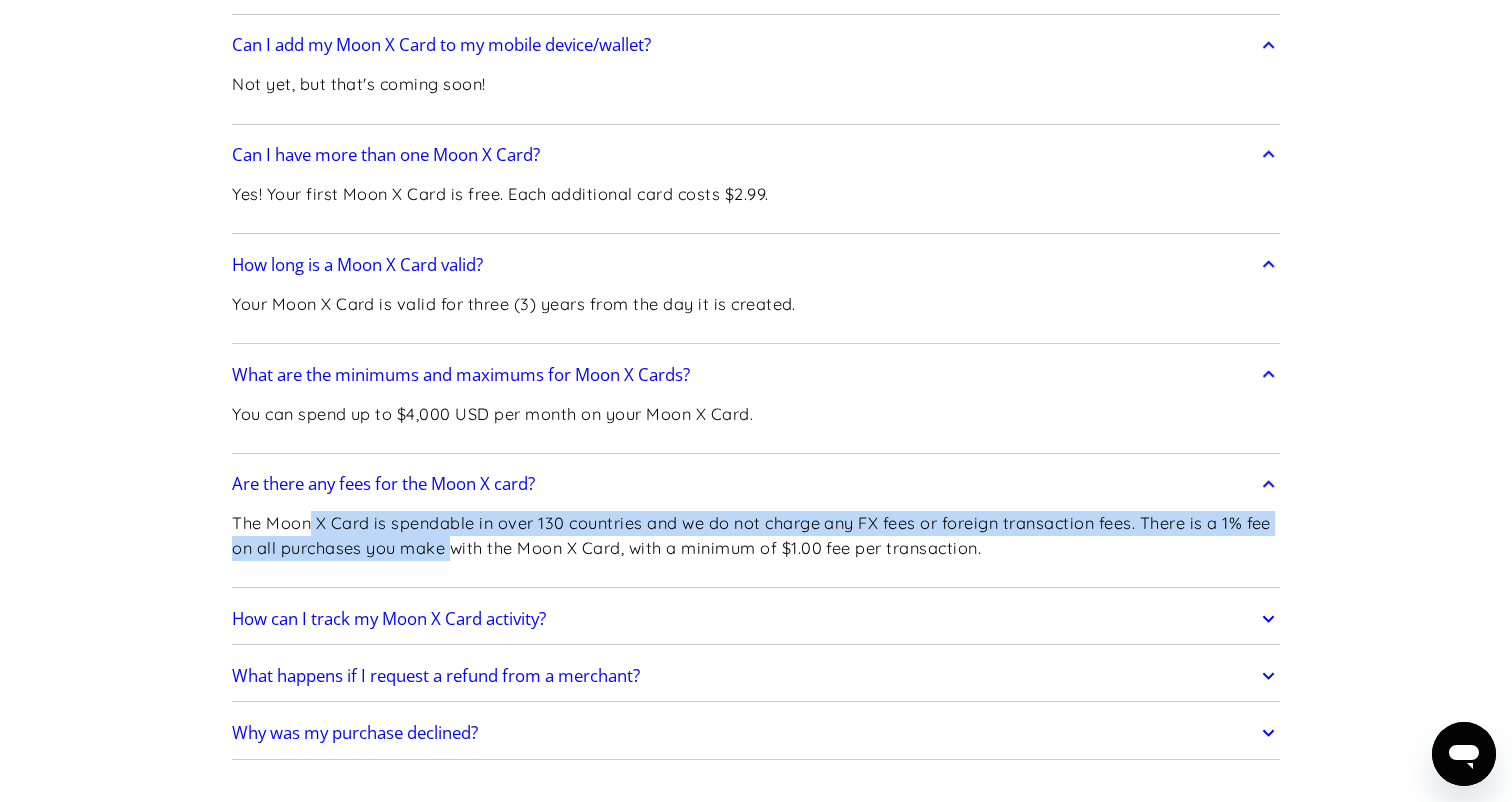 drag, startPoint x: 313, startPoint y: 329, endPoint x: 482, endPoint y: 335, distance: 169.10648 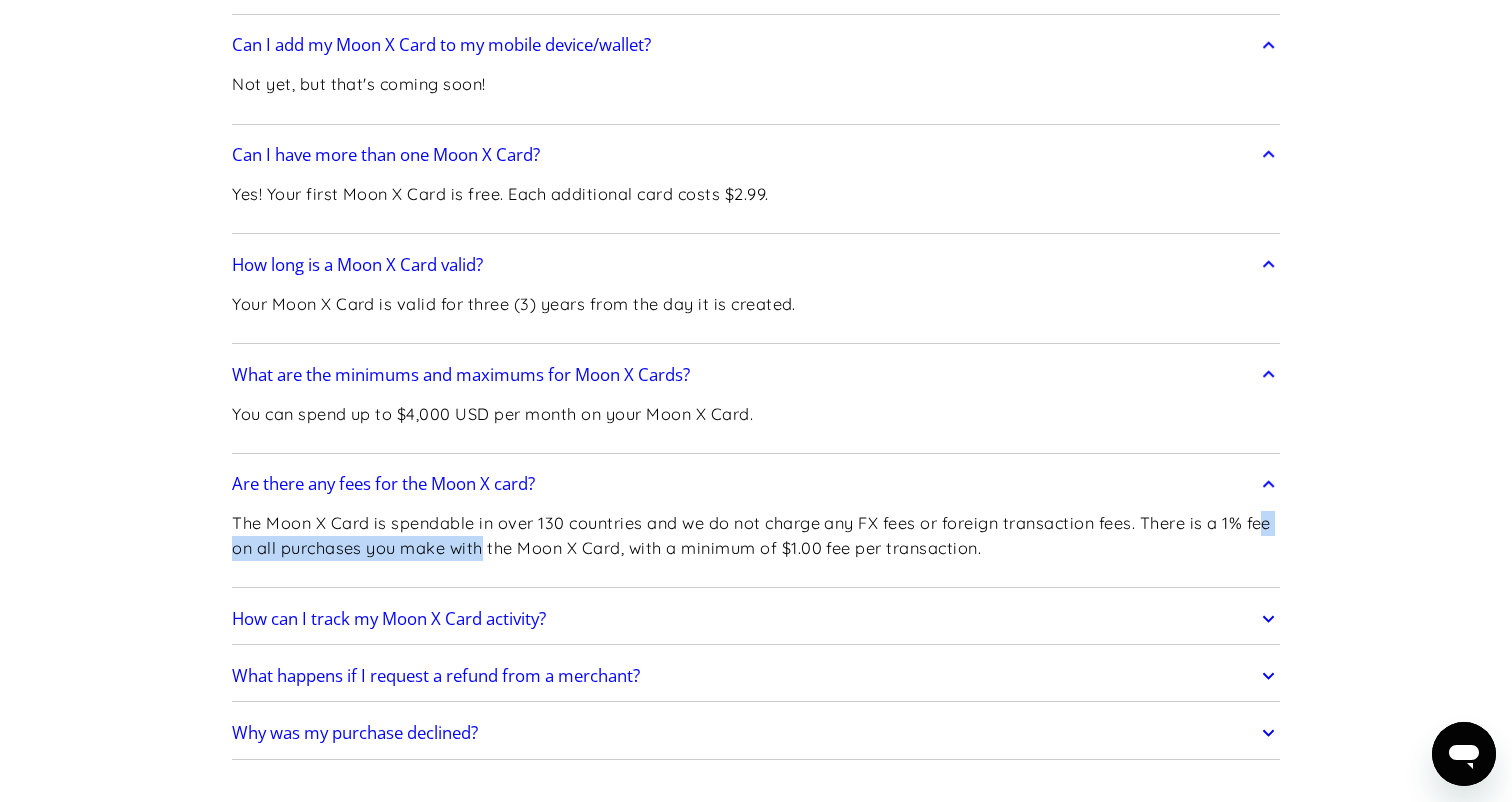 drag, startPoint x: 247, startPoint y: 346, endPoint x: 513, endPoint y: 348, distance: 266.0075 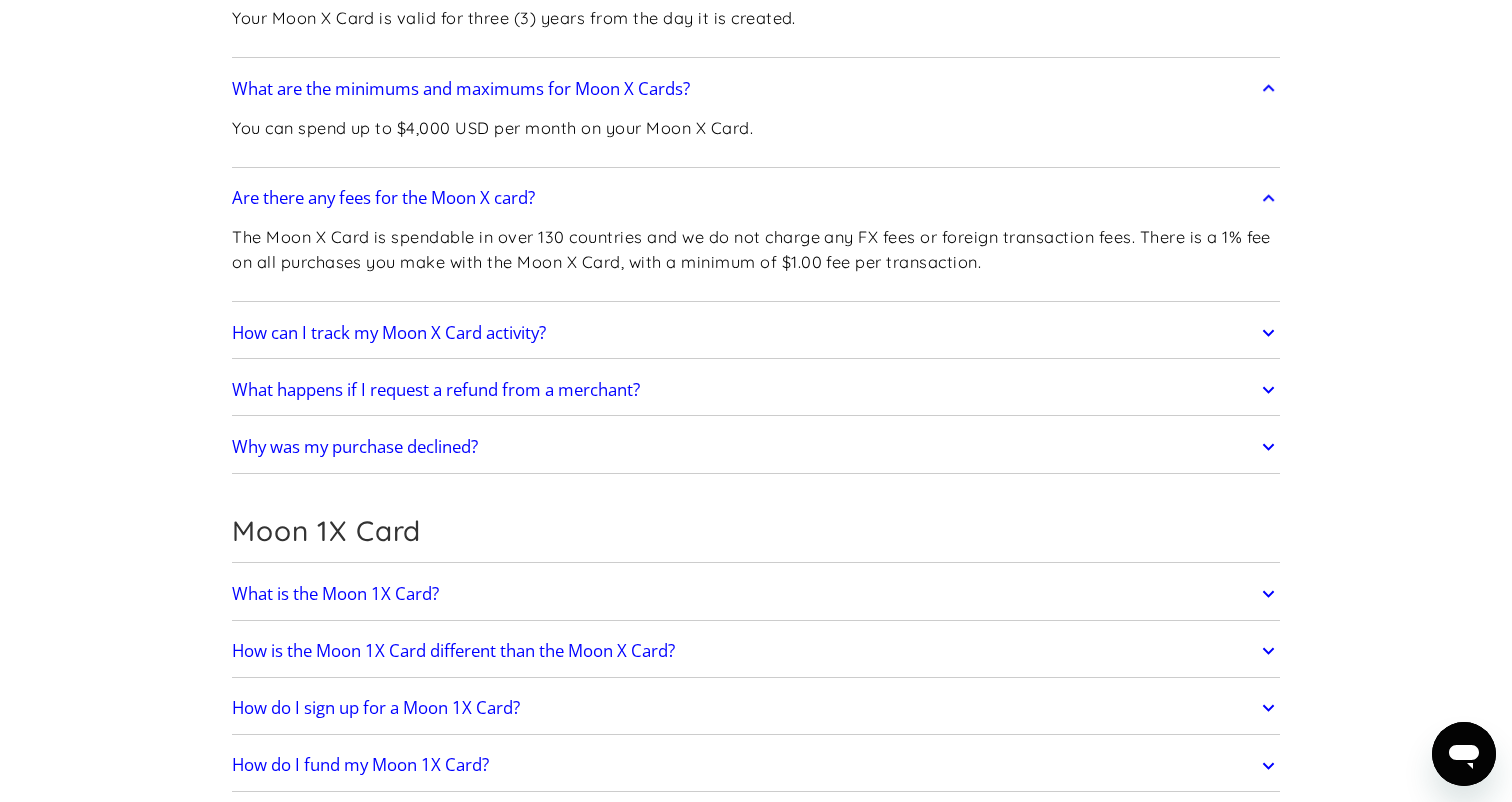 scroll, scrollTop: 4773, scrollLeft: 0, axis: vertical 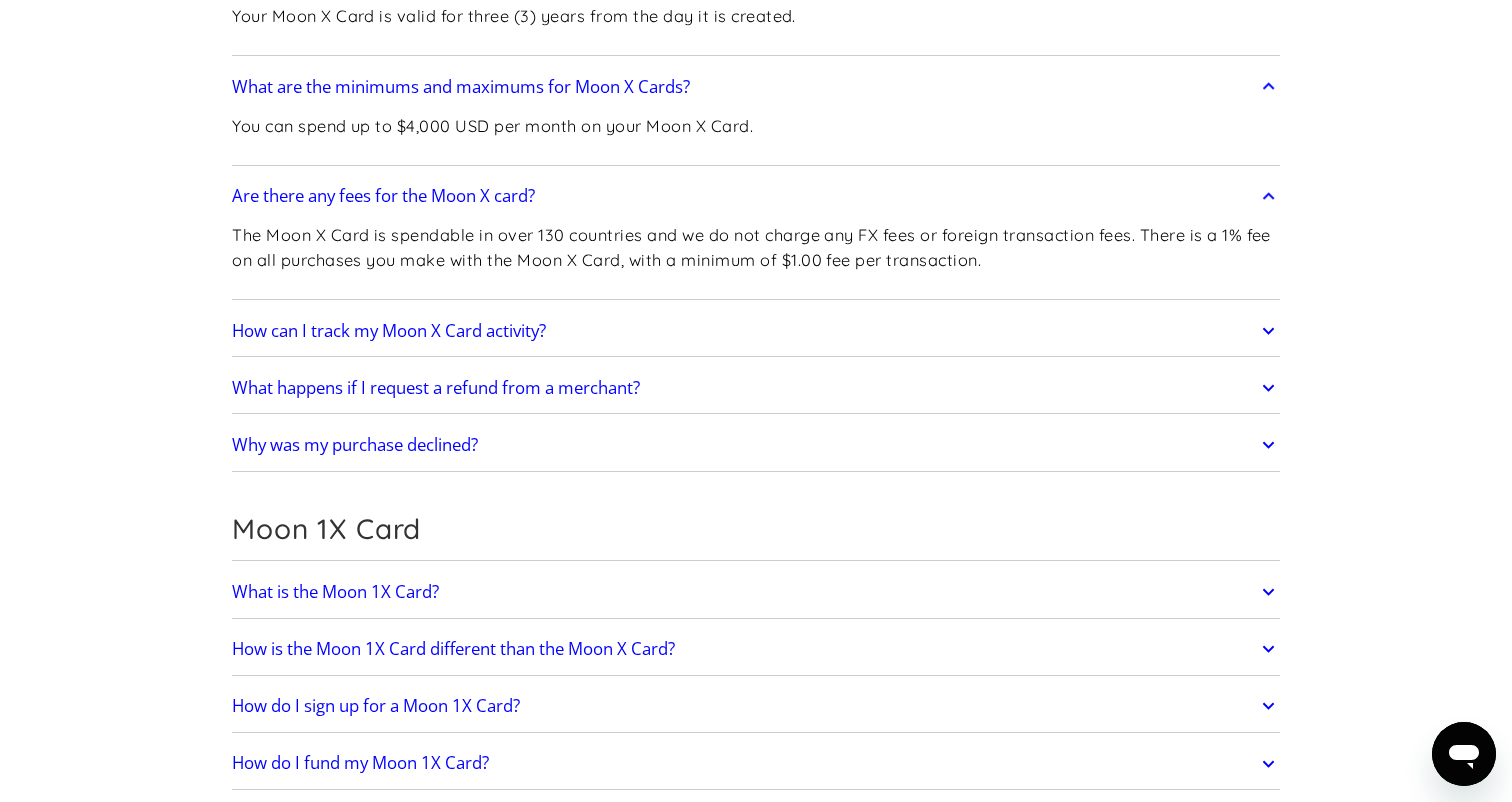 click on "How can I track my Moon X Card activity?" at bounding box center [389, 331] 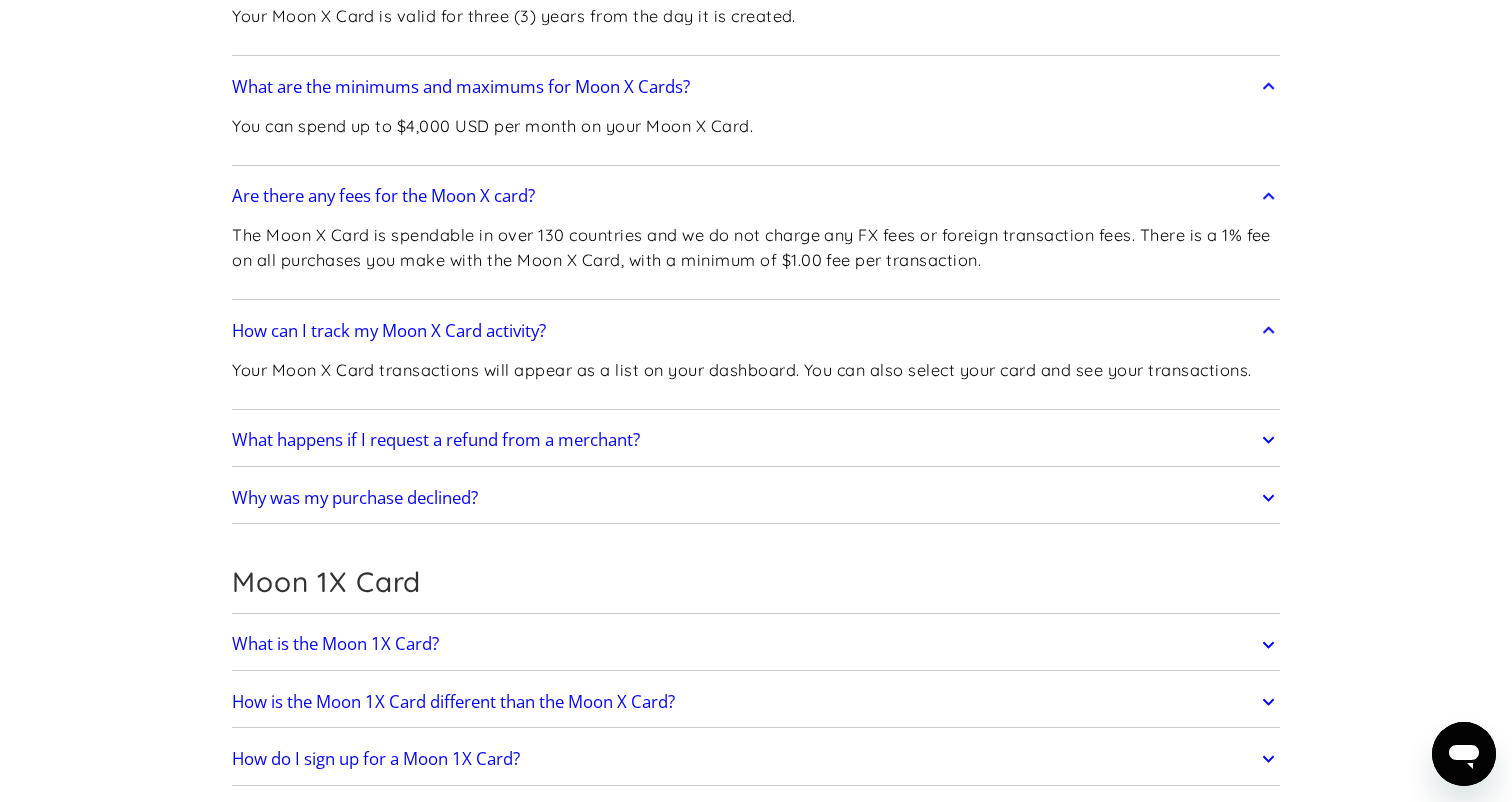 click on "What happens if I request a refund from a merchant?" at bounding box center (436, 440) 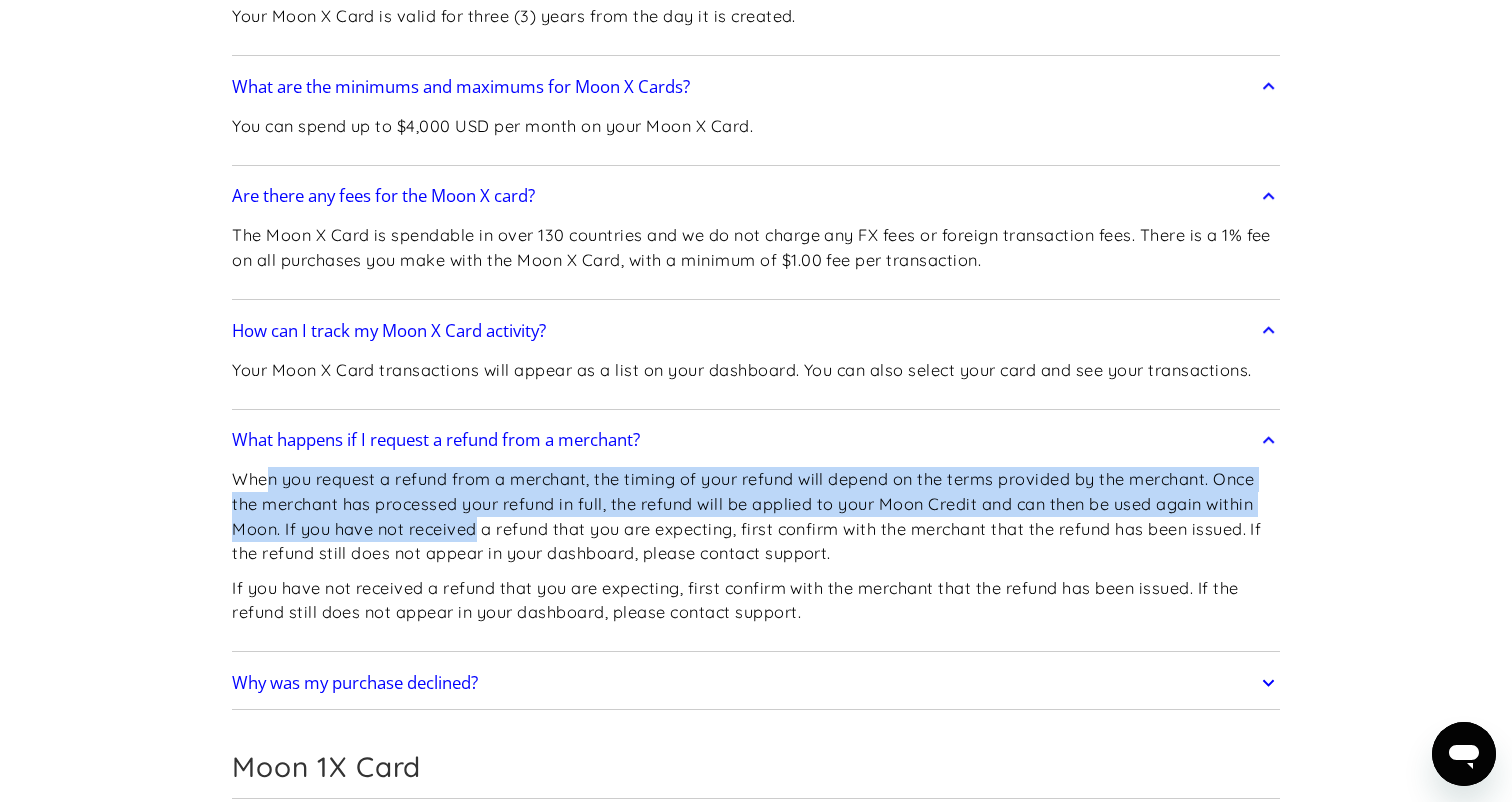 drag, startPoint x: 267, startPoint y: 283, endPoint x: 476, endPoint y: 323, distance: 212.79332 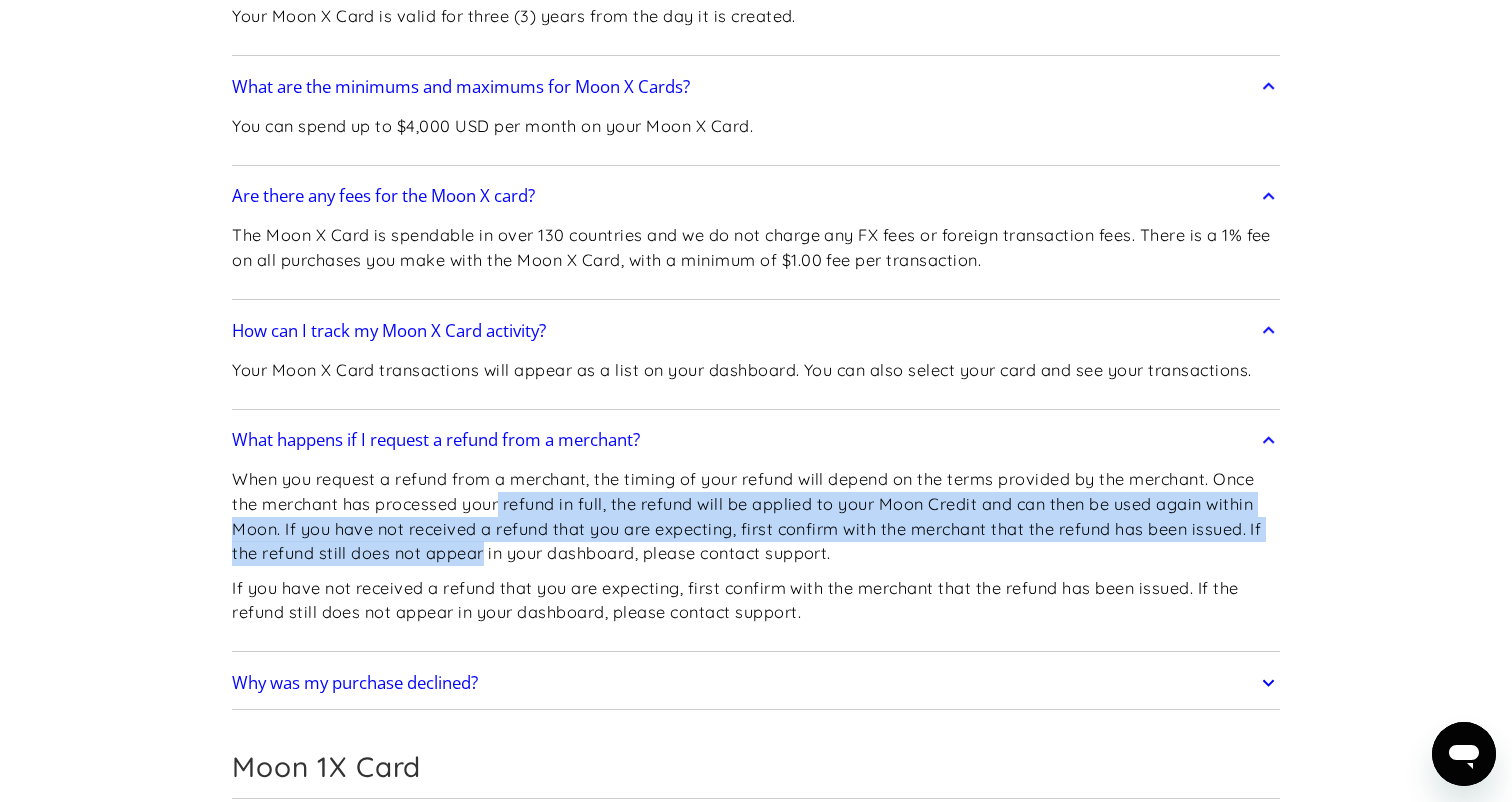 drag, startPoint x: 499, startPoint y: 304, endPoint x: 487, endPoint y: 339, distance: 37 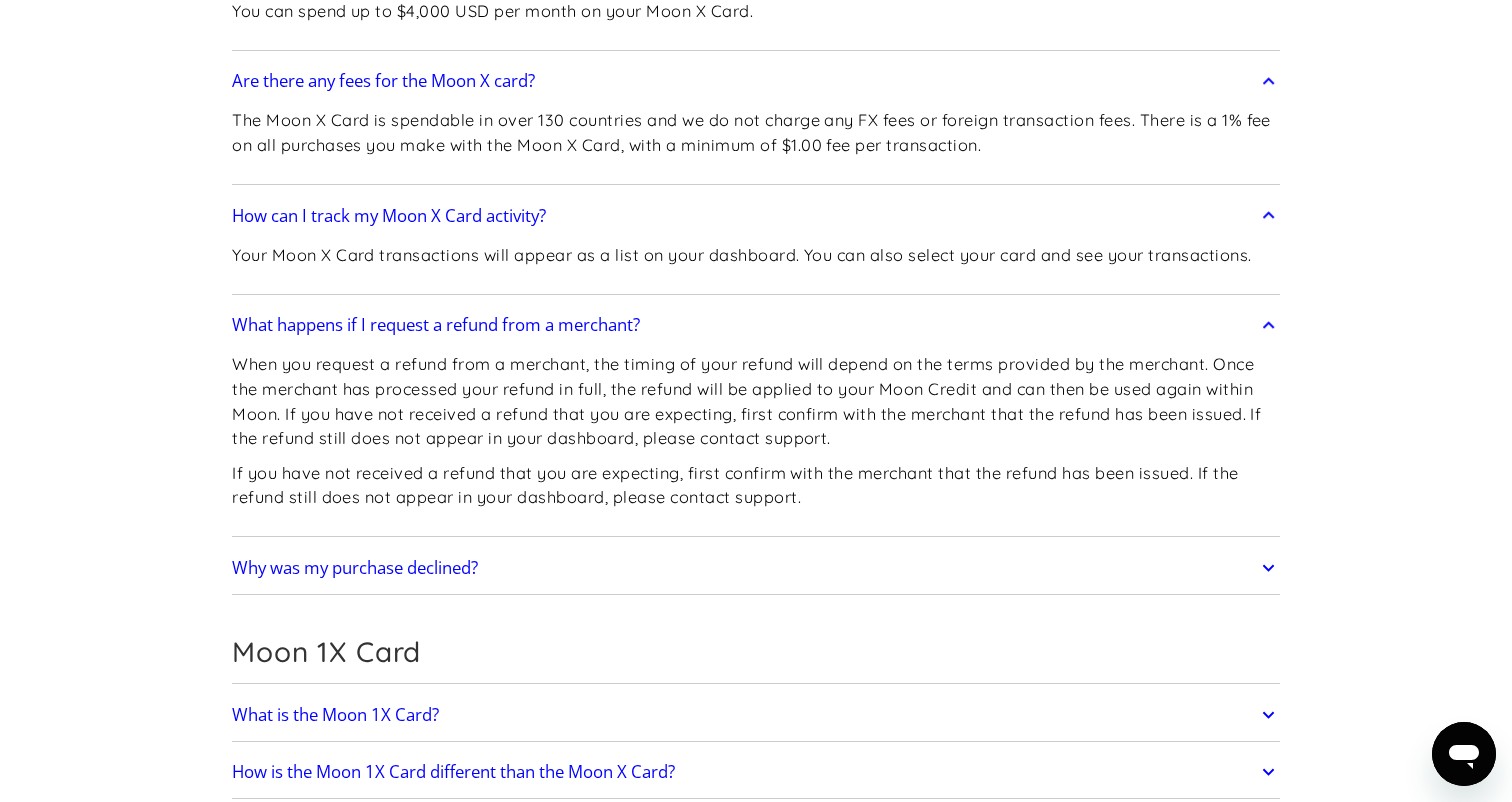 scroll, scrollTop: 4910, scrollLeft: 0, axis: vertical 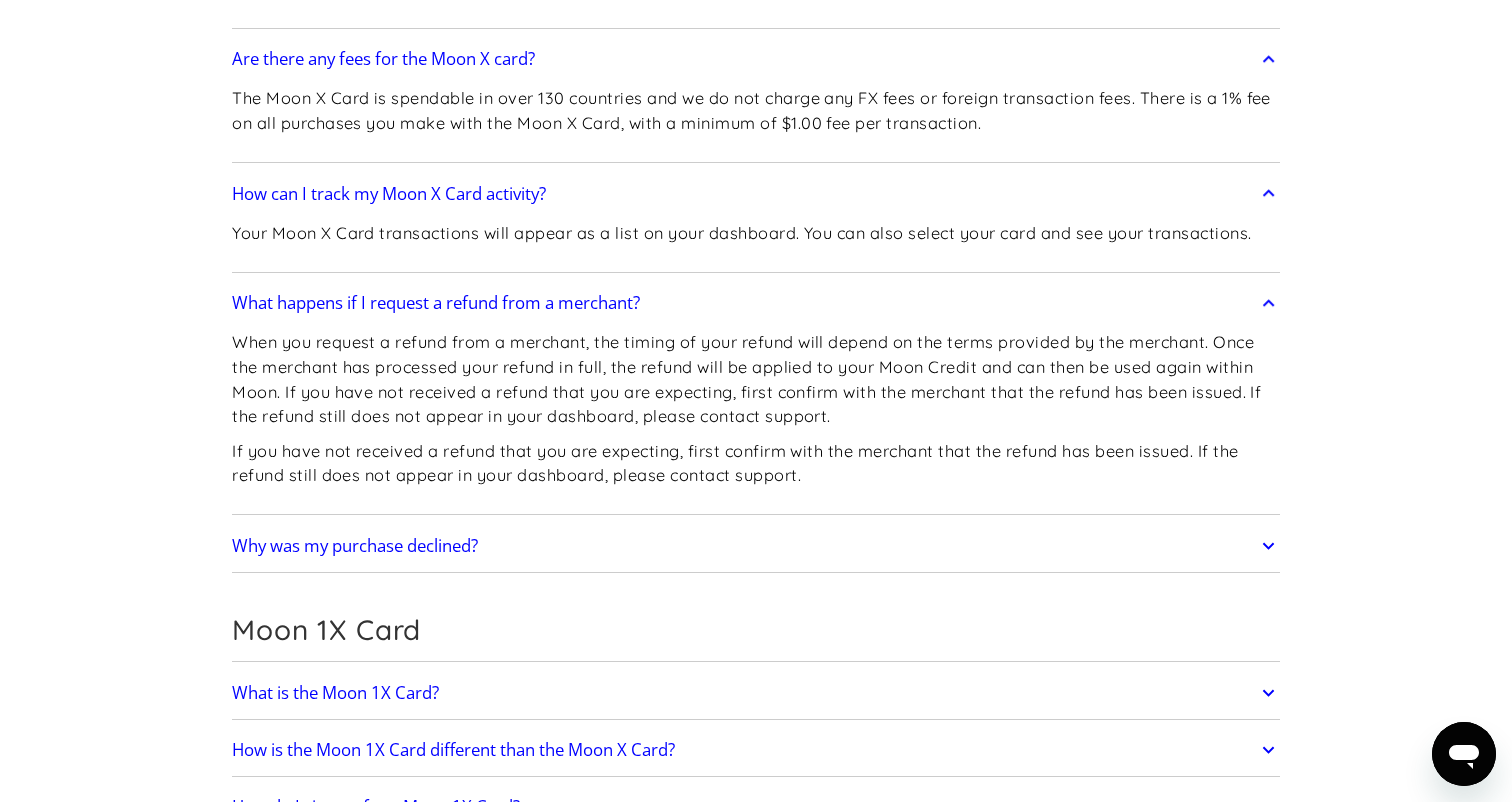 click on "Why was my purchase declined?" at bounding box center (756, 546) 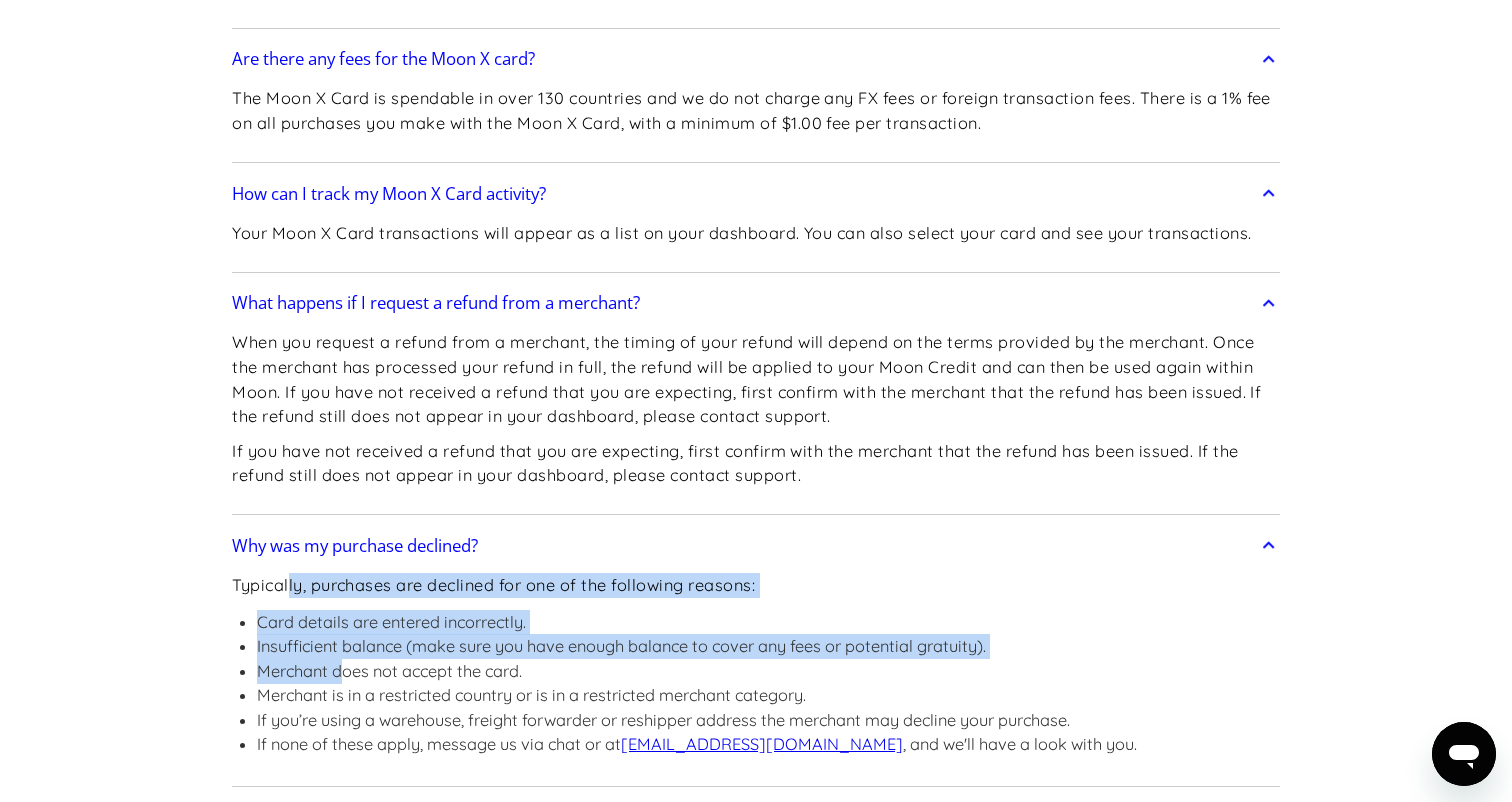 drag, startPoint x: 289, startPoint y: 385, endPoint x: 339, endPoint y: 461, distance: 90.97253 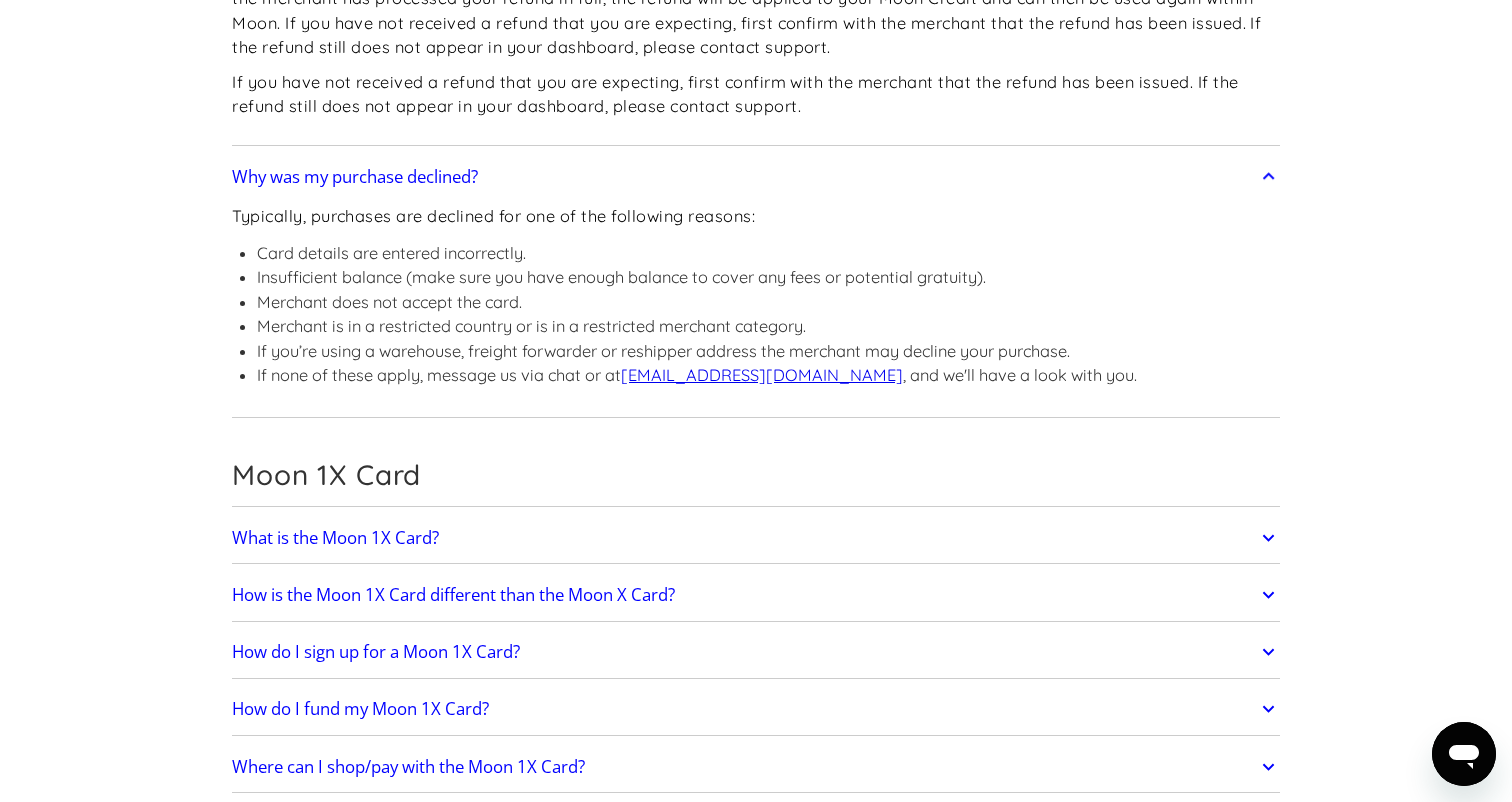 scroll, scrollTop: 5280, scrollLeft: 0, axis: vertical 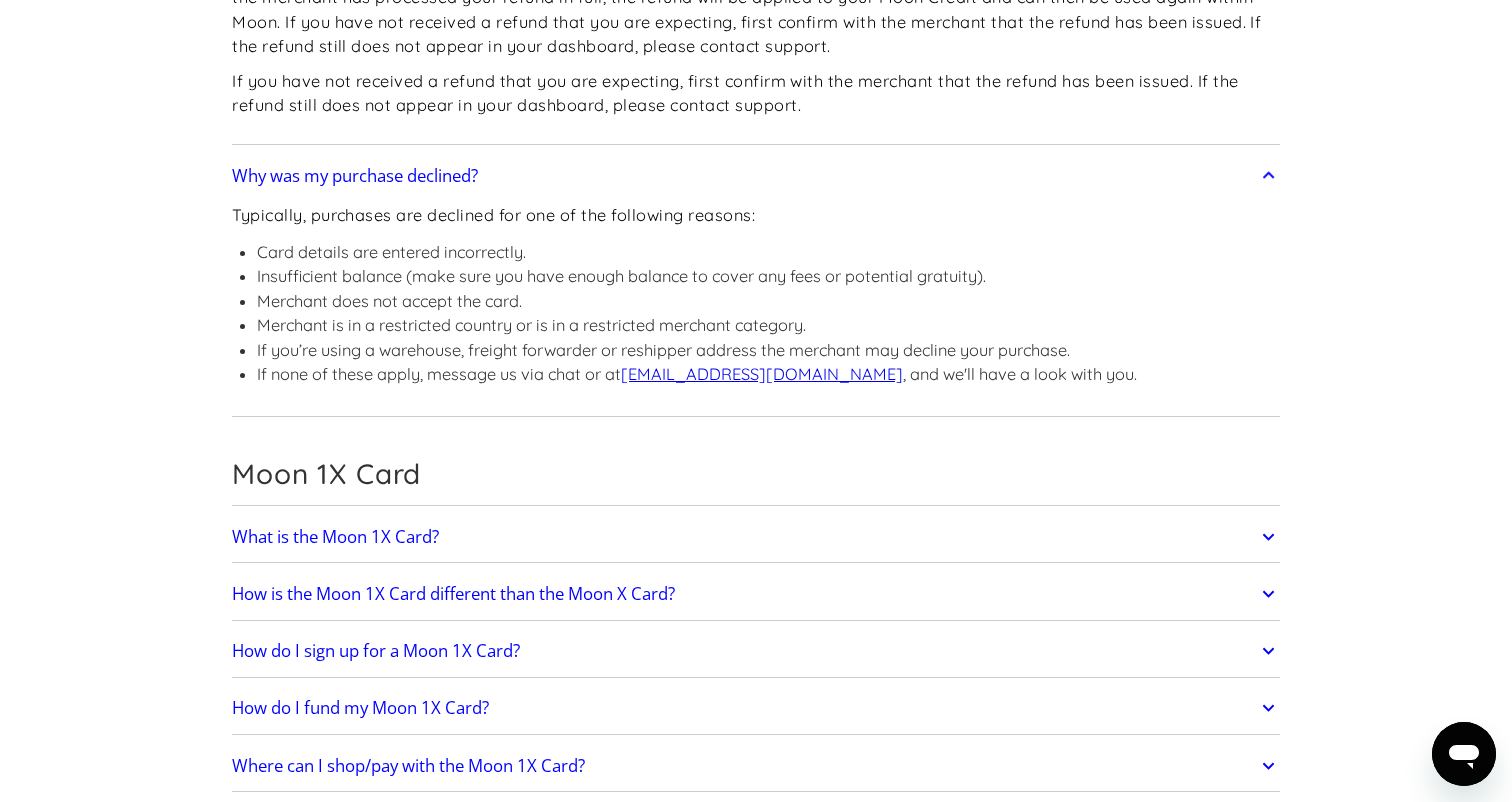 click on "What is the Moon 1X Card?" at bounding box center [330, -2385] 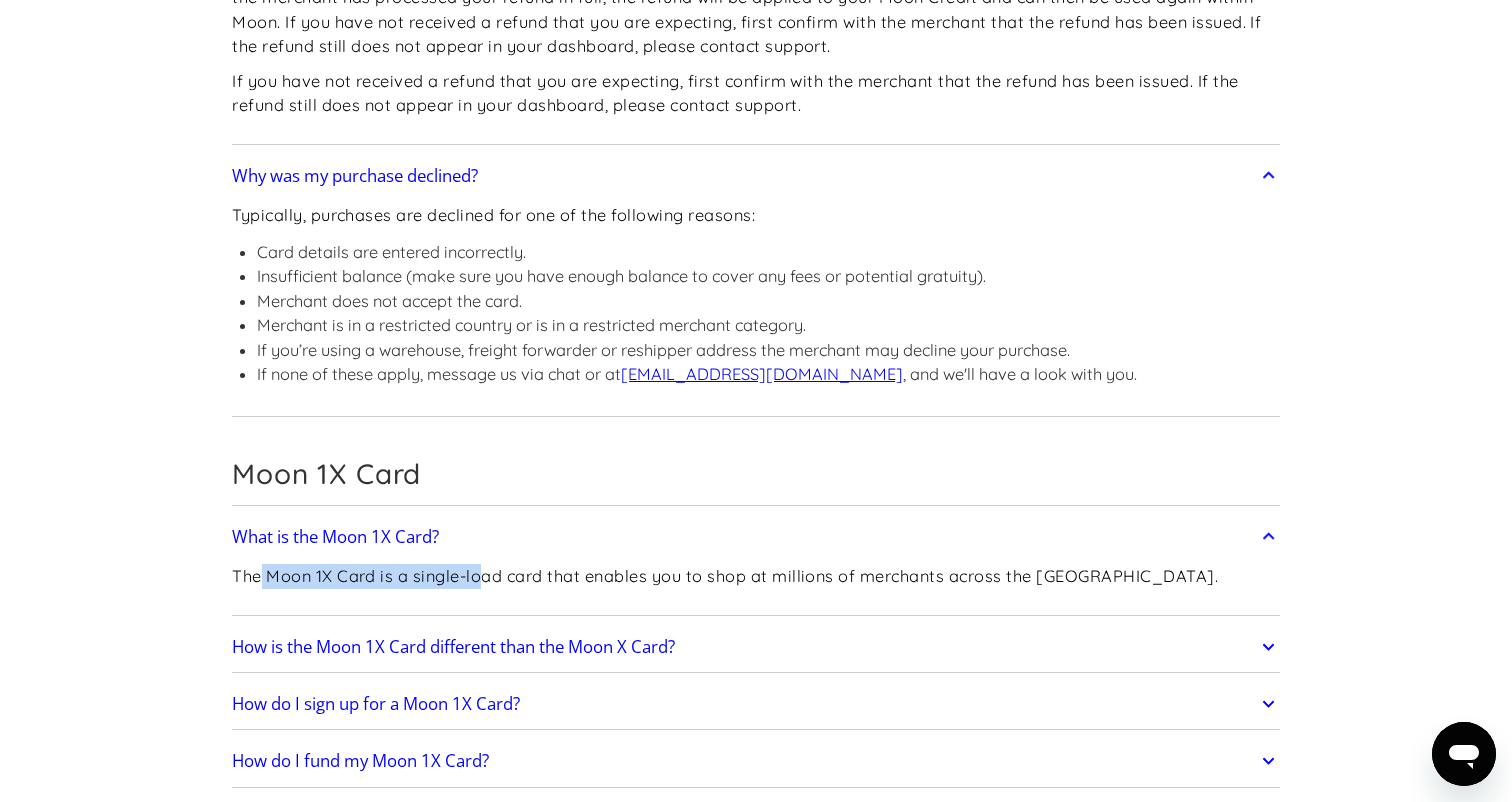 drag, startPoint x: 260, startPoint y: 370, endPoint x: 483, endPoint y: 370, distance: 223 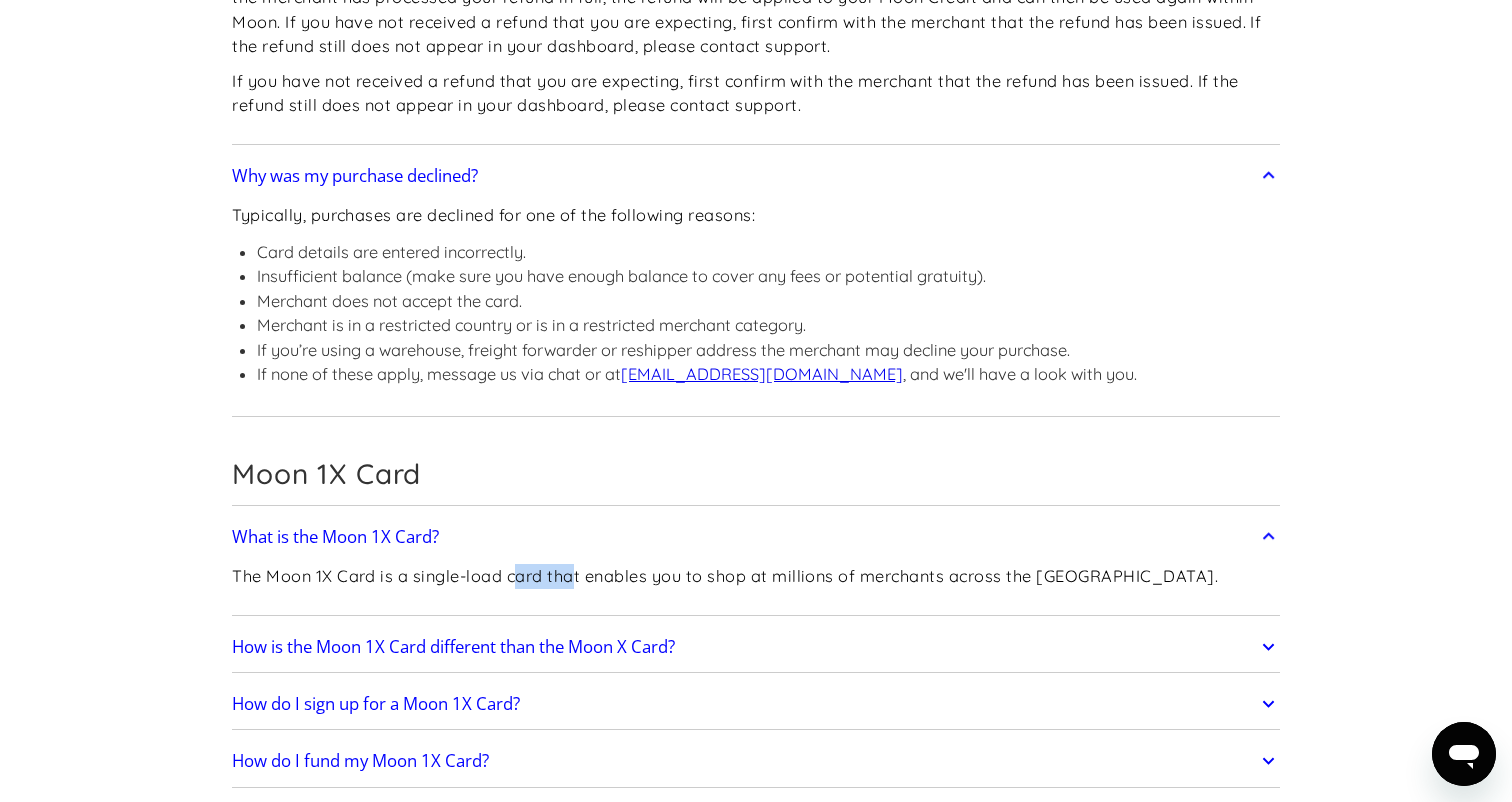 drag, startPoint x: 514, startPoint y: 372, endPoint x: 575, endPoint y: 369, distance: 61.073727 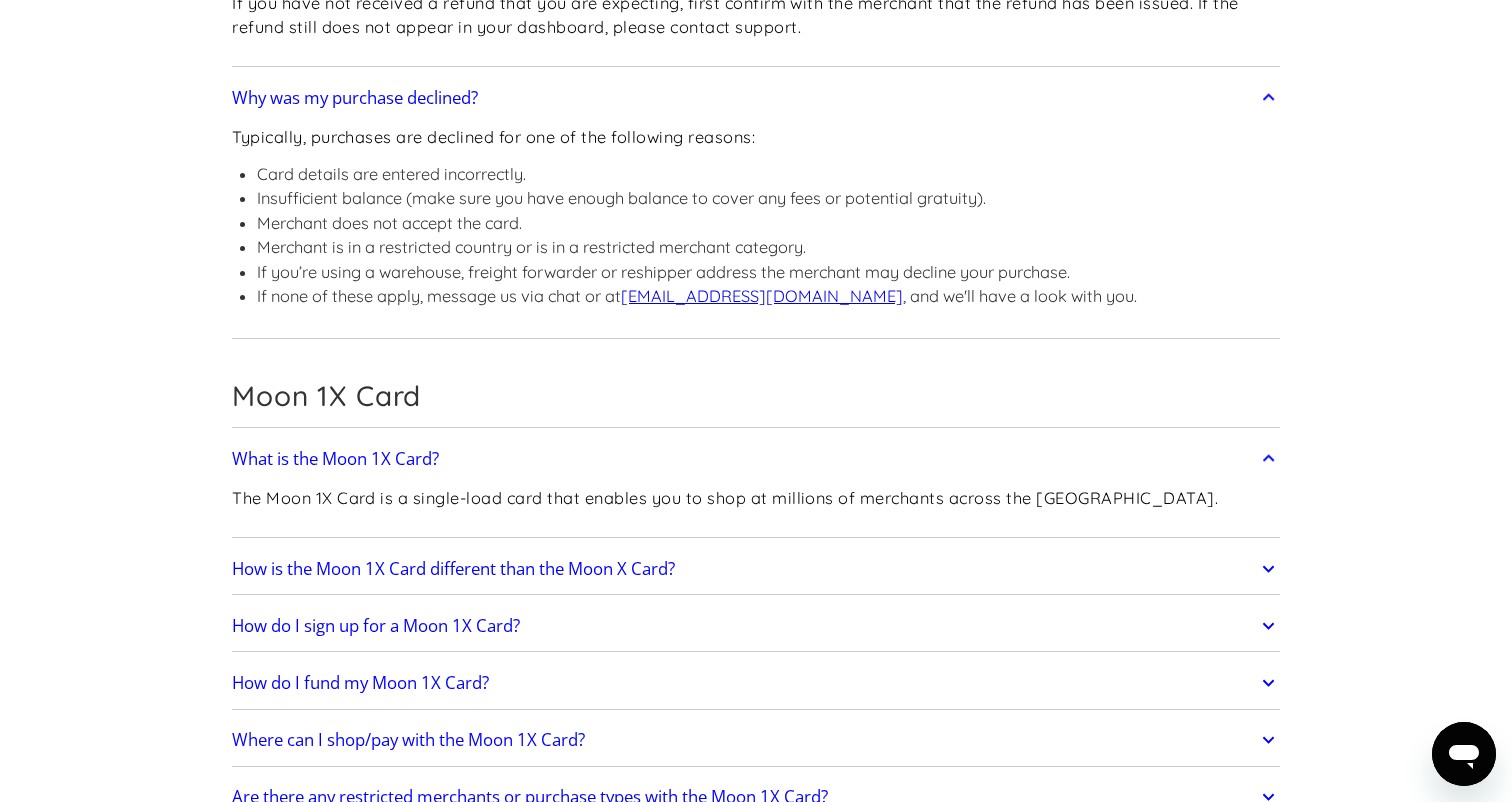 scroll, scrollTop: 5367, scrollLeft: 0, axis: vertical 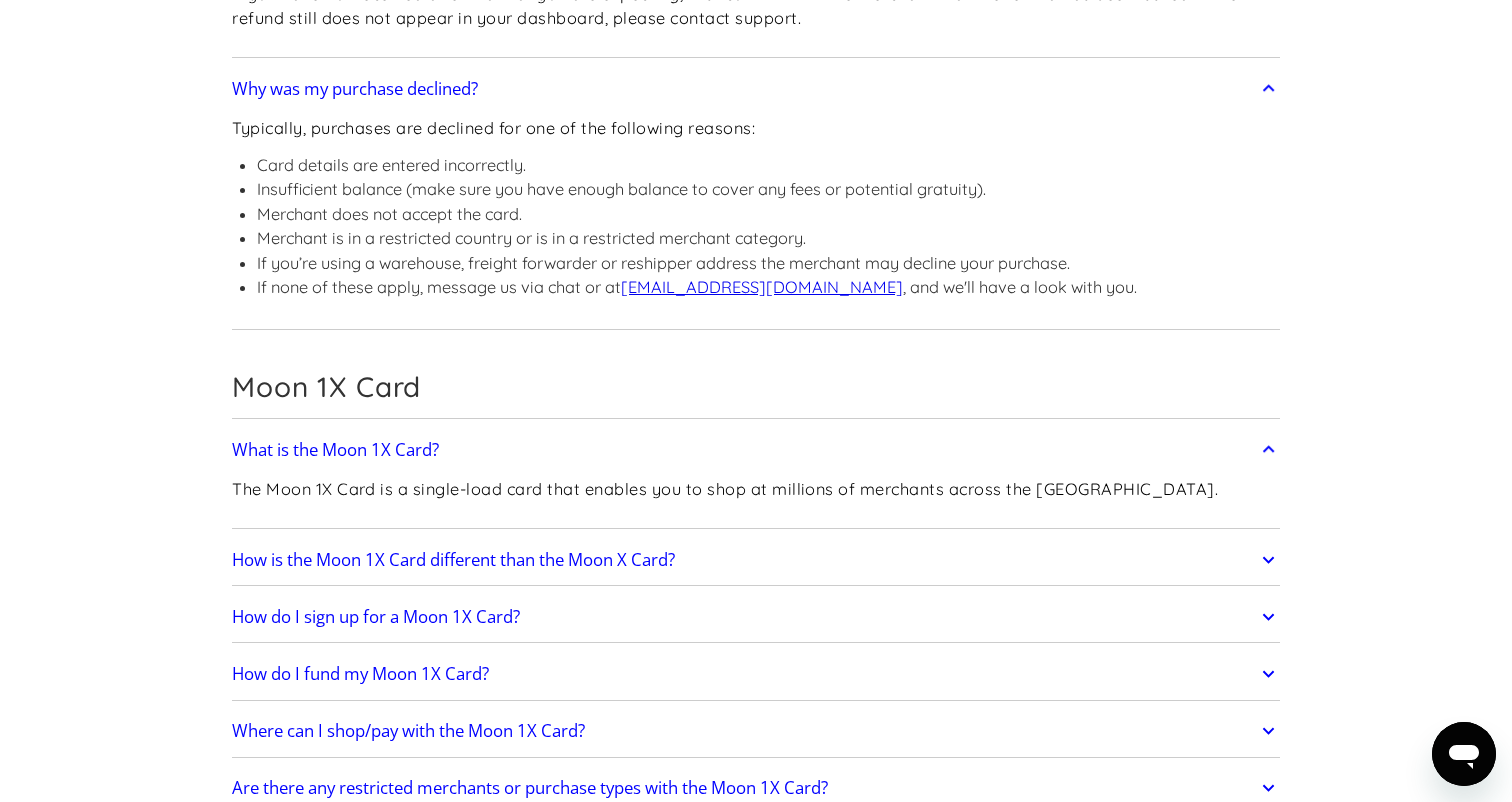 click on "How is the Moon 1X Card different than the Moon X Card?" at bounding box center (756, 560) 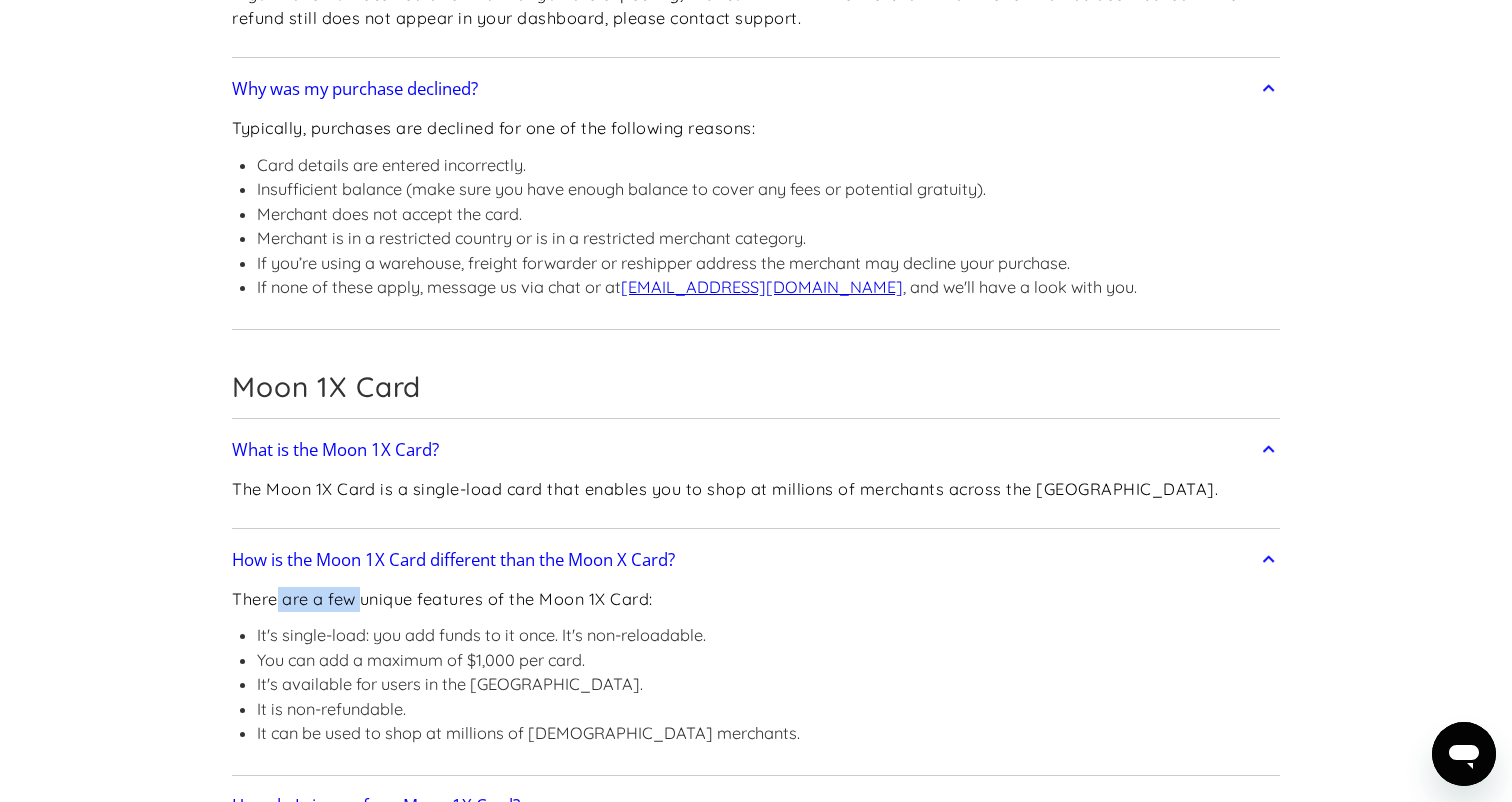 drag, startPoint x: 278, startPoint y: 395, endPoint x: 363, endPoint y: 395, distance: 85 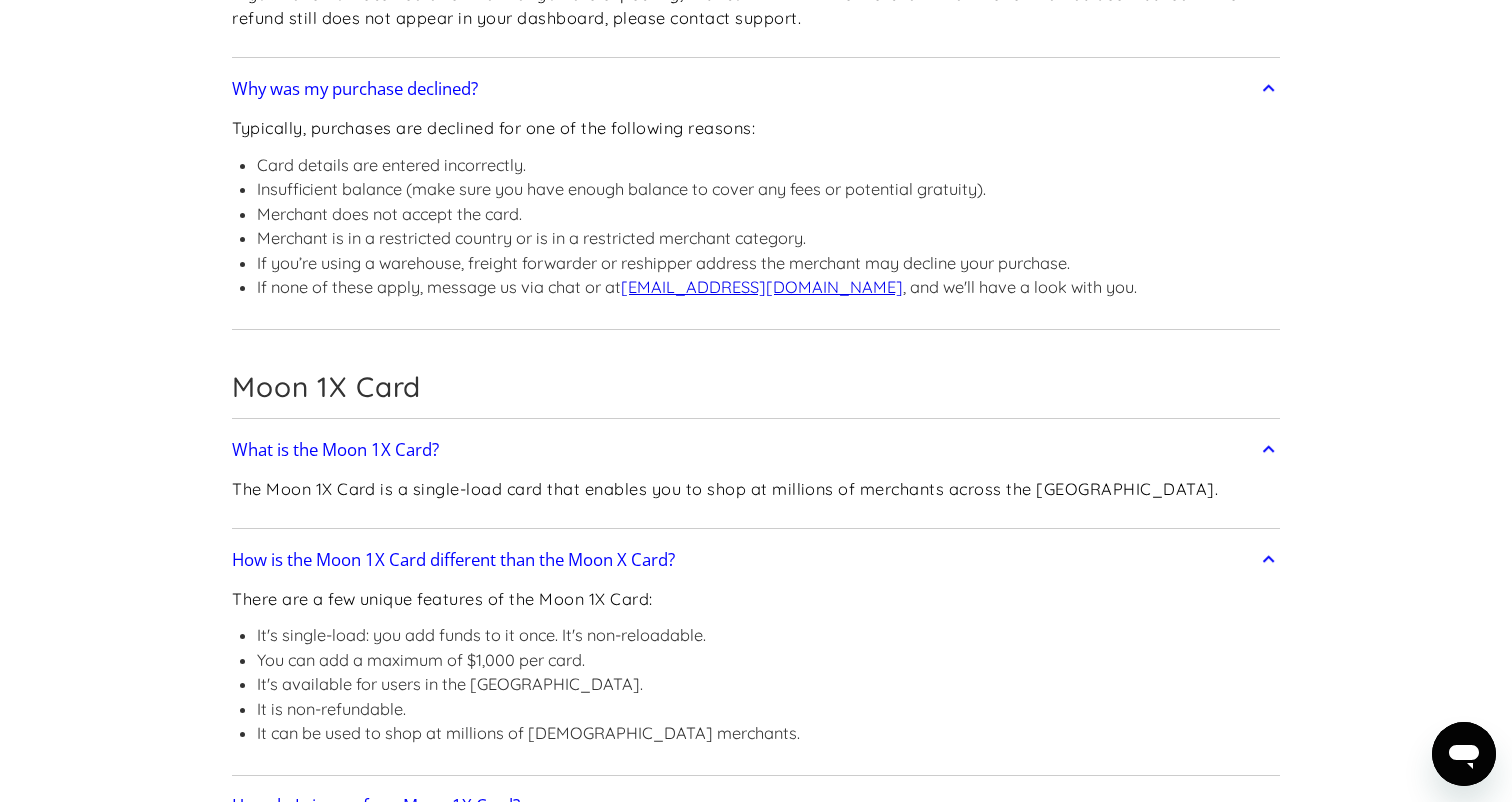 click on "It's single-load: you add funds to it once. It's non-reloadable." at bounding box center (528, 635) 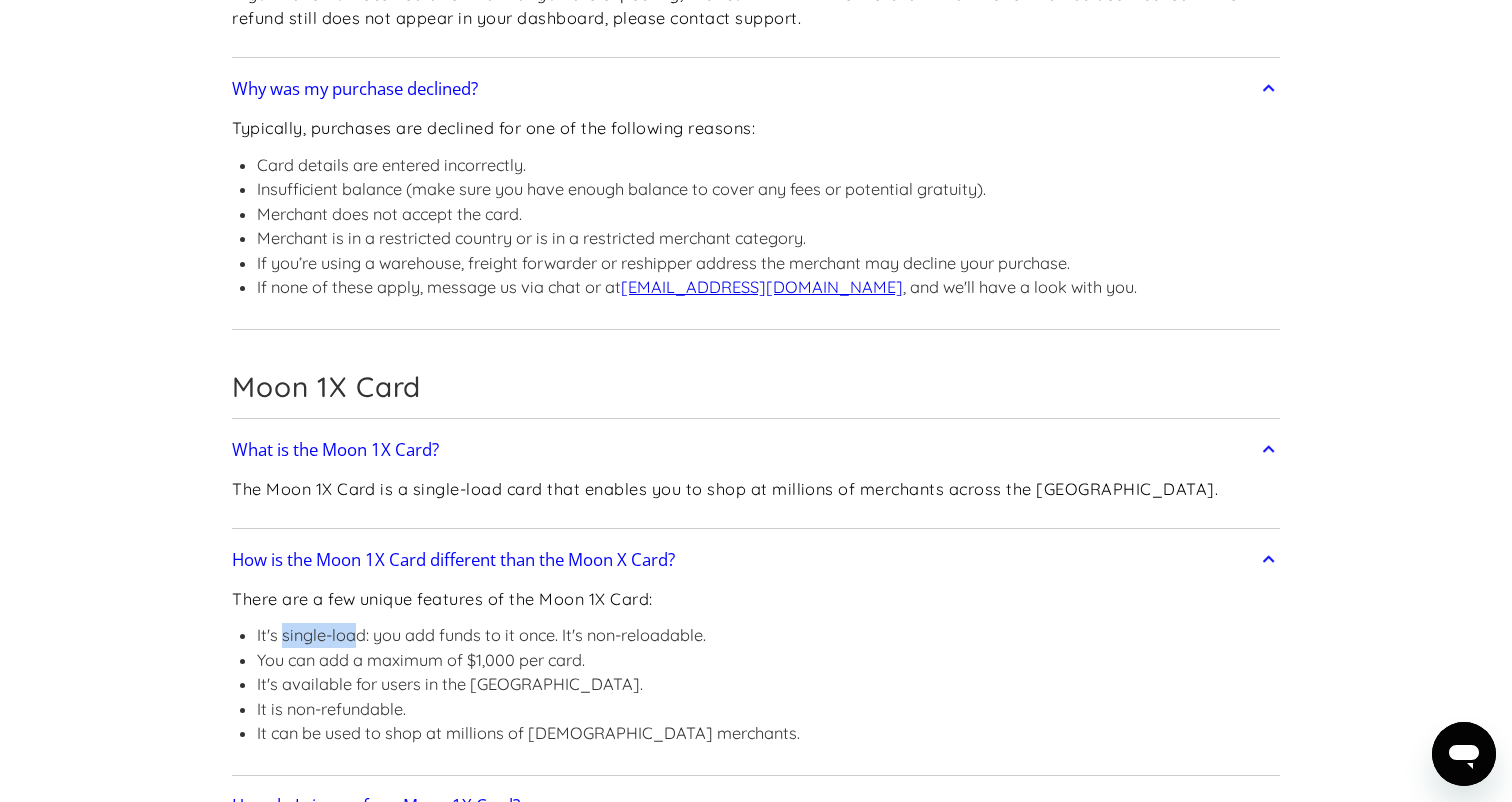 drag, startPoint x: 280, startPoint y: 431, endPoint x: 357, endPoint y: 428, distance: 77.05842 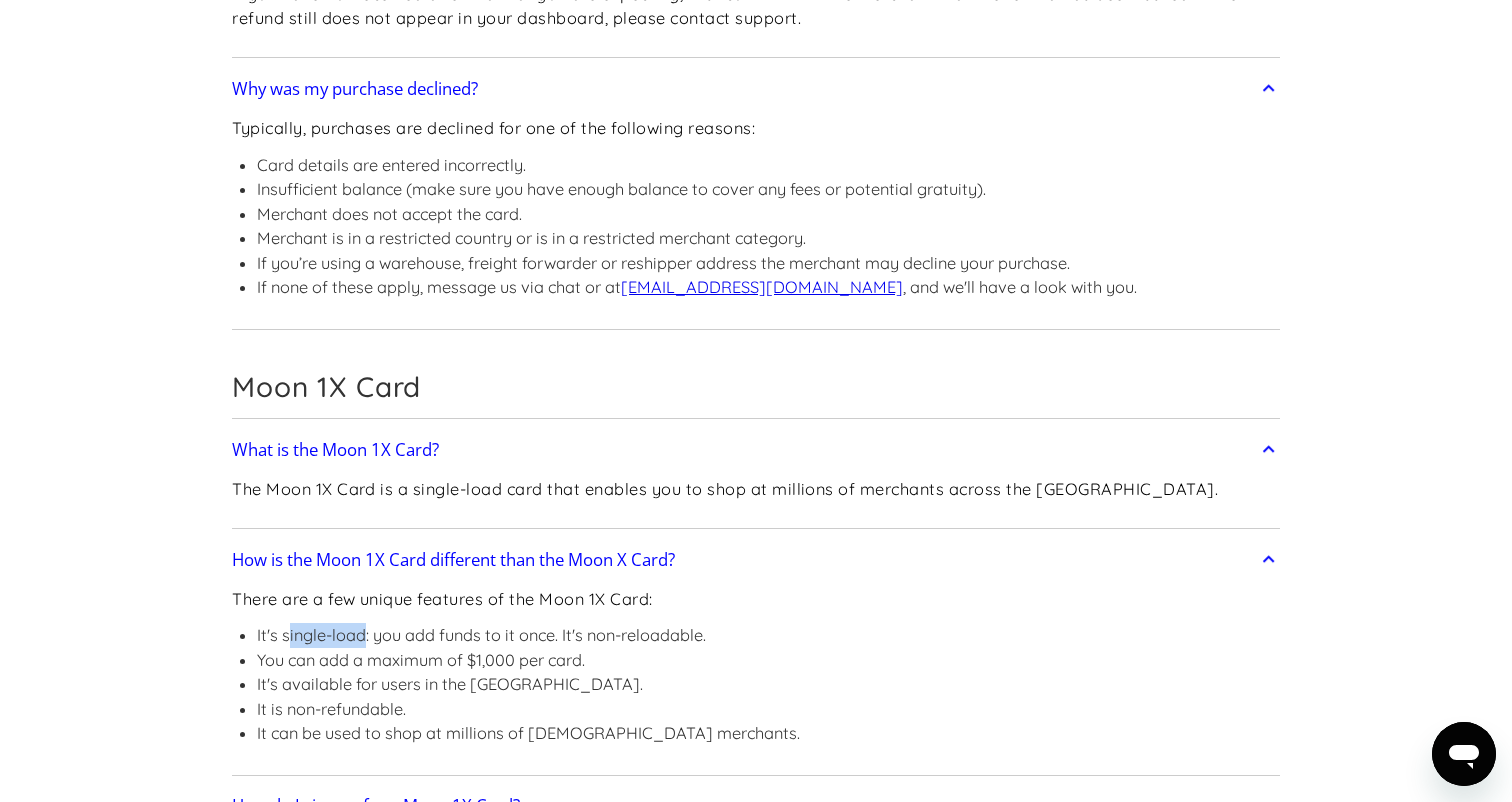 drag, startPoint x: 367, startPoint y: 425, endPoint x: 283, endPoint y: 429, distance: 84.095184 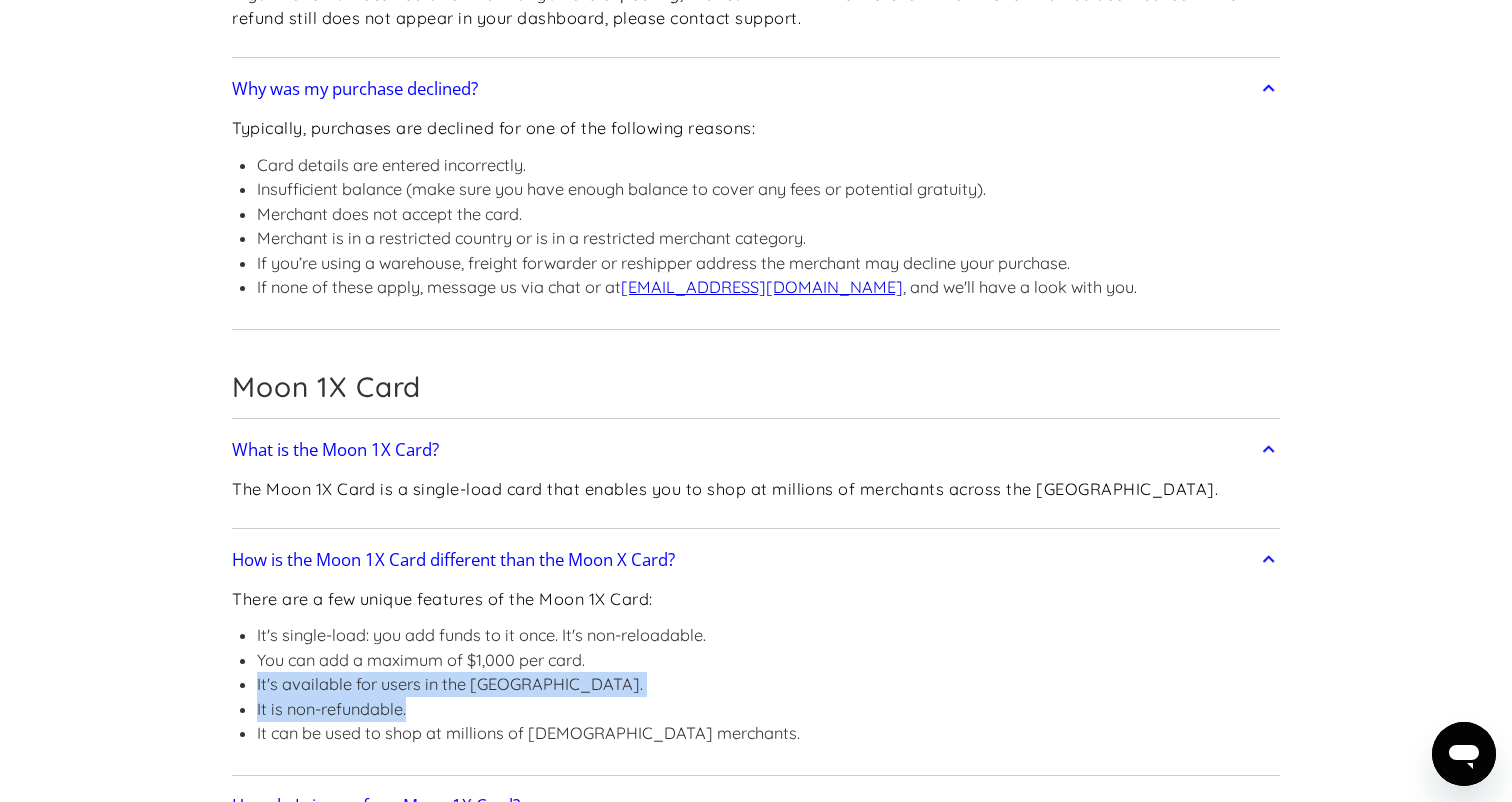 drag, startPoint x: 257, startPoint y: 478, endPoint x: 409, endPoint y: 507, distance: 154.74171 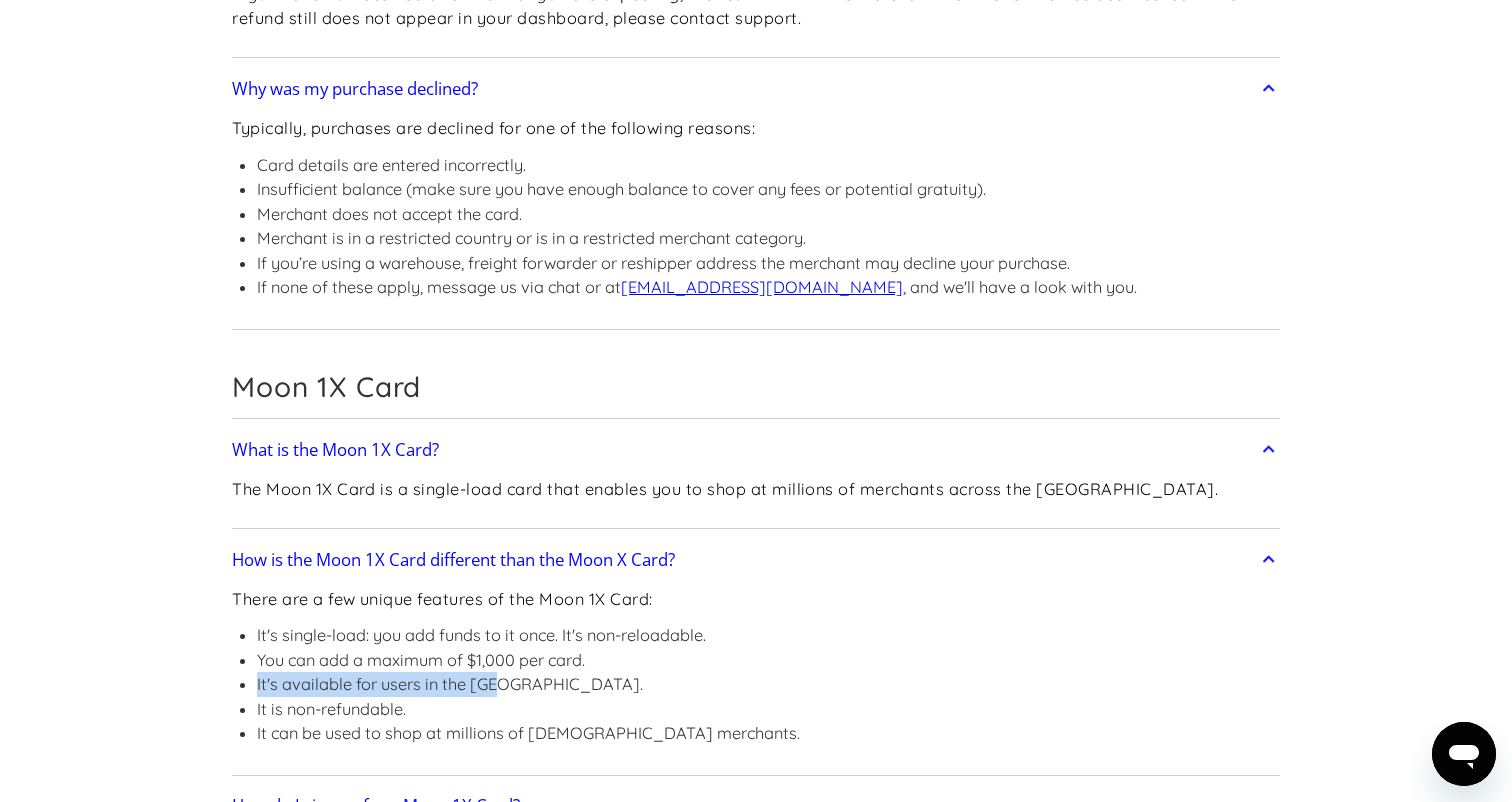 drag, startPoint x: 256, startPoint y: 479, endPoint x: 499, endPoint y: 483, distance: 243.03291 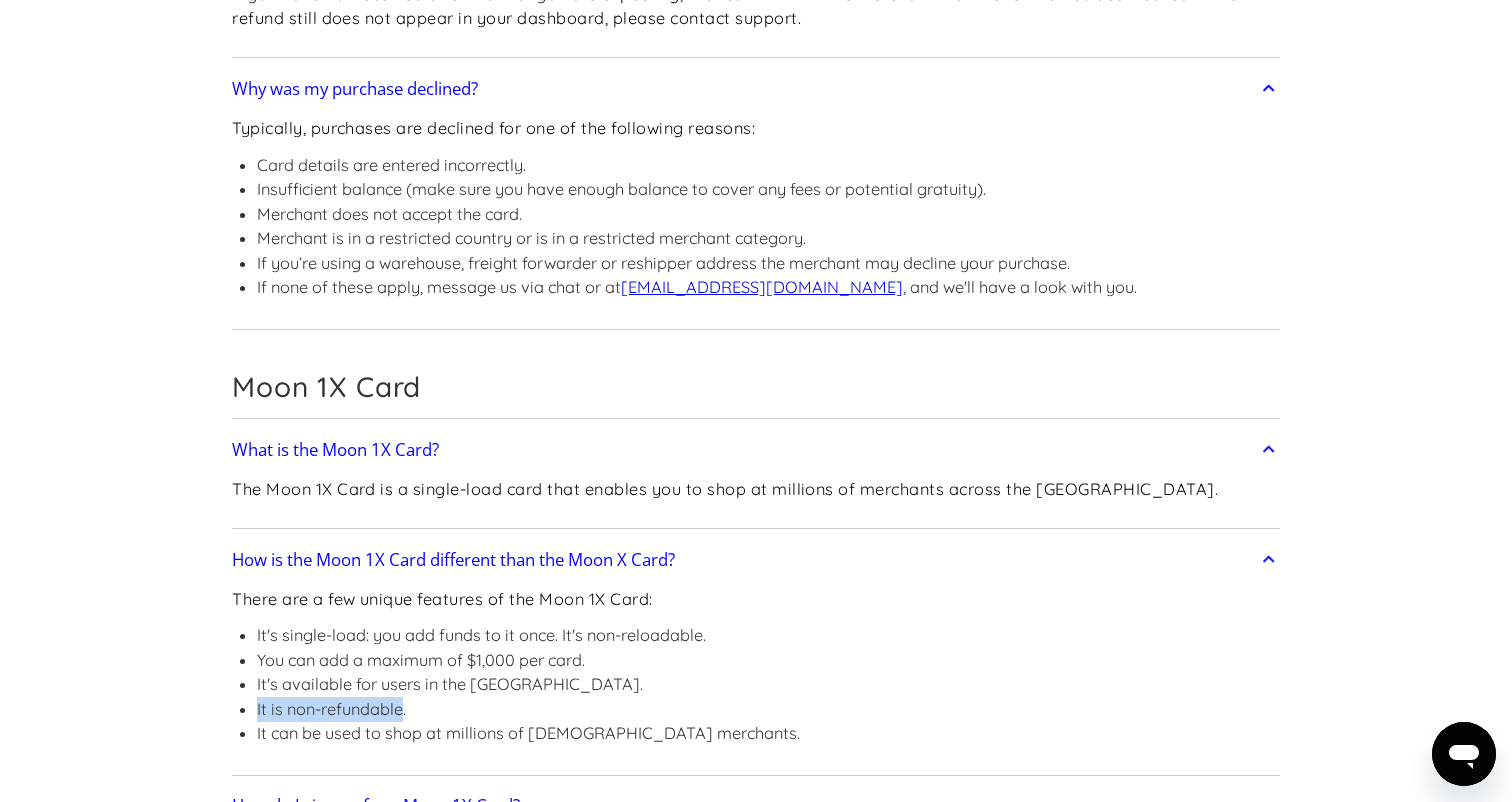 drag, startPoint x: 402, startPoint y: 507, endPoint x: 254, endPoint y: 507, distance: 148 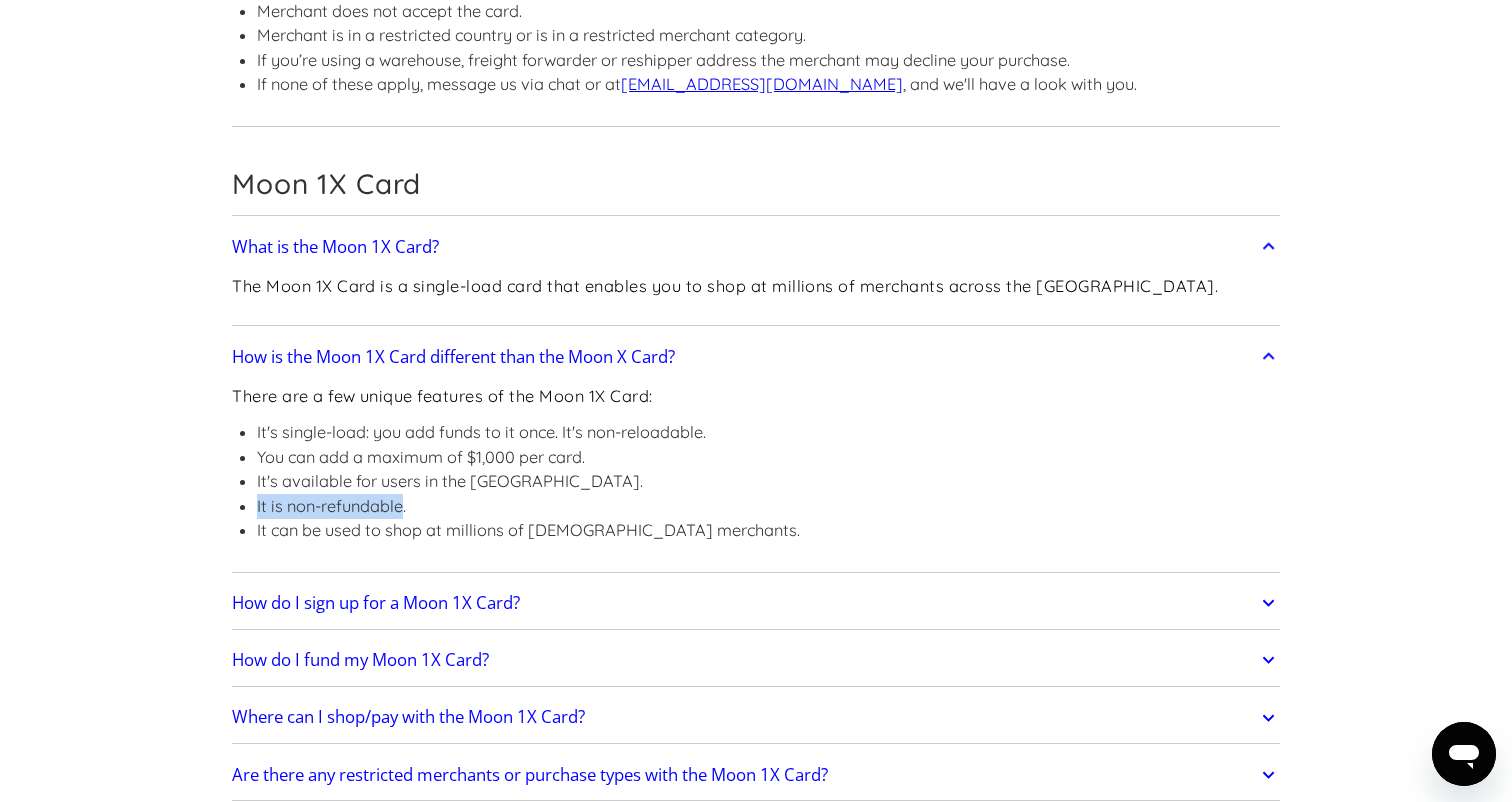 scroll, scrollTop: 5603, scrollLeft: 0, axis: vertical 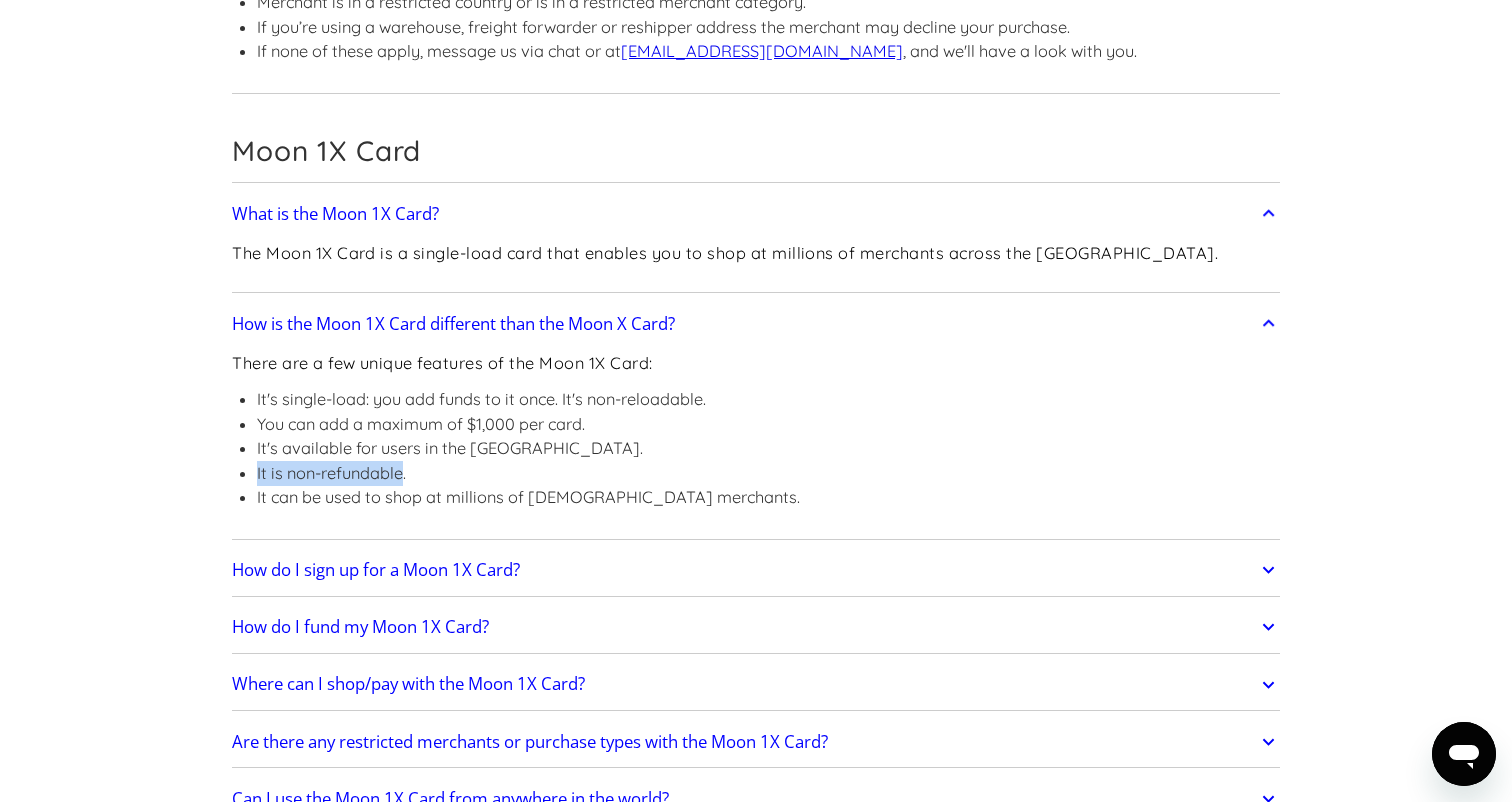 click on "How do I sign up for a Moon 1X Card?" at bounding box center (371, -2598) 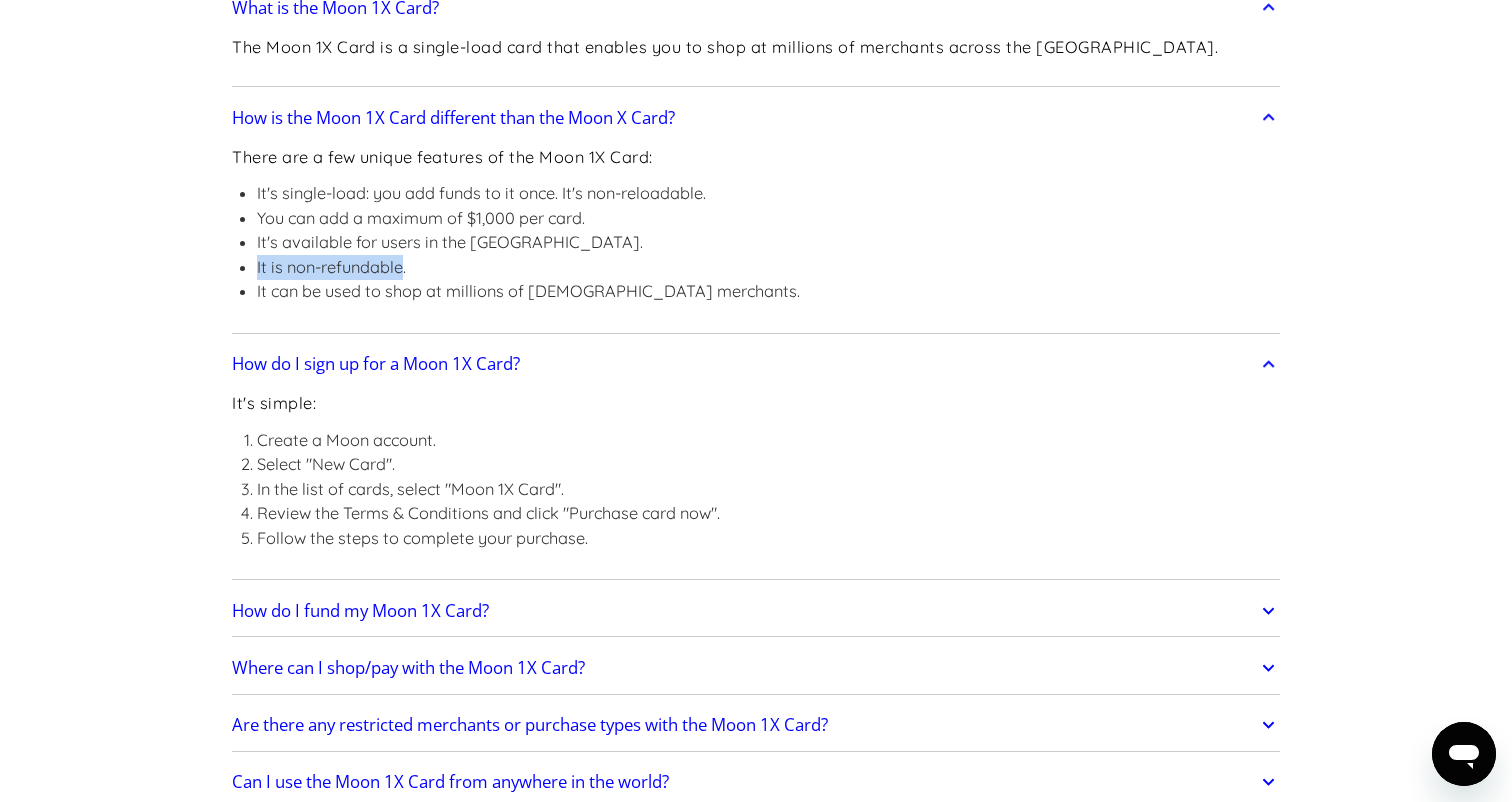 scroll, scrollTop: 5814, scrollLeft: 0, axis: vertical 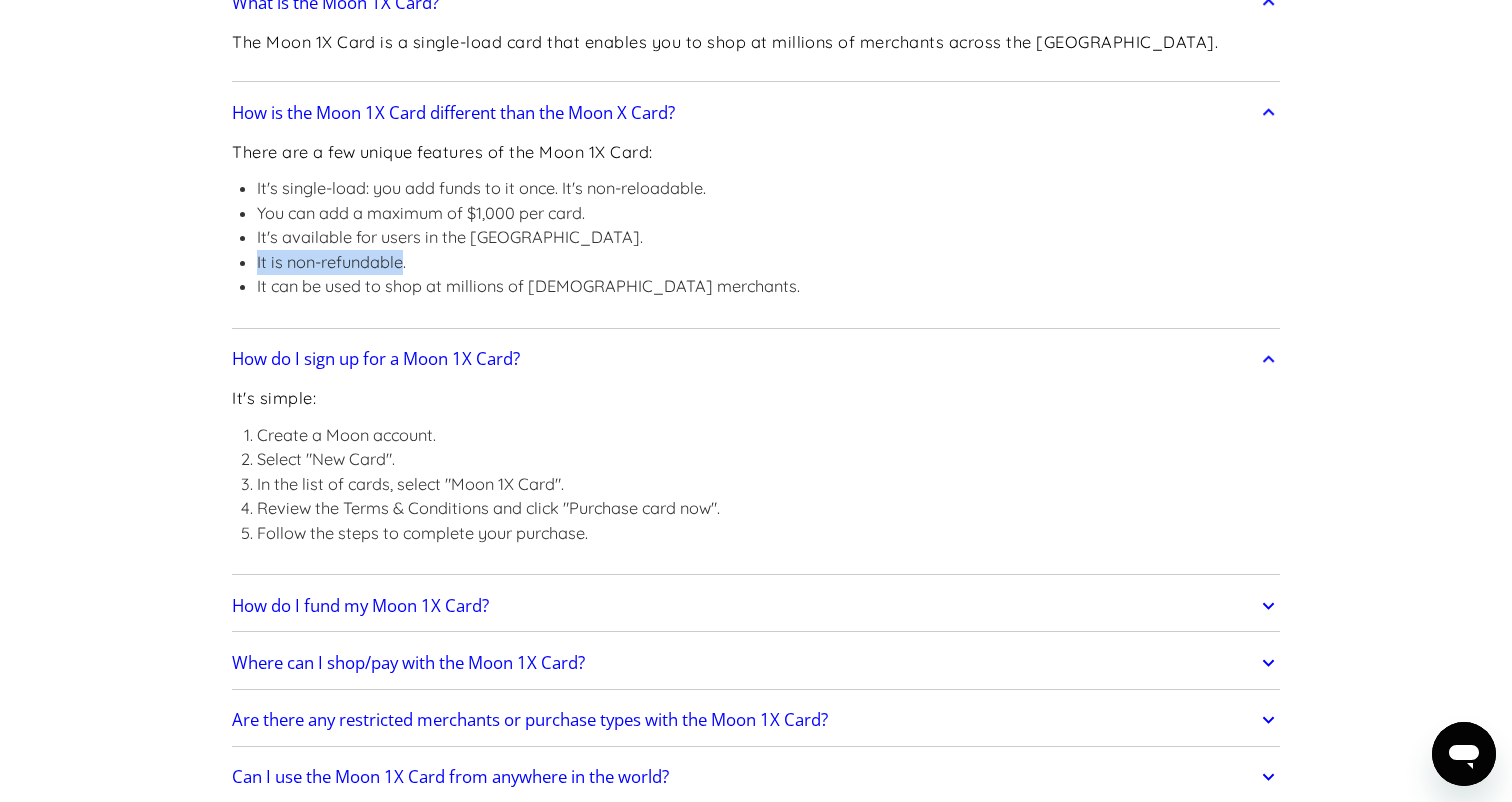 click on "How do I fund my Moon 1X Card?" at bounding box center (355, -2587) 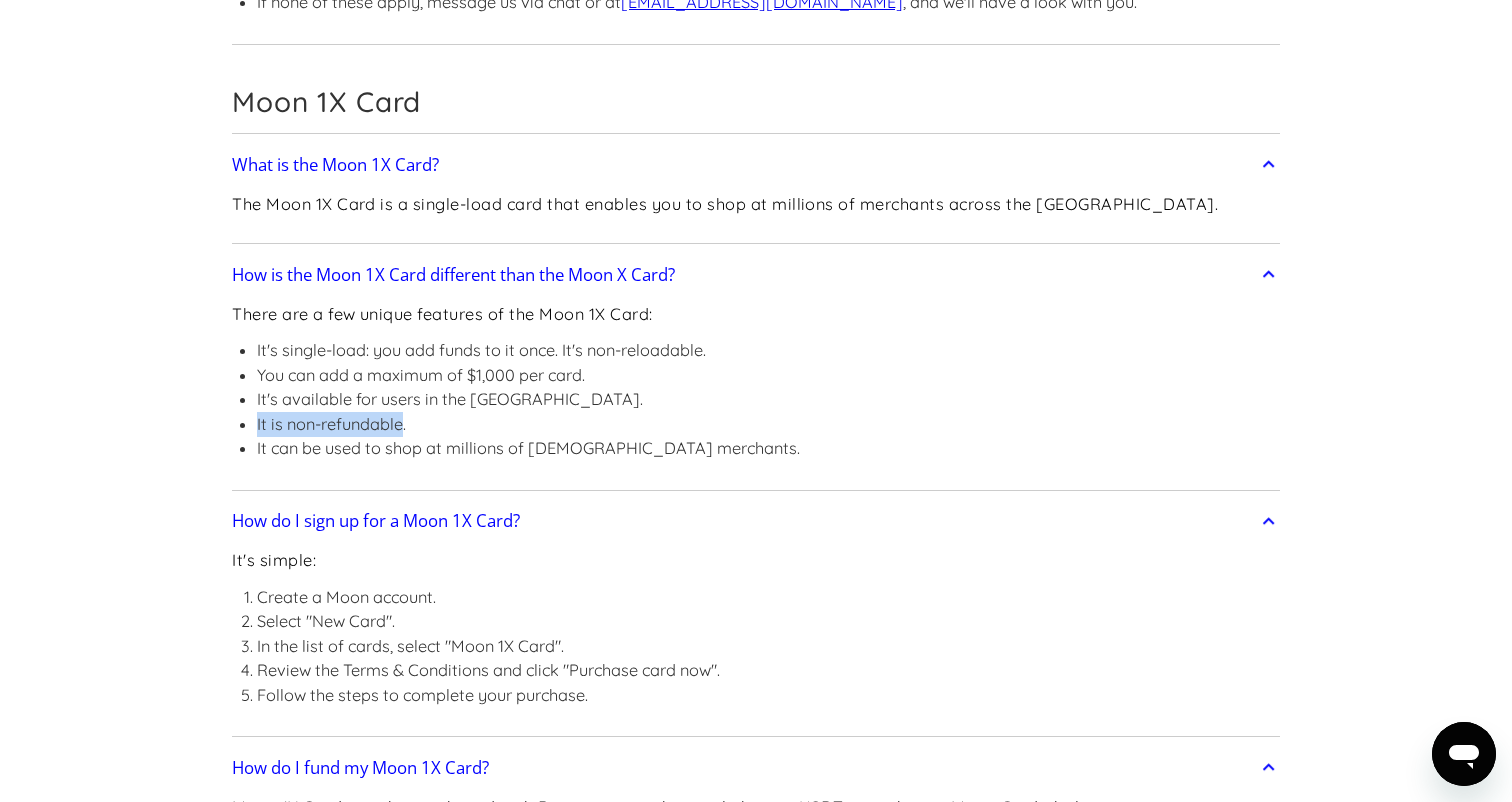 scroll, scrollTop: 5651, scrollLeft: 0, axis: vertical 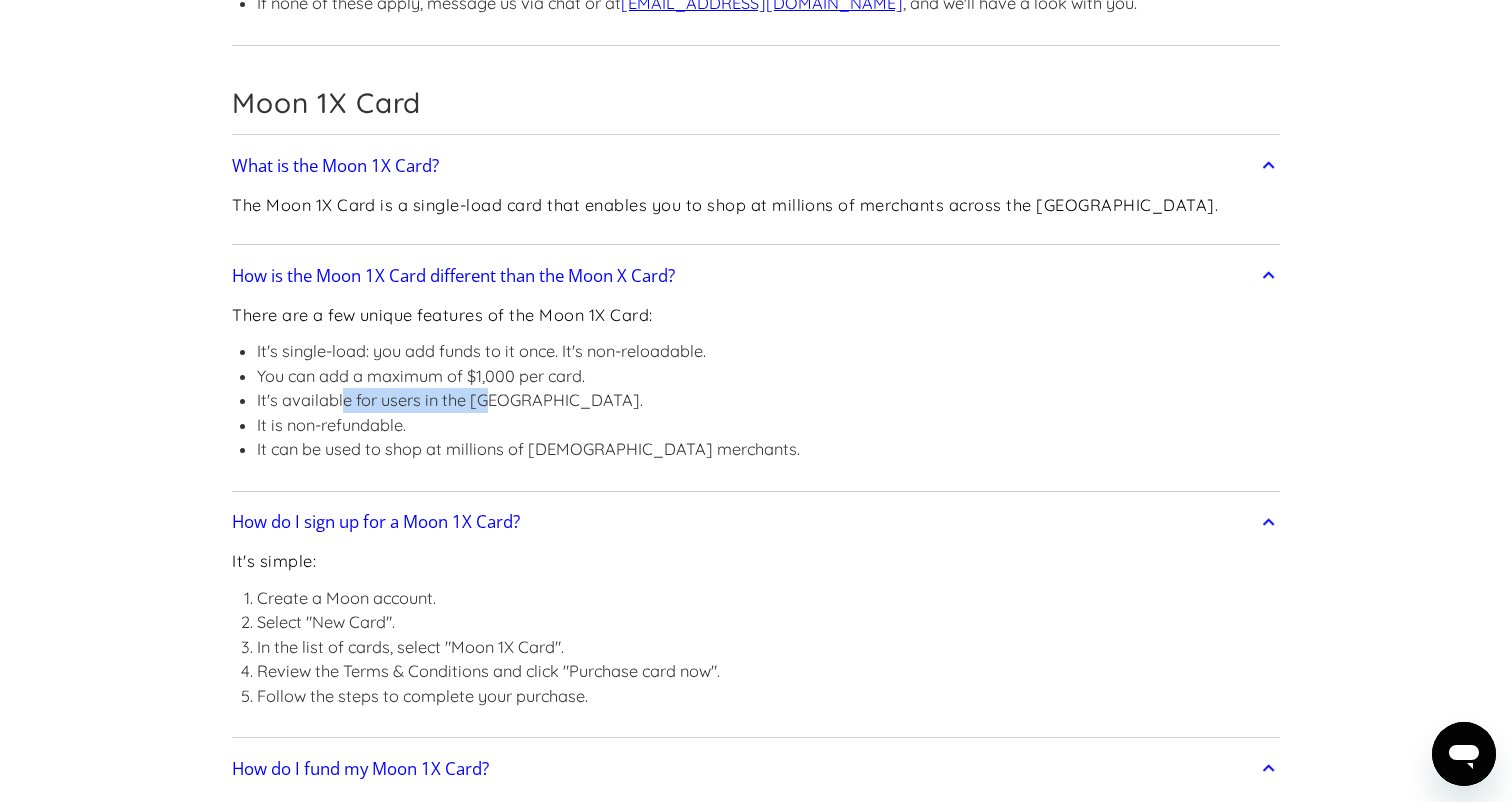 drag, startPoint x: 341, startPoint y: 186, endPoint x: 492, endPoint y: 192, distance: 151.11916 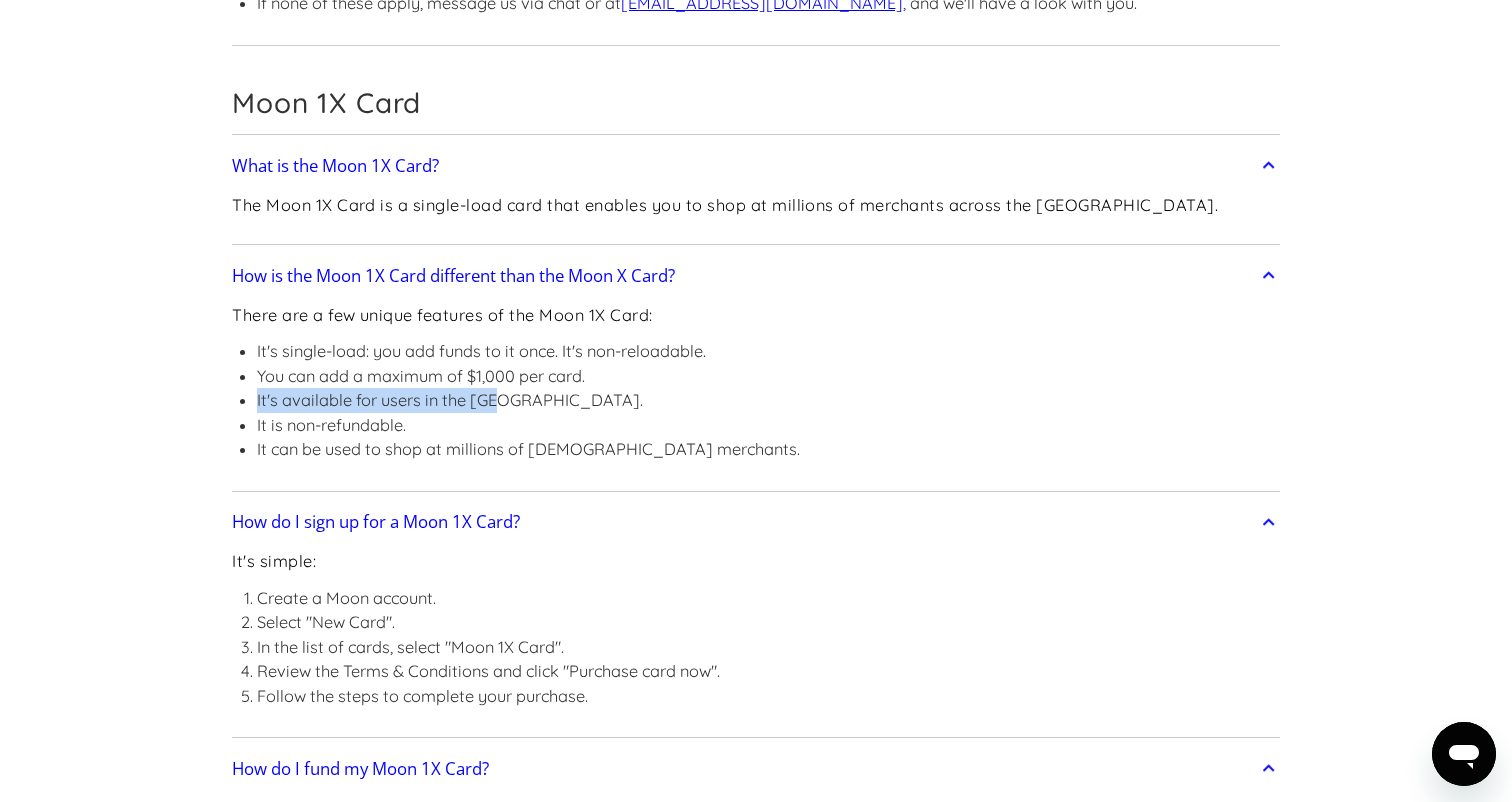 drag, startPoint x: 509, startPoint y: 198, endPoint x: 253, endPoint y: 202, distance: 256.03125 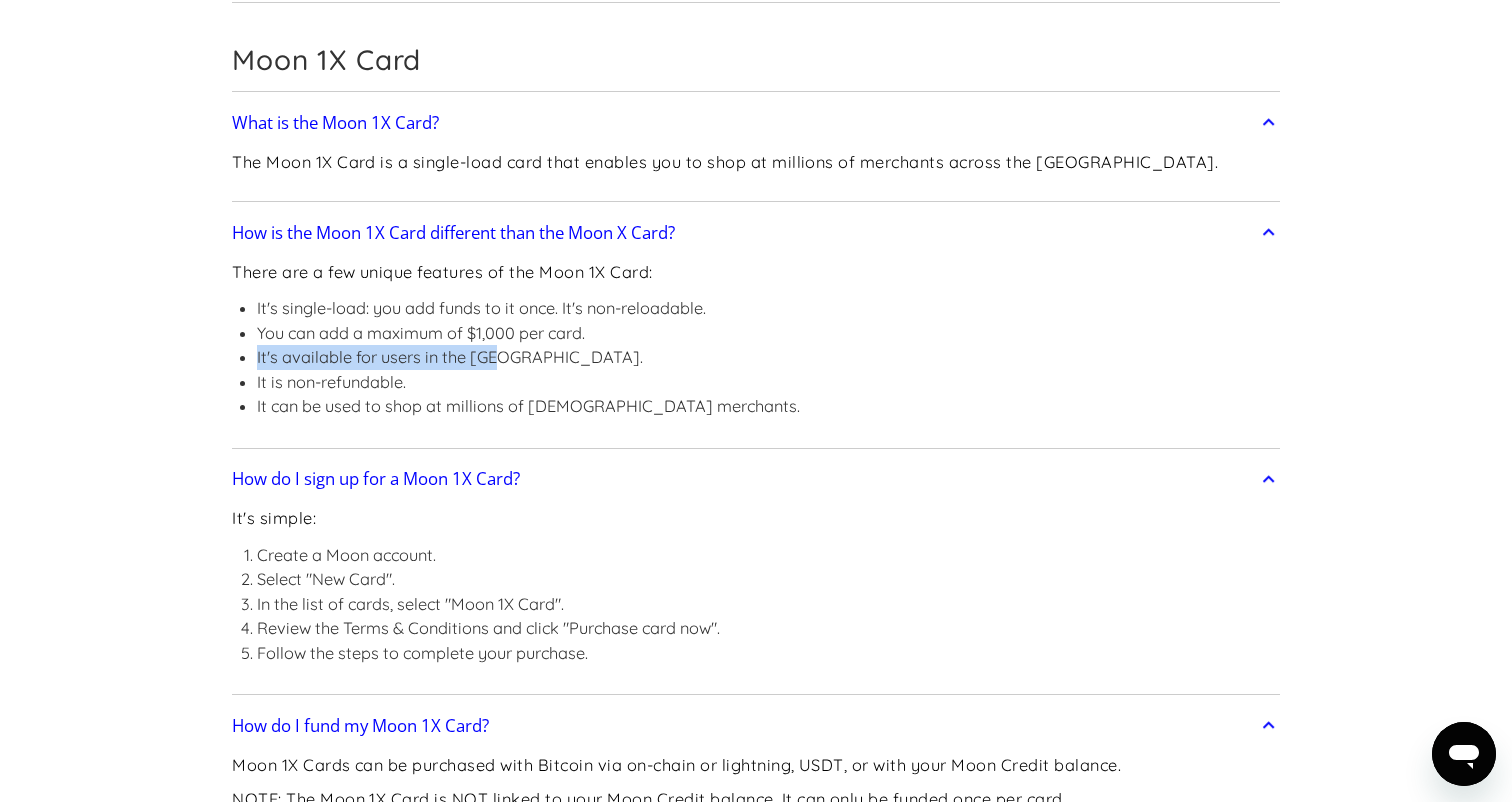 scroll, scrollTop: 5695, scrollLeft: 0, axis: vertical 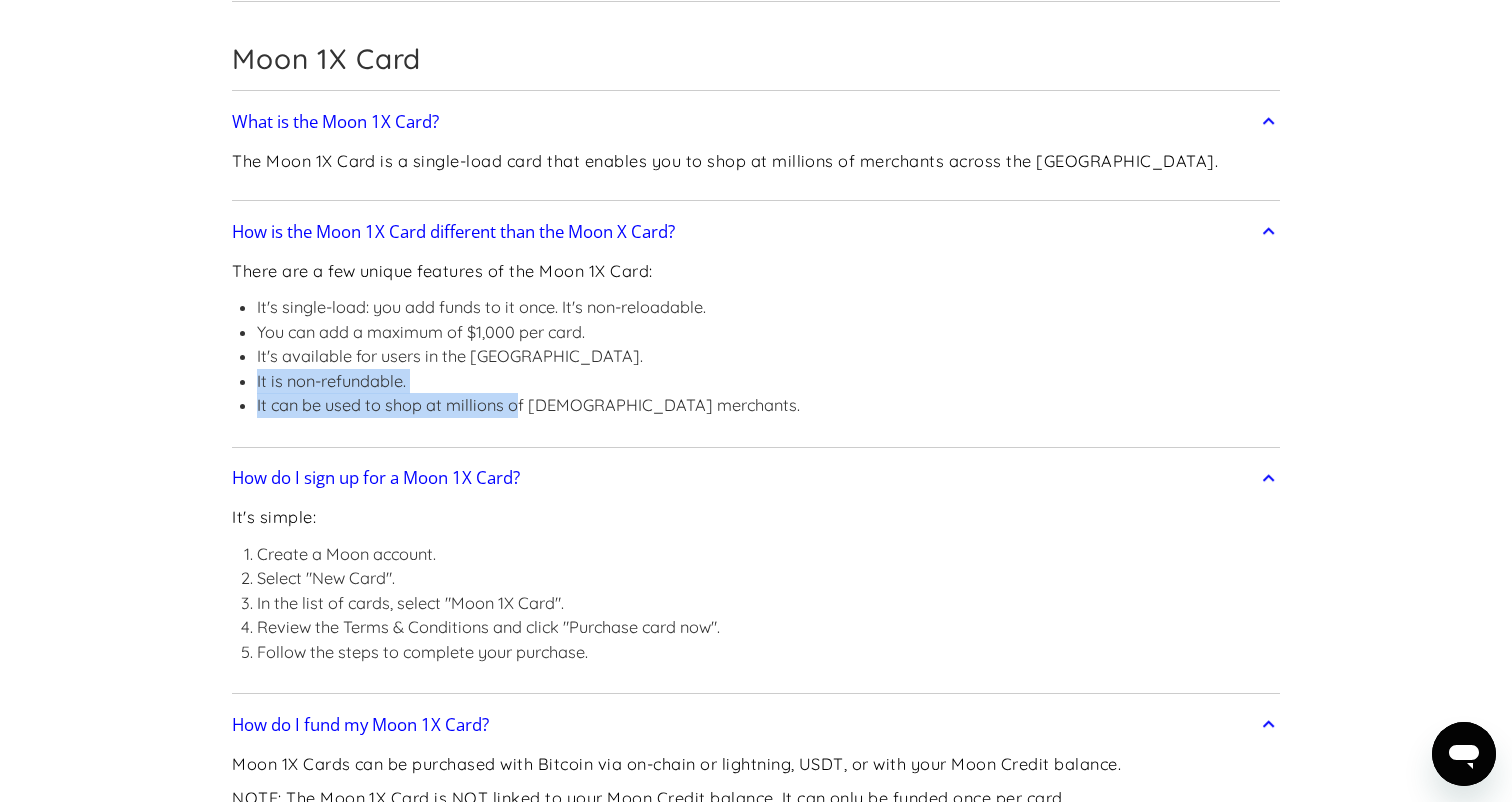 drag, startPoint x: 259, startPoint y: 175, endPoint x: 522, endPoint y: 202, distance: 264.3823 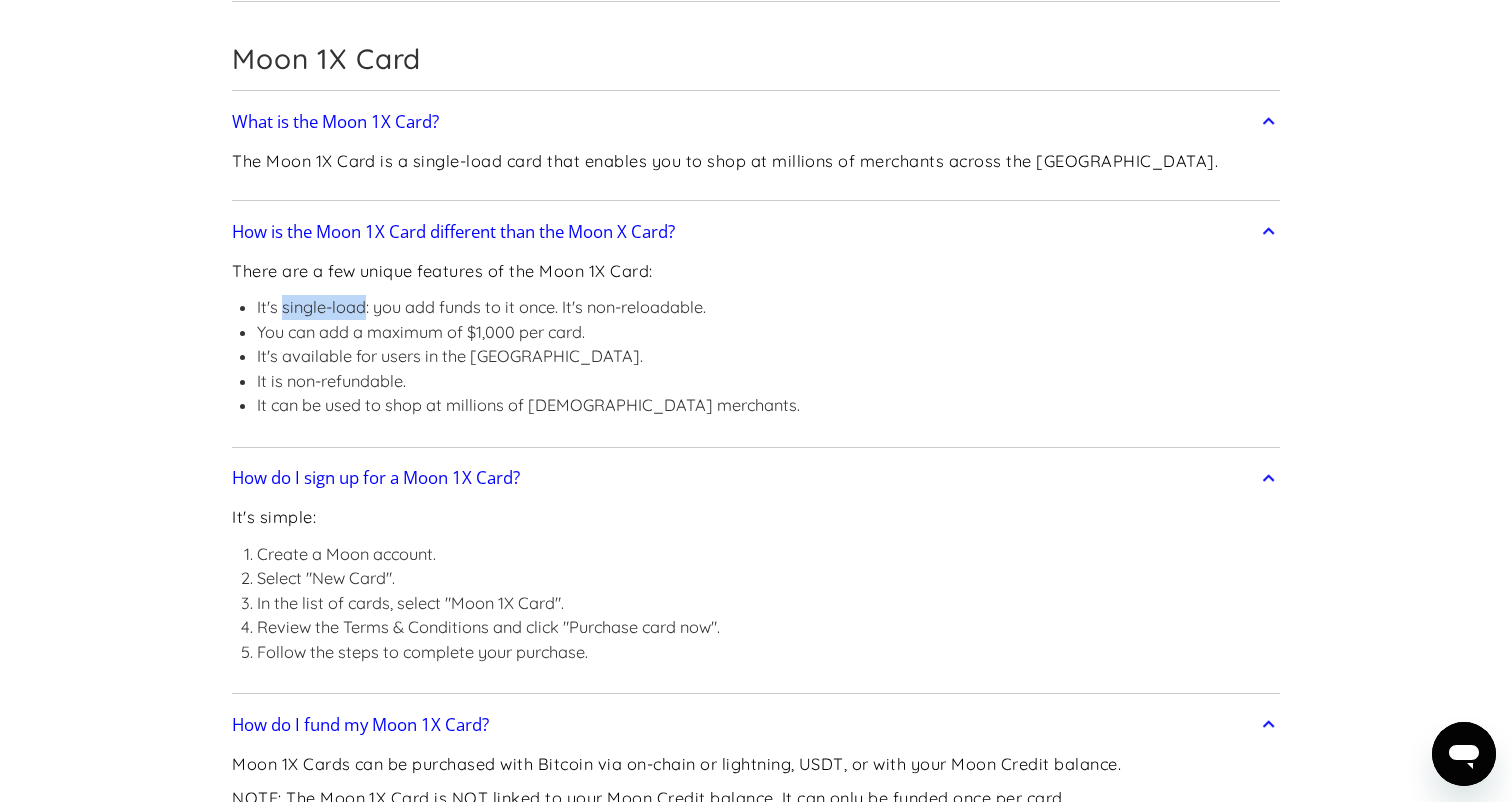 drag, startPoint x: 282, startPoint y: 101, endPoint x: 362, endPoint y: 108, distance: 80.305664 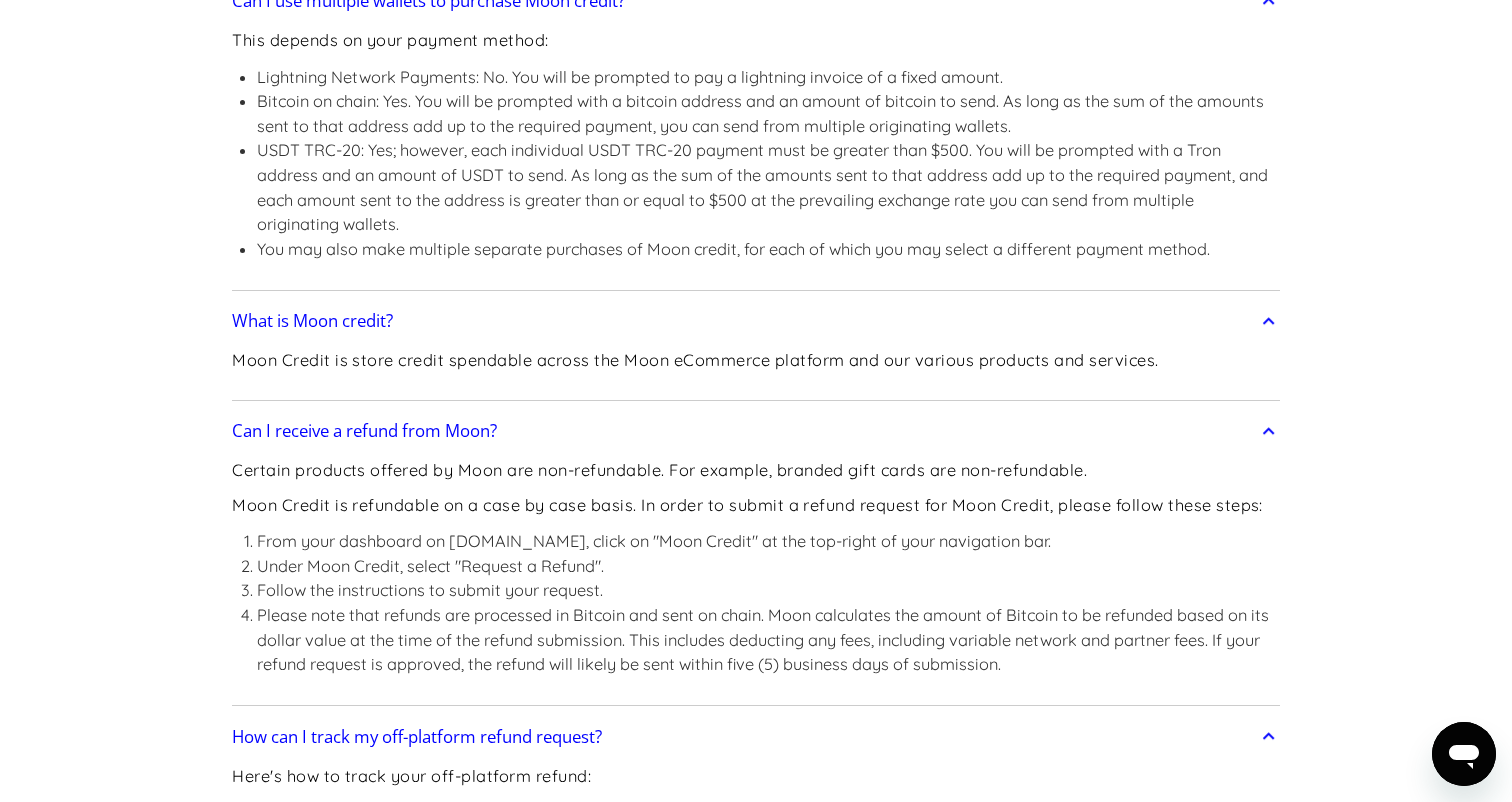 scroll, scrollTop: 1565, scrollLeft: 0, axis: vertical 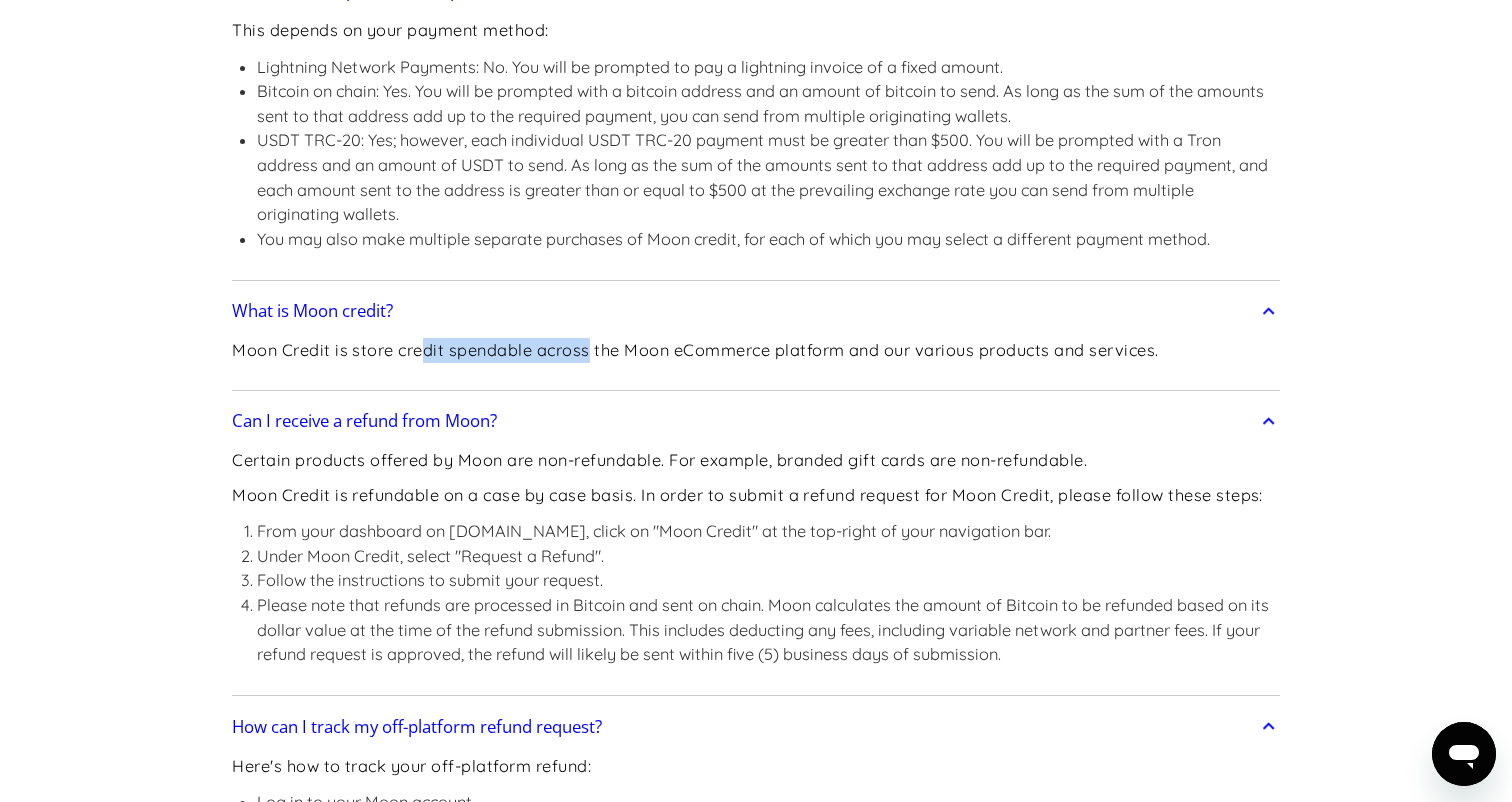 drag, startPoint x: 427, startPoint y: 340, endPoint x: 586, endPoint y: 341, distance: 159.00314 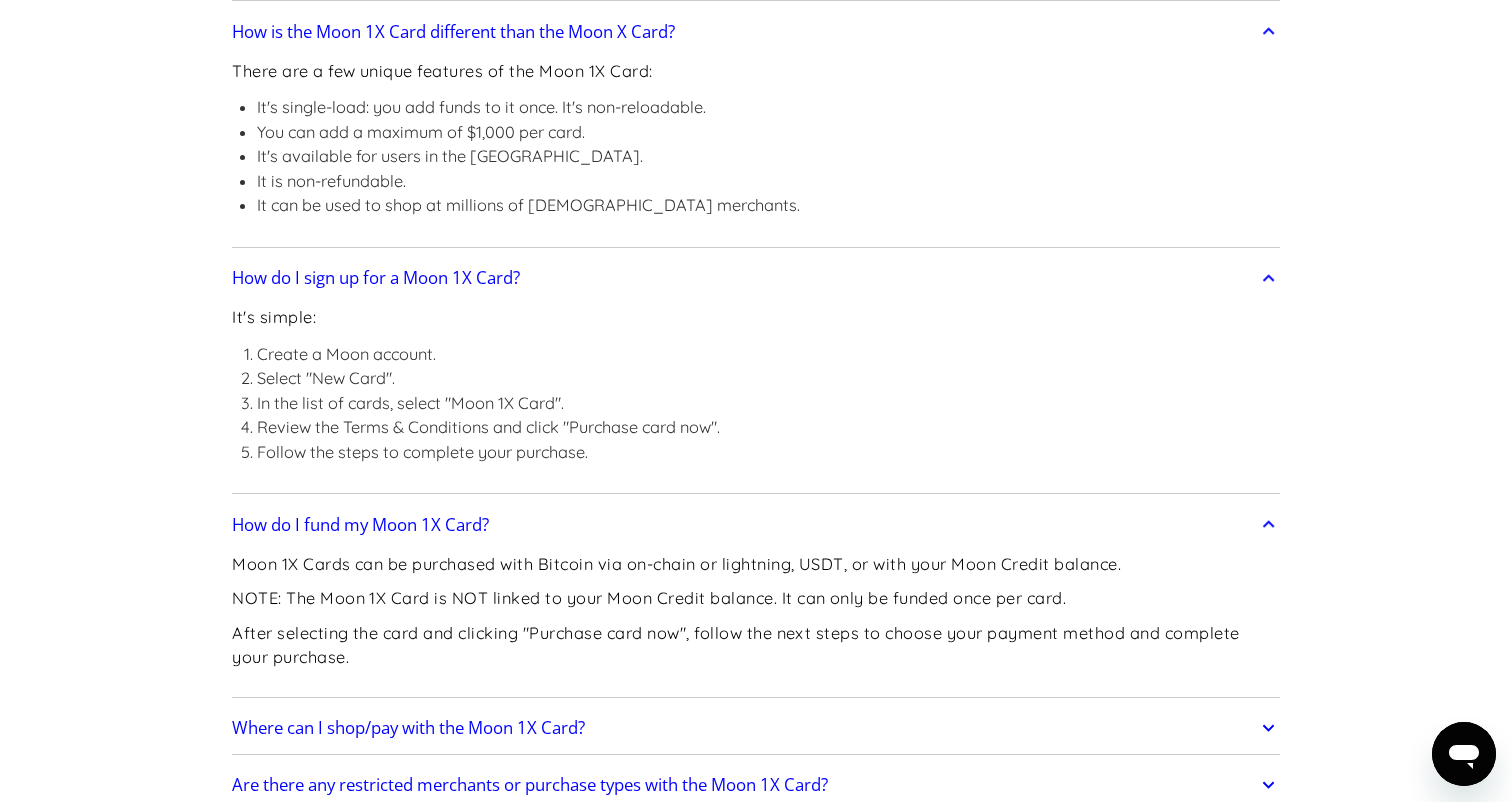 scroll, scrollTop: 5896, scrollLeft: 0, axis: vertical 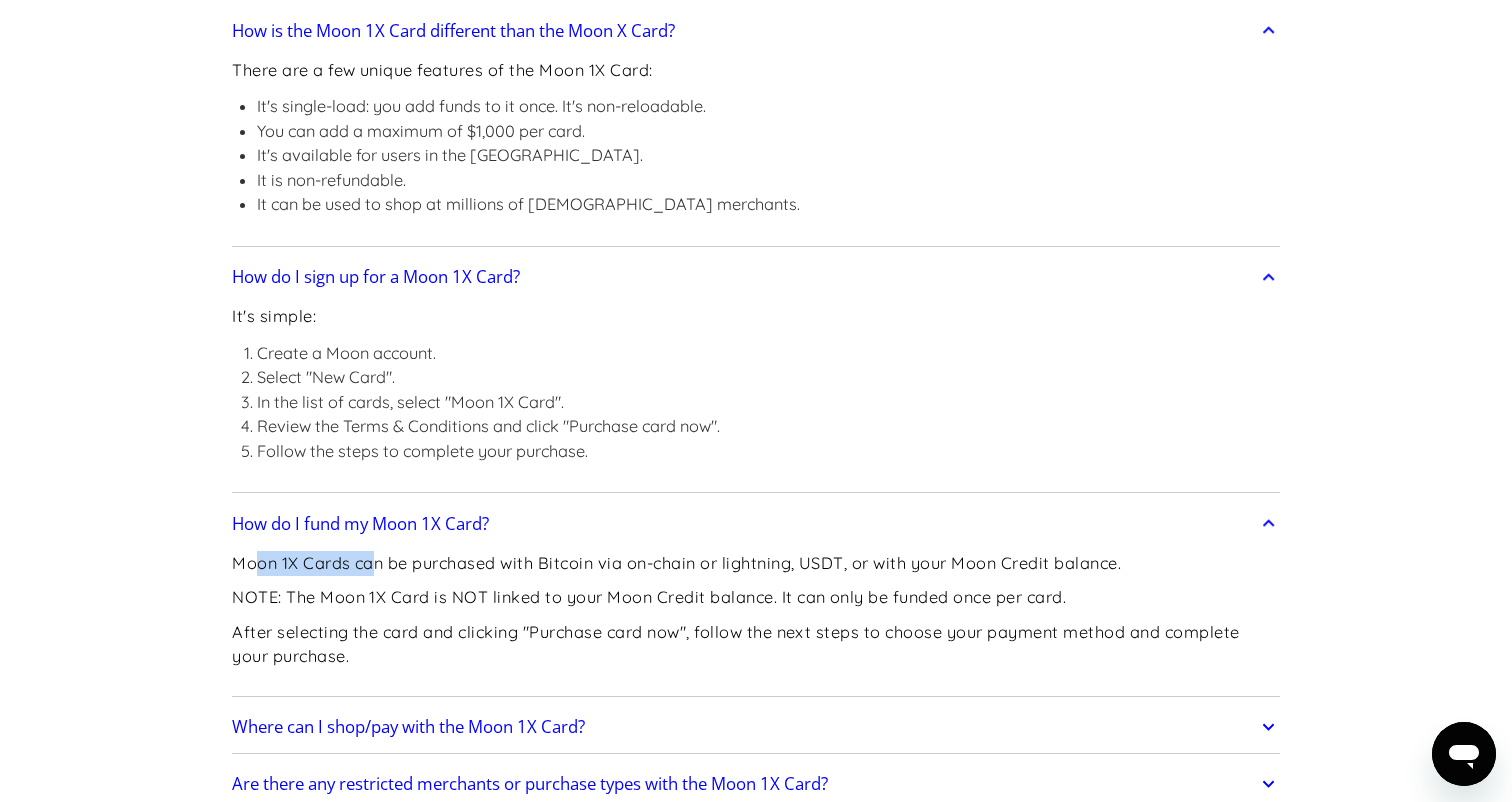 drag, startPoint x: 252, startPoint y: 346, endPoint x: 372, endPoint y: 350, distance: 120.06665 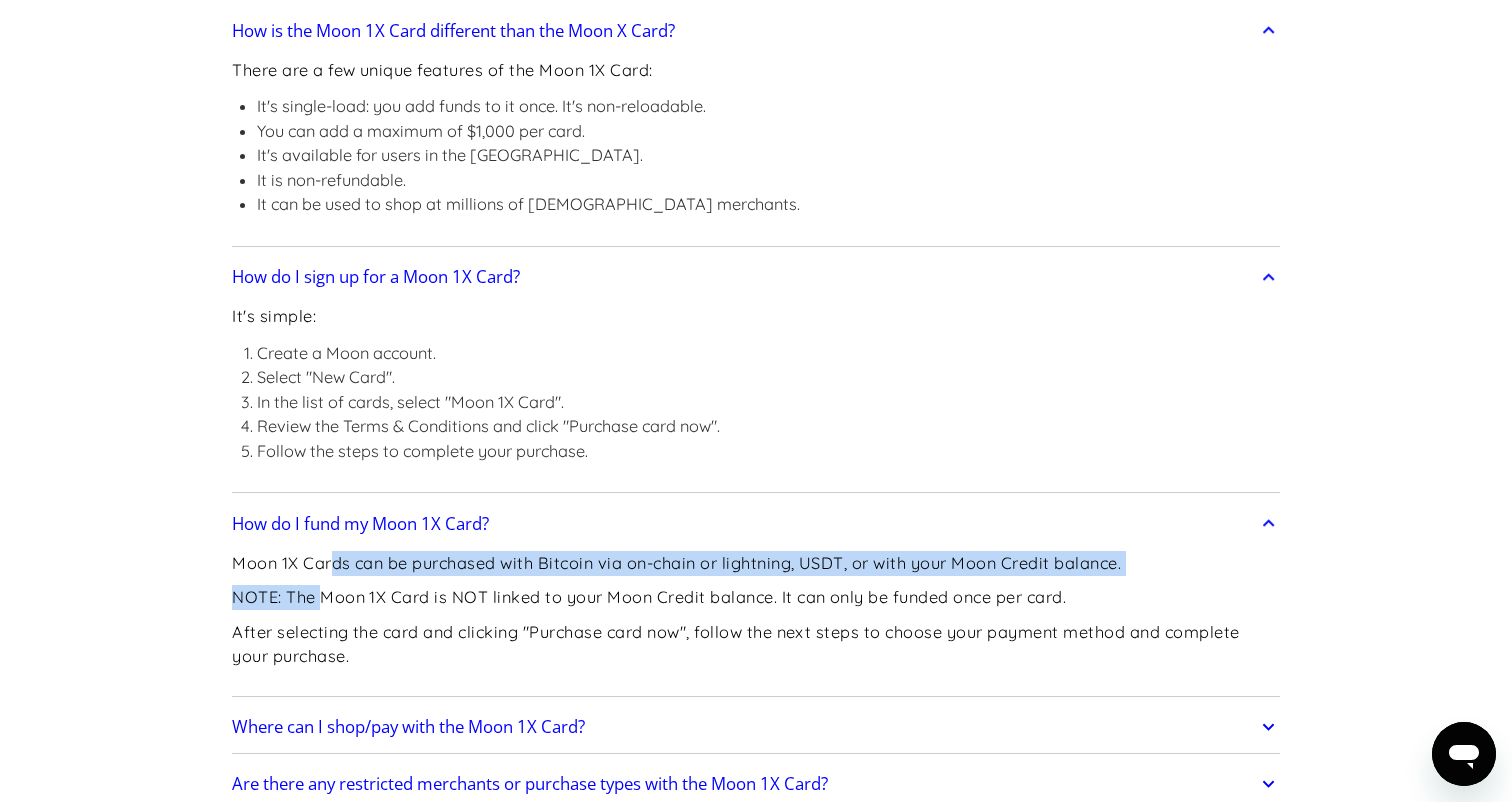 drag, startPoint x: 336, startPoint y: 361, endPoint x: 320, endPoint y: 391, distance: 34 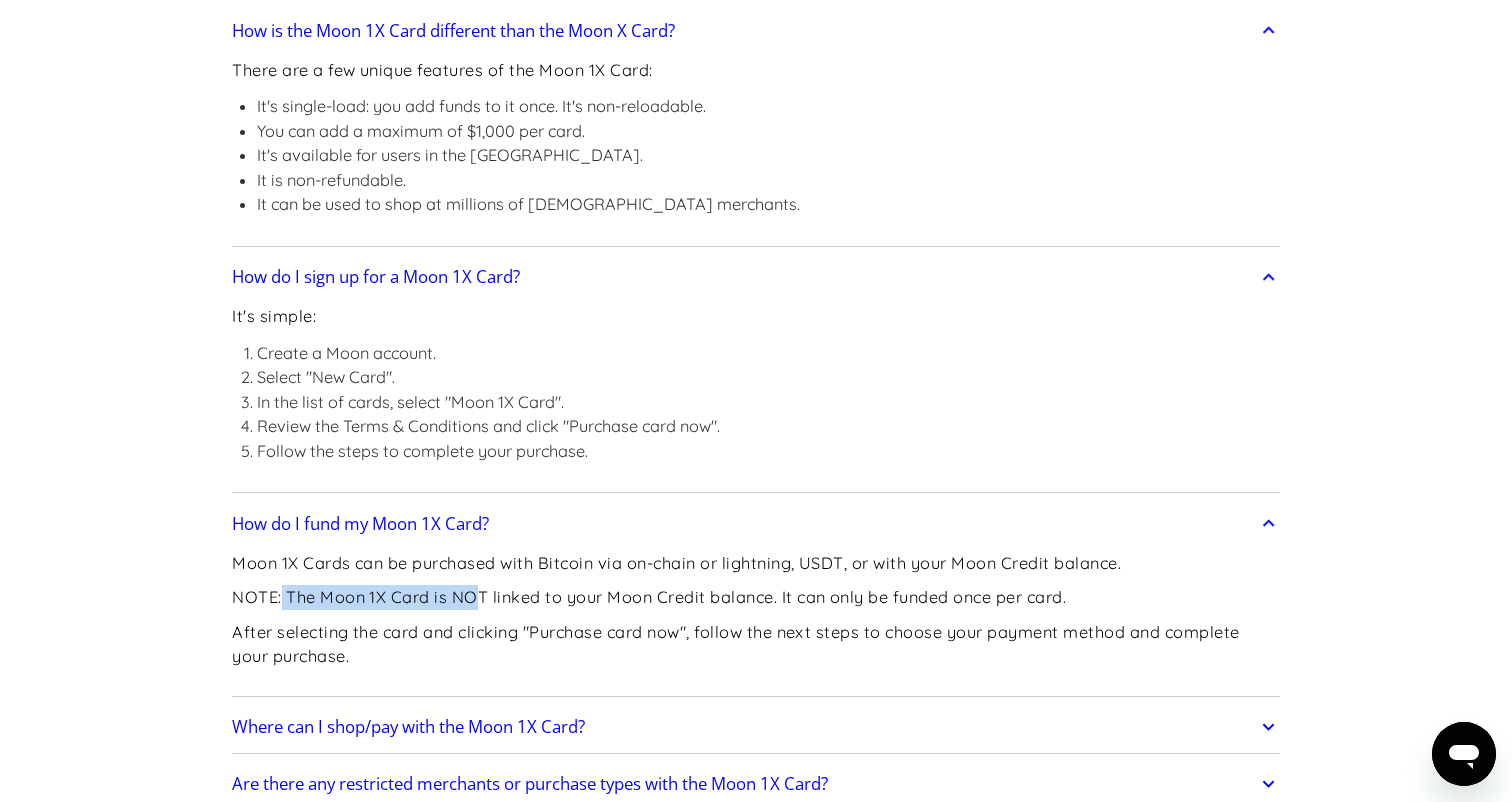 drag, startPoint x: 282, startPoint y: 391, endPoint x: 479, endPoint y: 392, distance: 197.00253 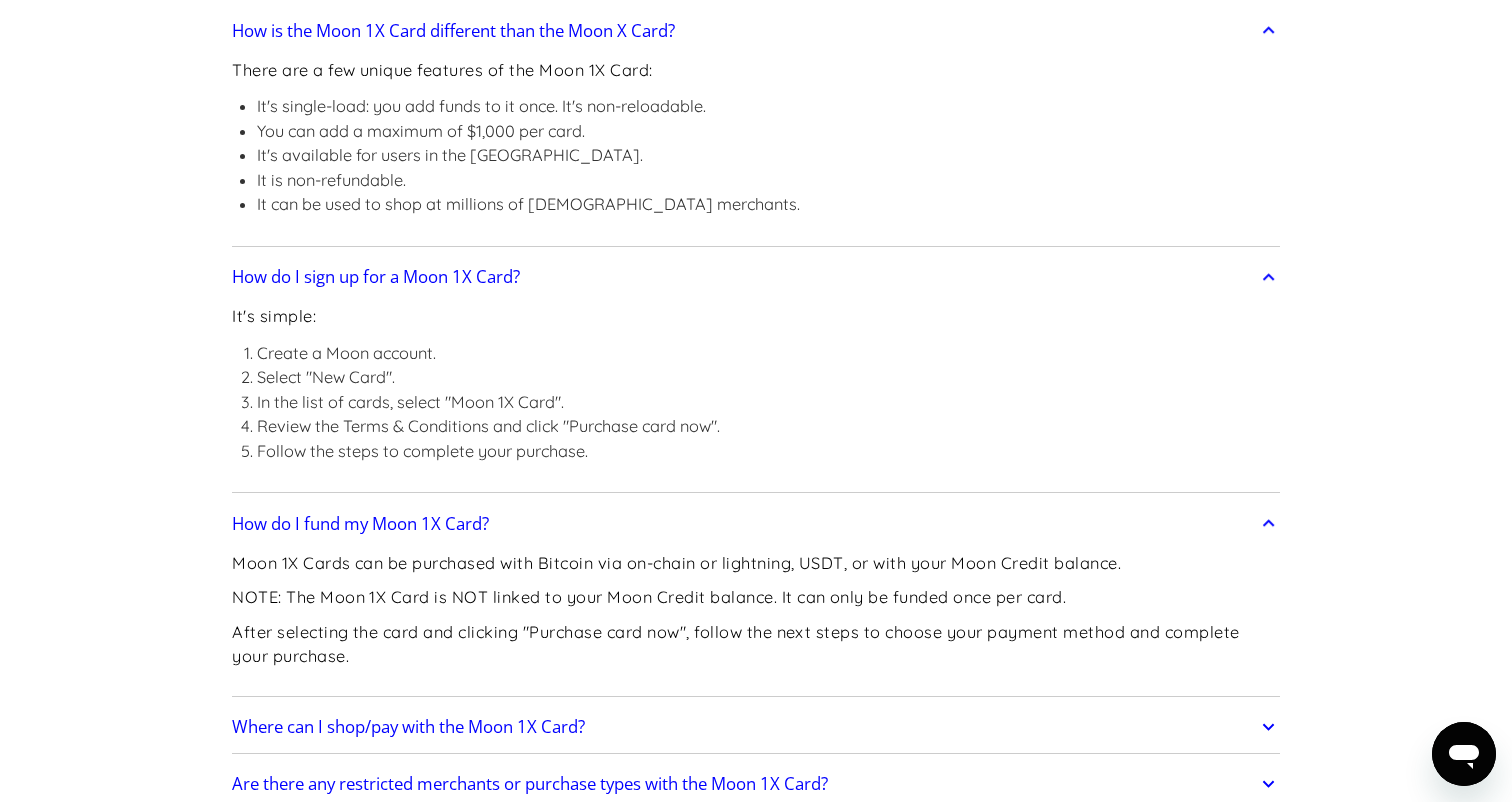 click on "Moon 1X Cards can be purchased with Bitcoin via on-chain or lightning, USDT, or with your Moon Credit balance." at bounding box center (756, -2618) 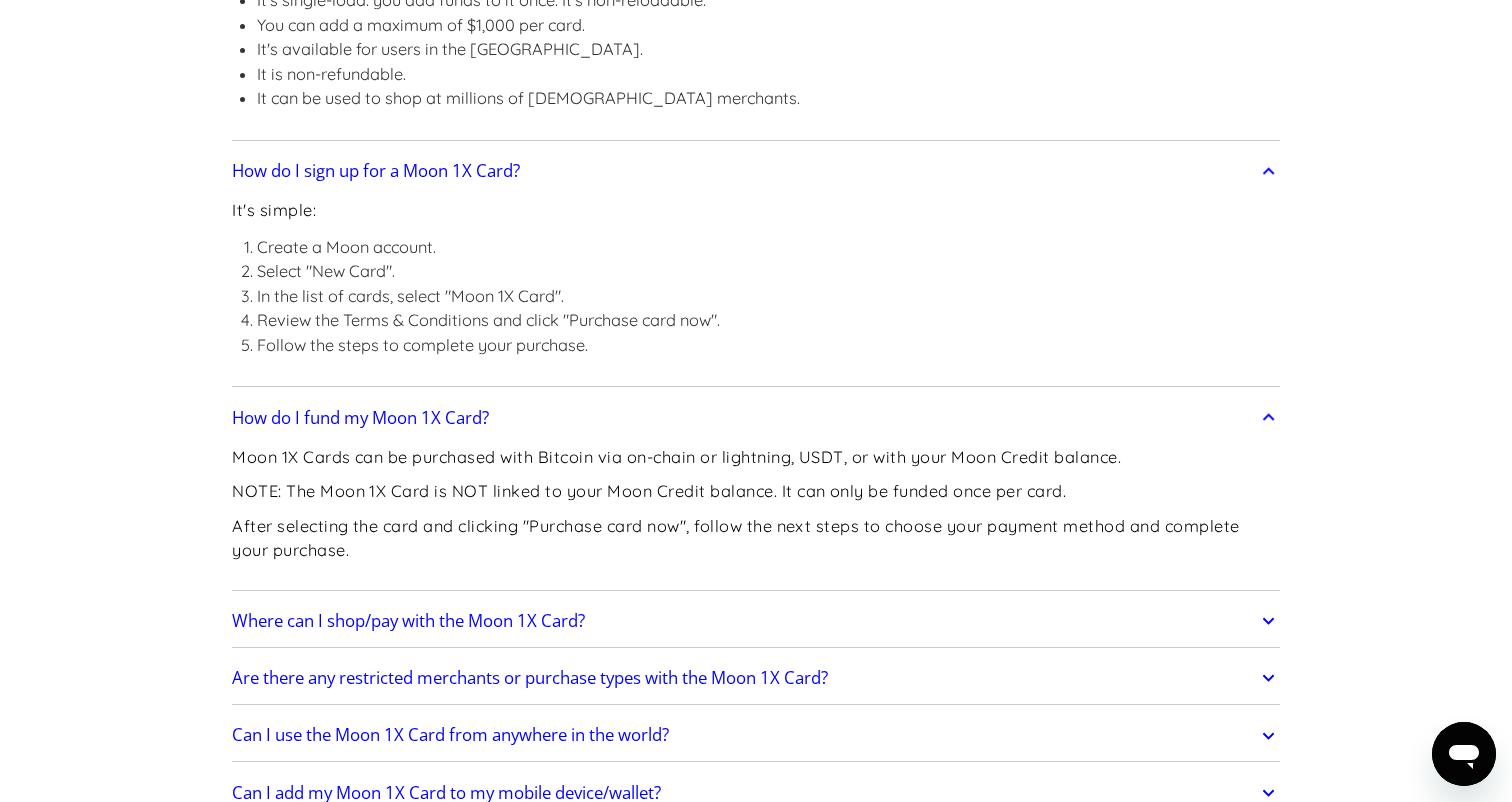 scroll, scrollTop: 6010, scrollLeft: 0, axis: vertical 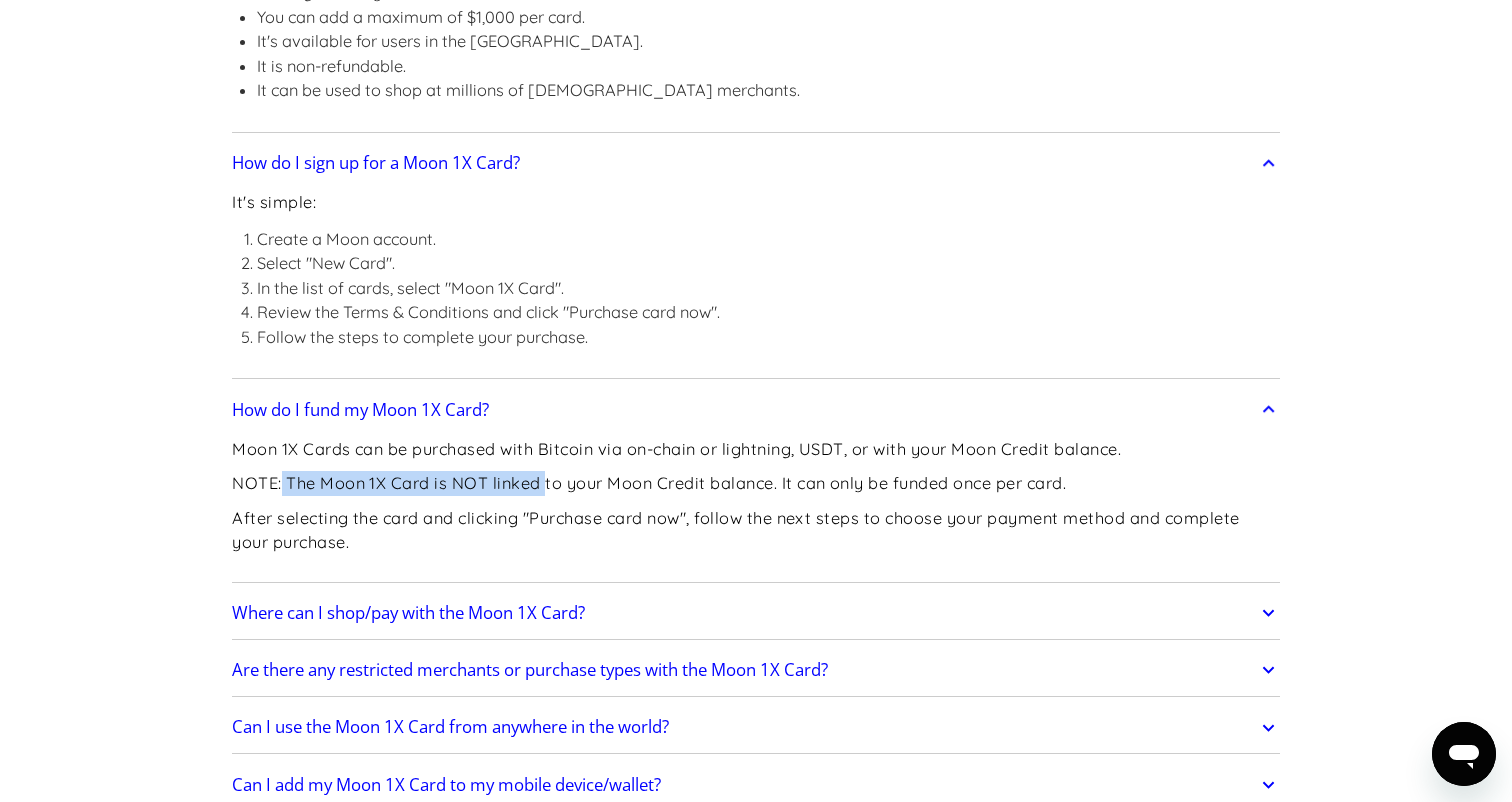 drag, startPoint x: 283, startPoint y: 270, endPoint x: 546, endPoint y: 271, distance: 263.0019 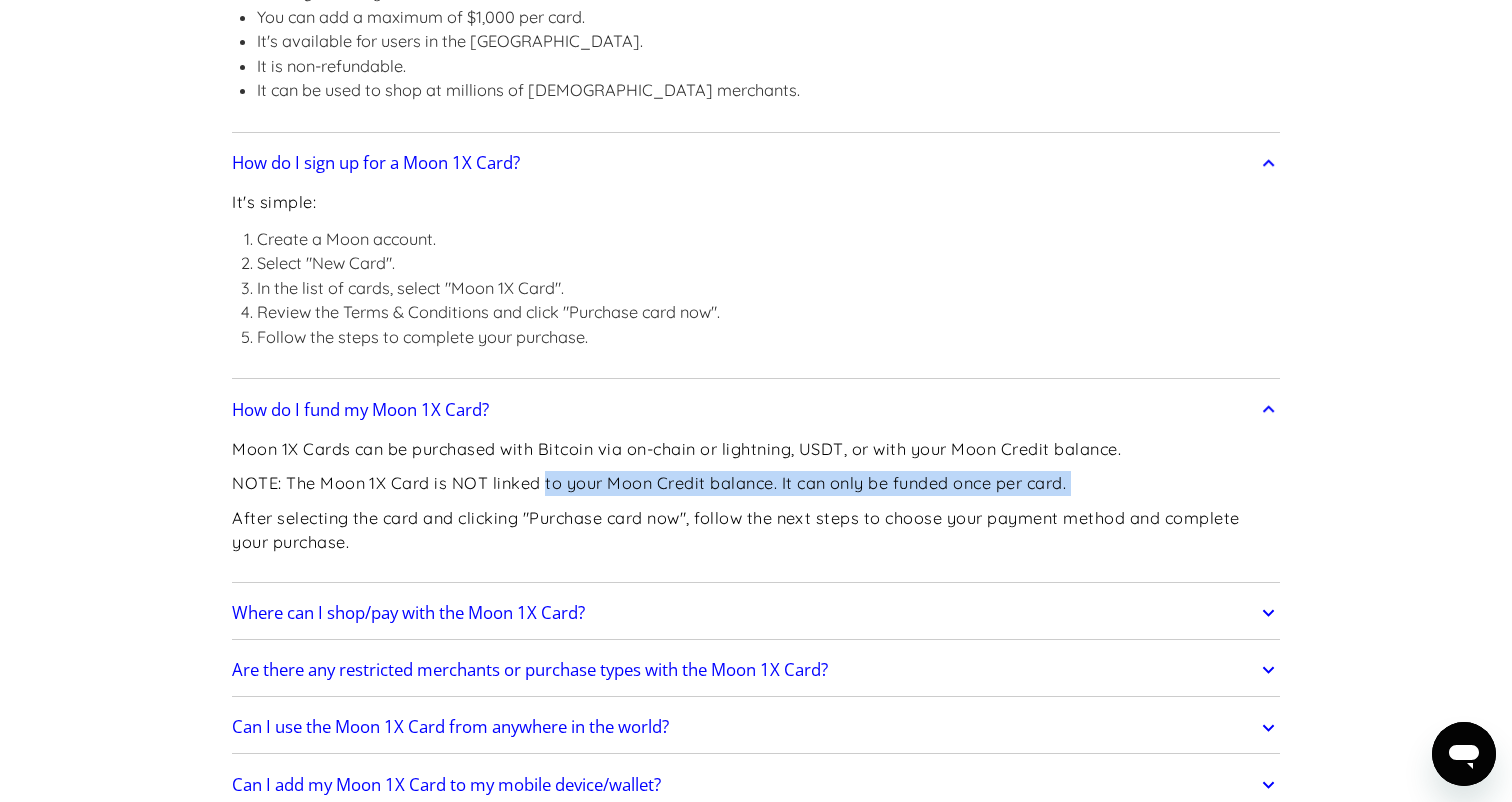 drag, startPoint x: 546, startPoint y: 270, endPoint x: 544, endPoint y: 294, distance: 24.083189 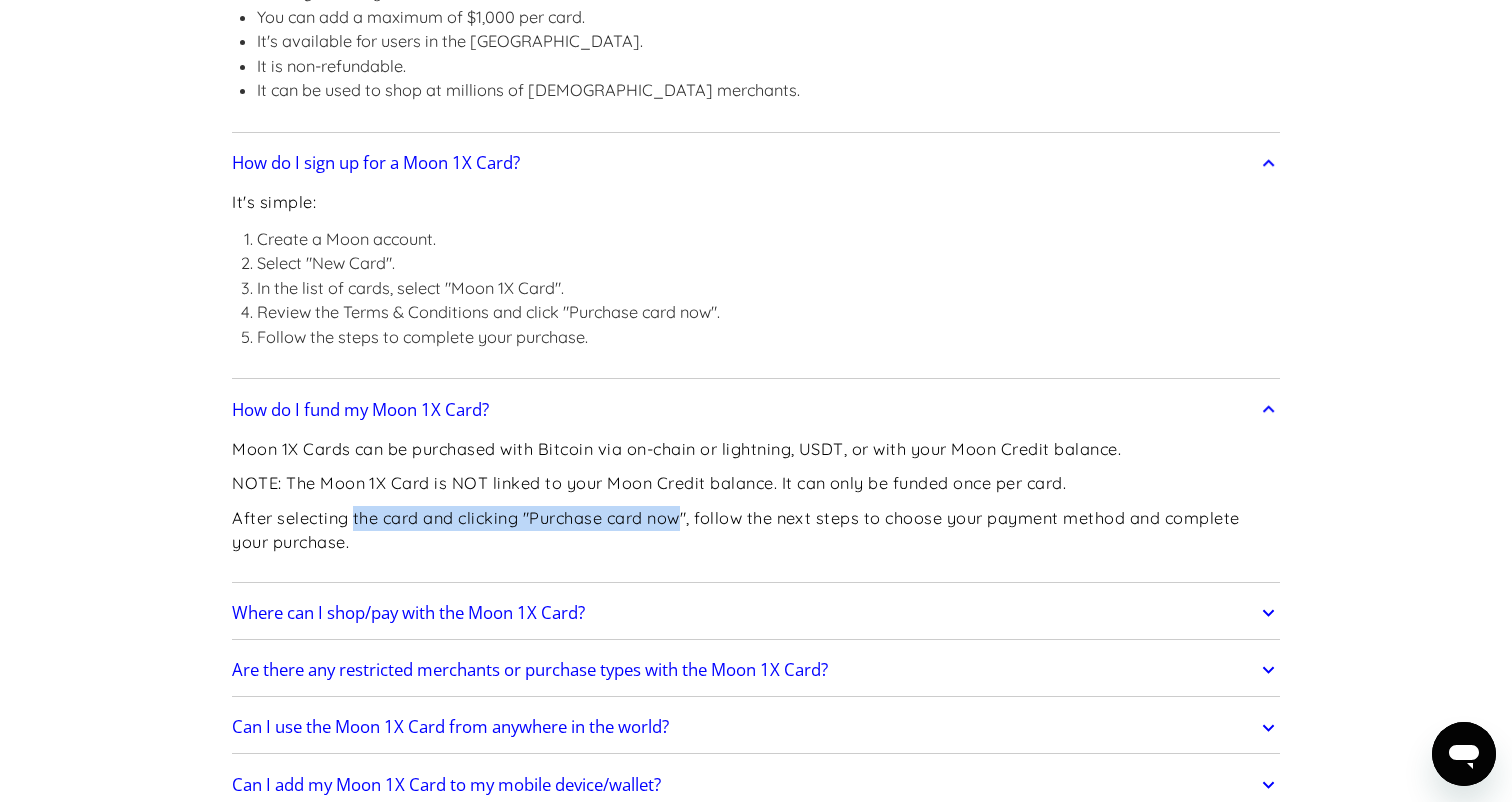 drag, startPoint x: 356, startPoint y: 305, endPoint x: 681, endPoint y: 309, distance: 325.02463 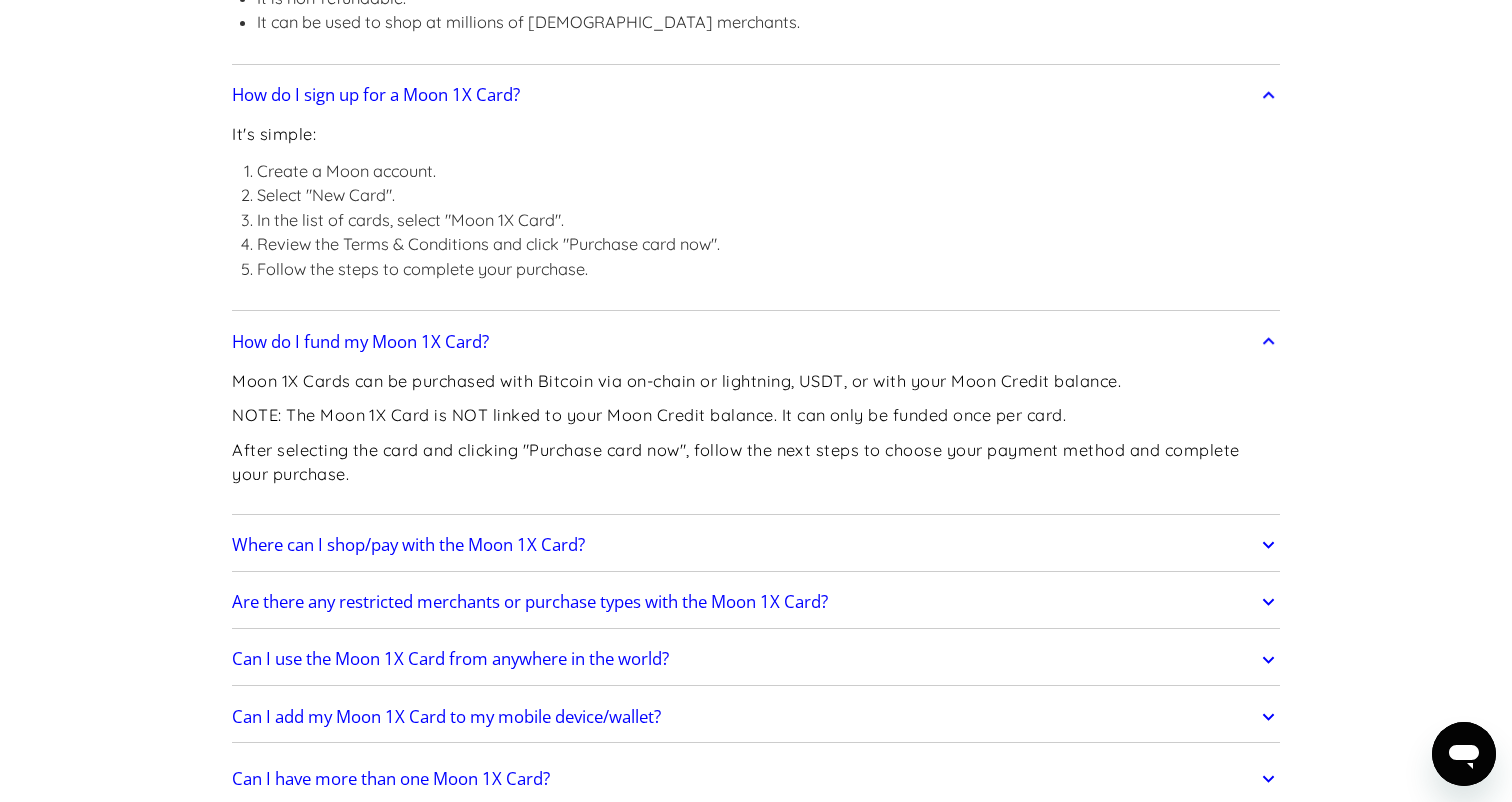 scroll, scrollTop: 6100, scrollLeft: 0, axis: vertical 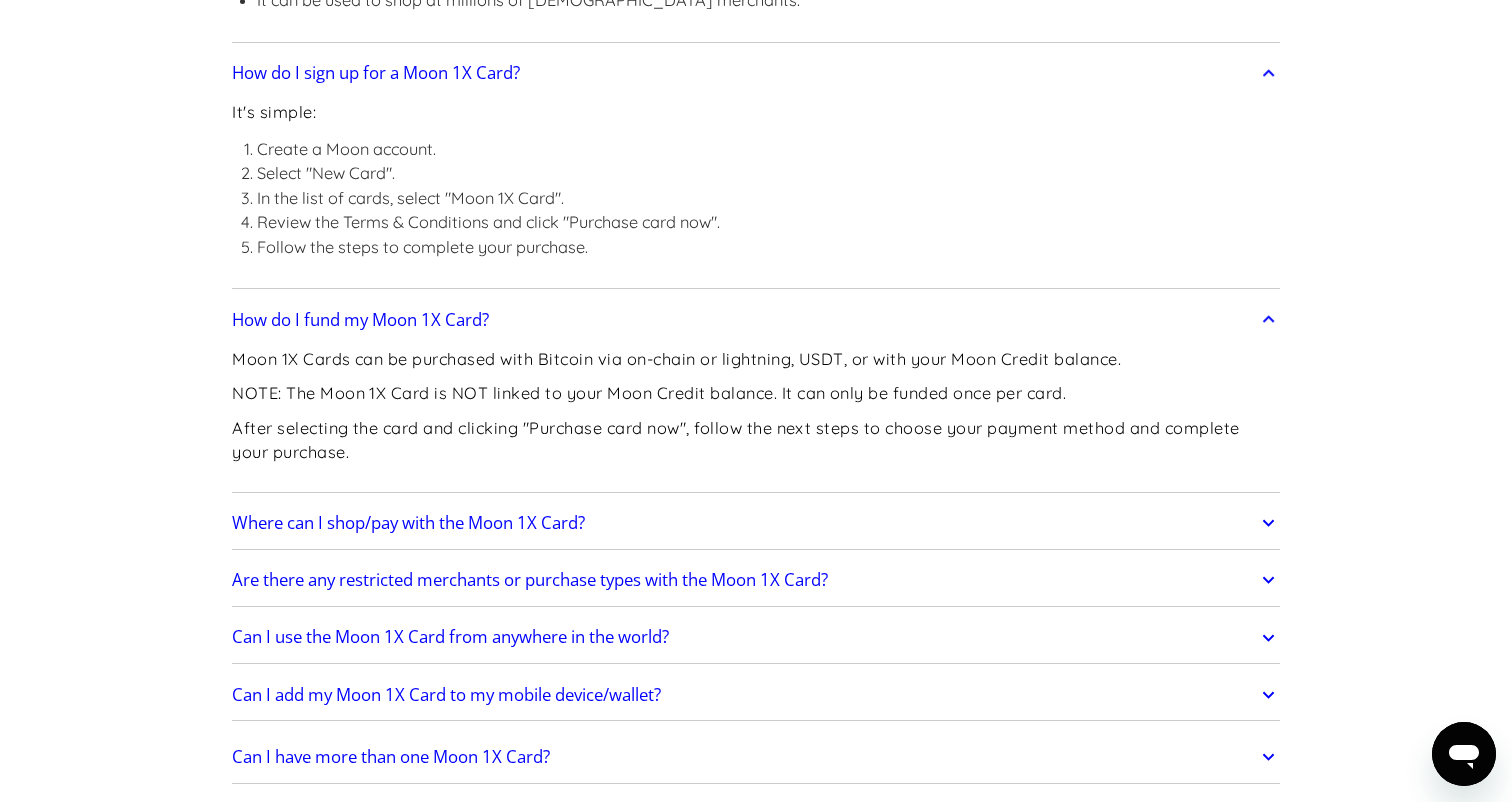 click on "Where can I shop/pay with the Moon 1X Card?" at bounding box center (403, -2739) 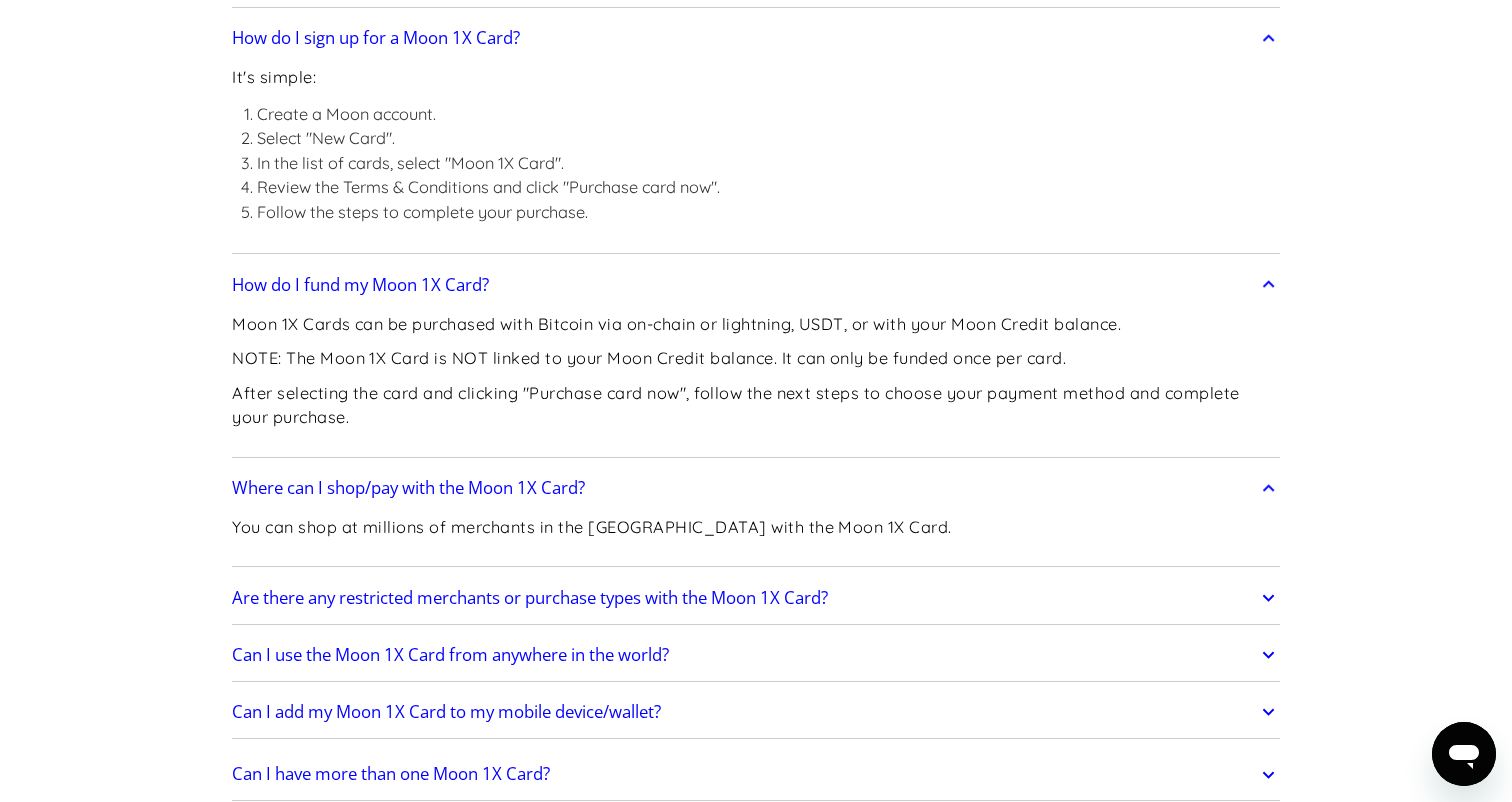 scroll, scrollTop: 6135, scrollLeft: 0, axis: vertical 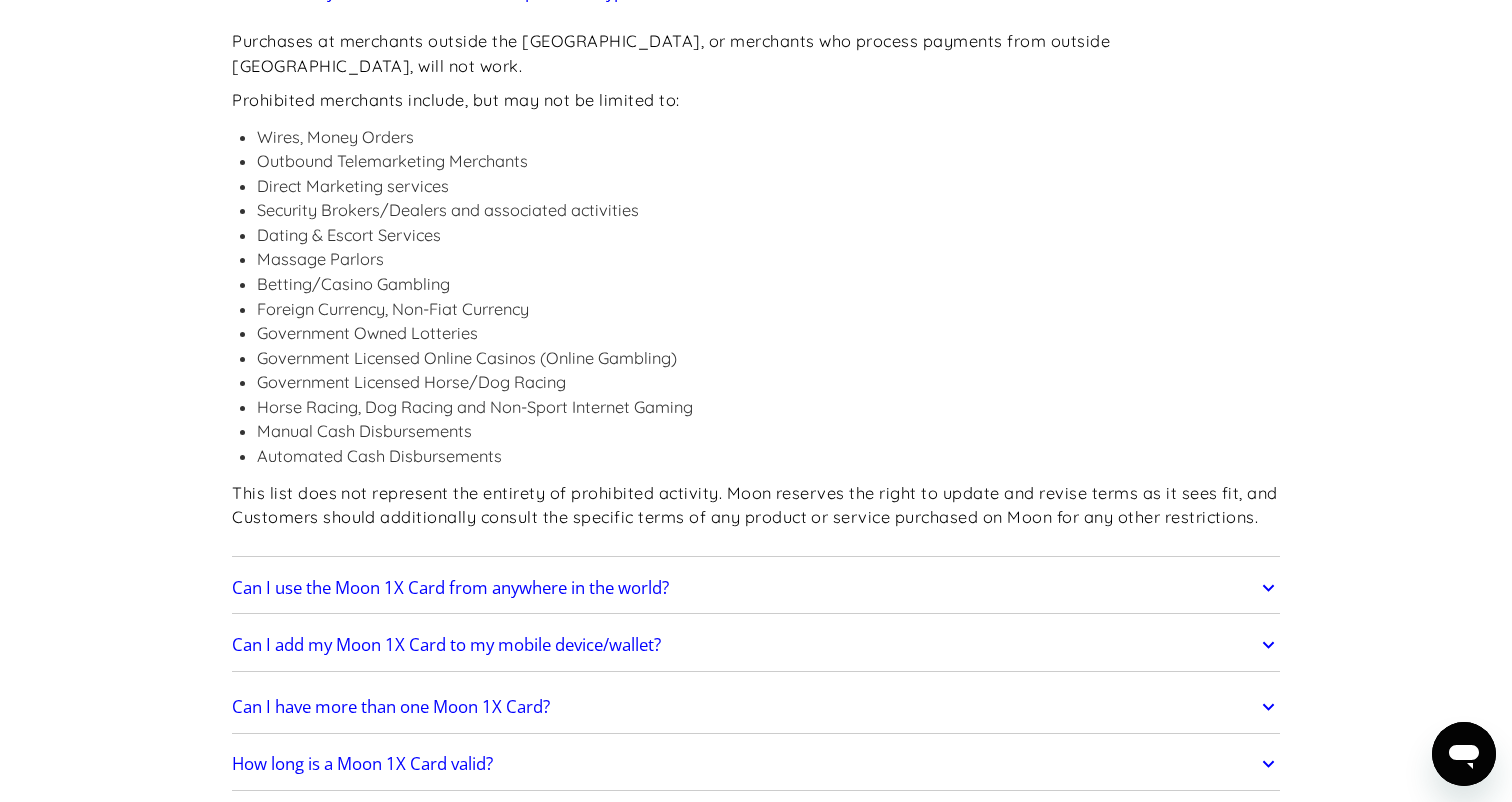 click on "Can I use the Moon 1X Card from anywhere in the world?" at bounding box center [445, -2320] 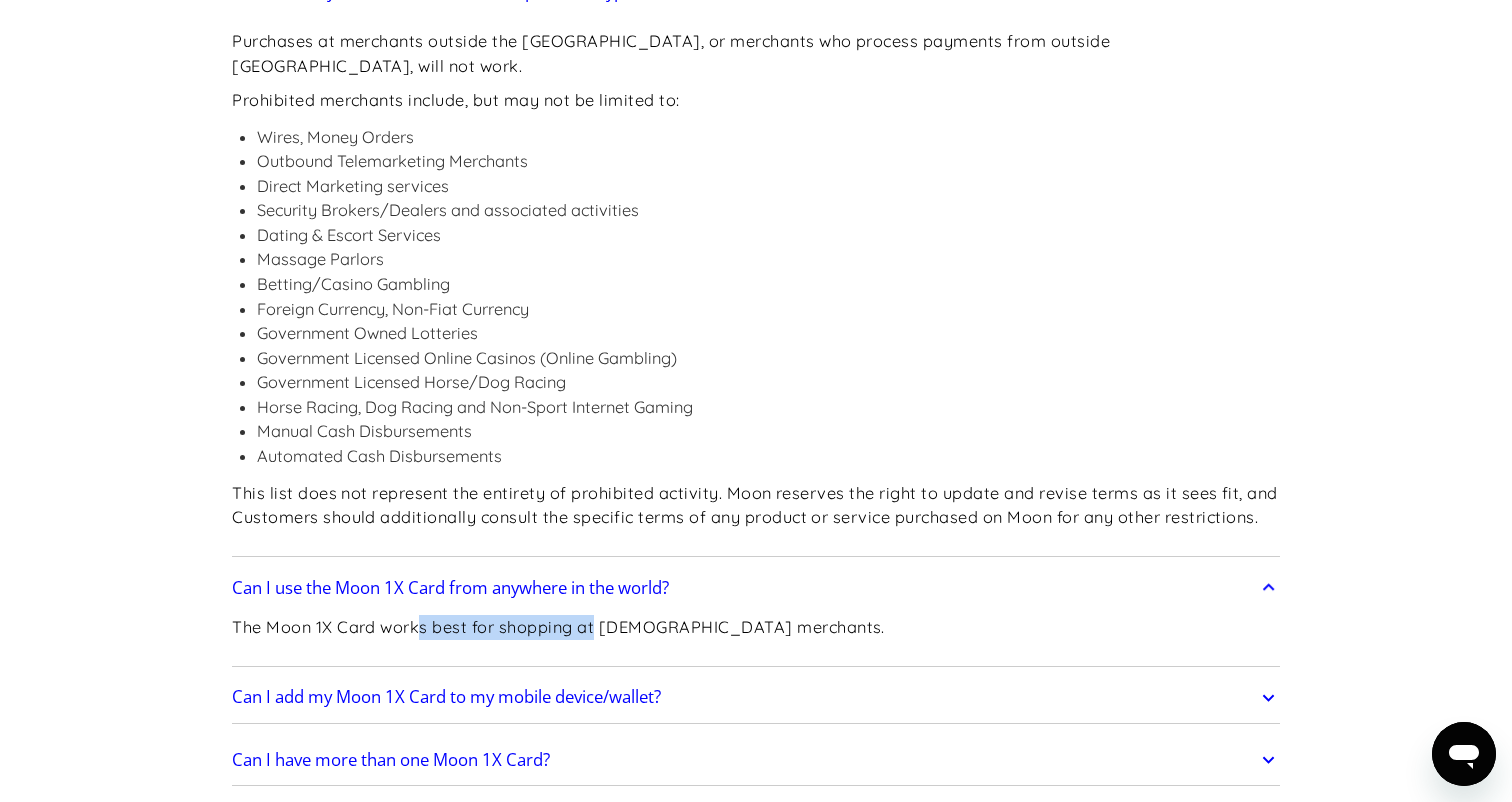 drag, startPoint x: 424, startPoint y: 391, endPoint x: 595, endPoint y: 391, distance: 171 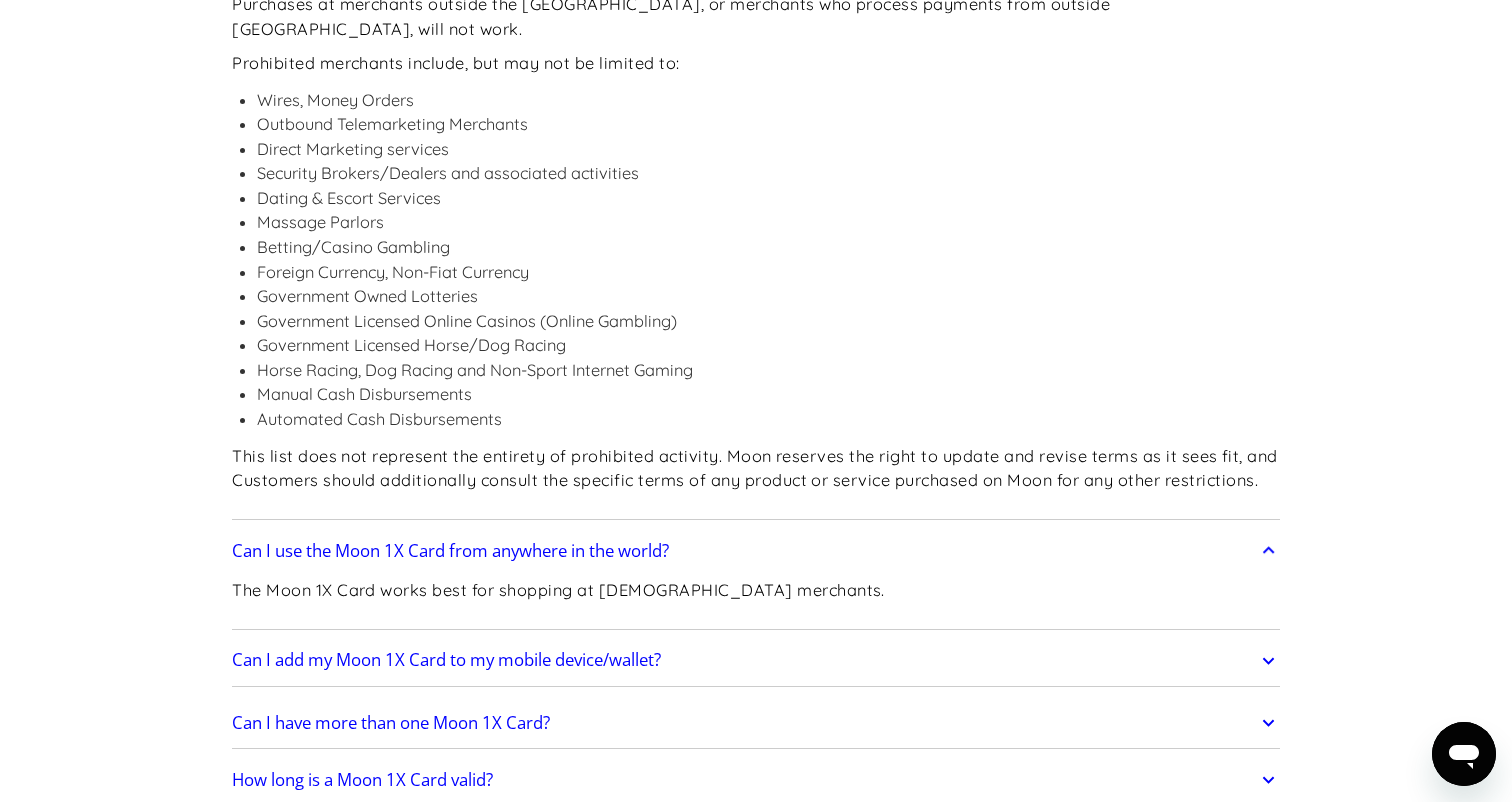 scroll, scrollTop: 6777, scrollLeft: 0, axis: vertical 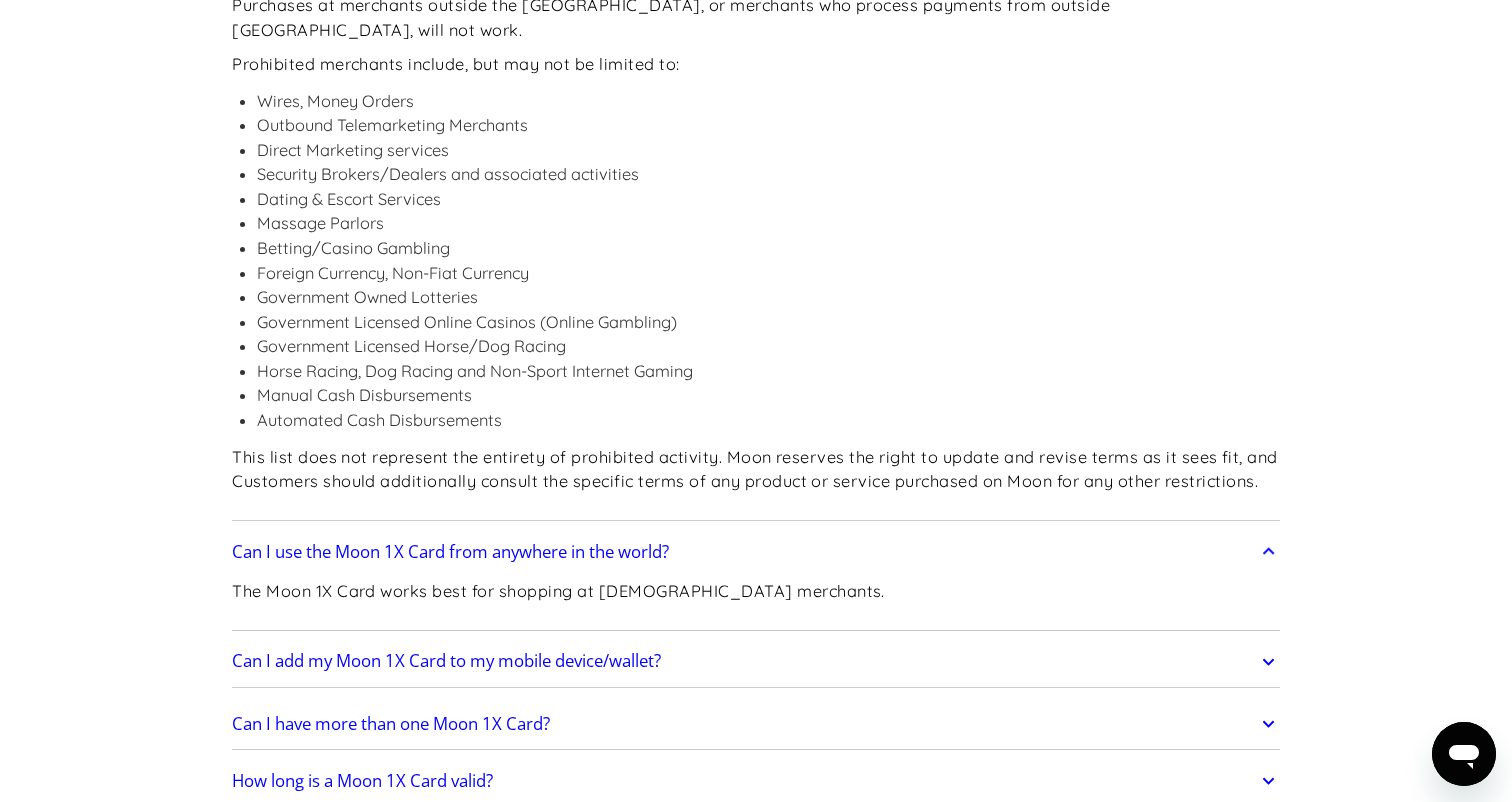 click on "Can I add my Moon 1X Card to my mobile device/wallet?" at bounding box center [441, -2247] 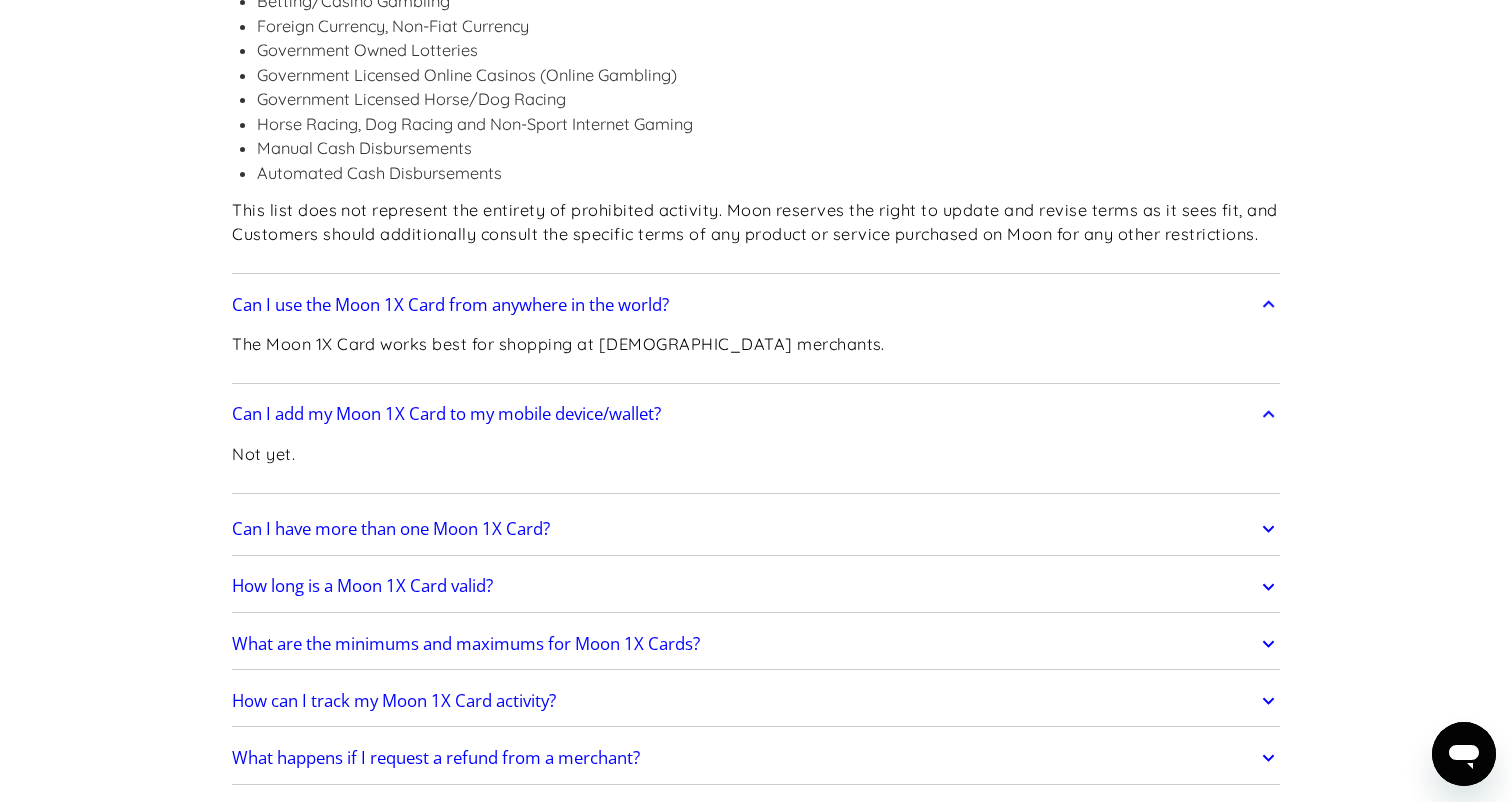 scroll, scrollTop: 7028, scrollLeft: 0, axis: vertical 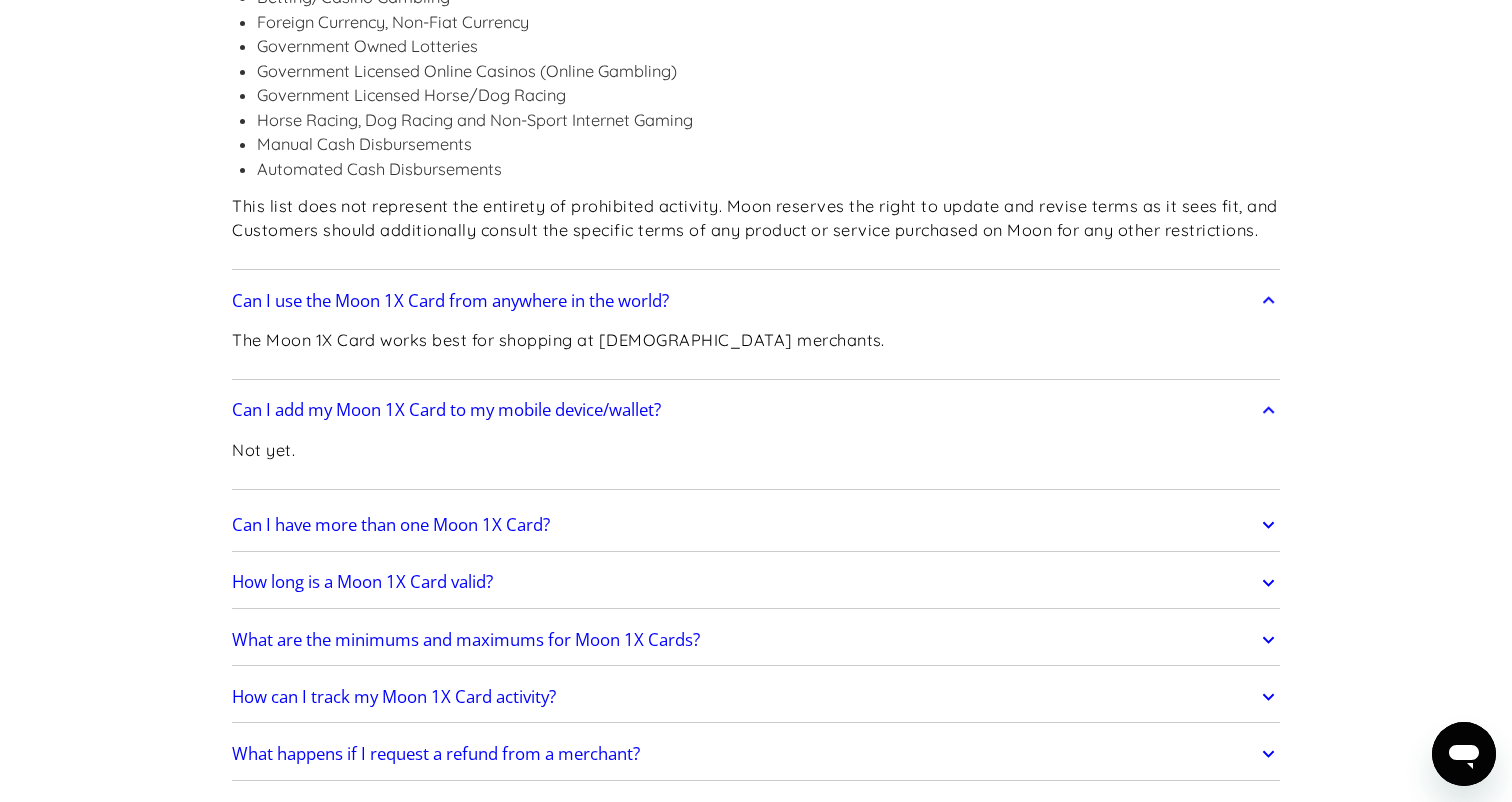 click on "Can I have more than one Moon 1X Card?" at bounding box center (391, 525) 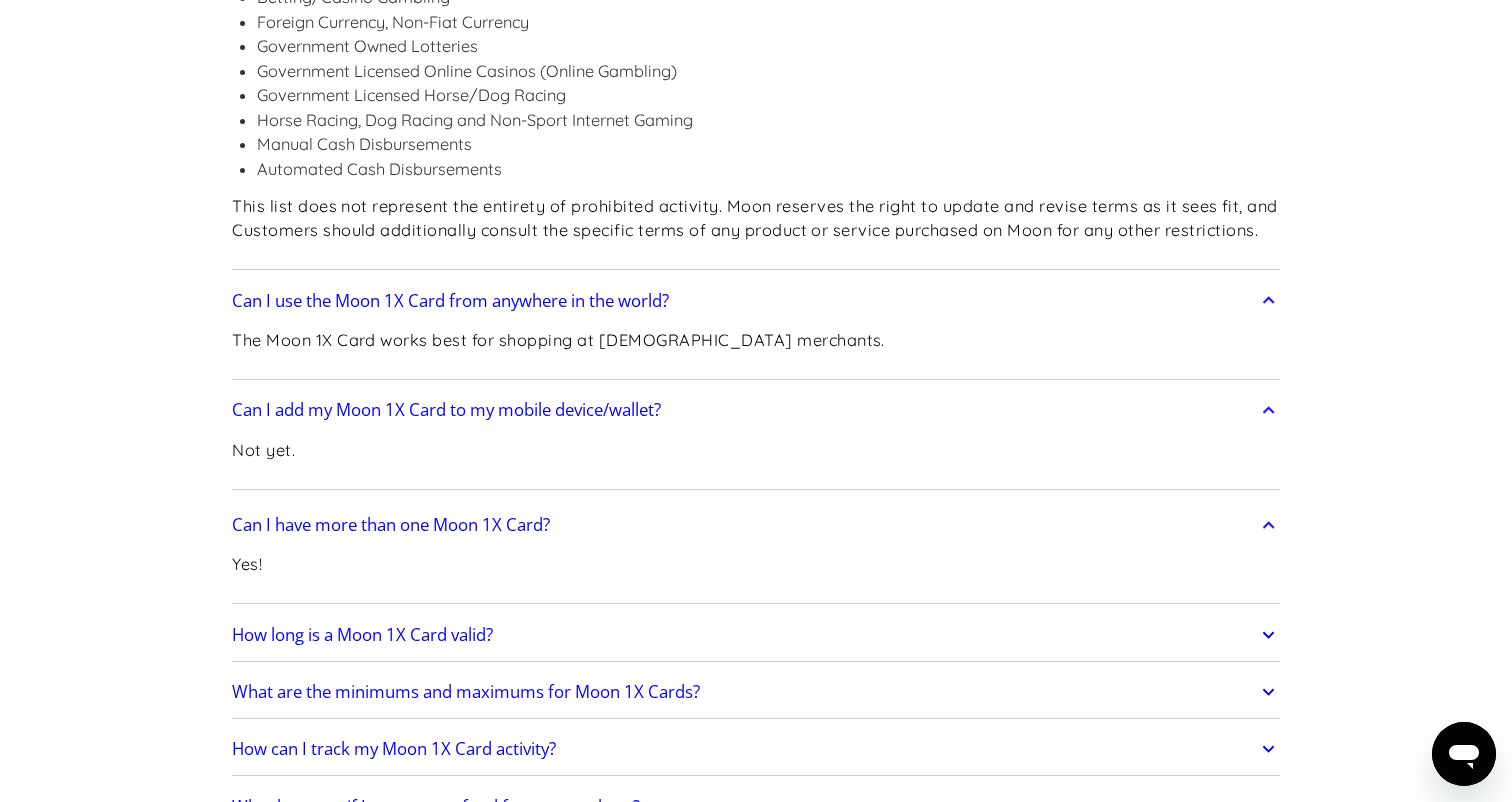 click on "How long is a Moon 1X Card valid?" at bounding box center (362, 635) 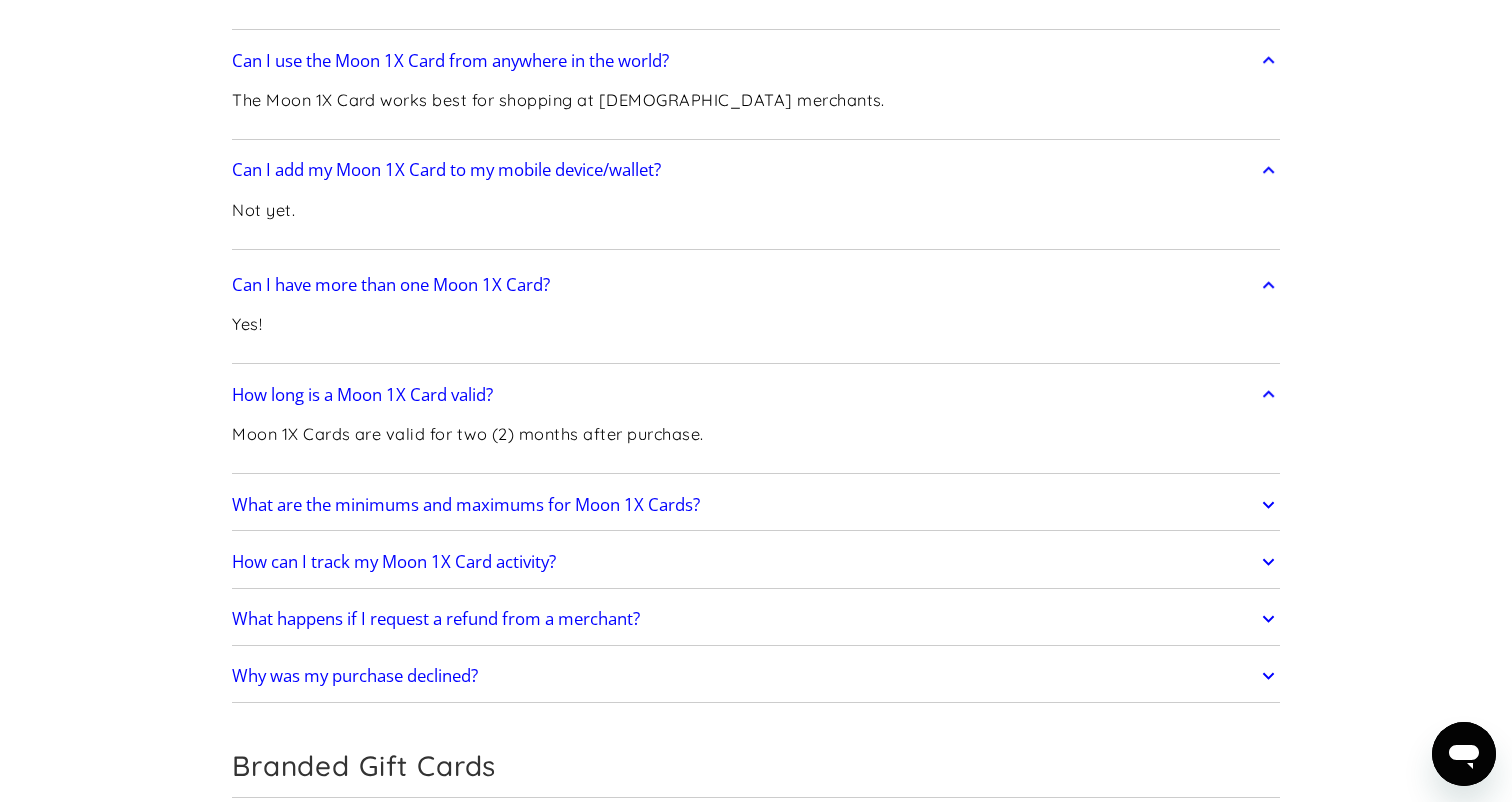 scroll, scrollTop: 7310, scrollLeft: 0, axis: vertical 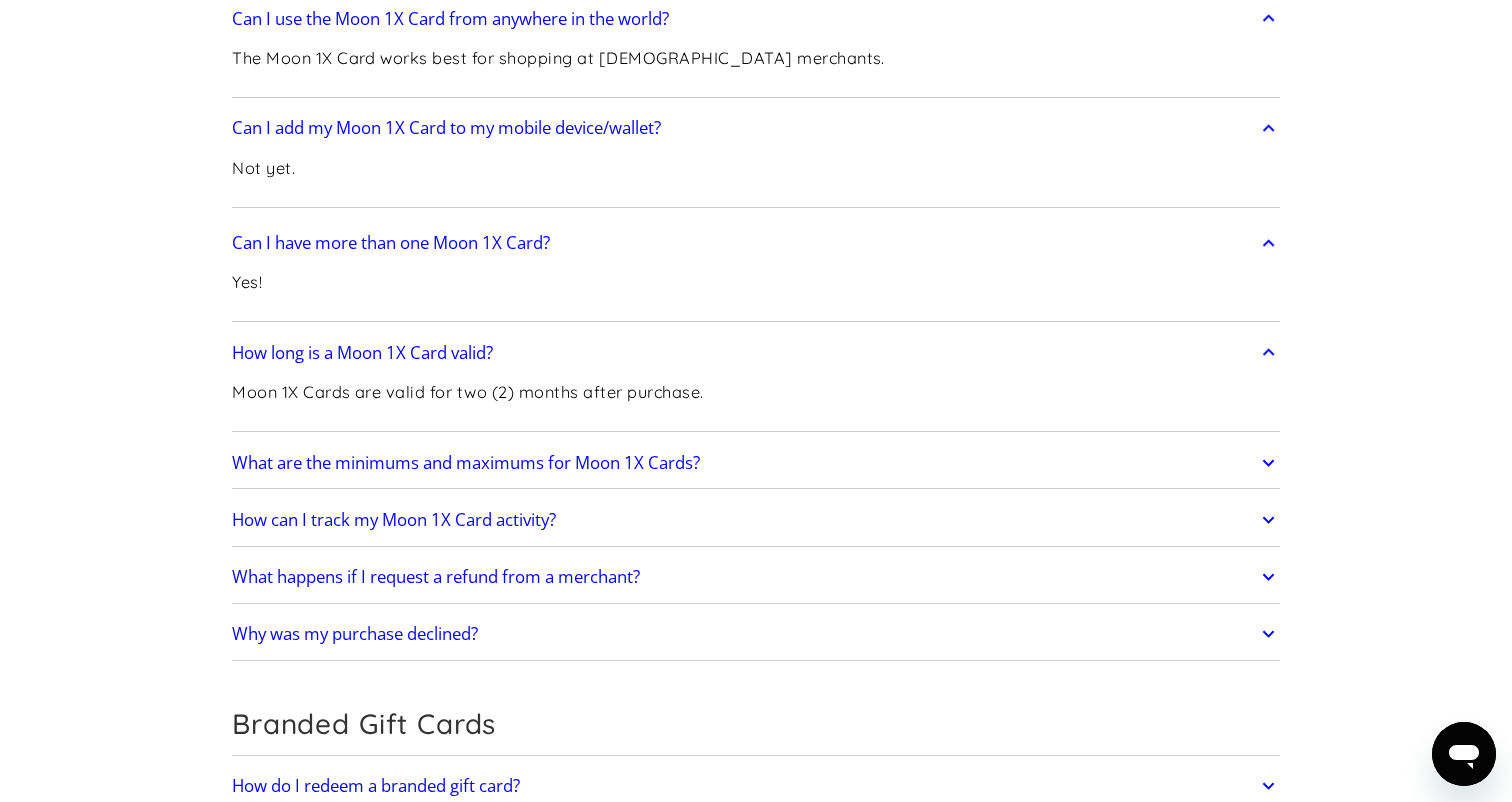 click on "What are the minimums and maximums for Moon 1X Cards?" at bounding box center [466, 463] 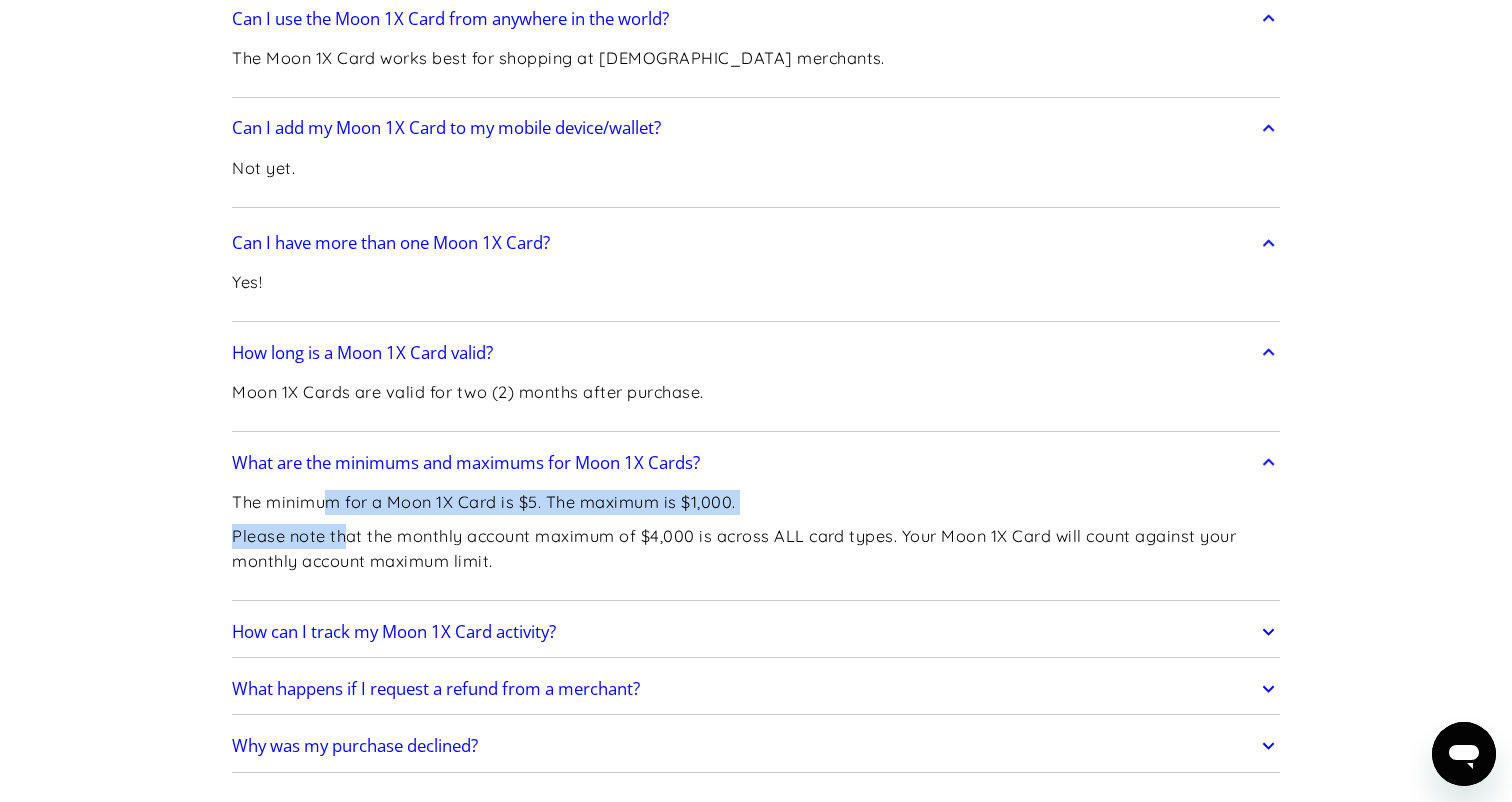 drag, startPoint x: 328, startPoint y: 262, endPoint x: 342, endPoint y: 294, distance: 34.928497 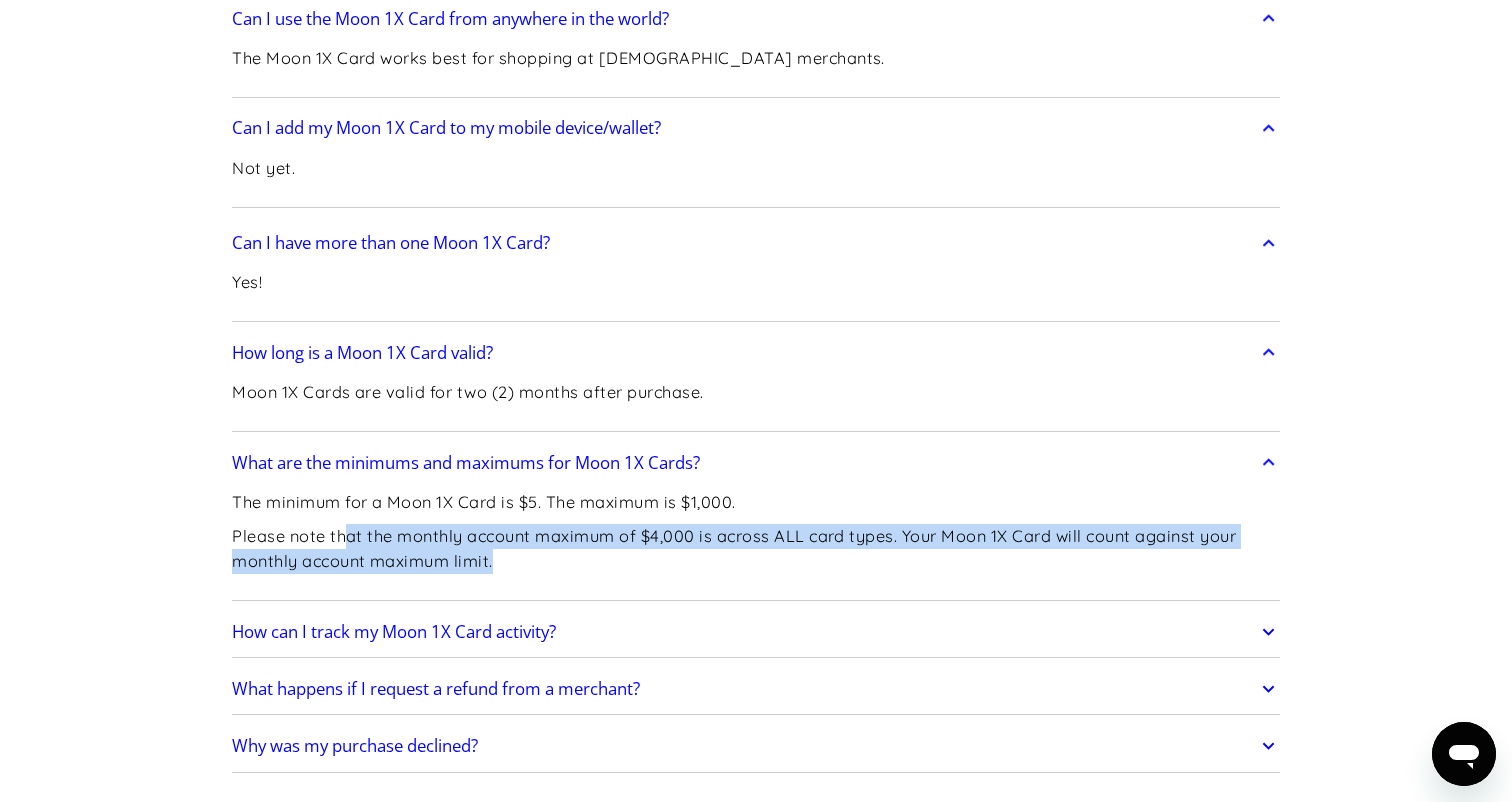 drag, startPoint x: 342, startPoint y: 294, endPoint x: 496, endPoint y: 308, distance: 154.63506 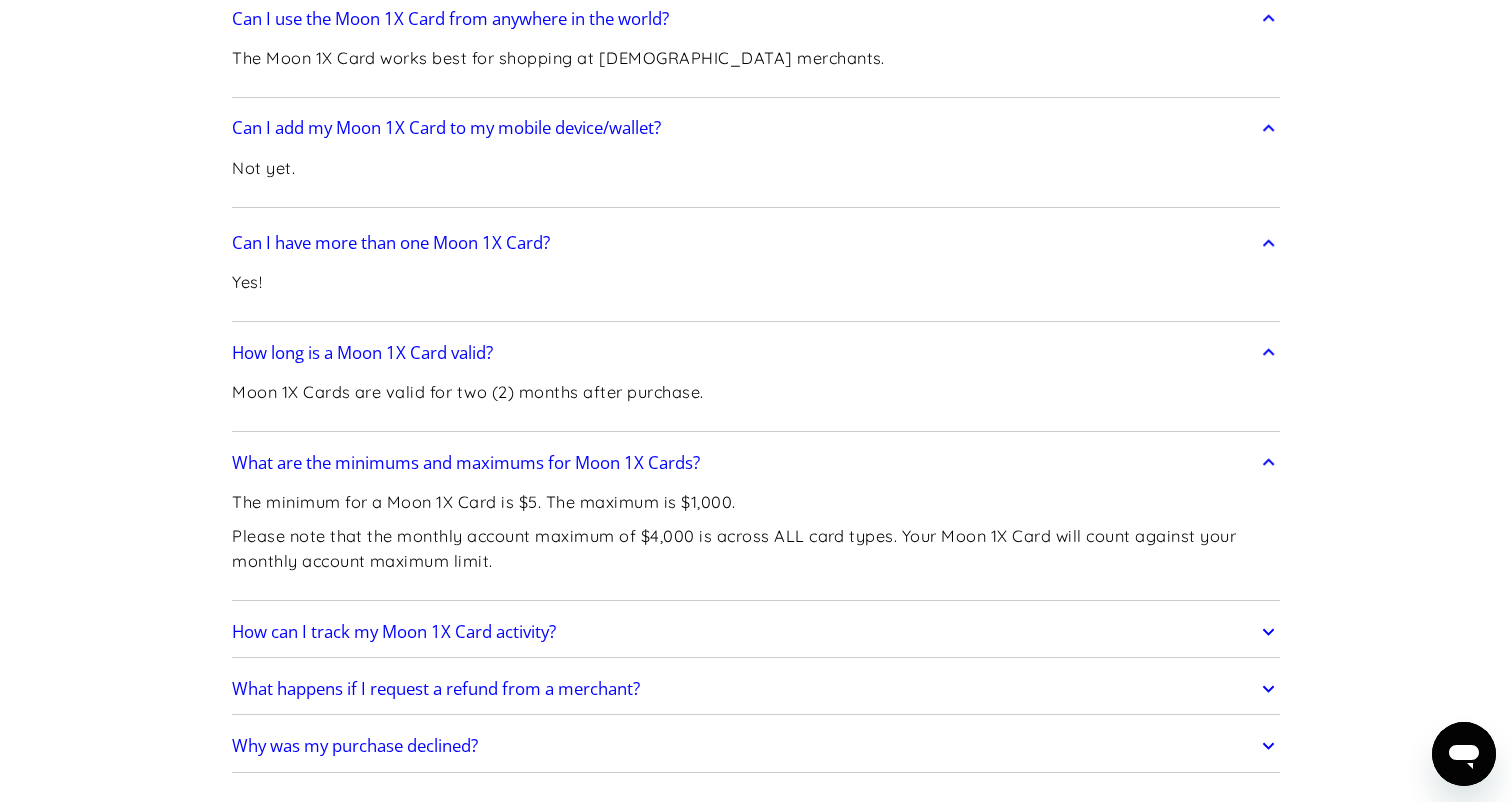 click on "Please note that the monthly account maximum of $4,000 is across ALL card types. Your Moon 1X Card will count against your monthly account maximum limit." at bounding box center [756, 548] 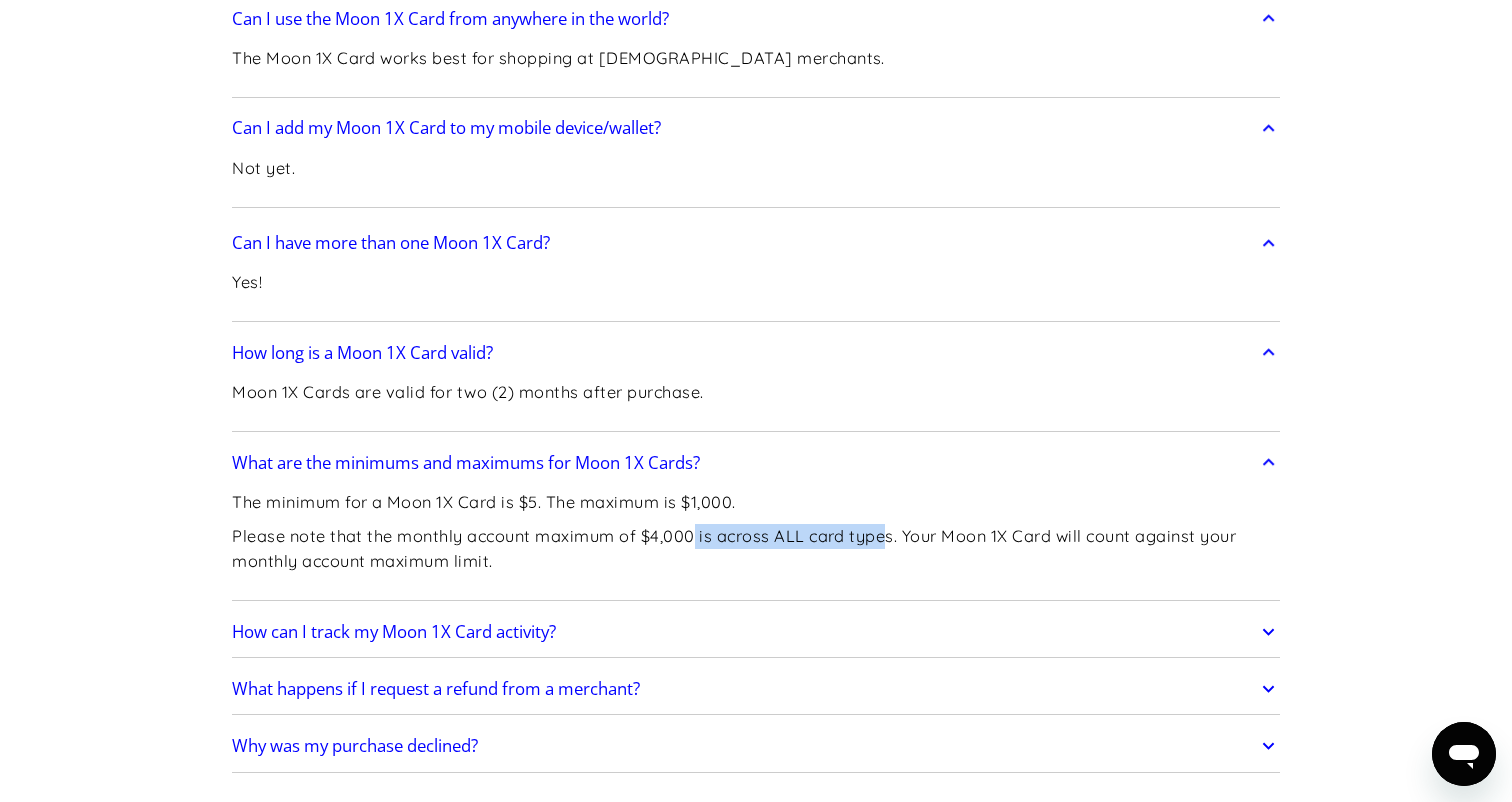 drag, startPoint x: 693, startPoint y: 294, endPoint x: 890, endPoint y: 299, distance: 197.06345 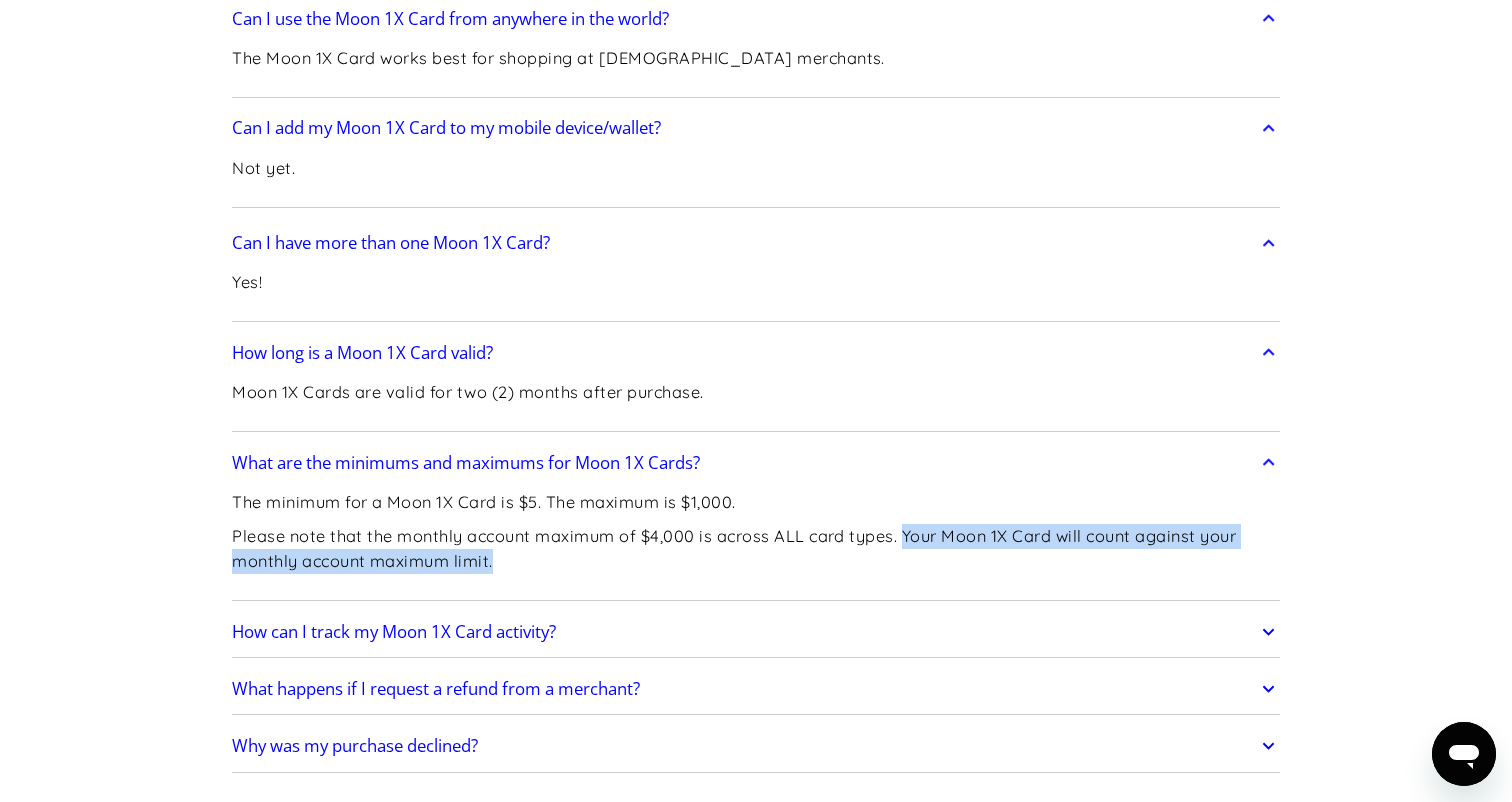 drag, startPoint x: 904, startPoint y: 299, endPoint x: 905, endPoint y: 309, distance: 10.049875 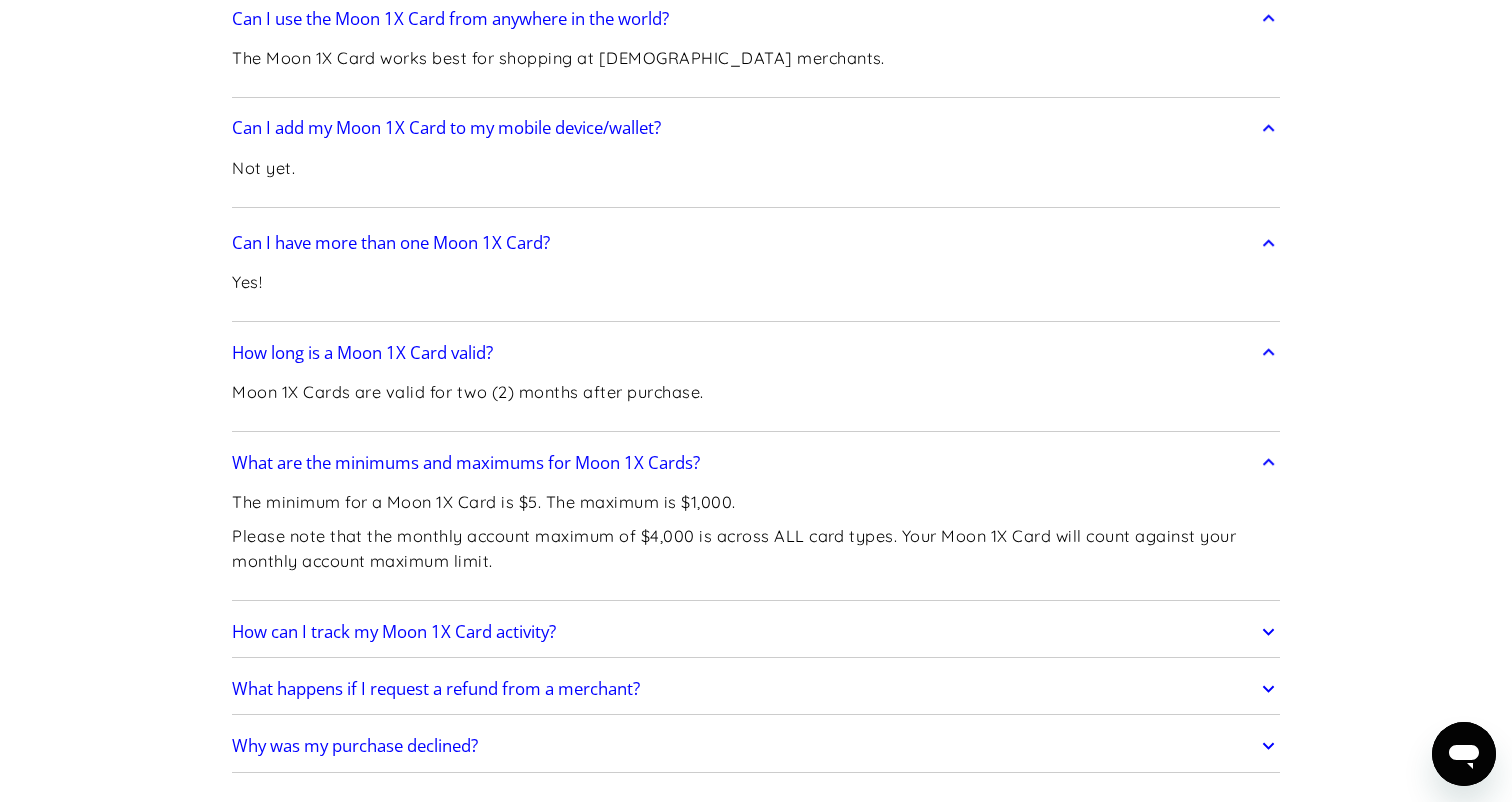 click on "Please note that the monthly account maximum of $4,000 is across ALL card types. Your Moon 1X Card will count against your monthly account maximum limit." at bounding box center [756, 548] 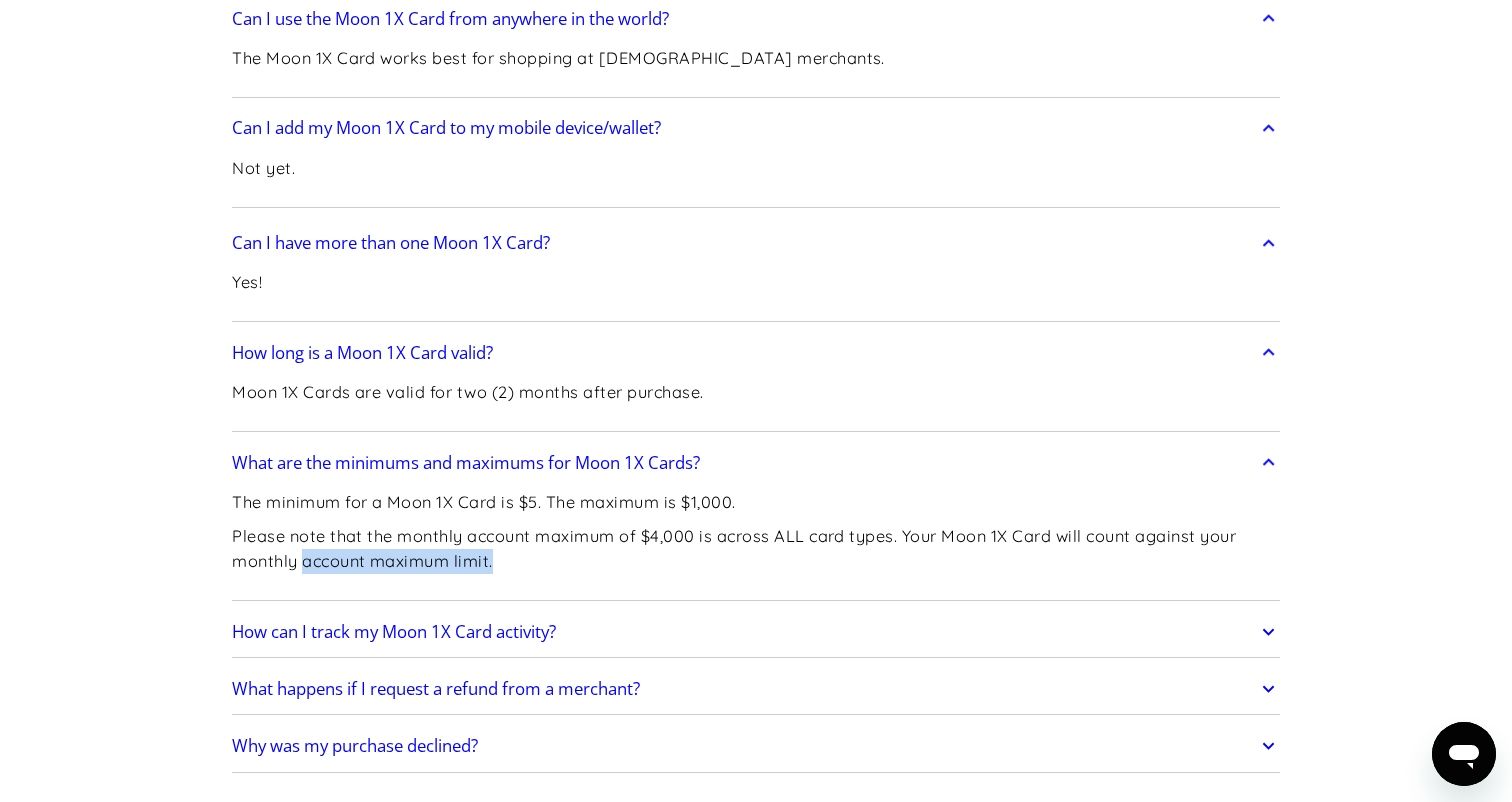 drag, startPoint x: 500, startPoint y: 330, endPoint x: 303, endPoint y: 323, distance: 197.12433 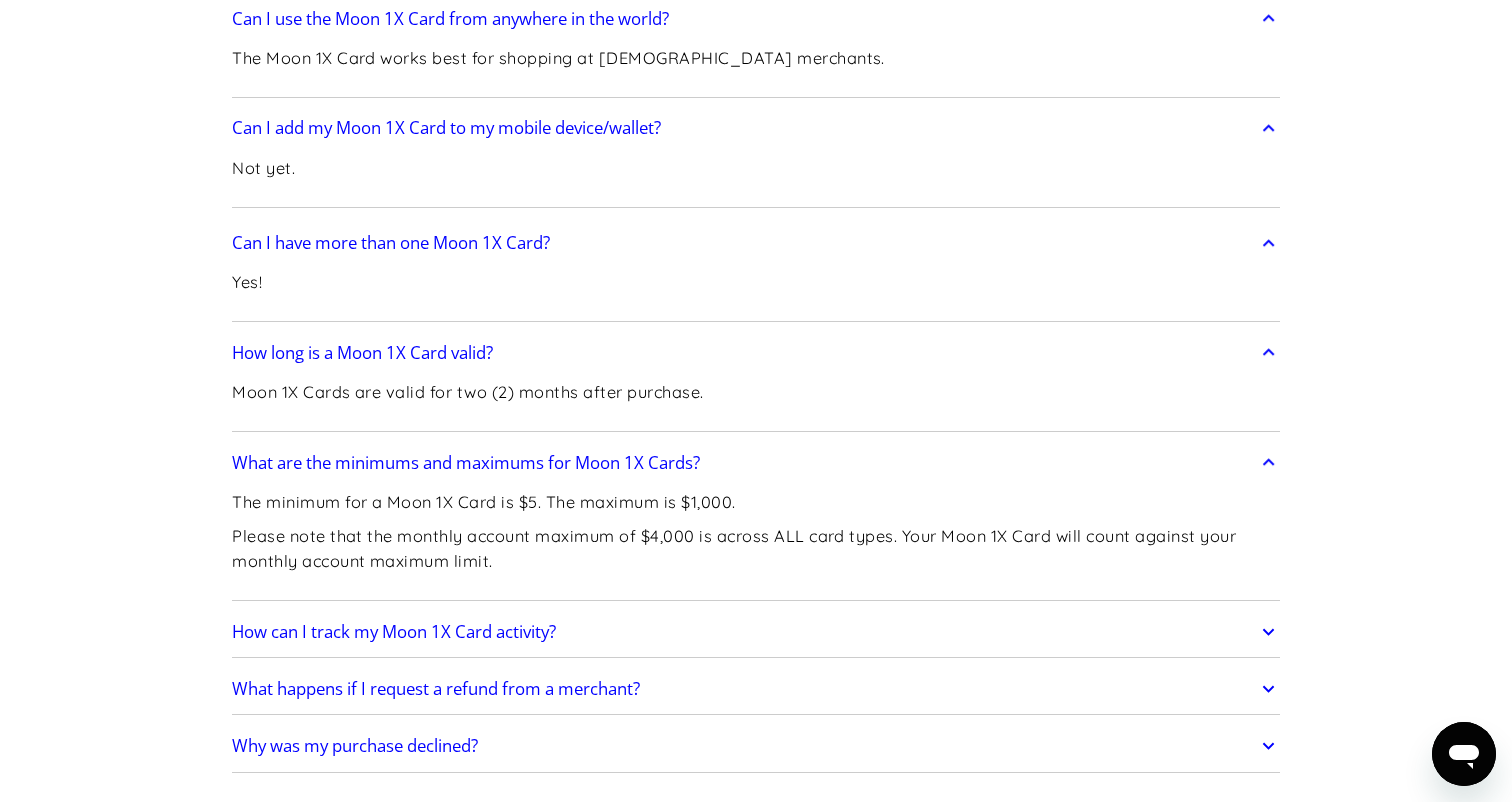 click on "How can I track my Moon 1X Card activity?" at bounding box center (394, 632) 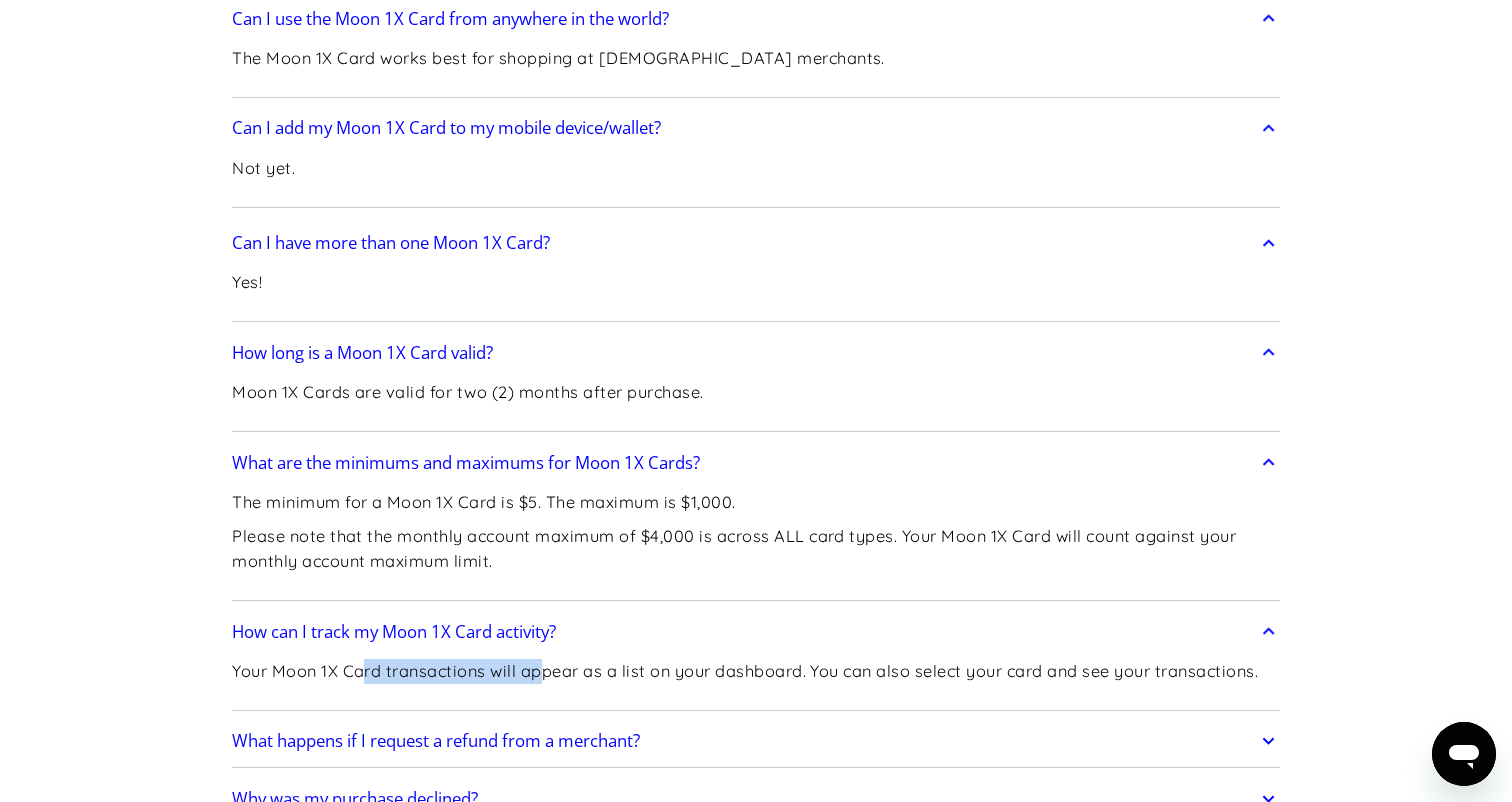 drag, startPoint x: 363, startPoint y: 431, endPoint x: 544, endPoint y: 432, distance: 181.00276 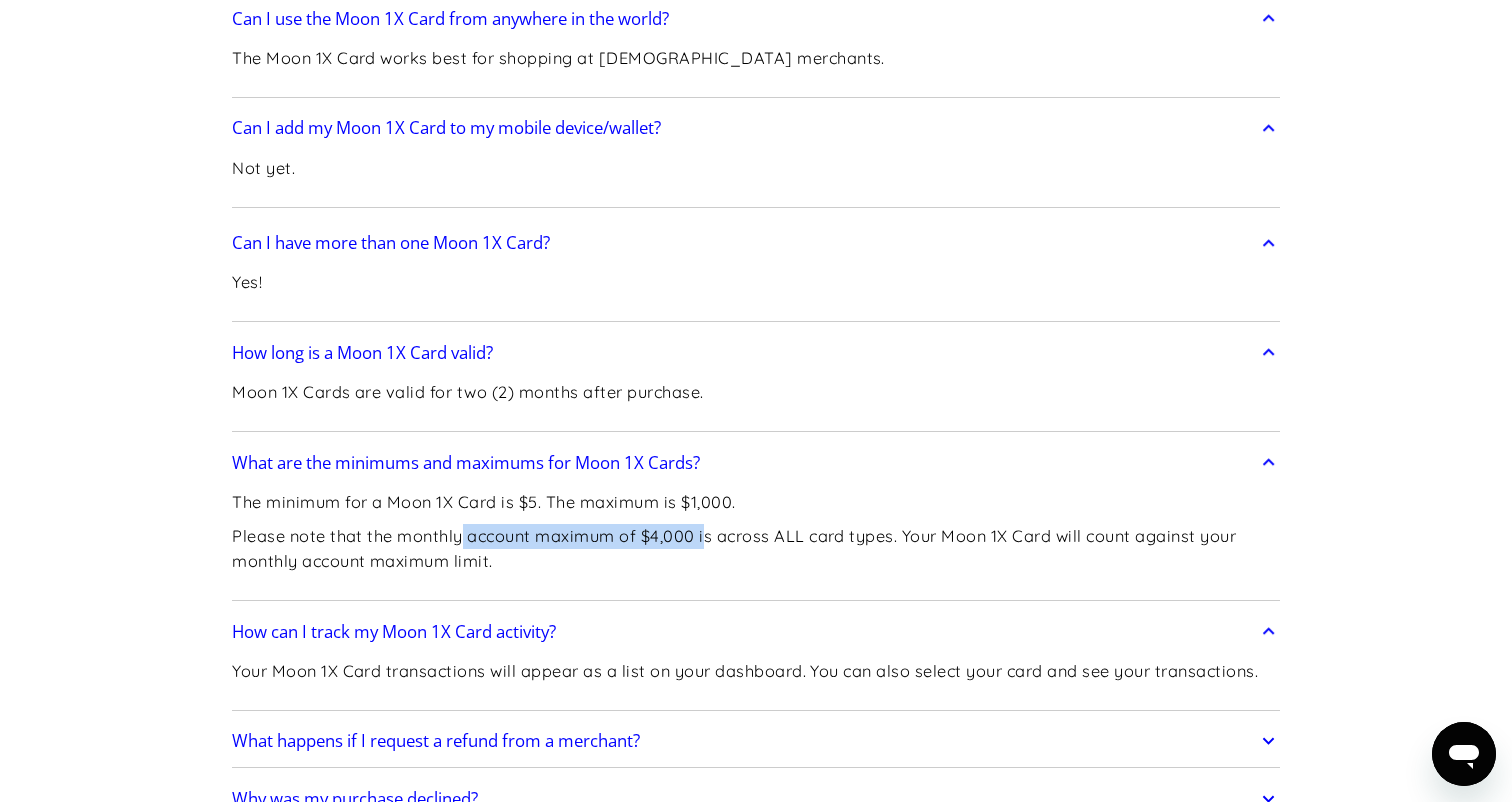 drag, startPoint x: 465, startPoint y: 305, endPoint x: 704, endPoint y: 293, distance: 239.30107 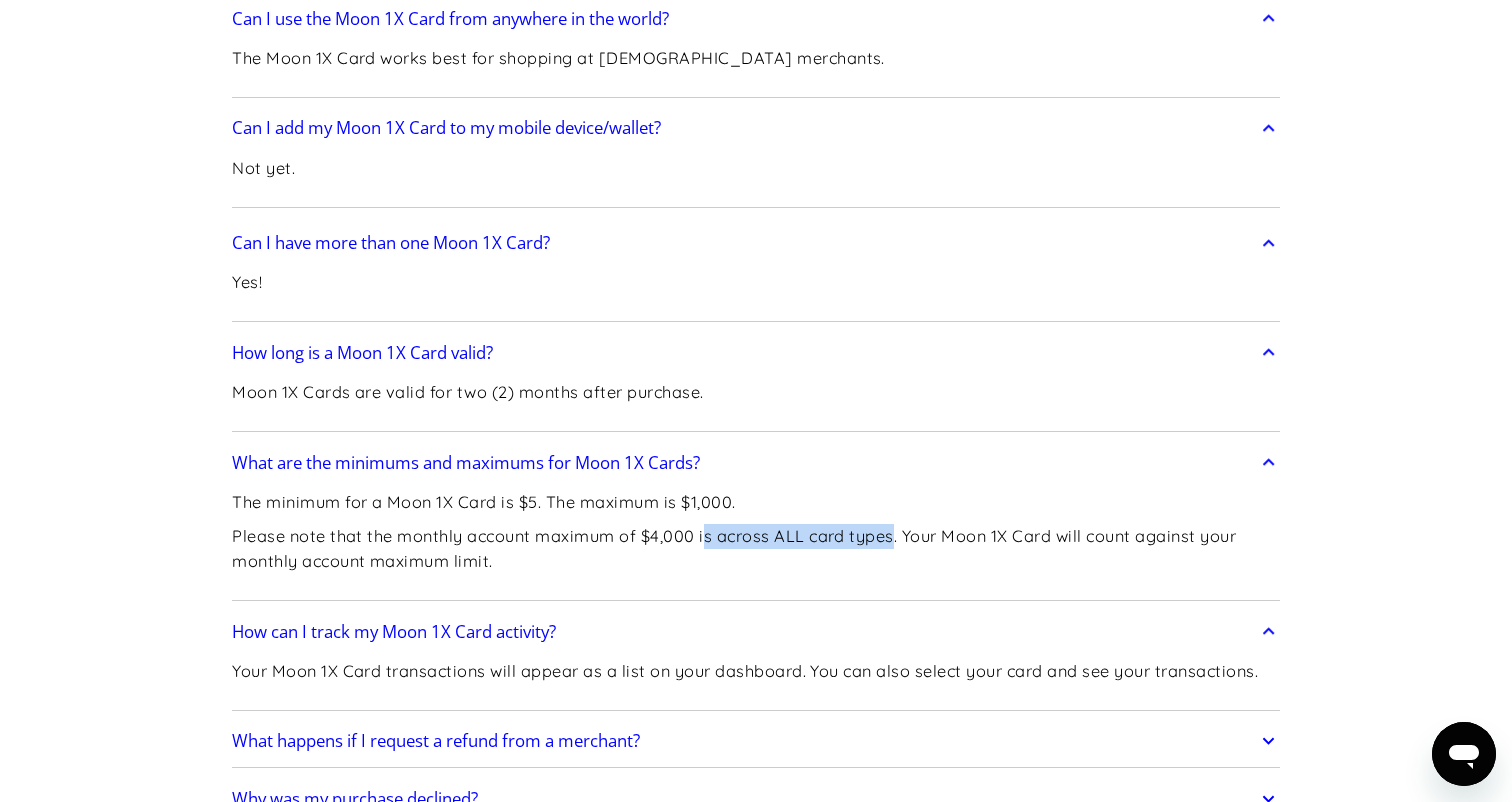 drag, startPoint x: 704, startPoint y: 293, endPoint x: 898, endPoint y: 292, distance: 194.00258 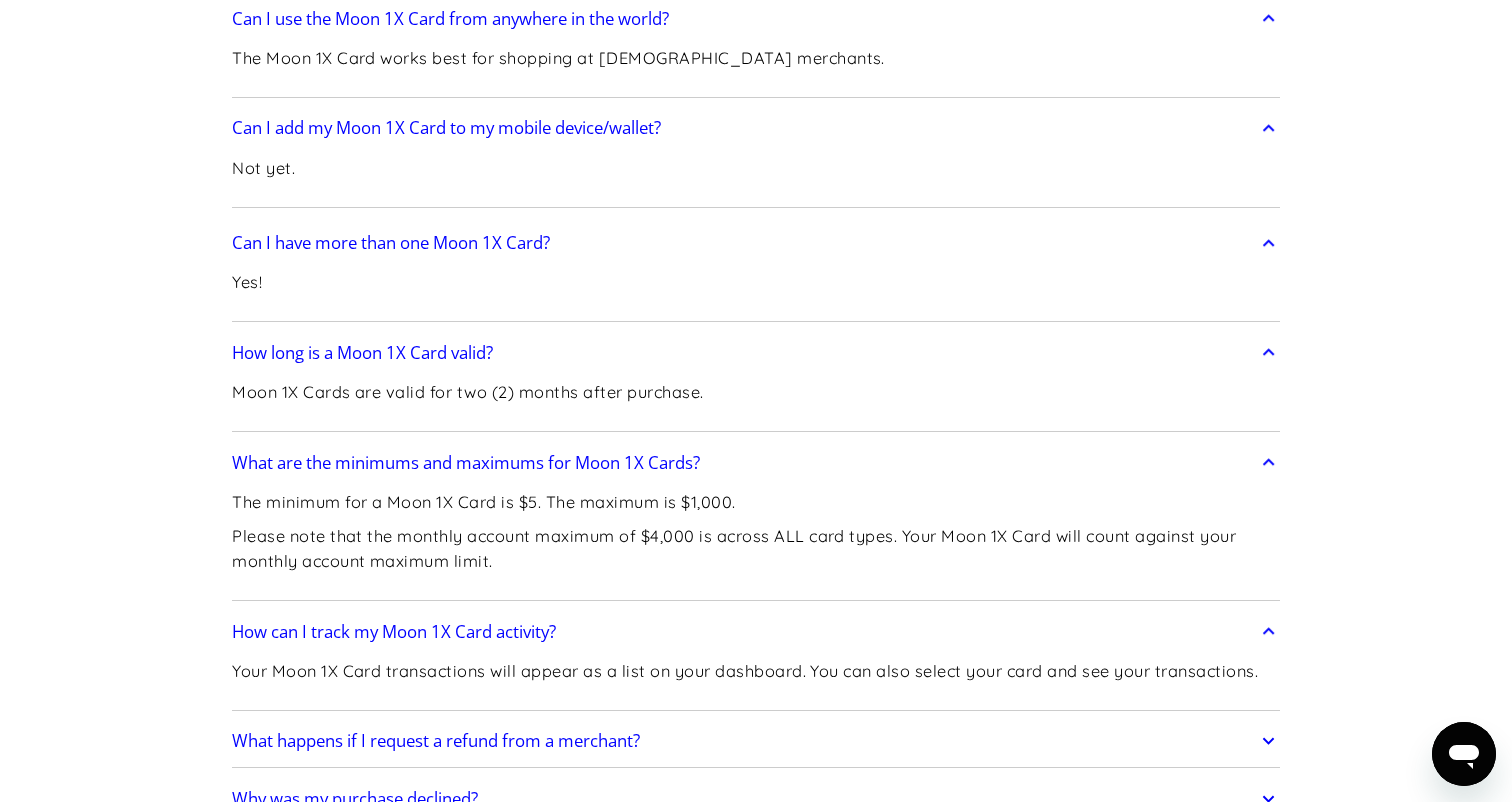 click on "What happens if I request a refund from a merchant?" at bounding box center (436, 741) 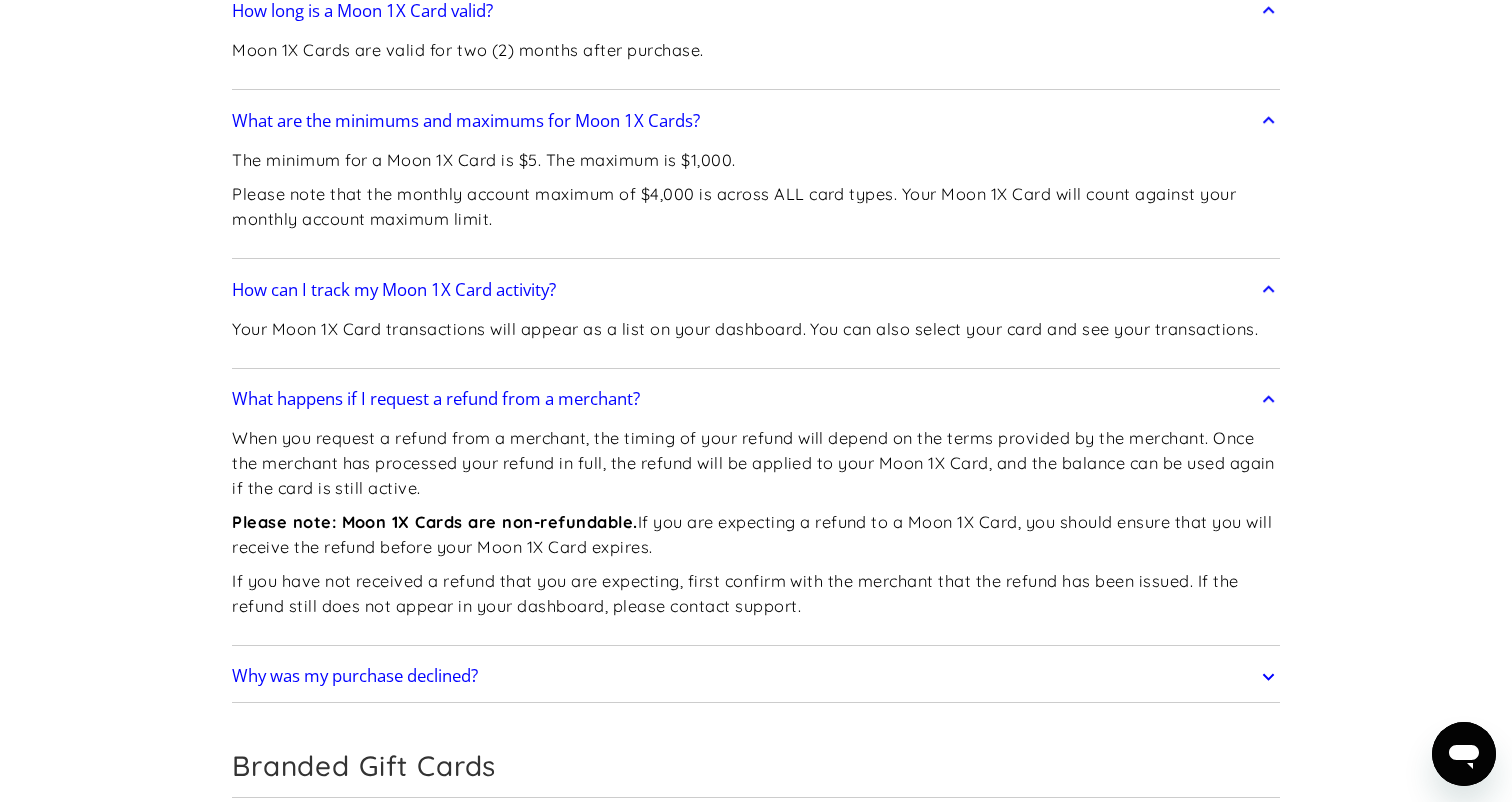scroll, scrollTop: 7670, scrollLeft: 0, axis: vertical 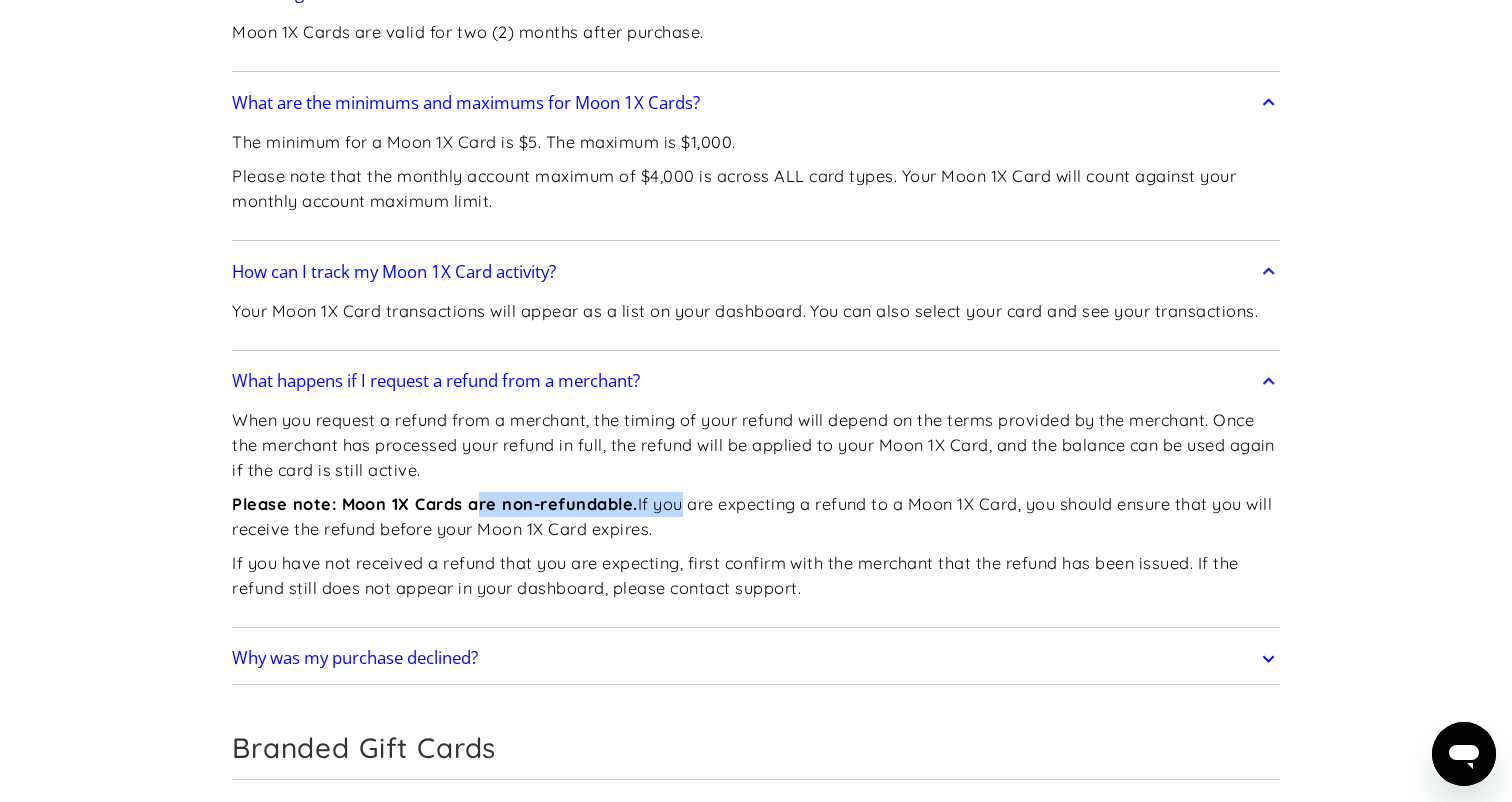 drag, startPoint x: 473, startPoint y: 258, endPoint x: 677, endPoint y: 259, distance: 204.00246 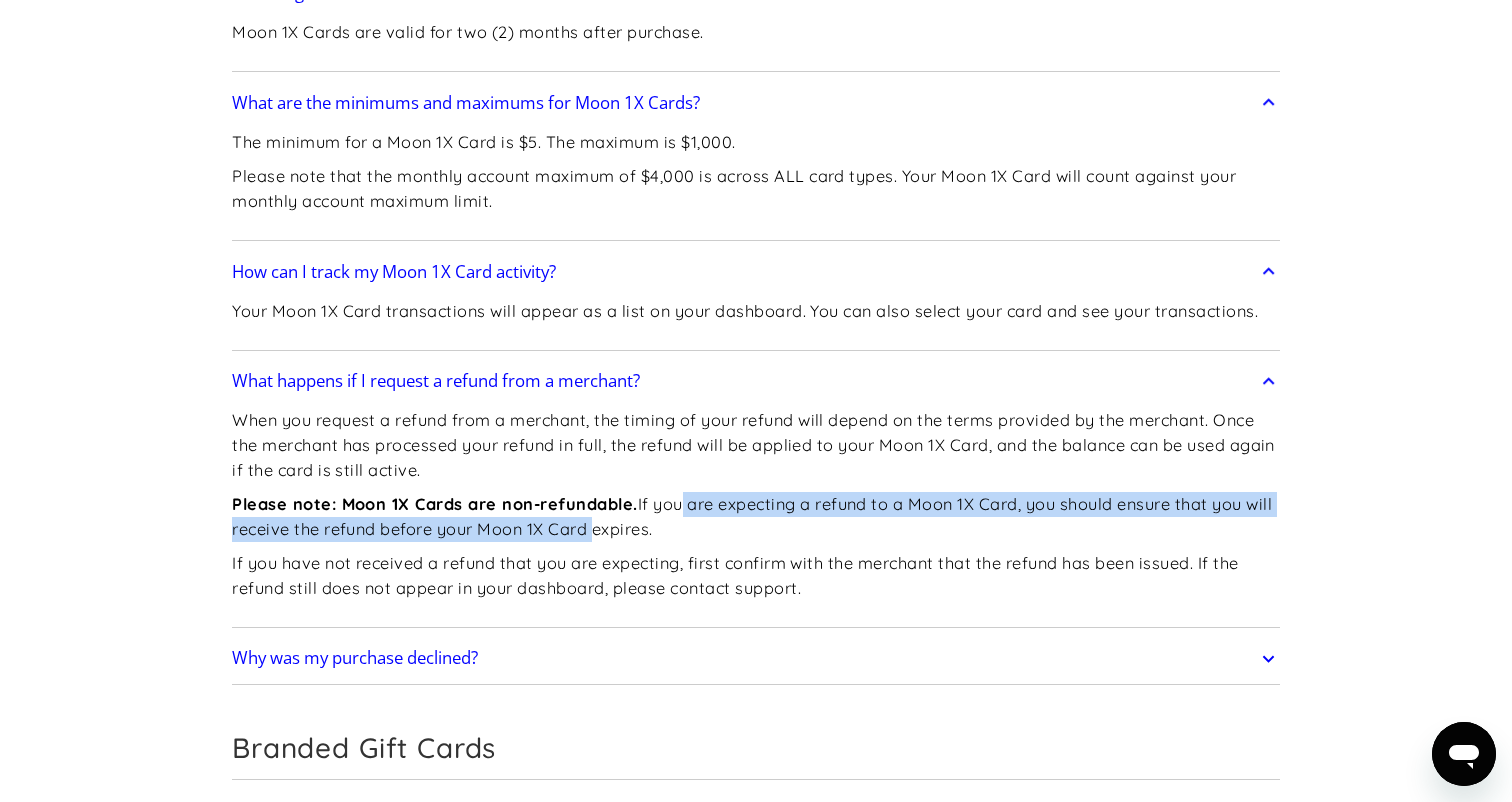 drag, startPoint x: 677, startPoint y: 259, endPoint x: 621, endPoint y: 288, distance: 63.06346 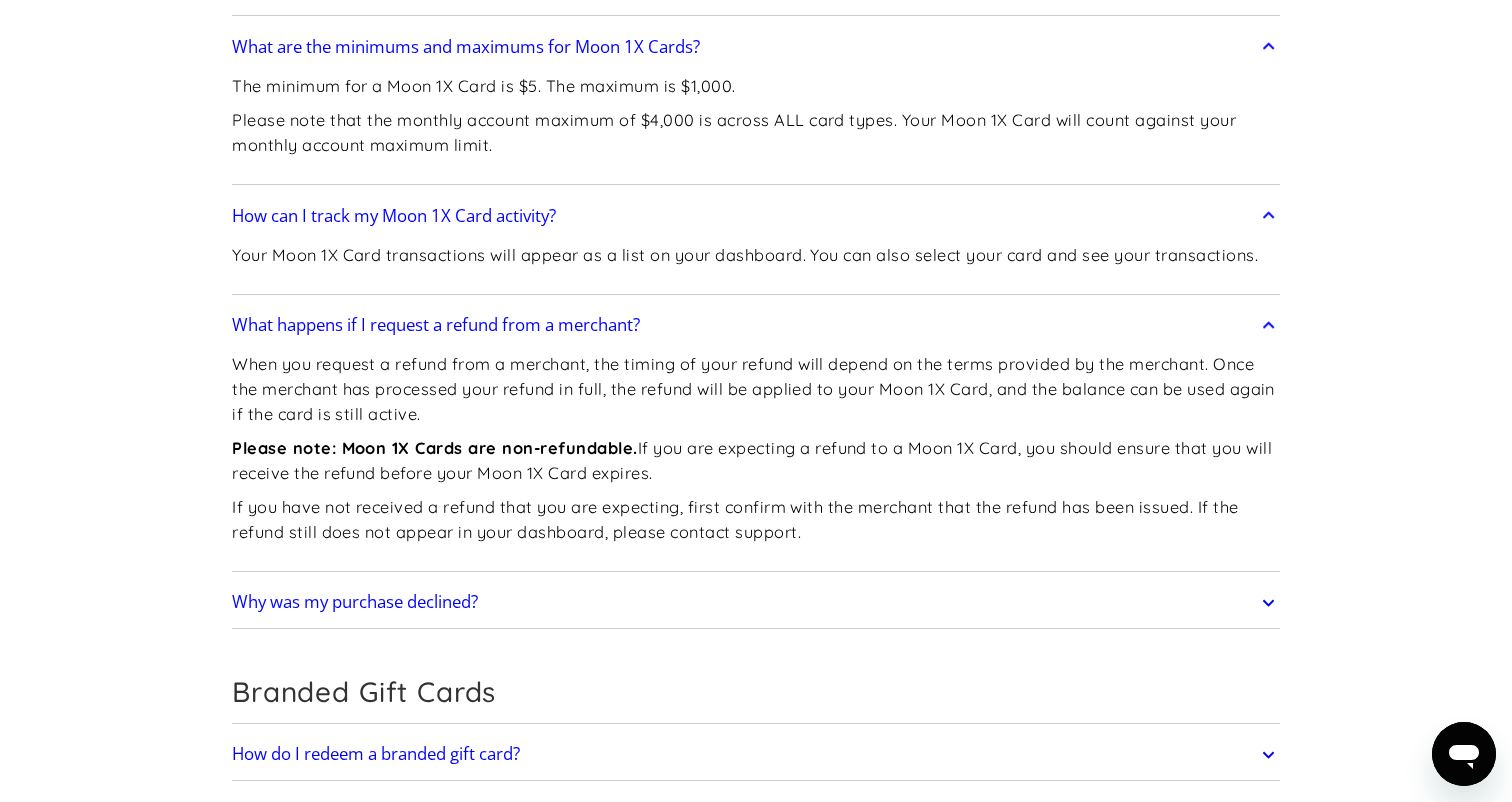 scroll, scrollTop: 7814, scrollLeft: 0, axis: vertical 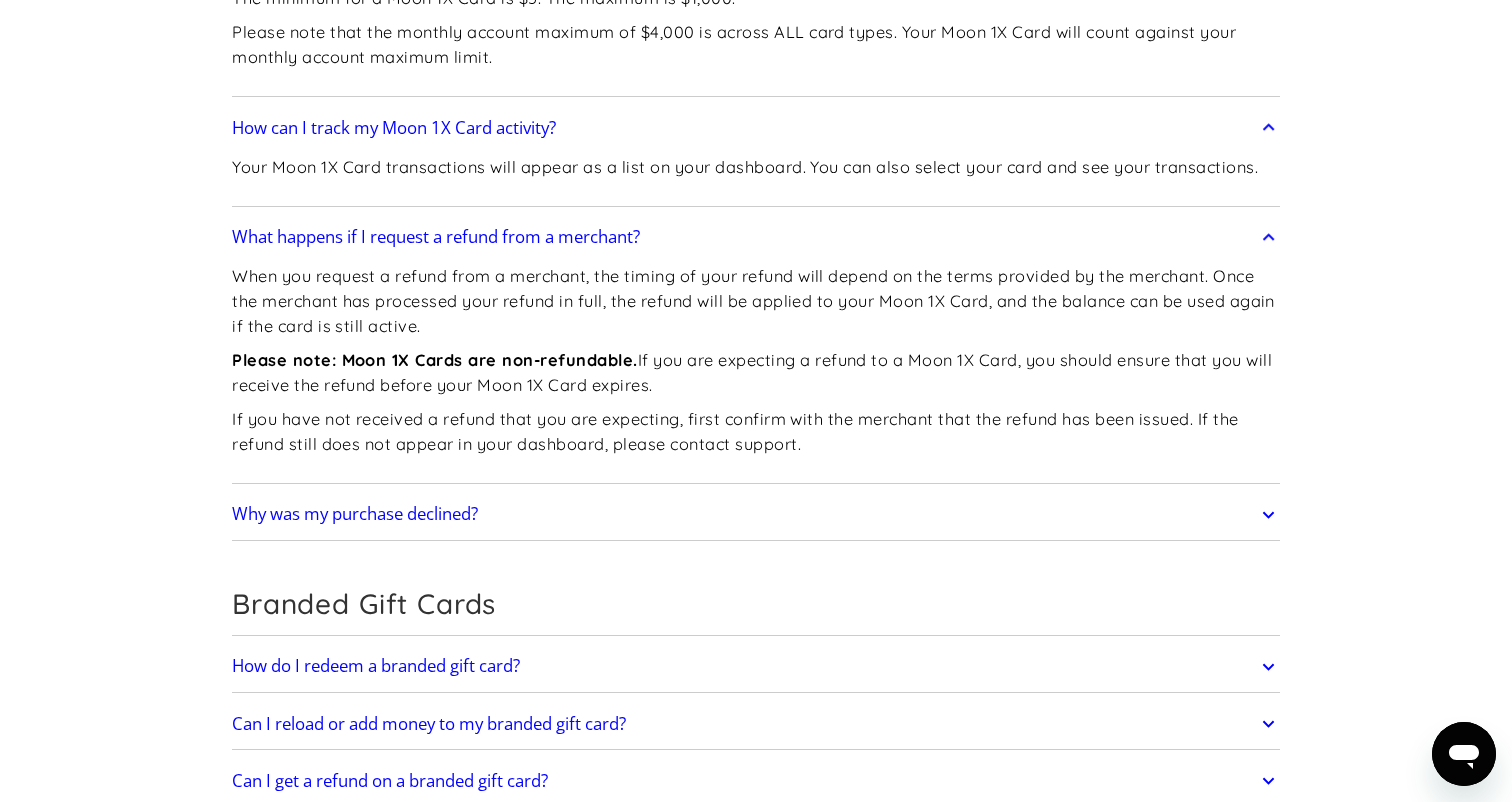 click on "Why was my purchase declined?" at bounding box center [355, 514] 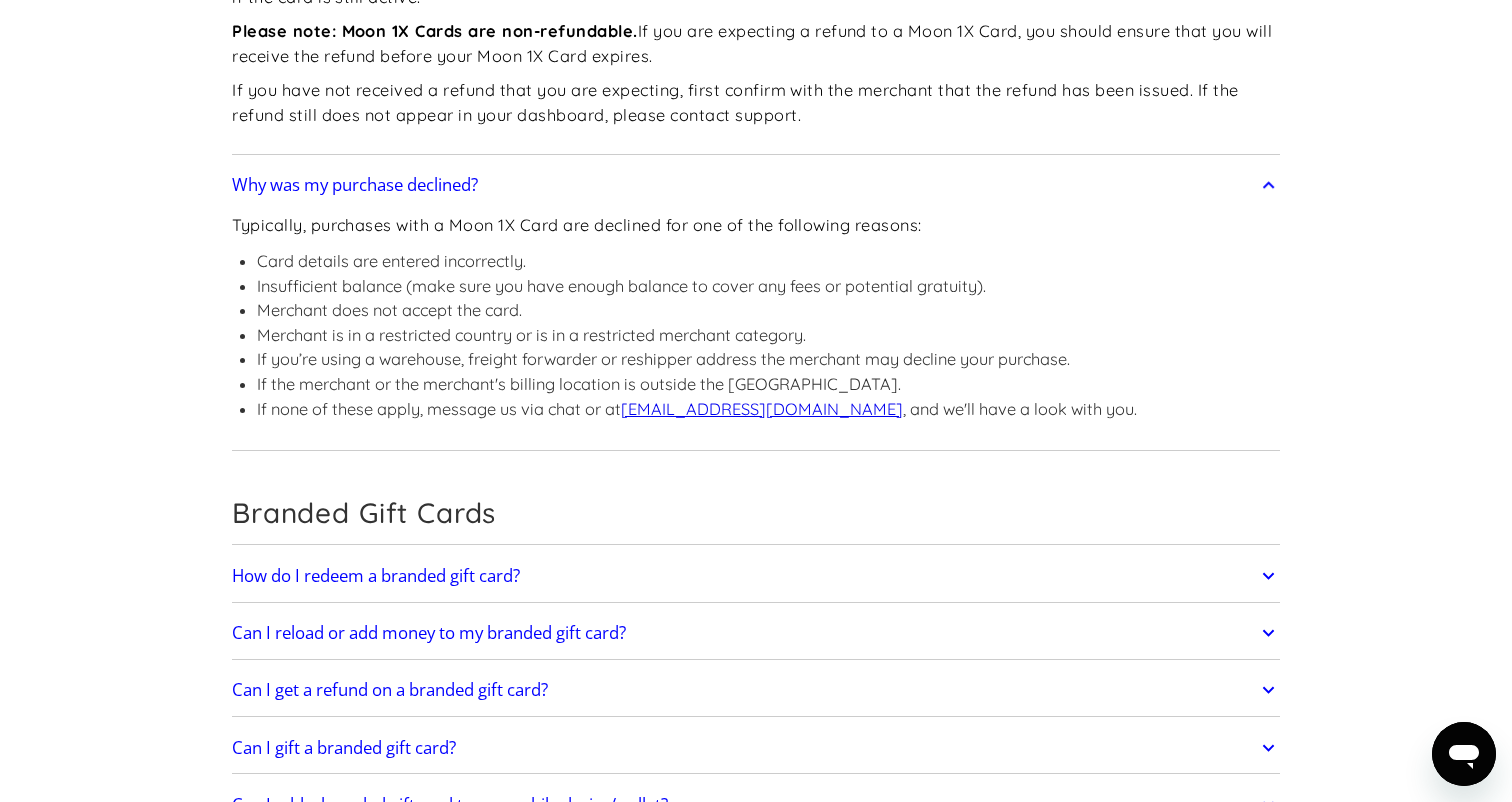 scroll, scrollTop: 8184, scrollLeft: 0, axis: vertical 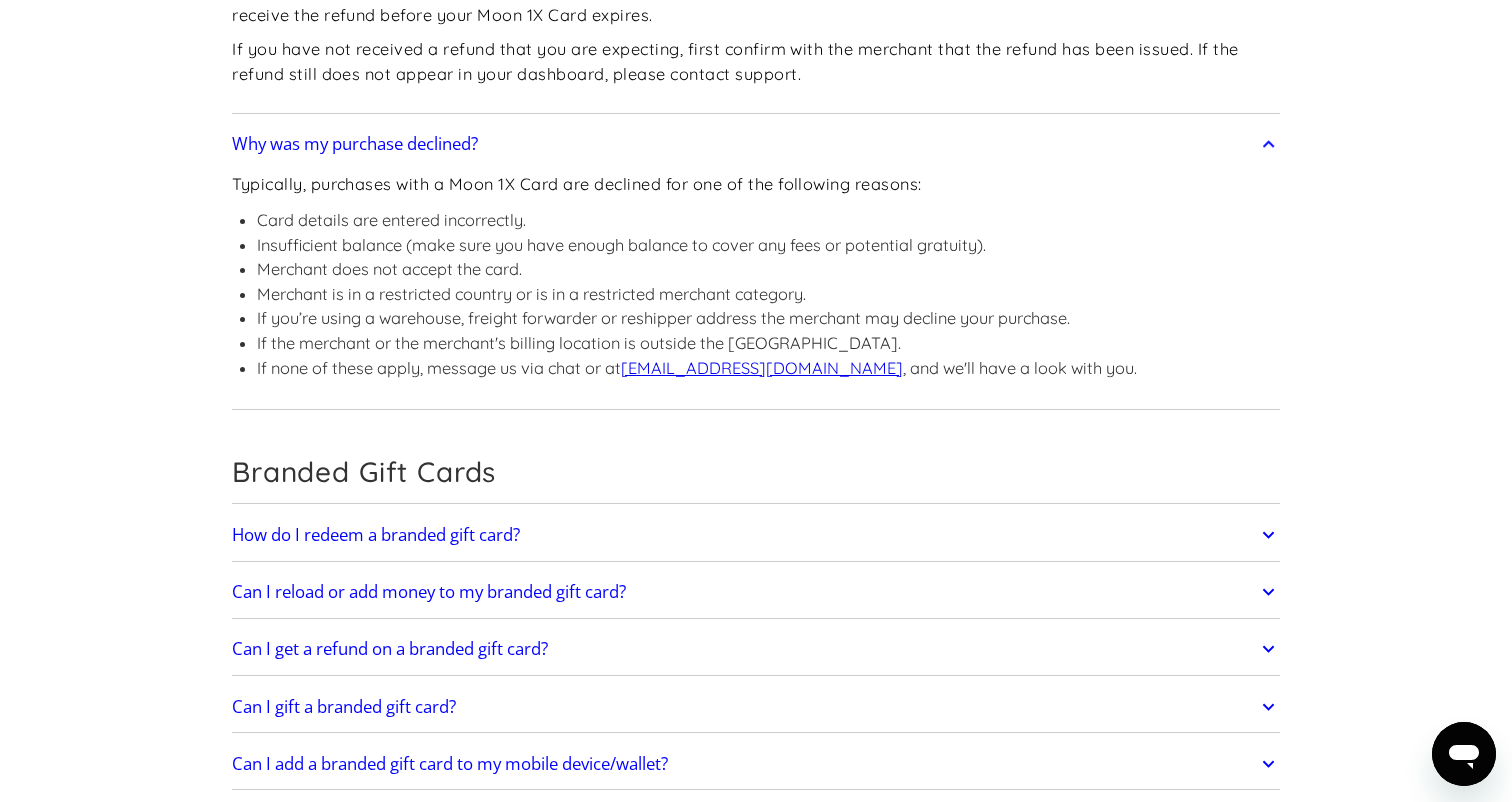 click on "How do I redeem a branded gift card?" at bounding box center (376, 535) 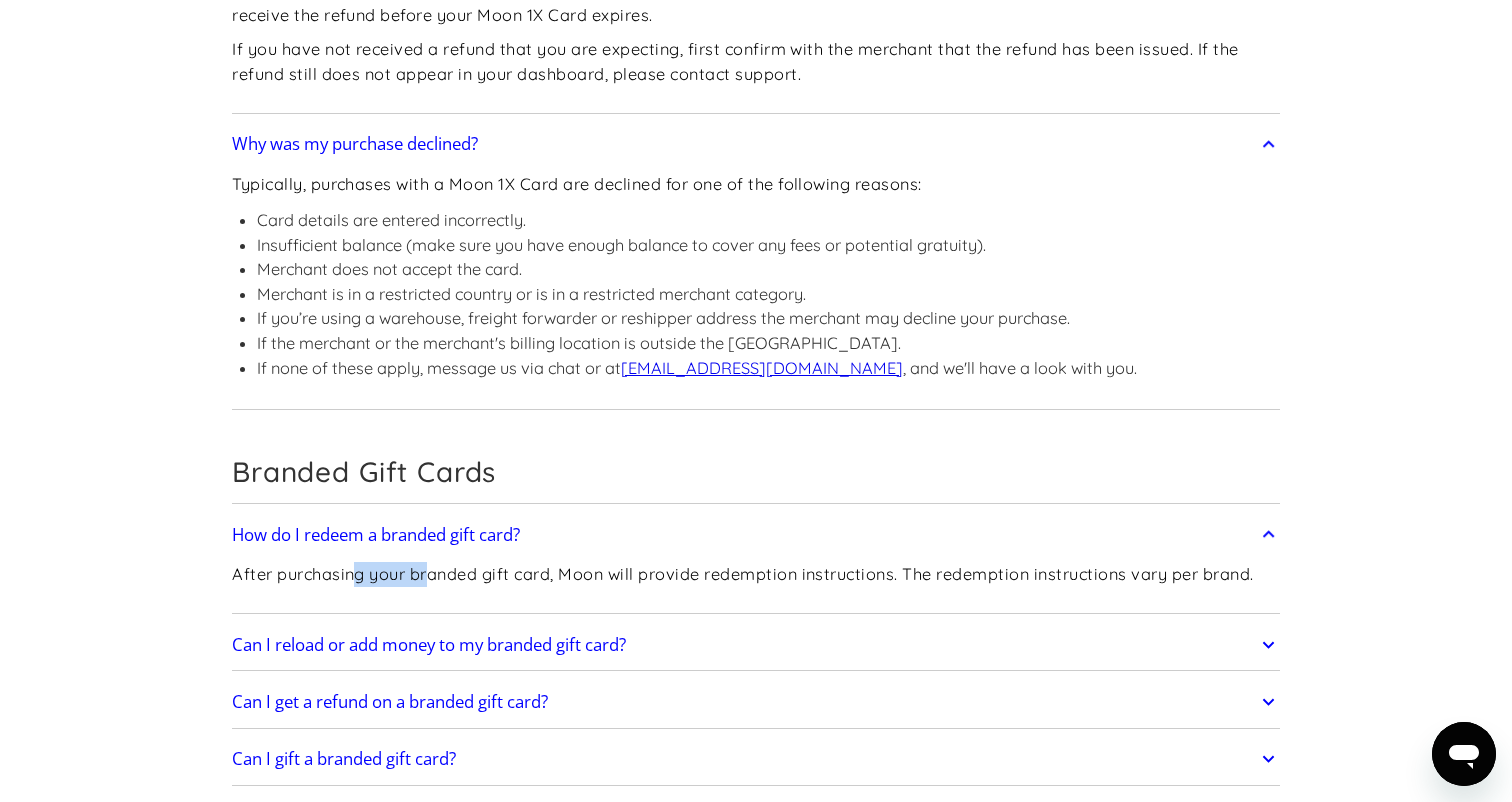 drag, startPoint x: 356, startPoint y: 330, endPoint x: 430, endPoint y: 329, distance: 74.00676 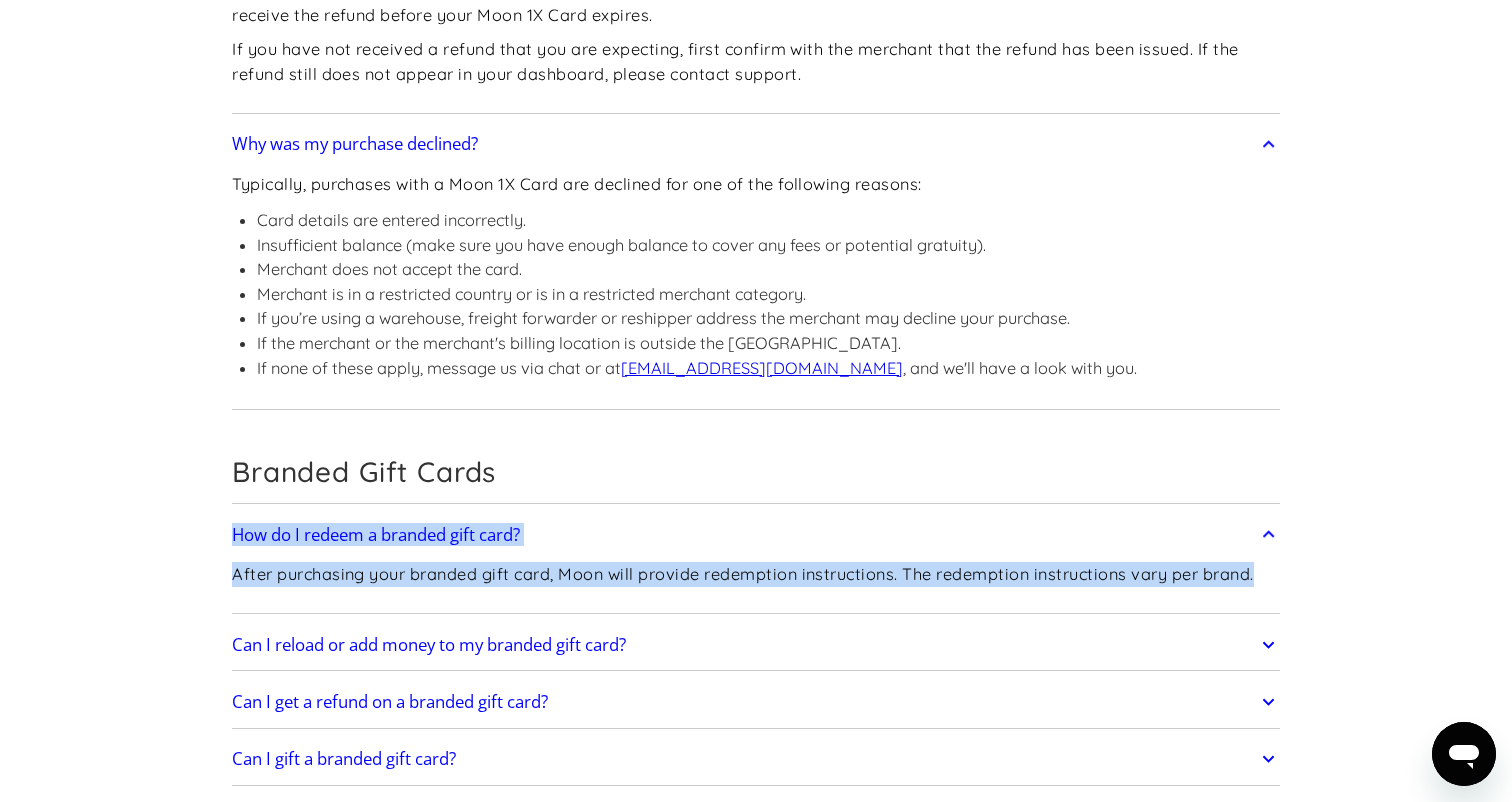 drag, startPoint x: 201, startPoint y: 280, endPoint x: 1350, endPoint y: 334, distance: 1150.2682 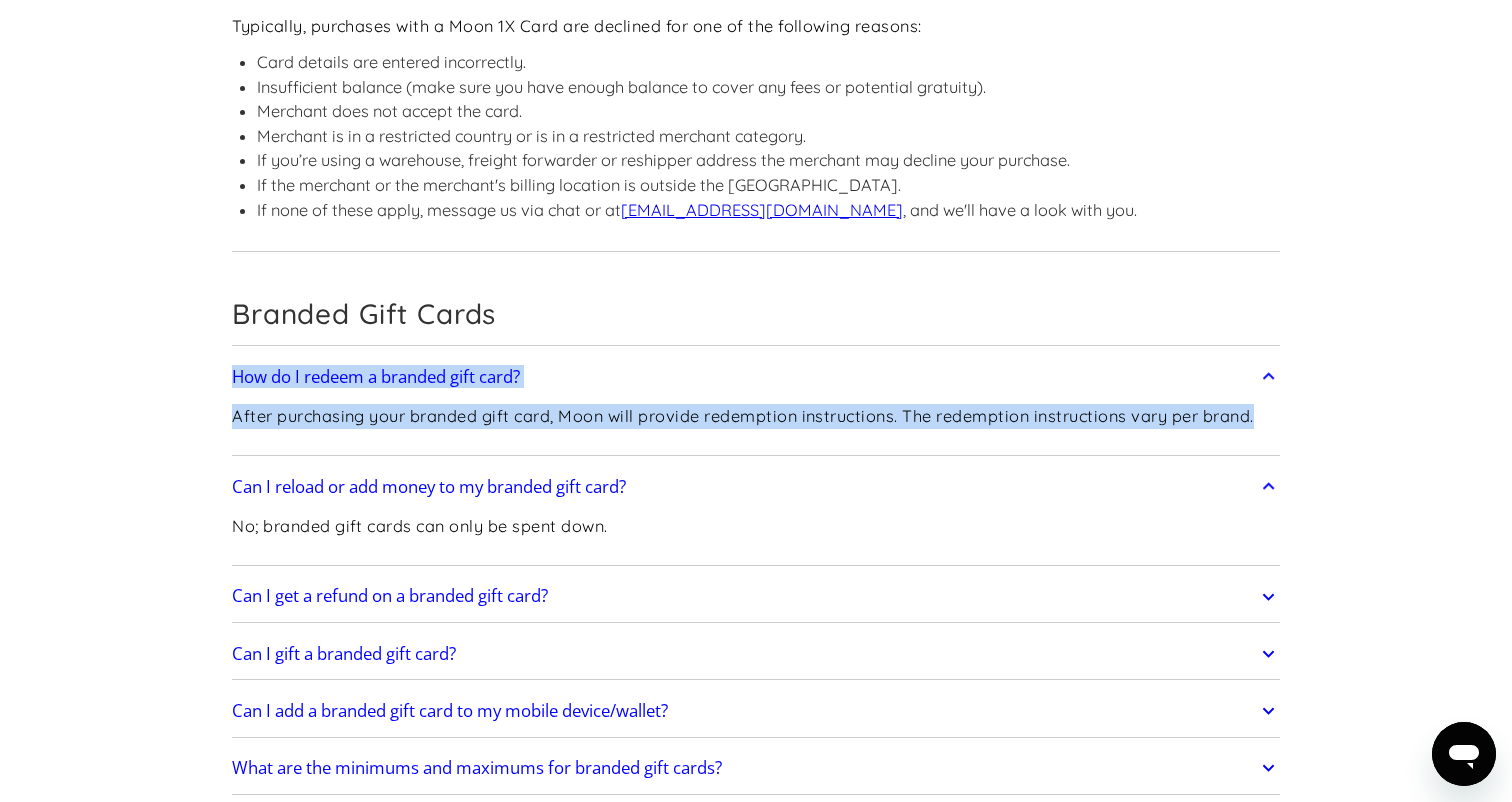 scroll, scrollTop: 8431, scrollLeft: 0, axis: vertical 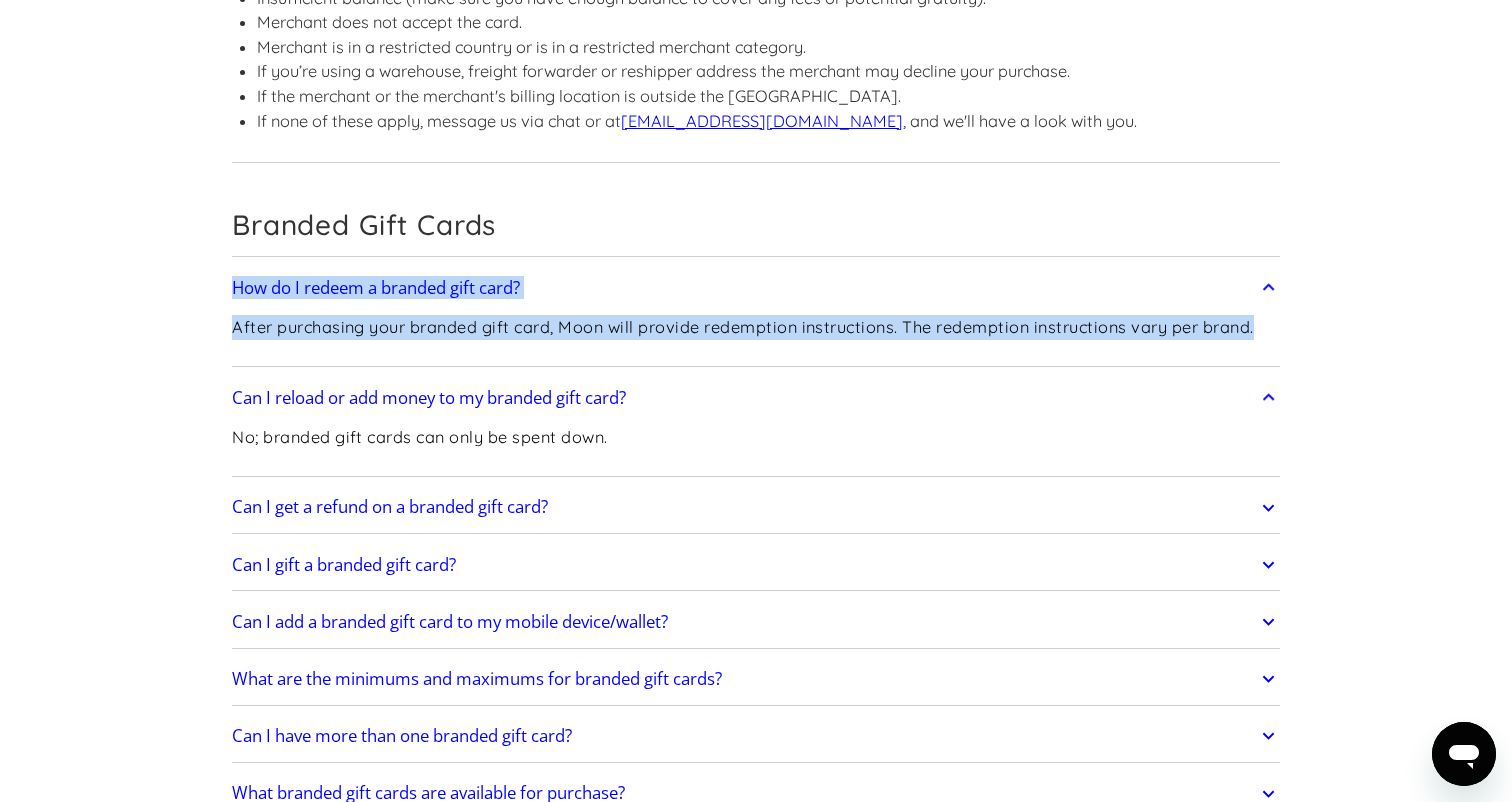 click on "Can I get a refund on a branded gift card?" at bounding box center [390, 507] 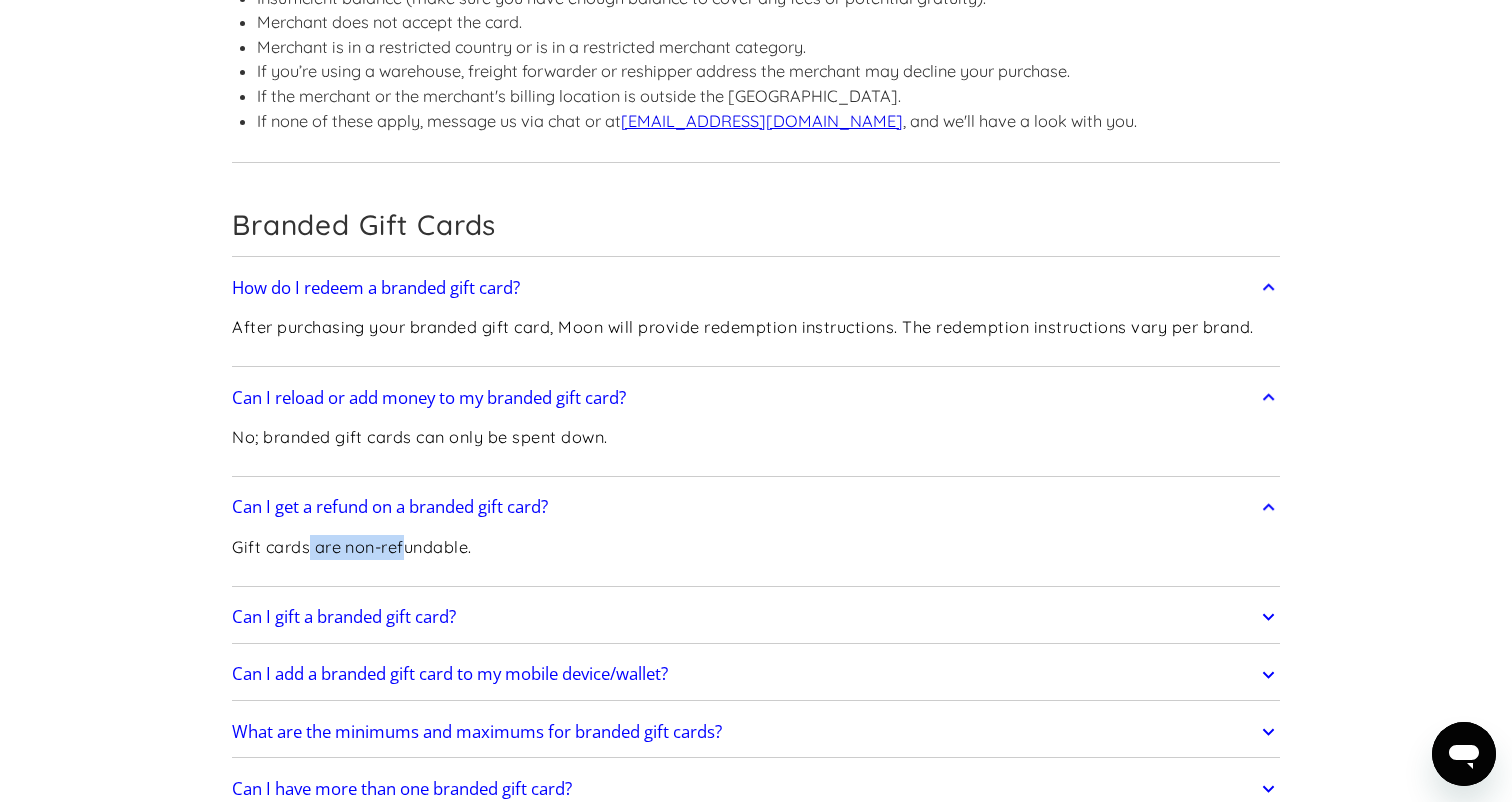 drag, startPoint x: 308, startPoint y: 306, endPoint x: 404, endPoint y: 306, distance: 96 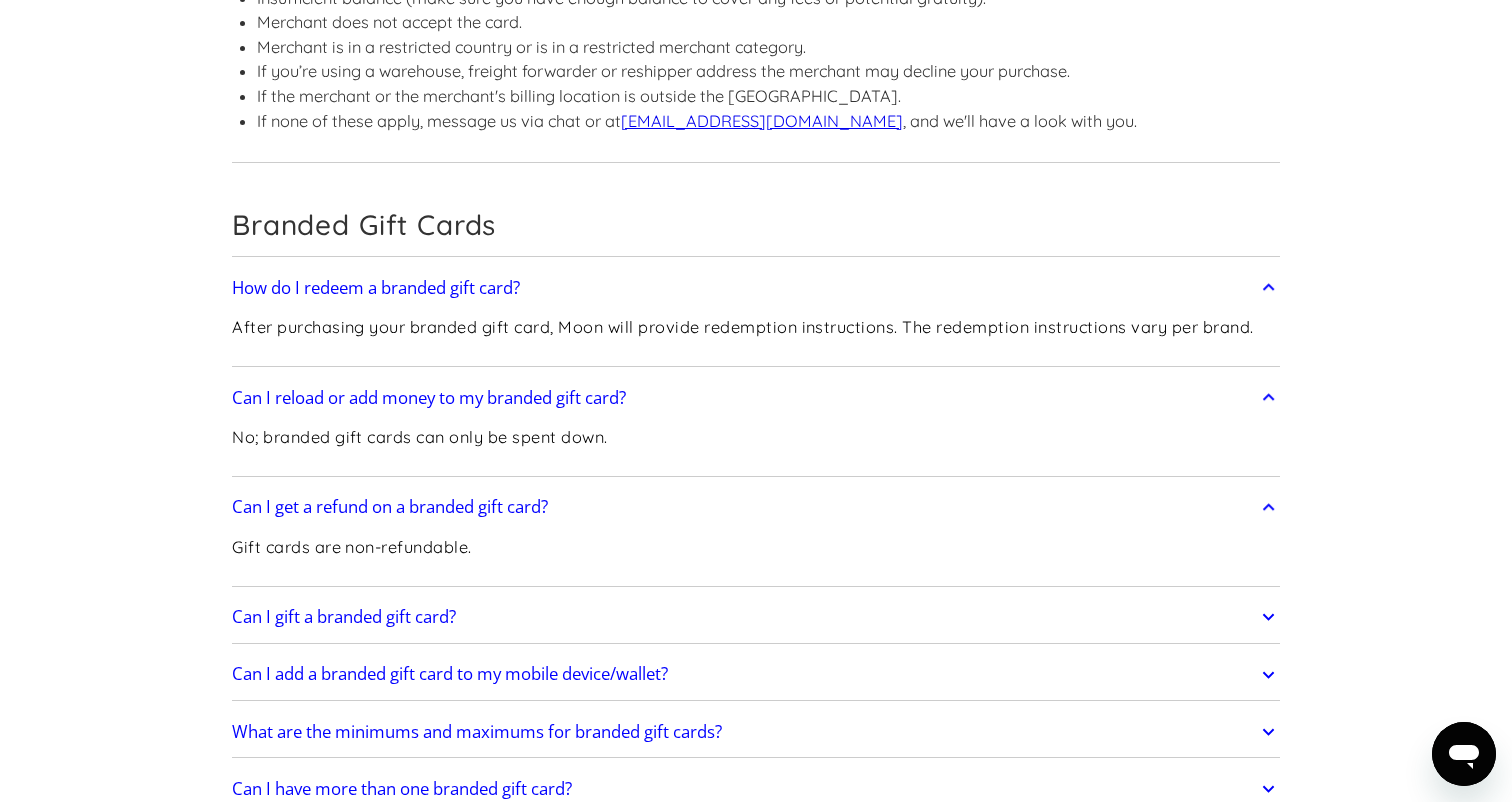 click on "Can I gift a branded gift card?" at bounding box center [344, 617] 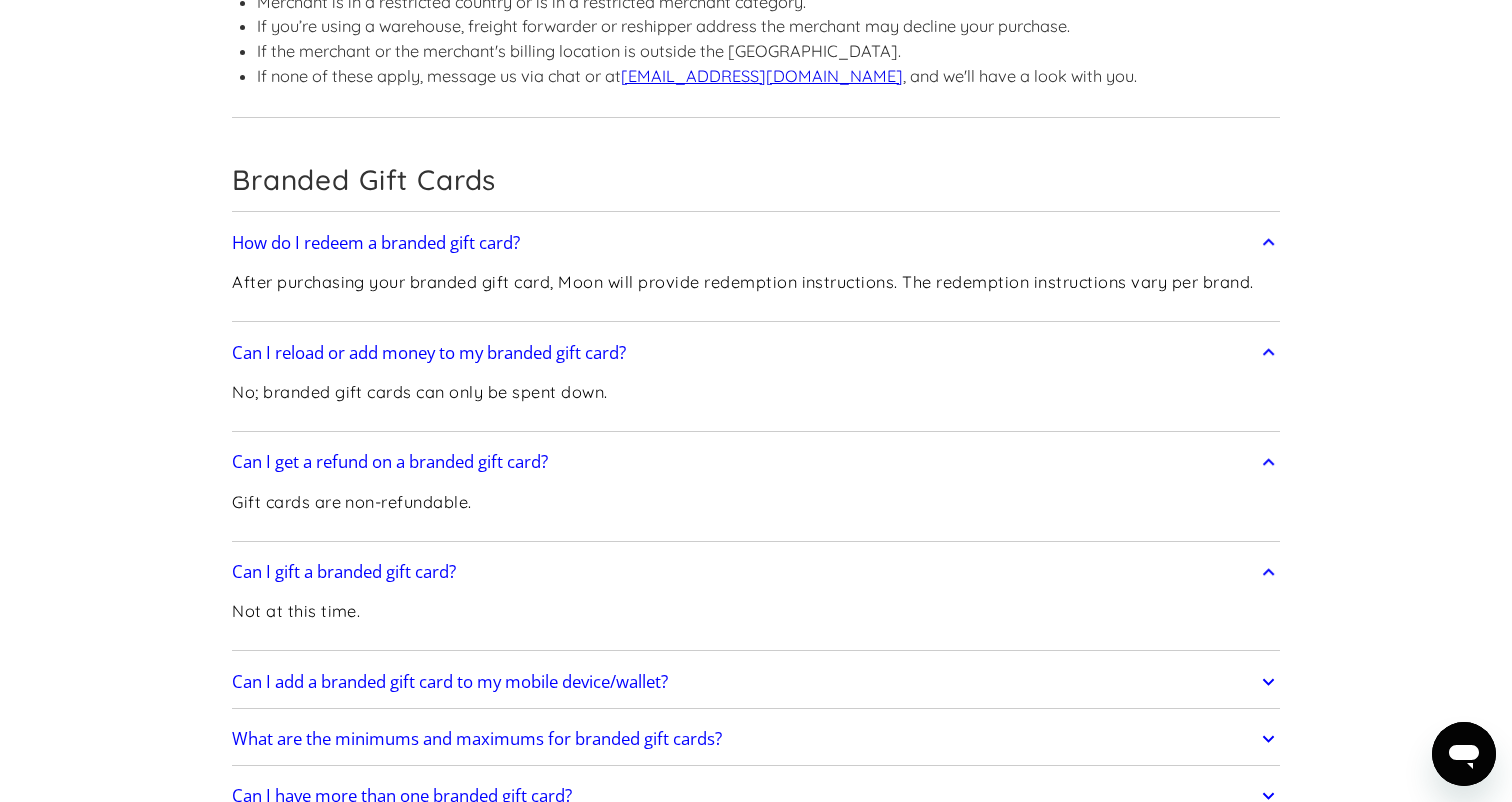 scroll, scrollTop: 8490, scrollLeft: 0, axis: vertical 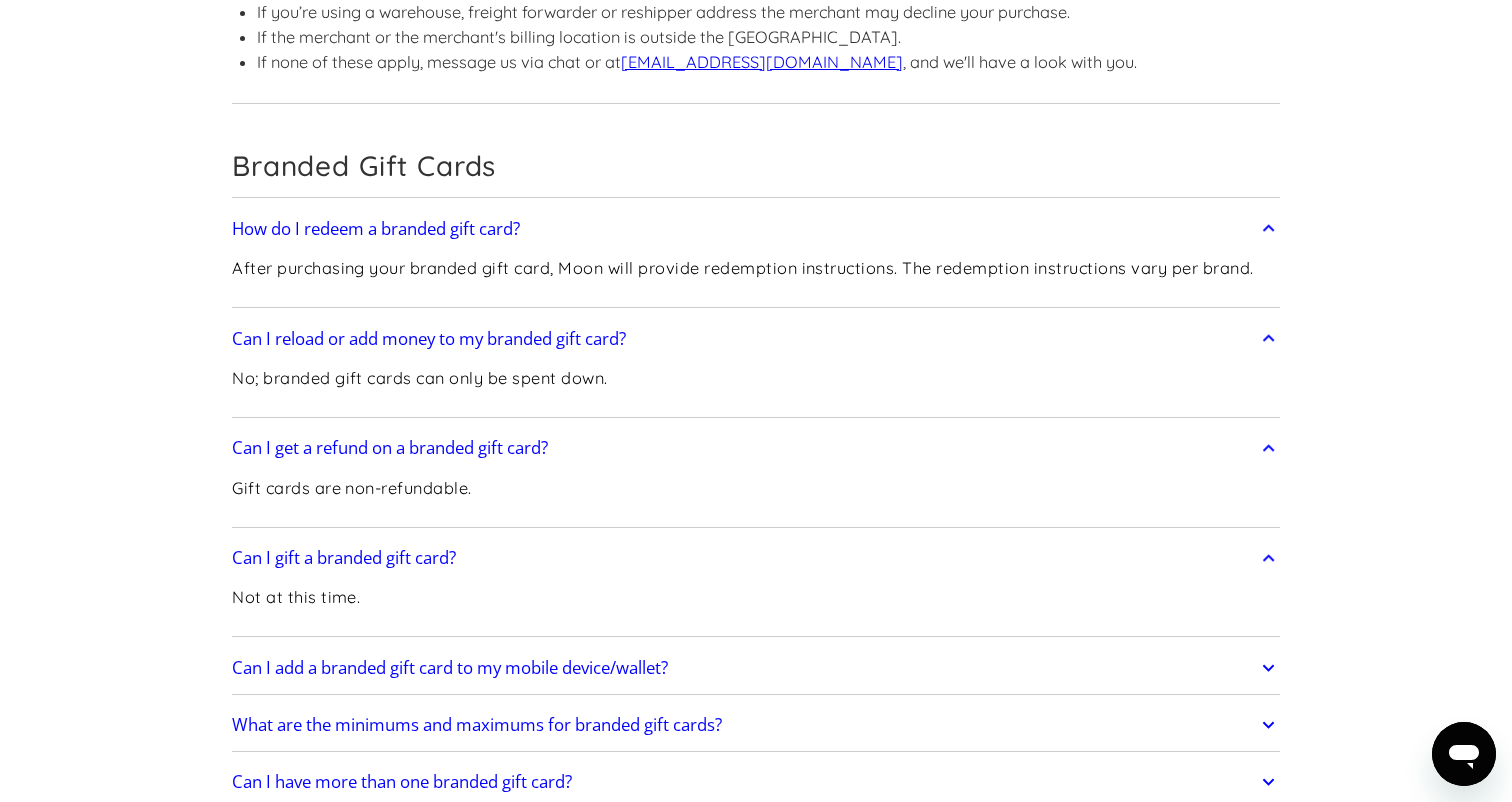 click on "Can I add a branded gift card to my mobile device/wallet?" at bounding box center (450, 668) 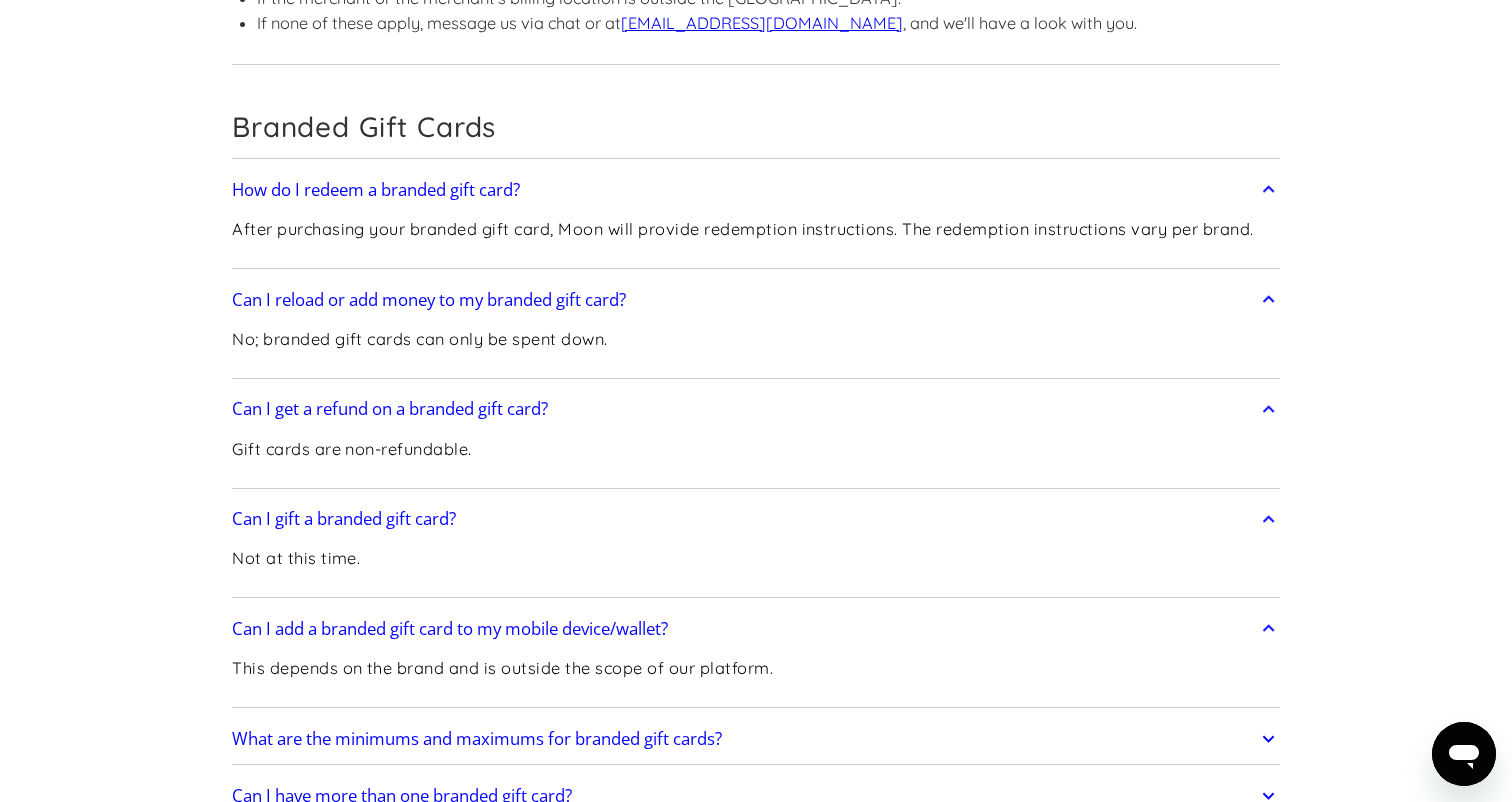 scroll, scrollTop: 8537, scrollLeft: 0, axis: vertical 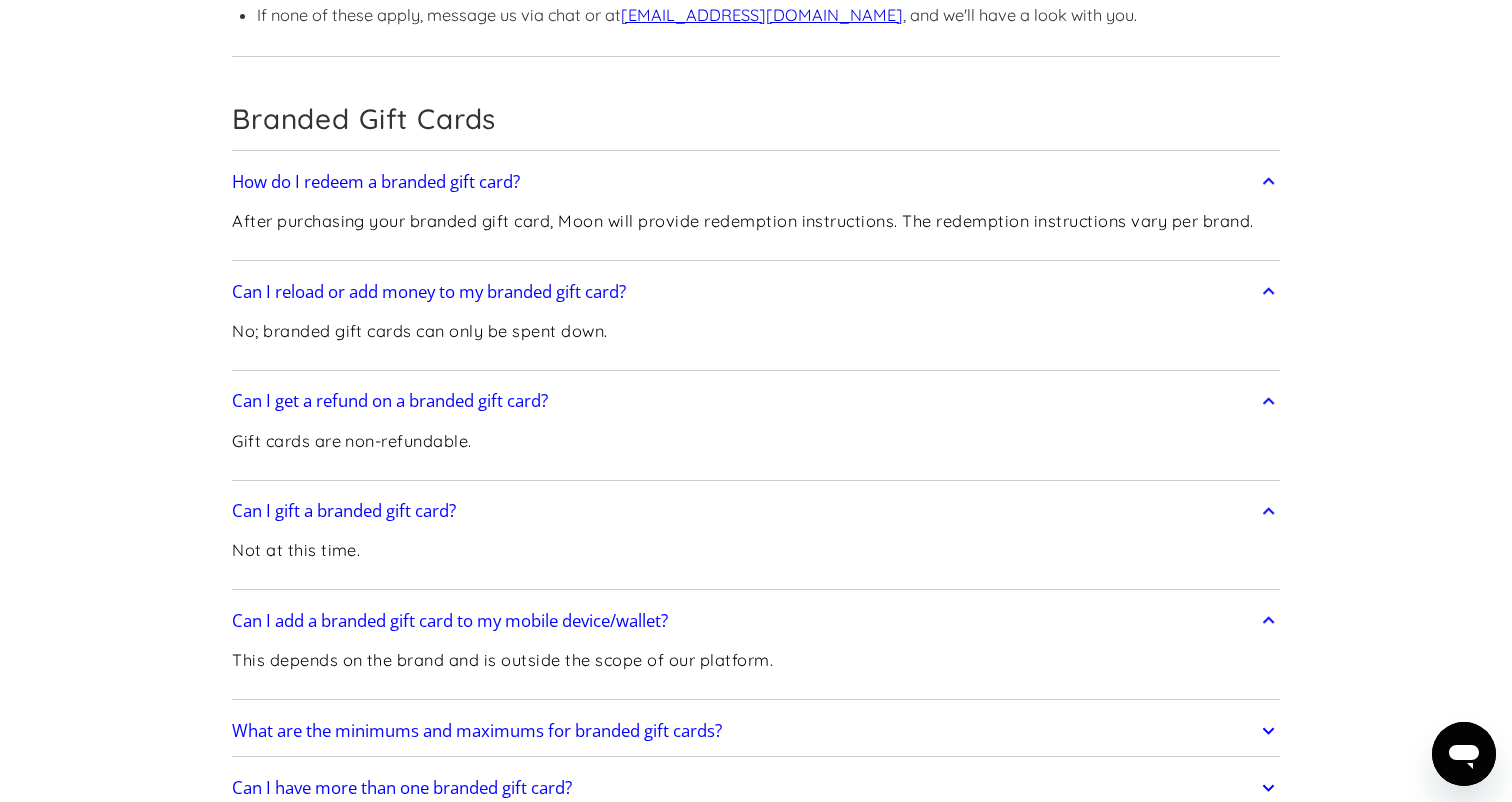 click on "What are the minimums and maximums for branded gift cards?" at bounding box center (477, 731) 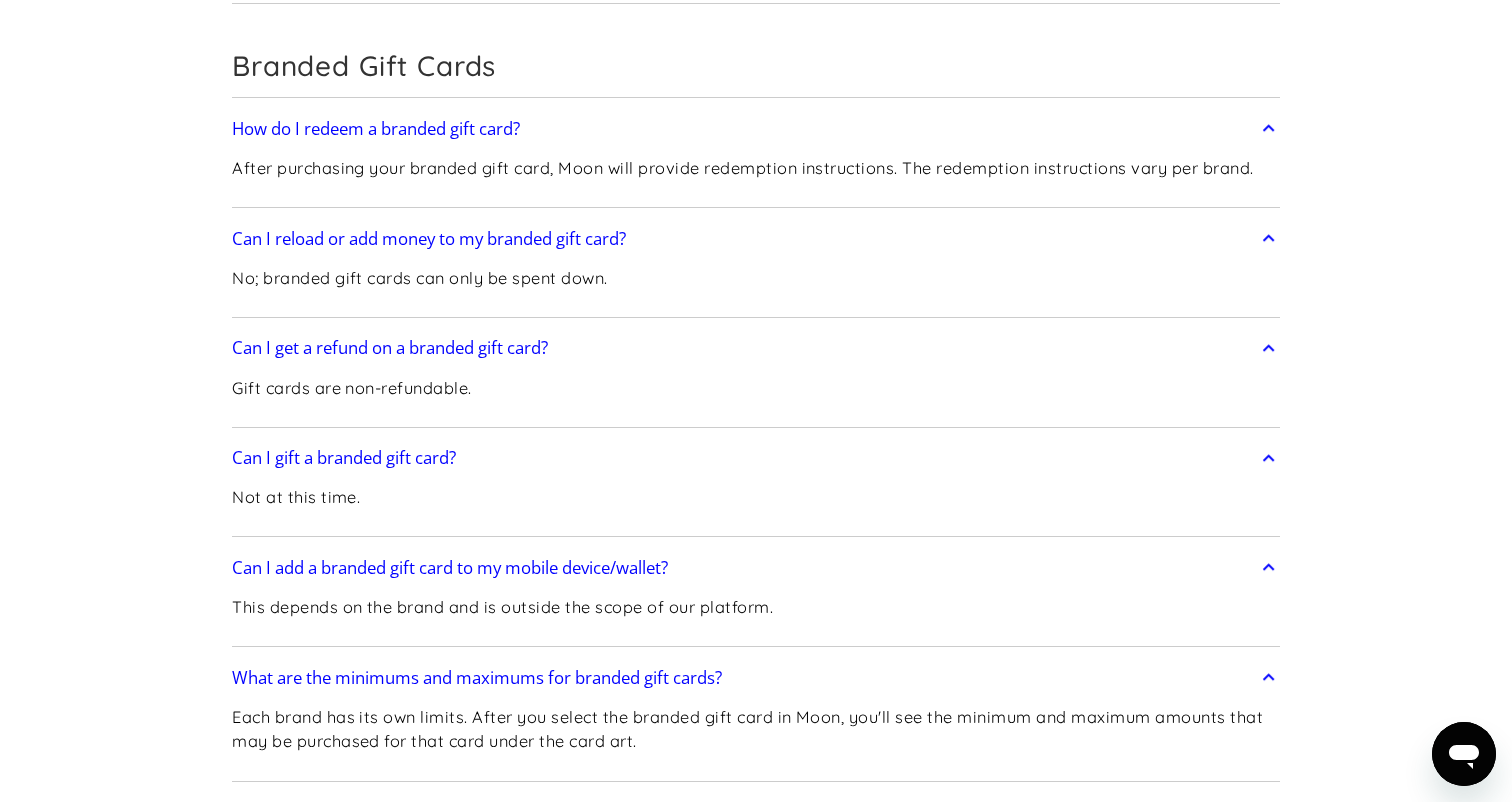 scroll, scrollTop: 8592, scrollLeft: 0, axis: vertical 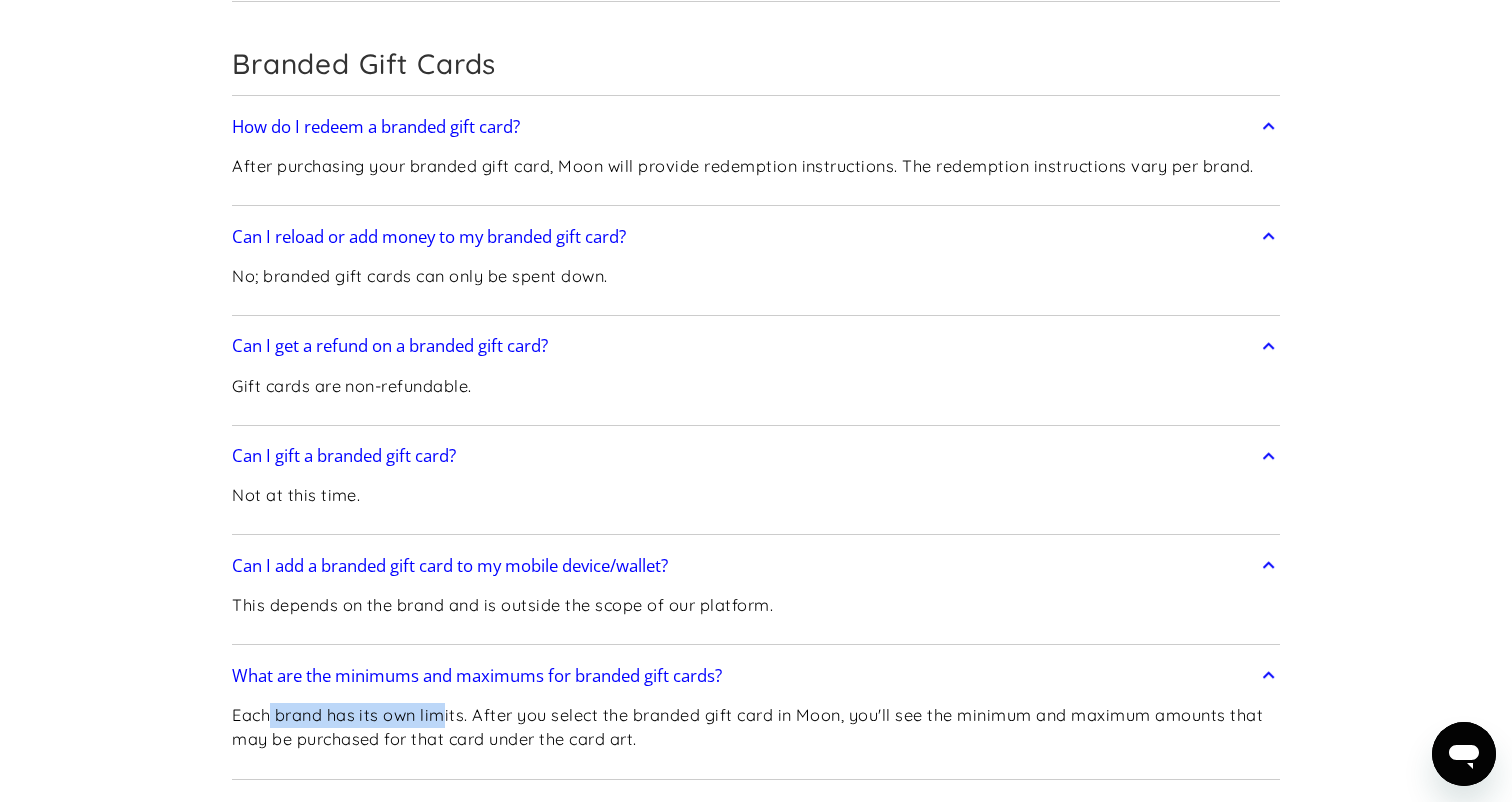 drag, startPoint x: 272, startPoint y: 469, endPoint x: 441, endPoint y: 474, distance: 169.07394 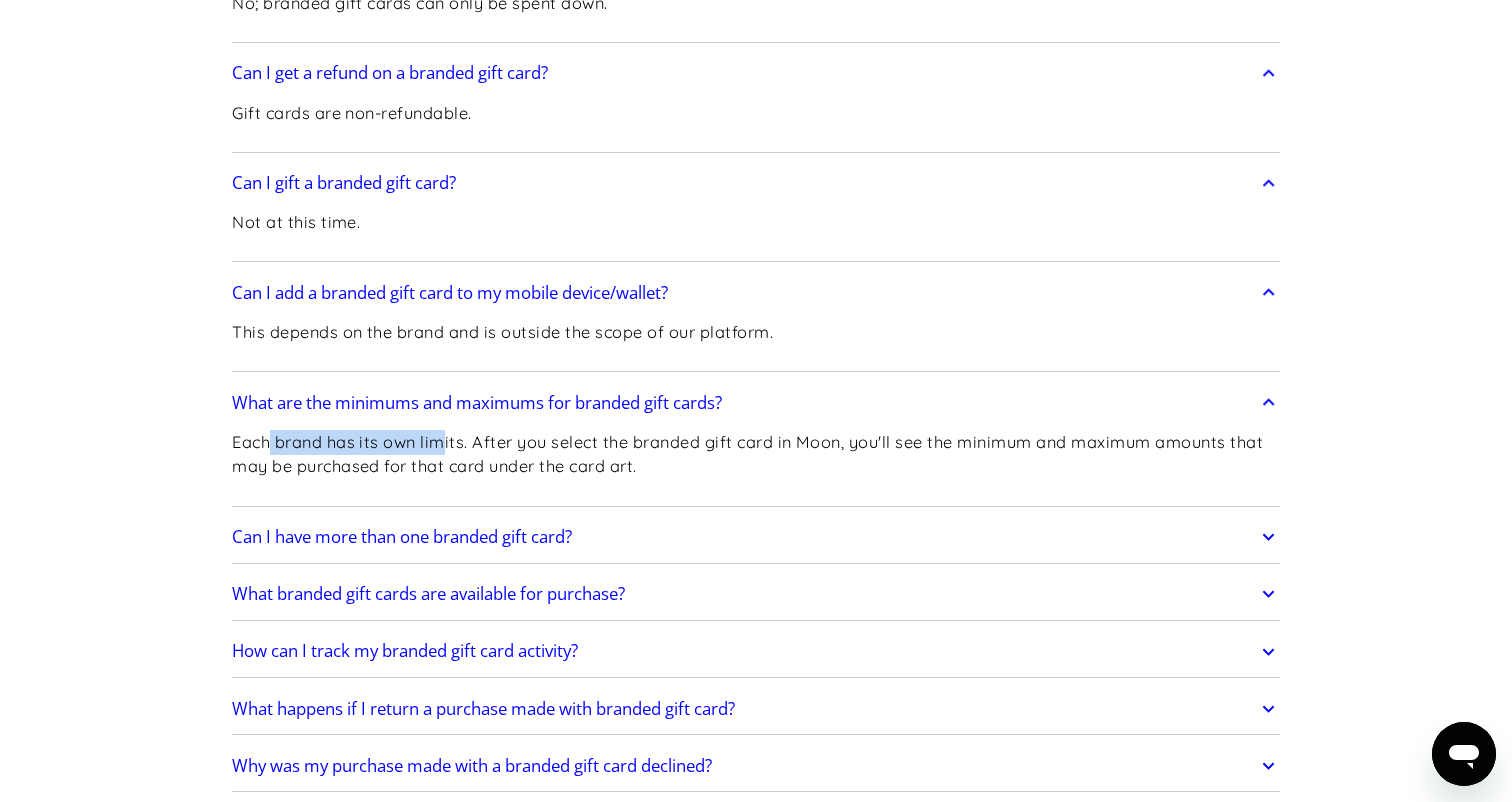 scroll, scrollTop: 8884, scrollLeft: 0, axis: vertical 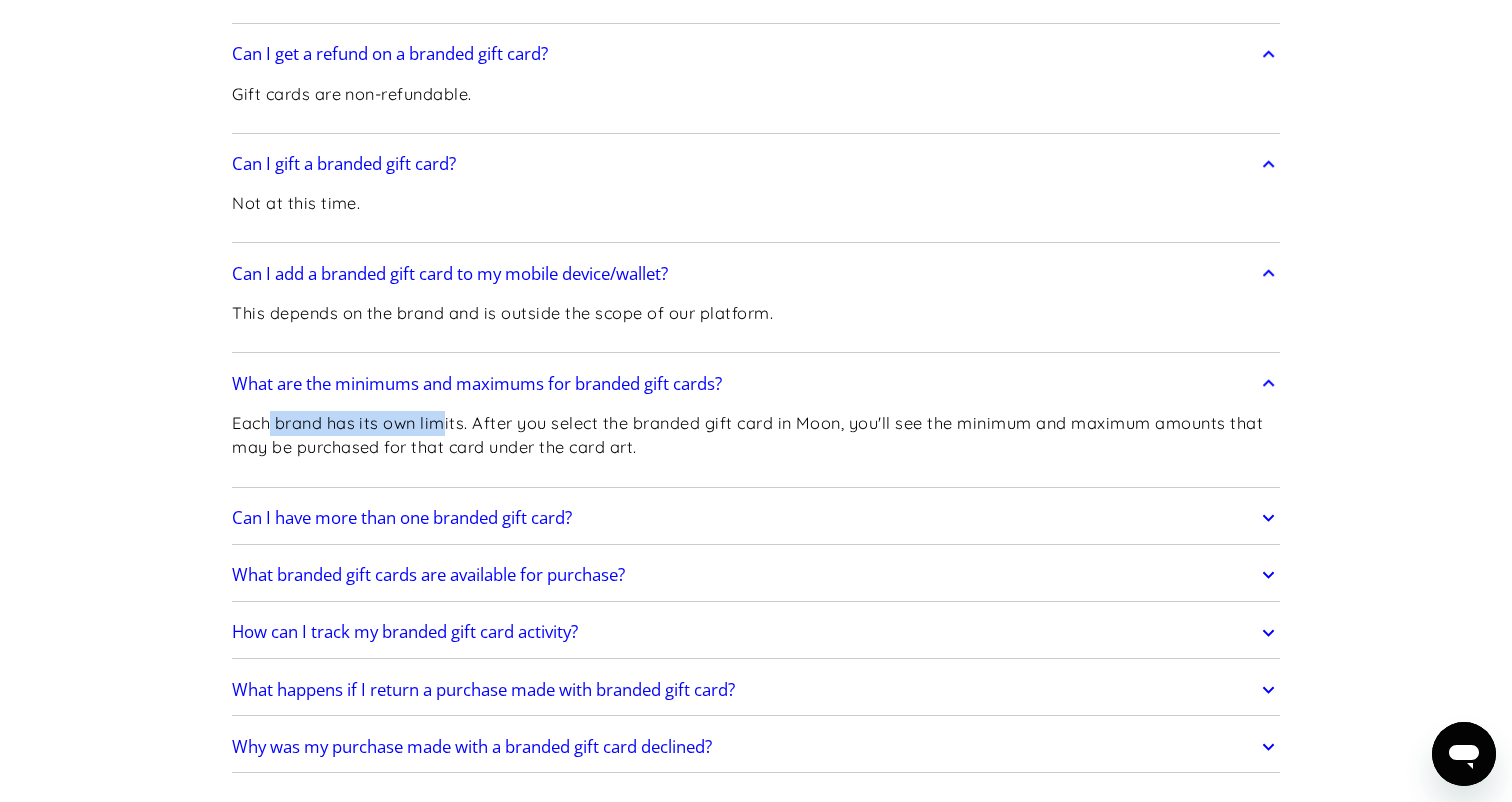 click on "Can I have more than one branded gift card?" at bounding box center (402, 518) 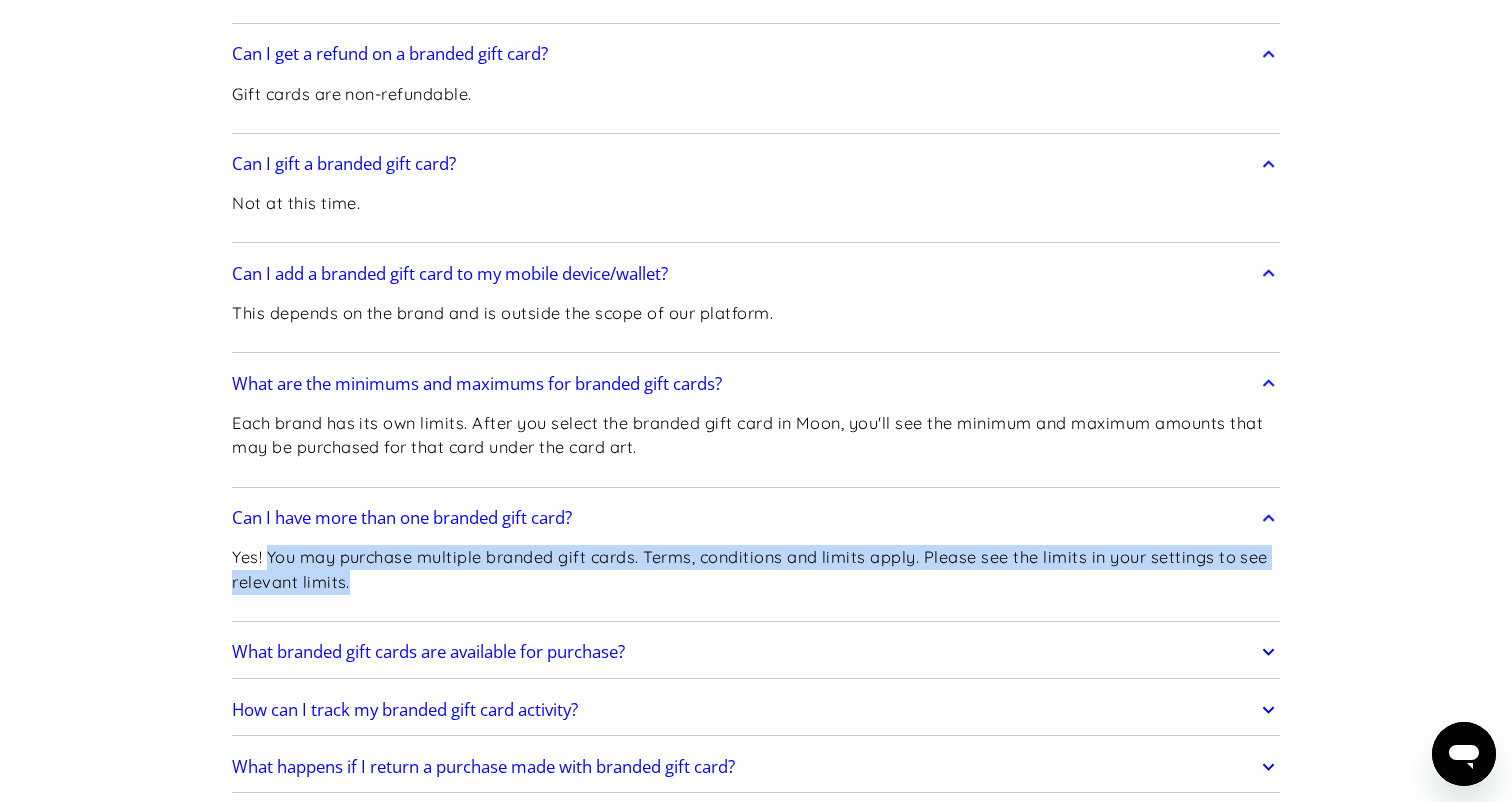 drag, startPoint x: 270, startPoint y: 305, endPoint x: 350, endPoint y: 326, distance: 82.710335 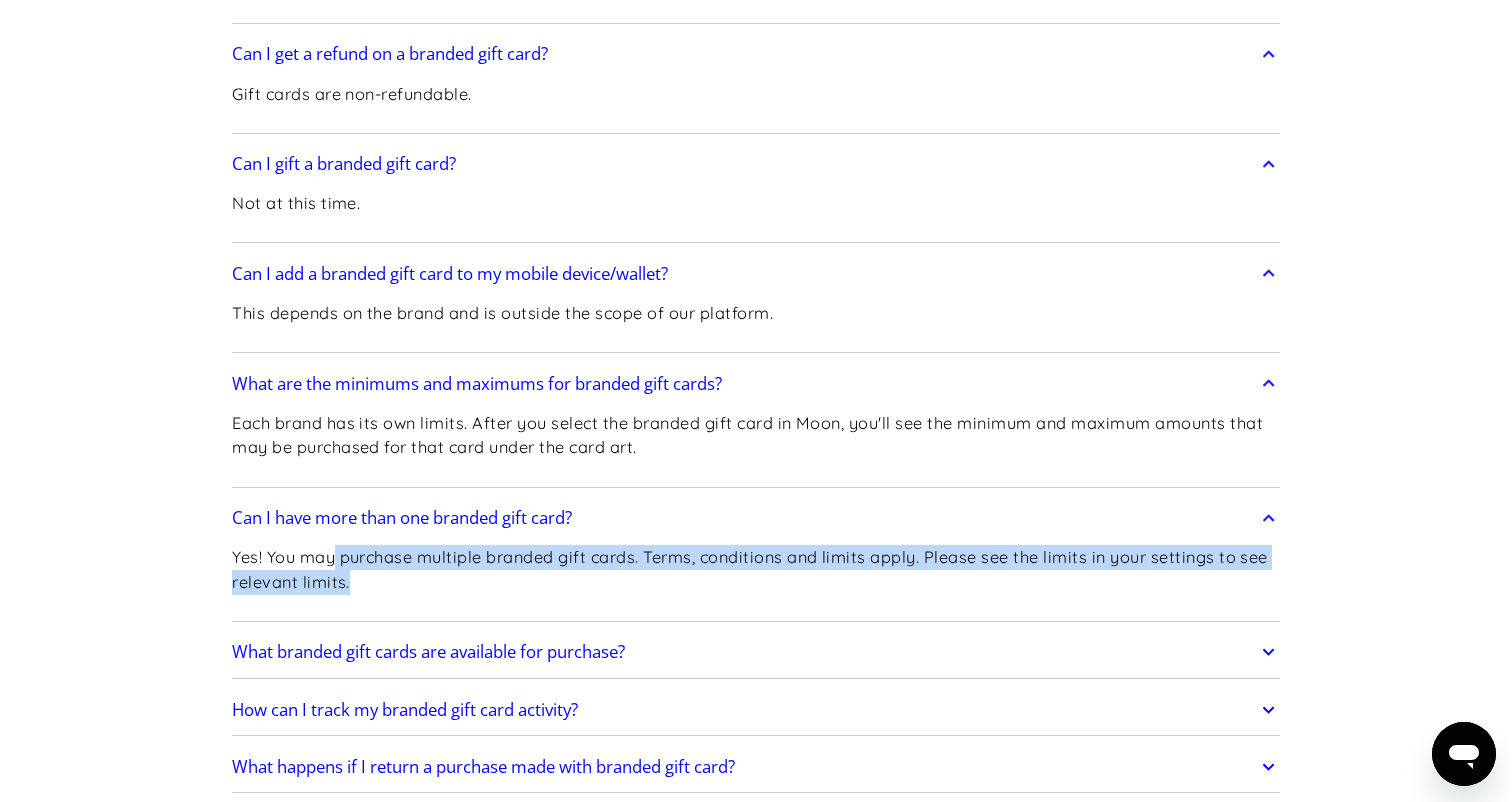 drag, startPoint x: 351, startPoint y: 336, endPoint x: 339, endPoint y: 304, distance: 34.176014 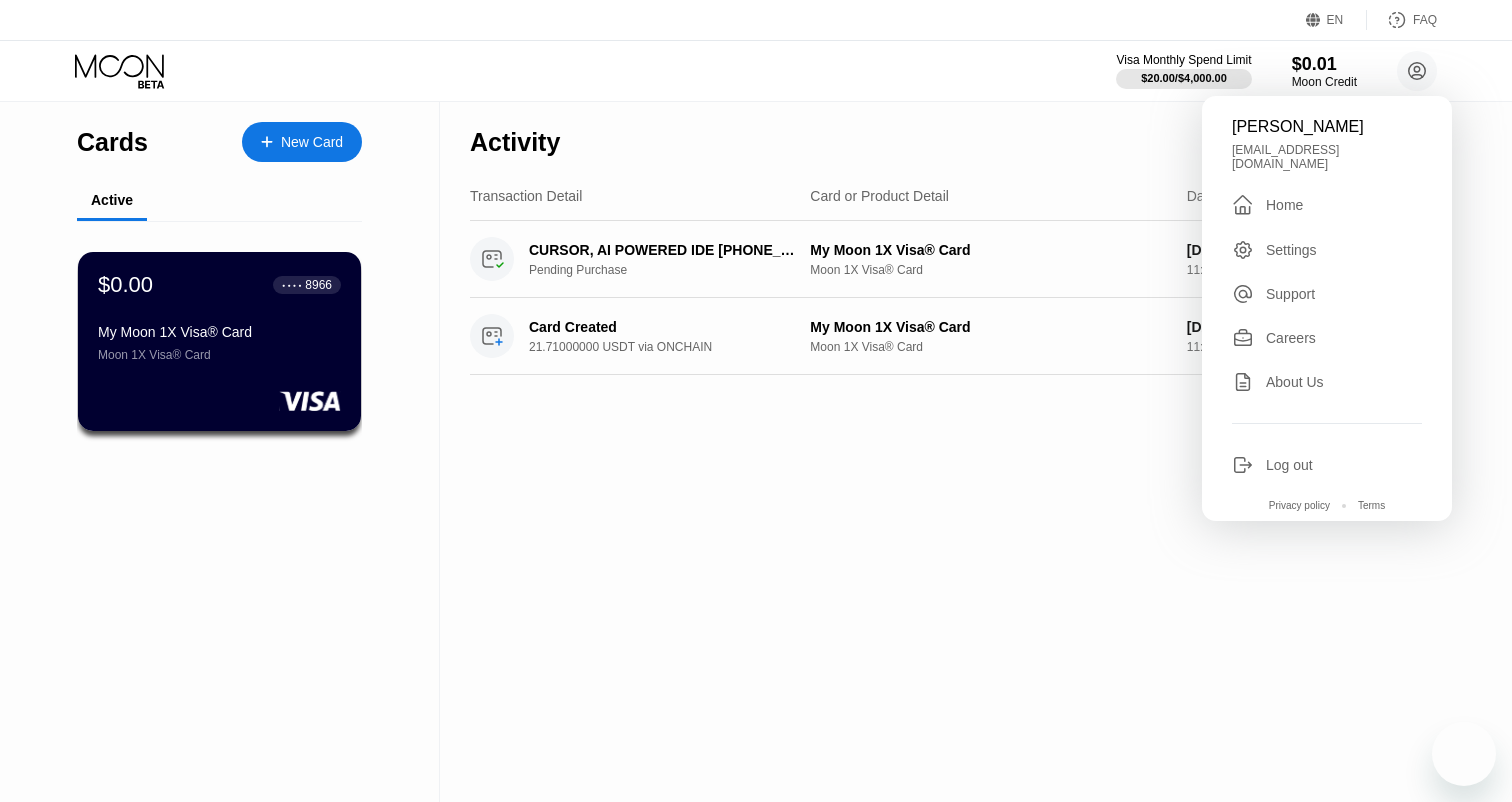 scroll, scrollTop: 0, scrollLeft: 0, axis: both 